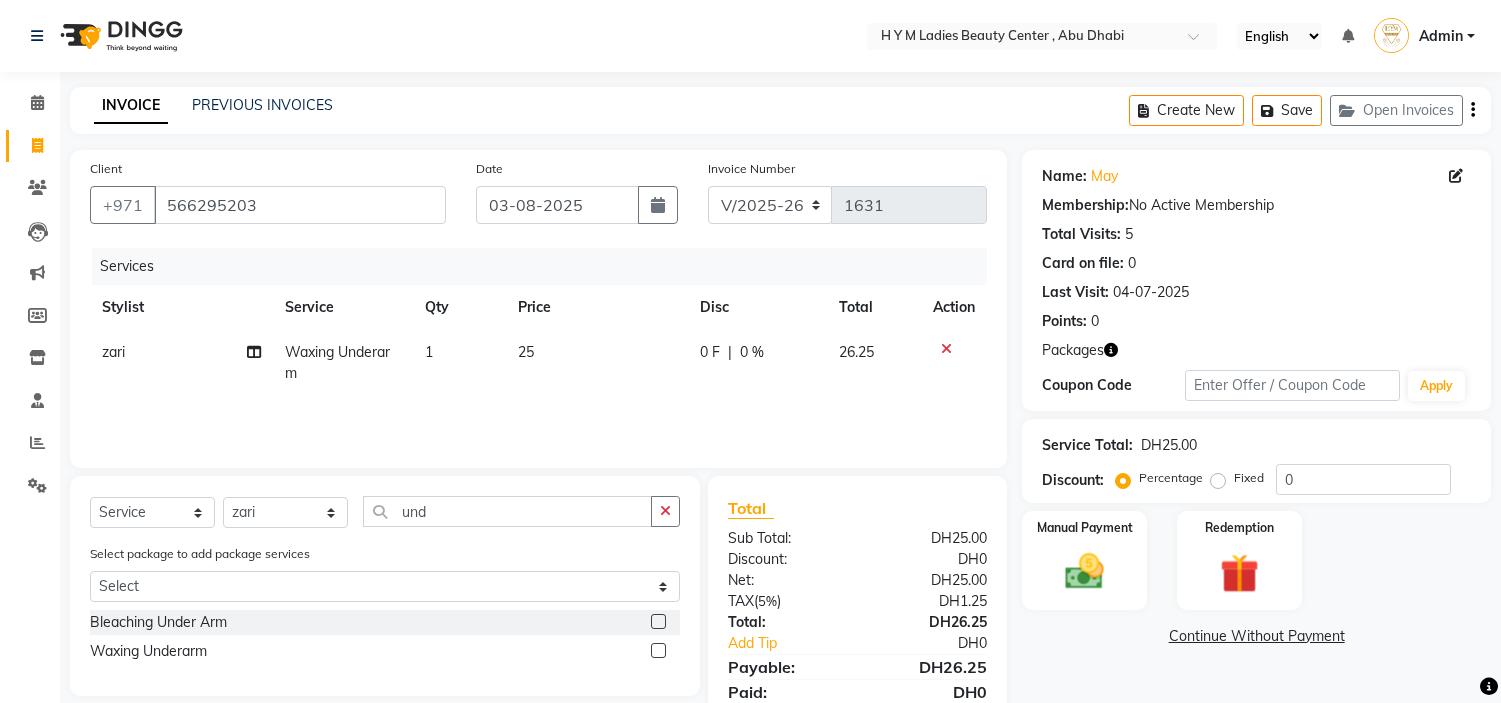 select on "7248" 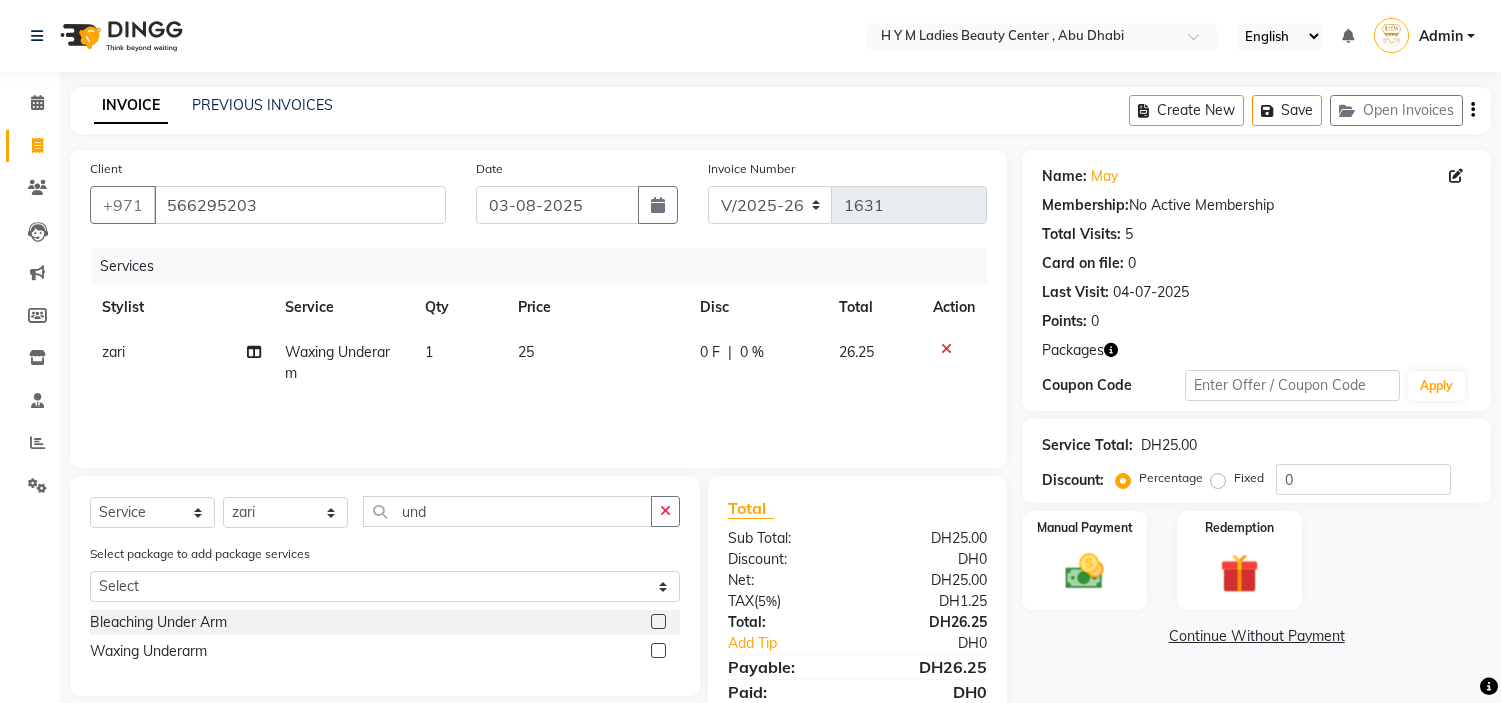 scroll, scrollTop: 0, scrollLeft: 0, axis: both 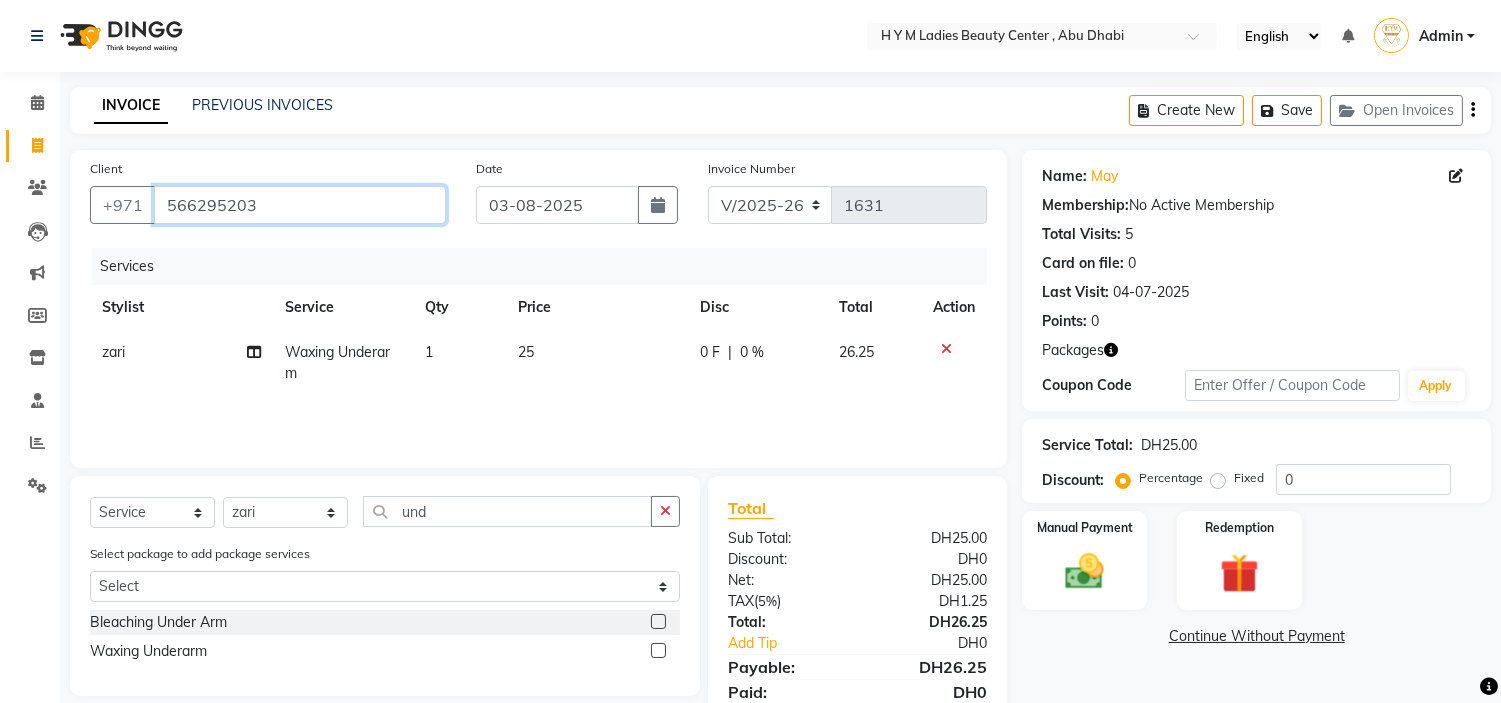 click on "566295203" at bounding box center [300, 205] 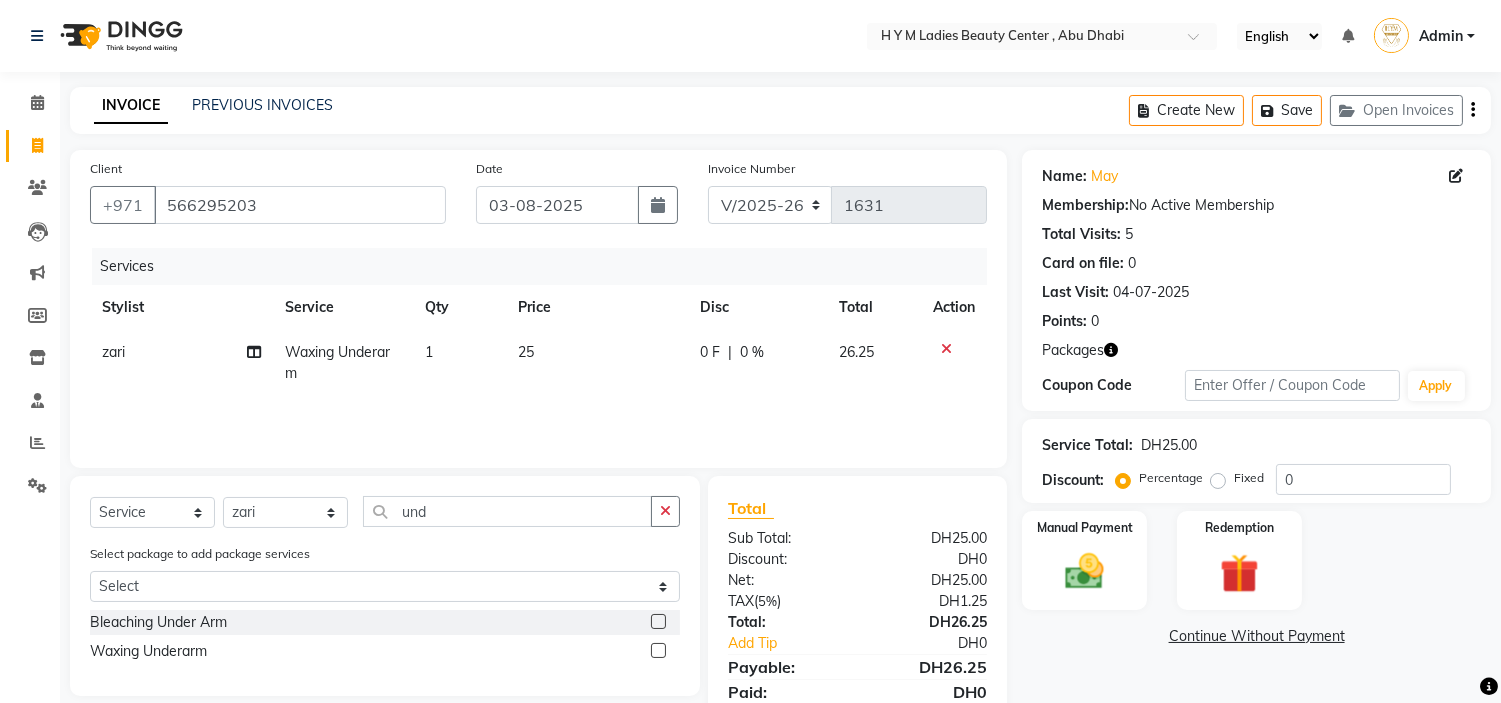 click 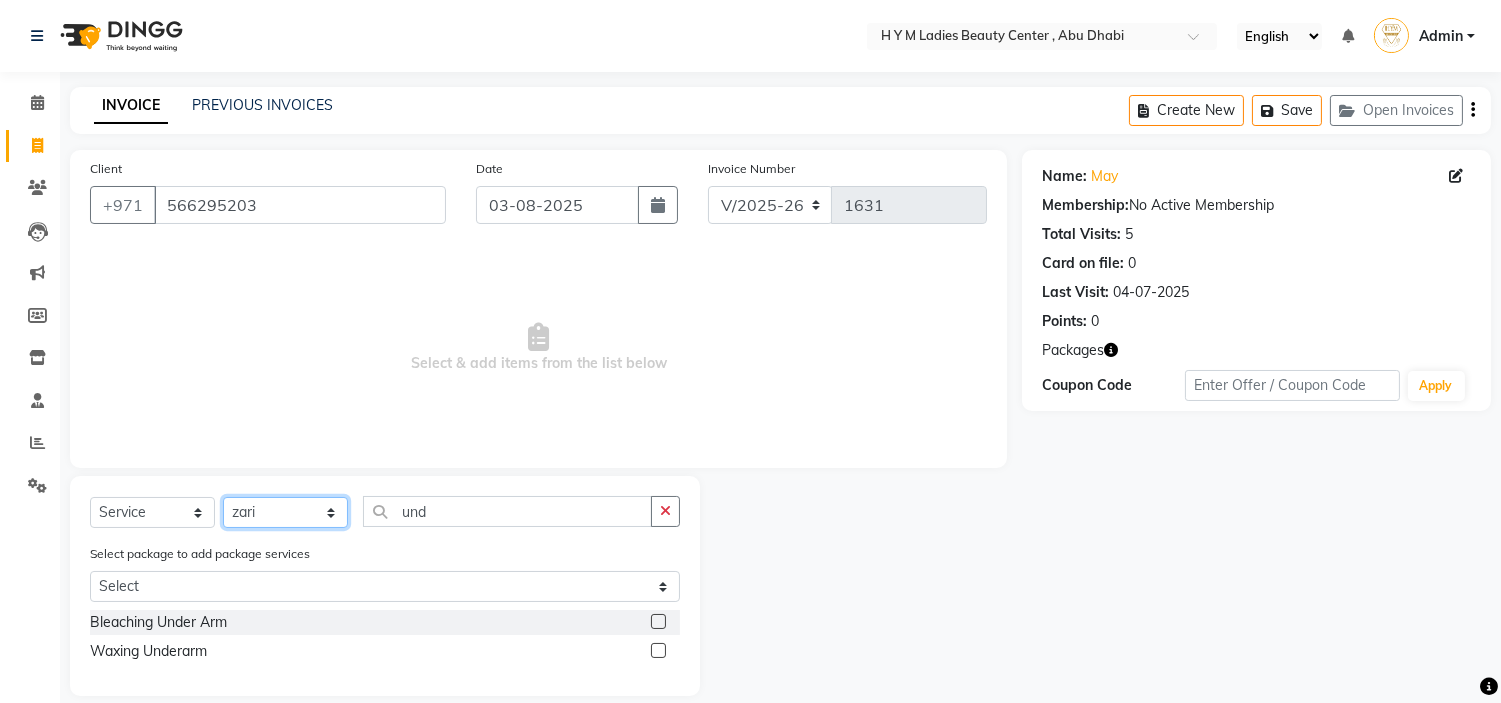 click on "Select Stylist ameena Jheza Dalangin Julie Corteza nadeema randa Rose An Galang zari" 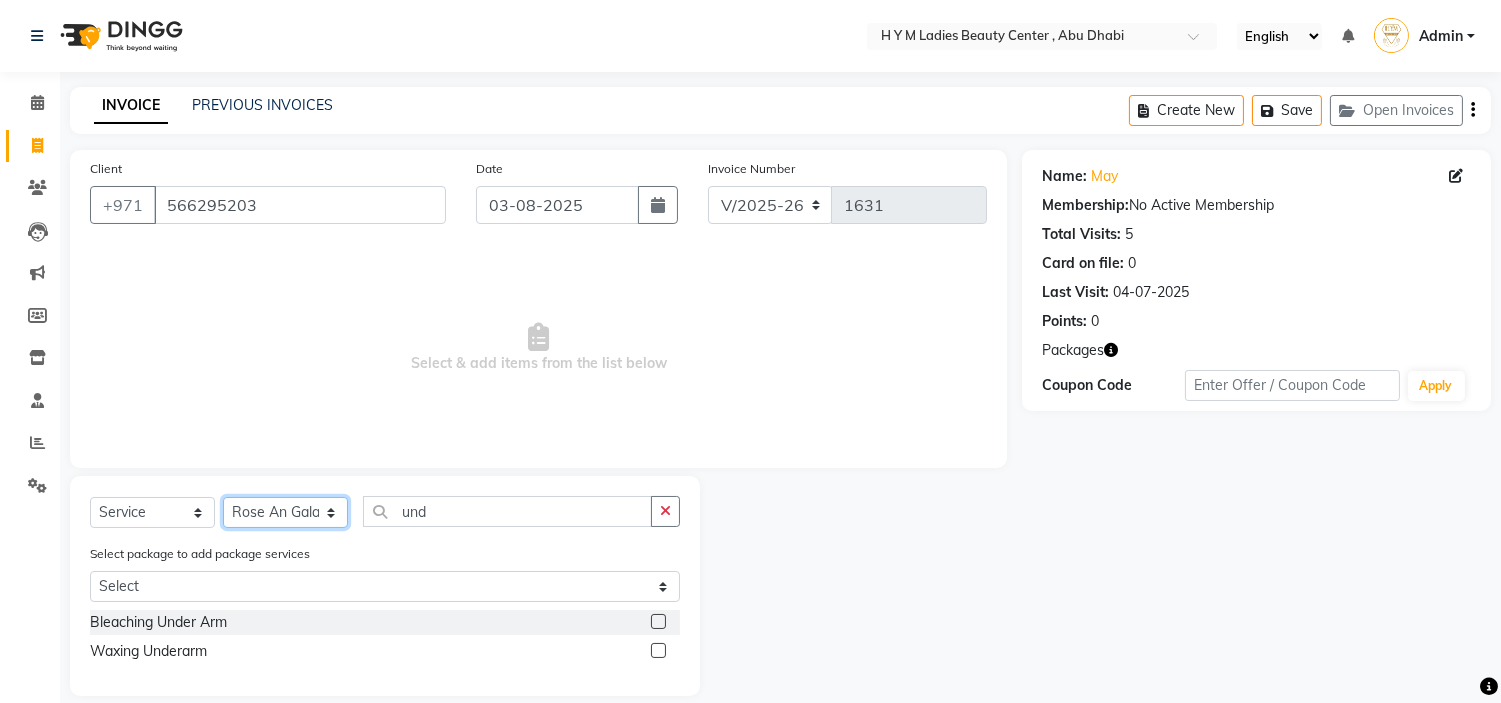 click on "Select Stylist ameena Jheza Dalangin Julie Corteza nadeema randa Rose An Galang zari" 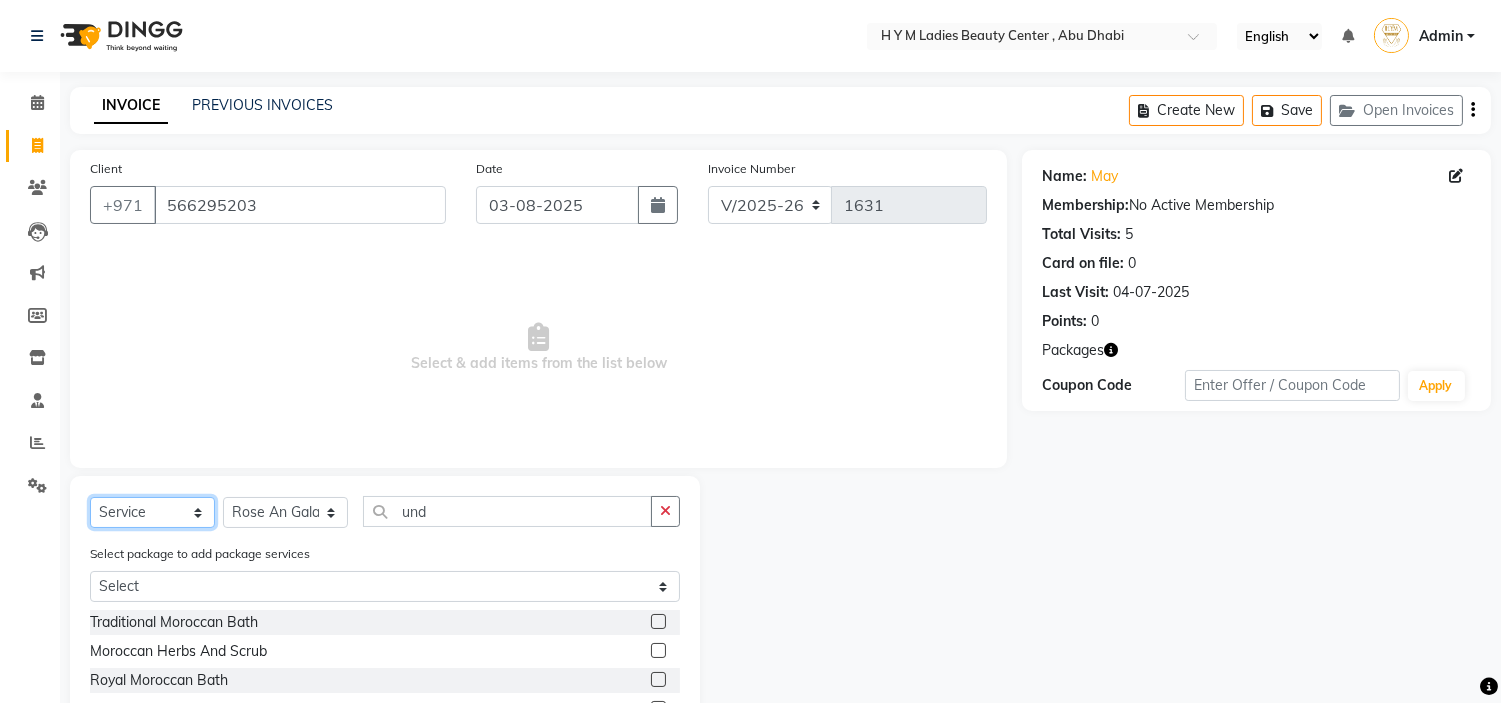 click on "Select  Service  Product  Membership  Package Voucher Prepaid Gift Card" 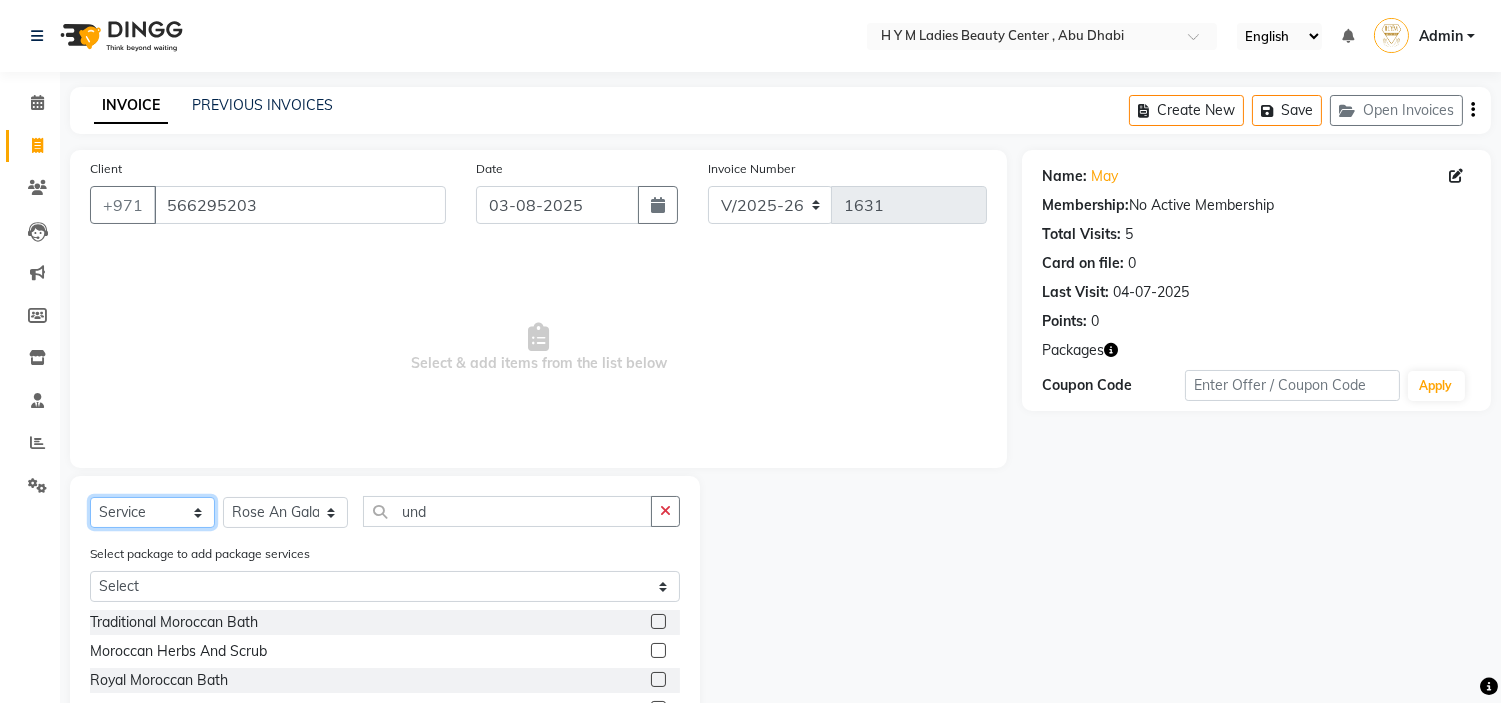 select on "package" 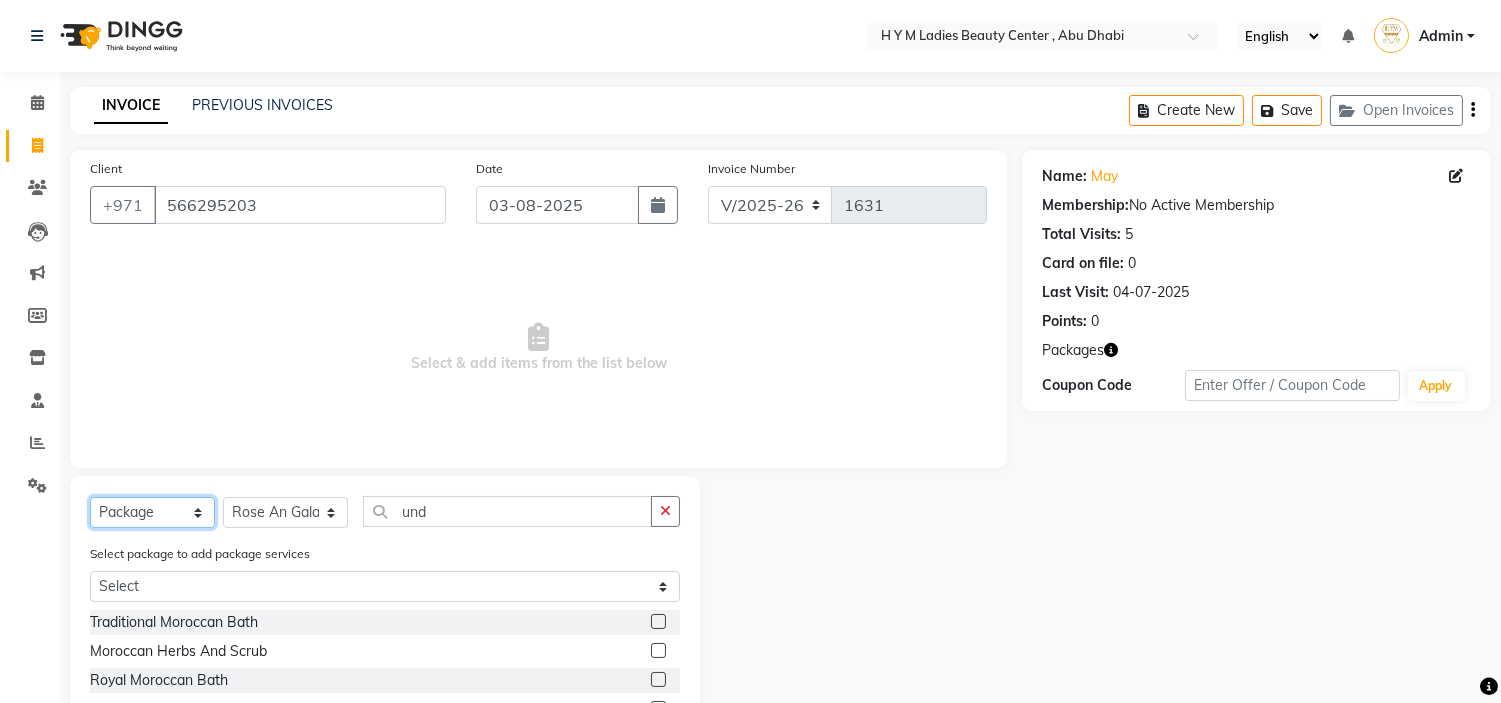 click on "Select  Service  Product  Membership  Package Voucher Prepaid Gift Card" 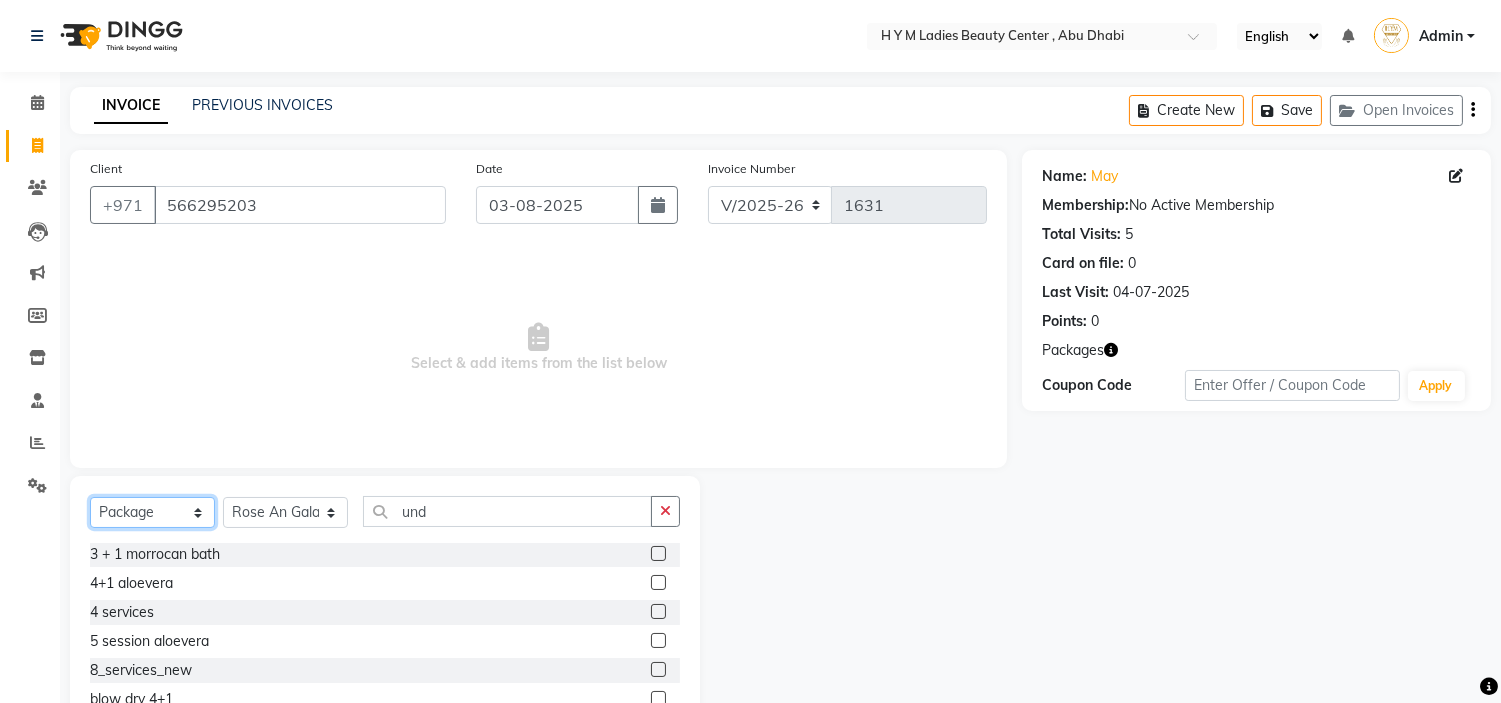 scroll, scrollTop: 118, scrollLeft: 0, axis: vertical 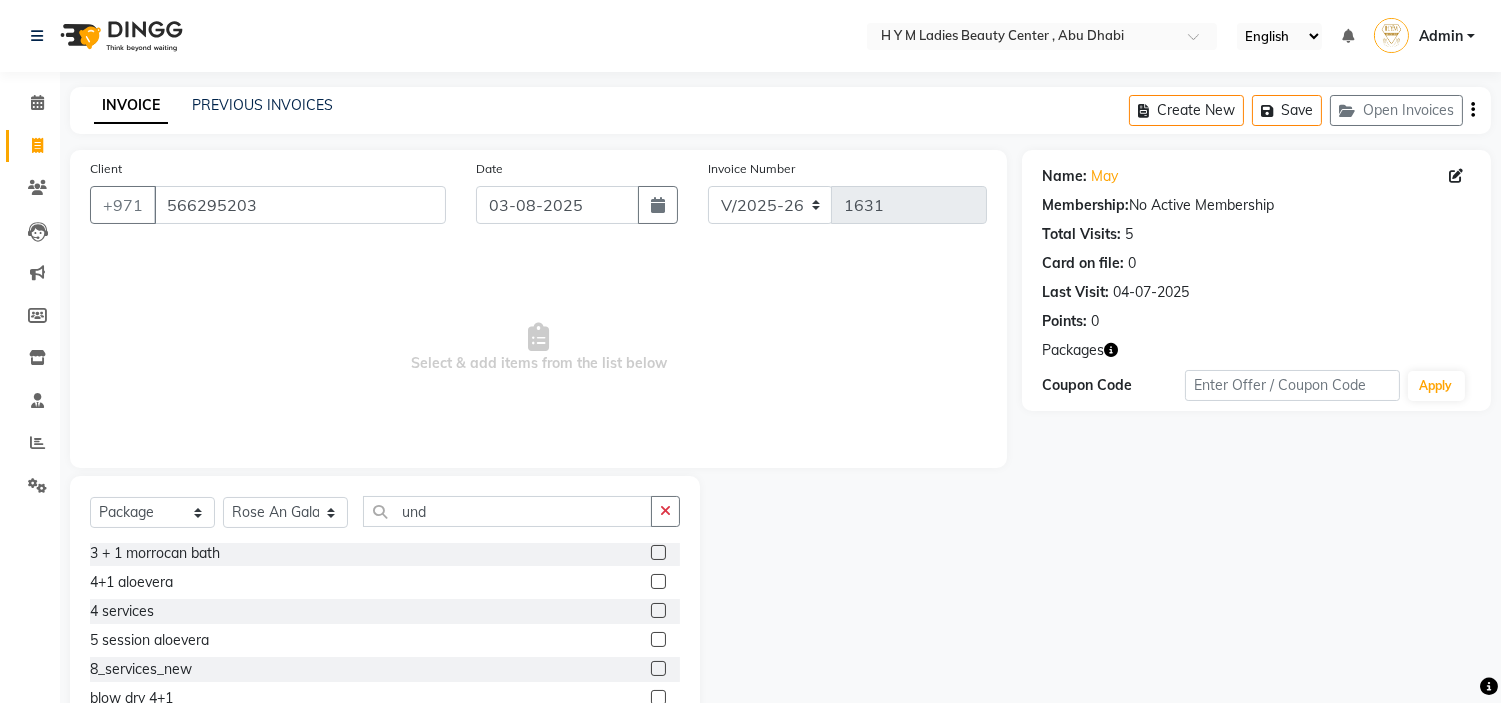 click 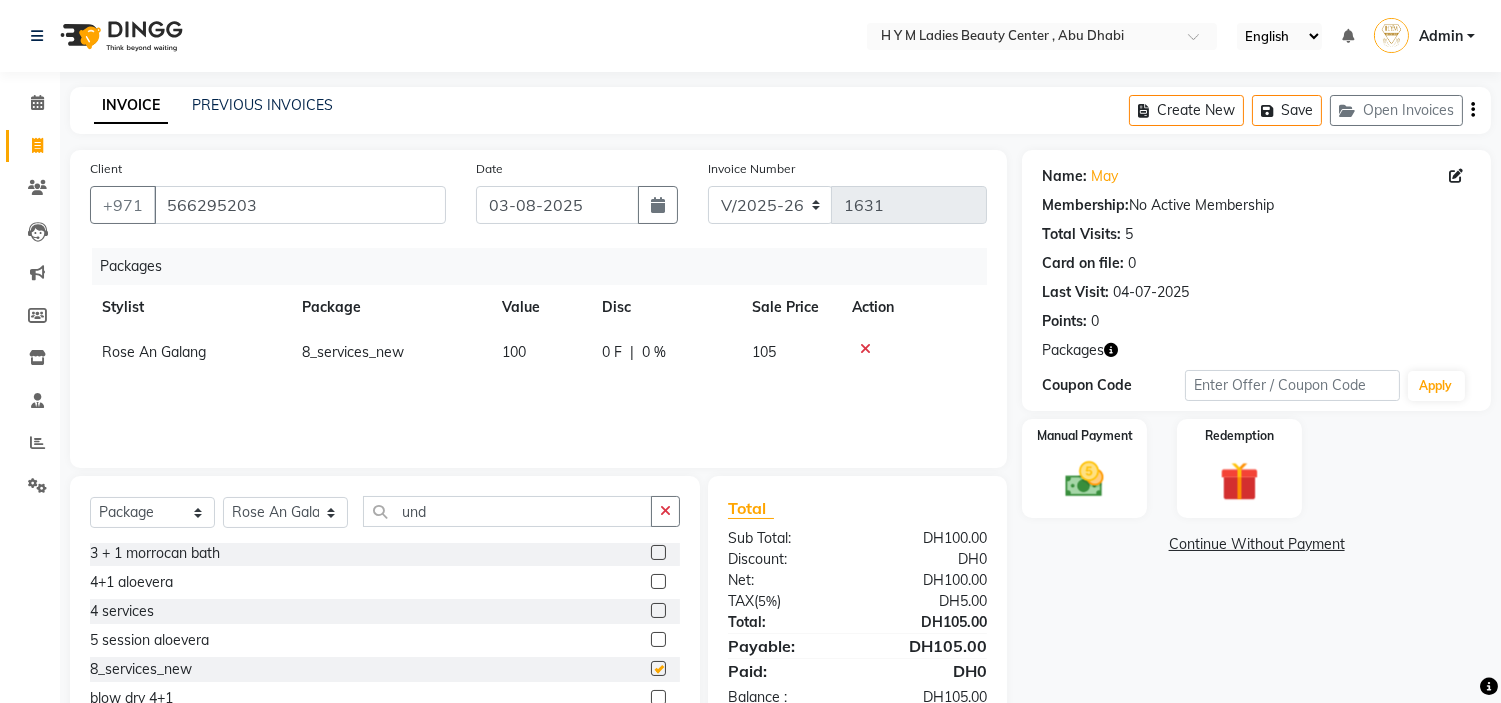 checkbox on "false" 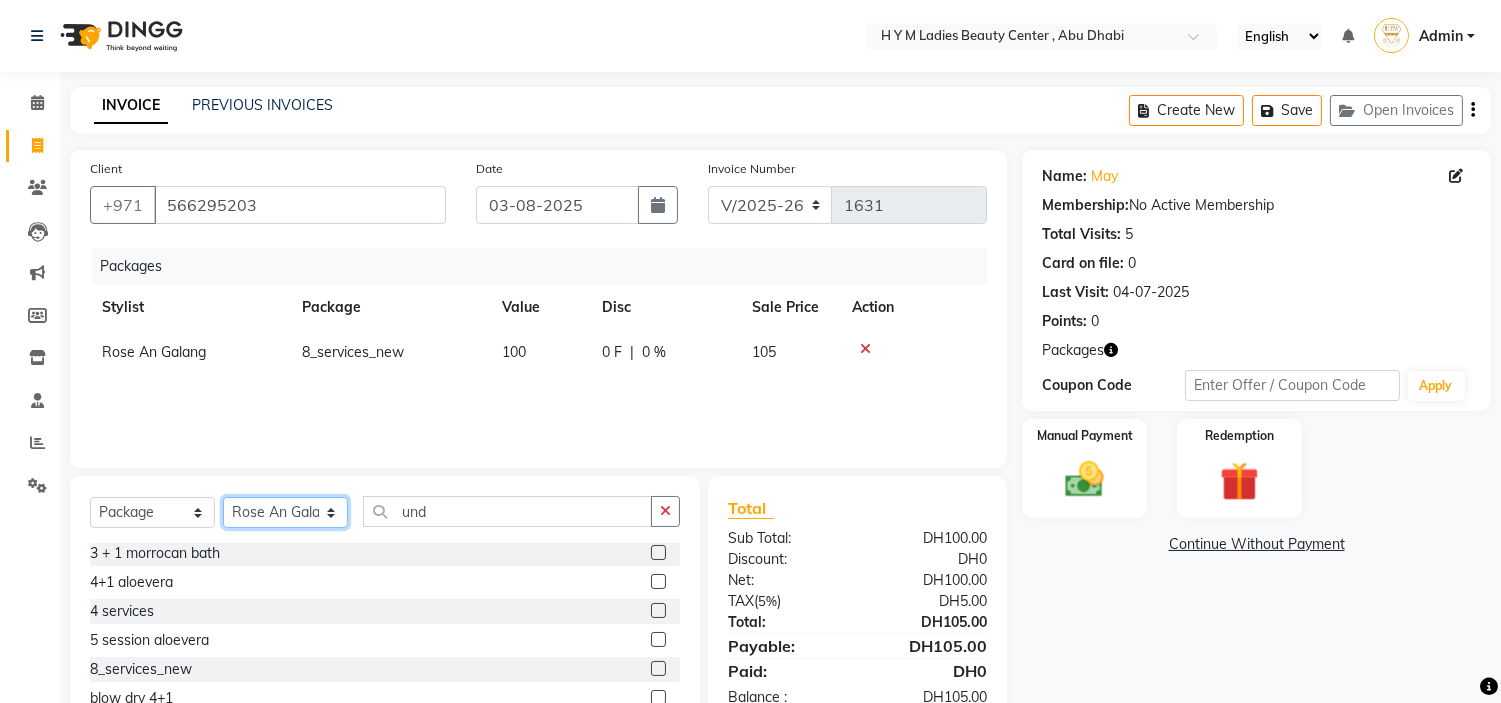 click on "Select Stylist ameena Jheza Dalangin Julie Corteza nadeema randa Rose An Galang zari" 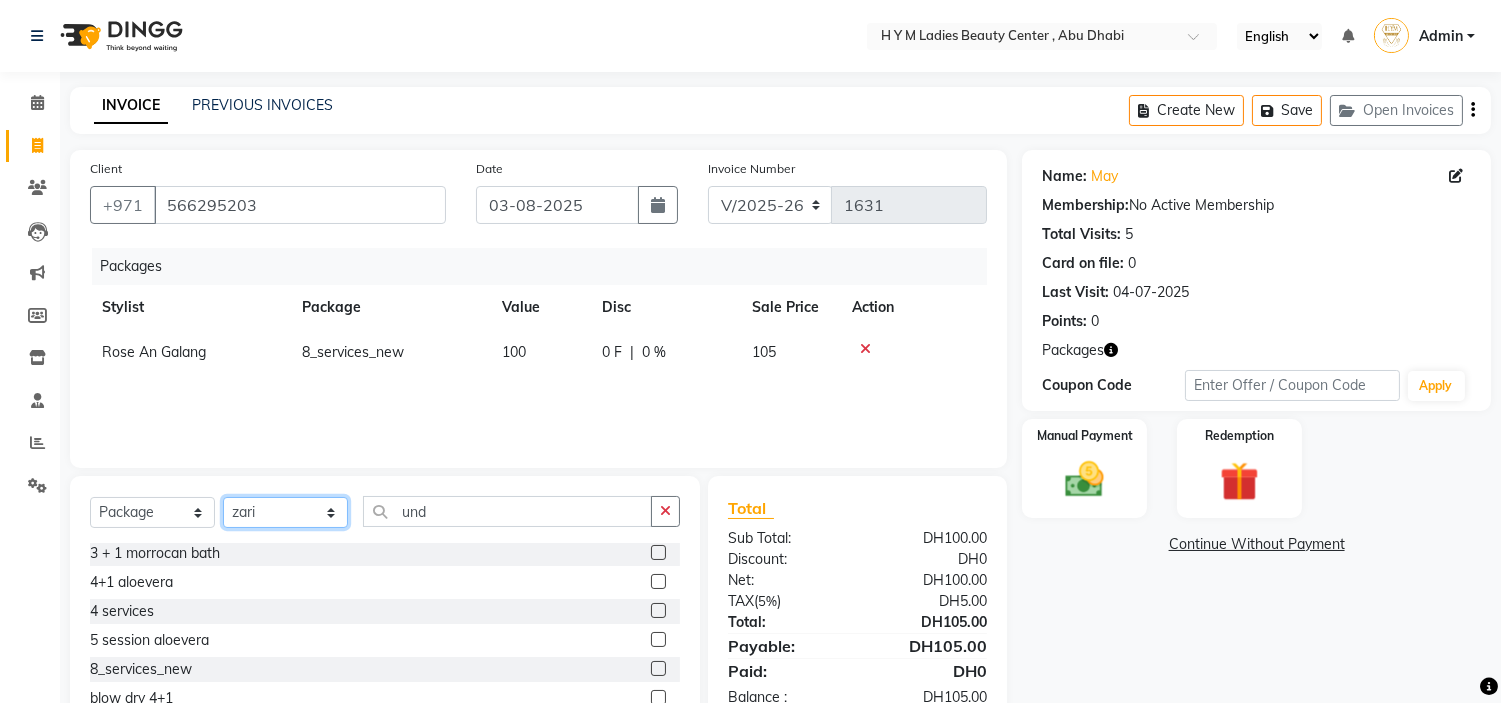click on "Select Stylist ameena Jheza Dalangin Julie Corteza nadeema randa Rose An Galang zari" 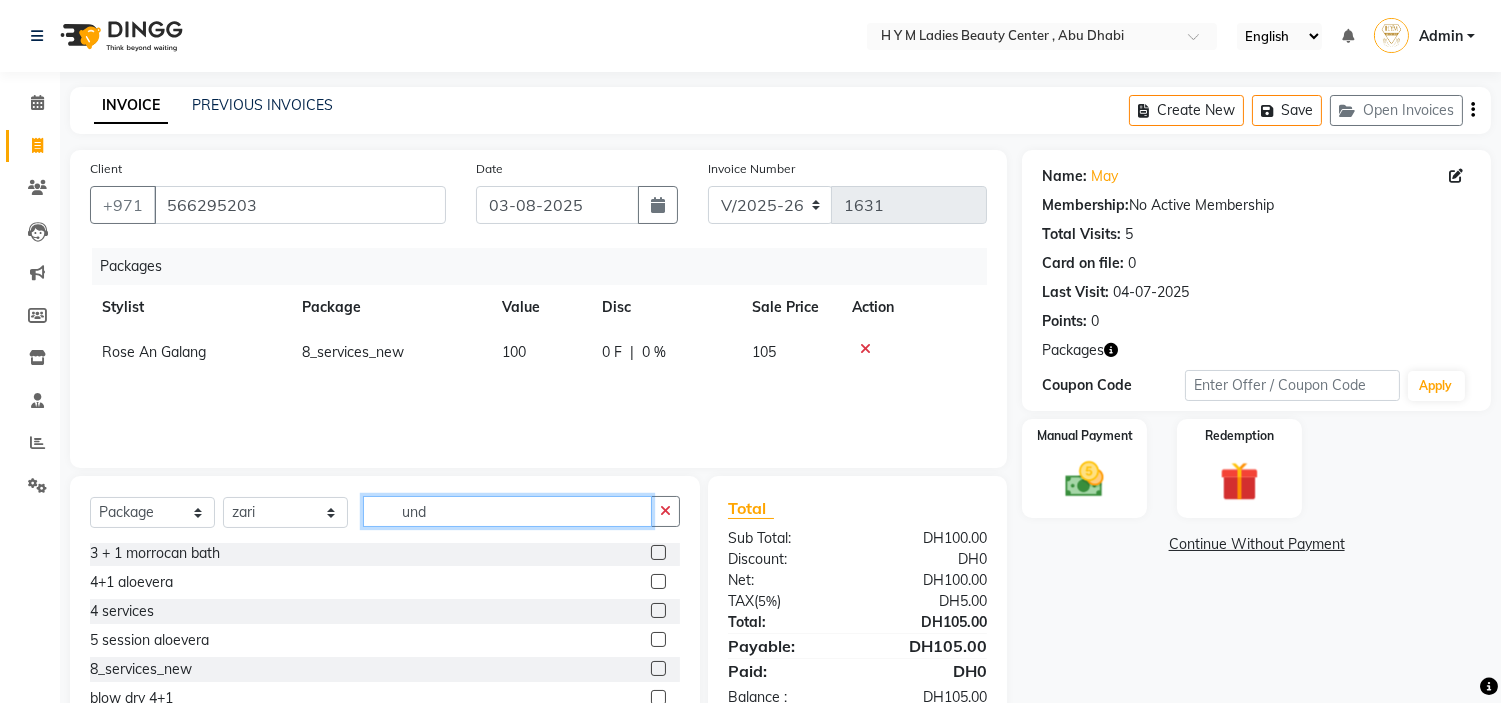 click on "und" 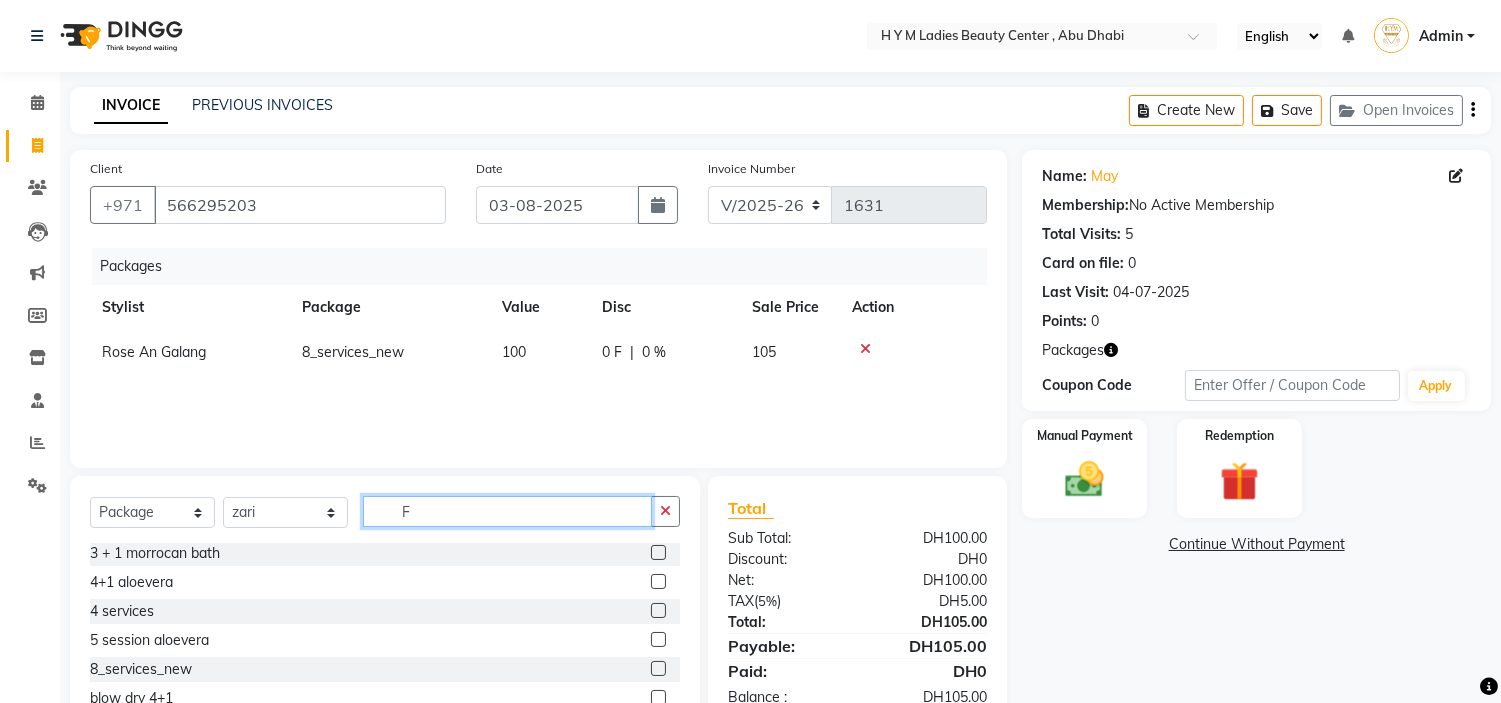 scroll, scrollTop: 0, scrollLeft: 0, axis: both 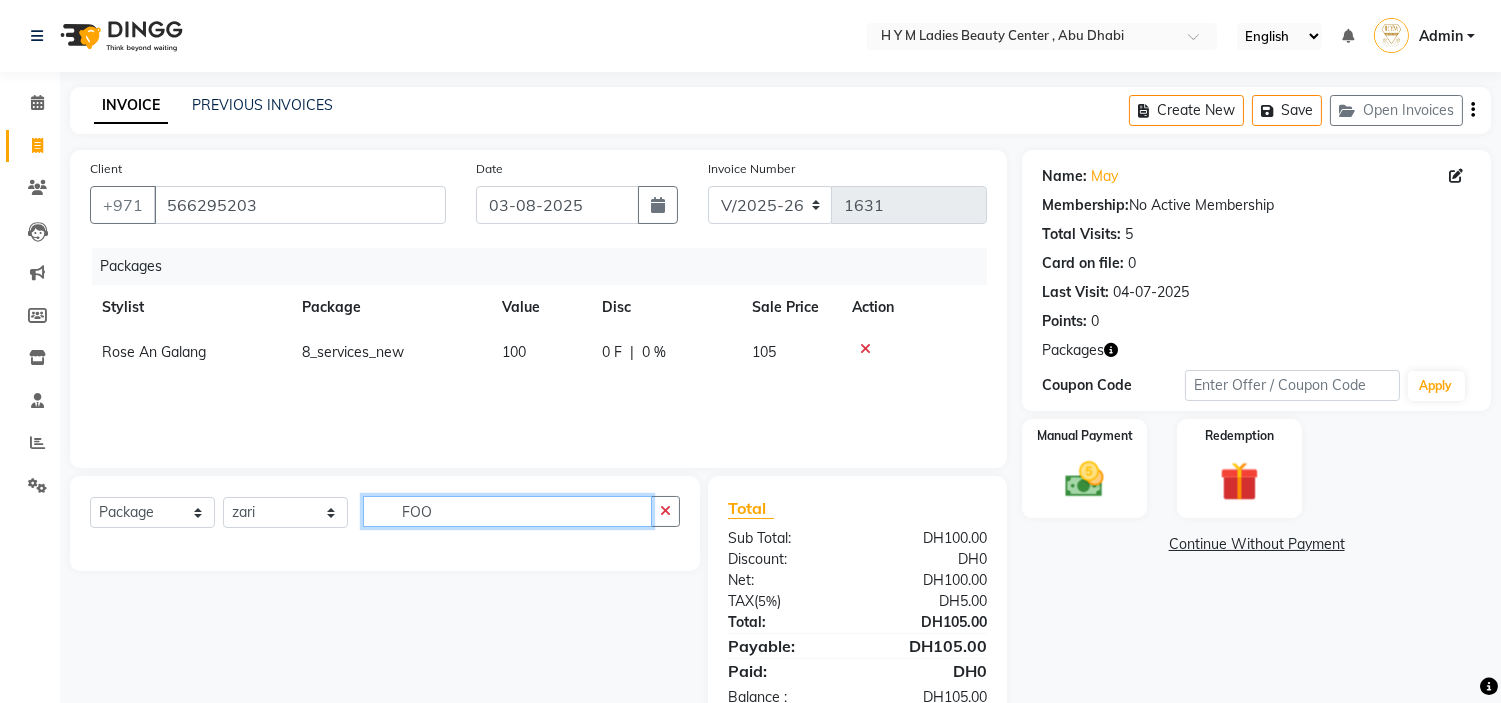 type on "FOO" 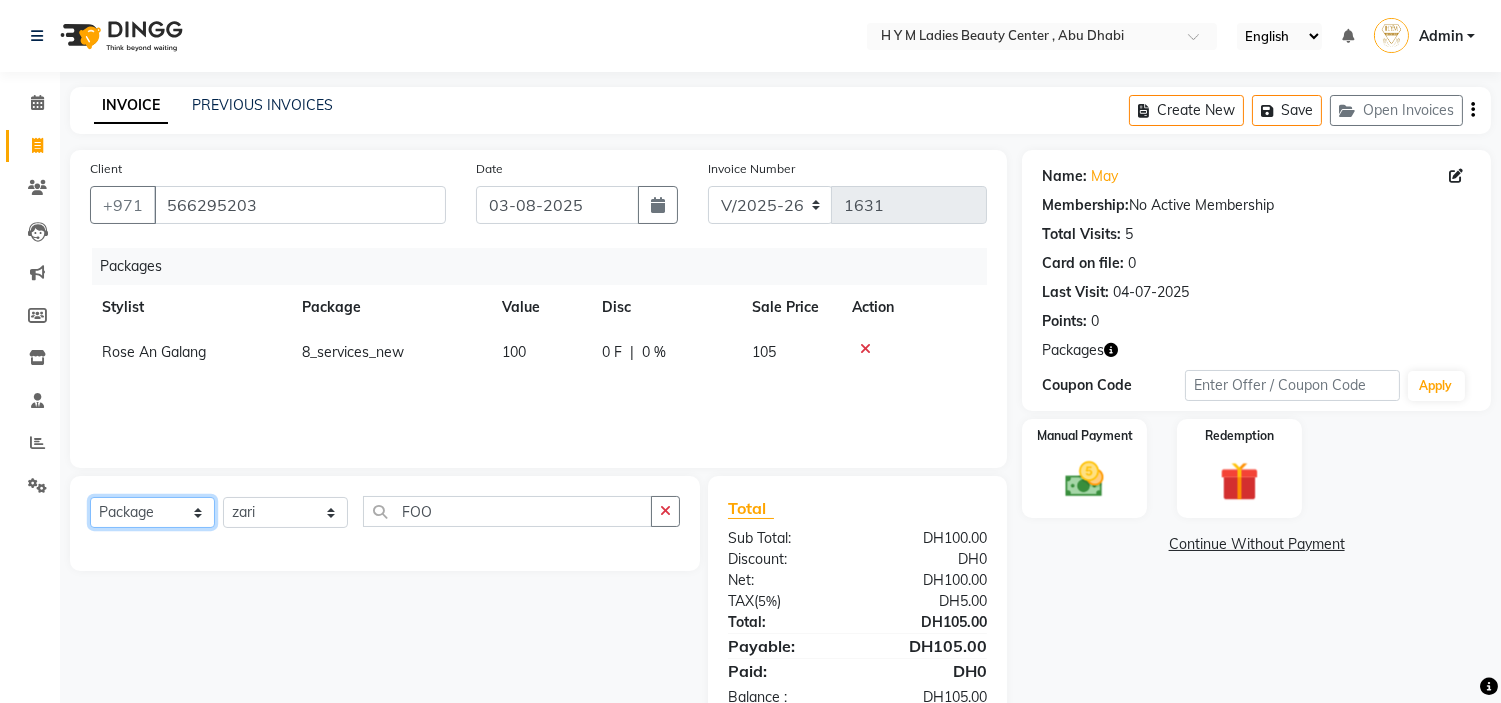 click on "Select  Service  Product  Membership  Package Voucher Prepaid Gift Card" 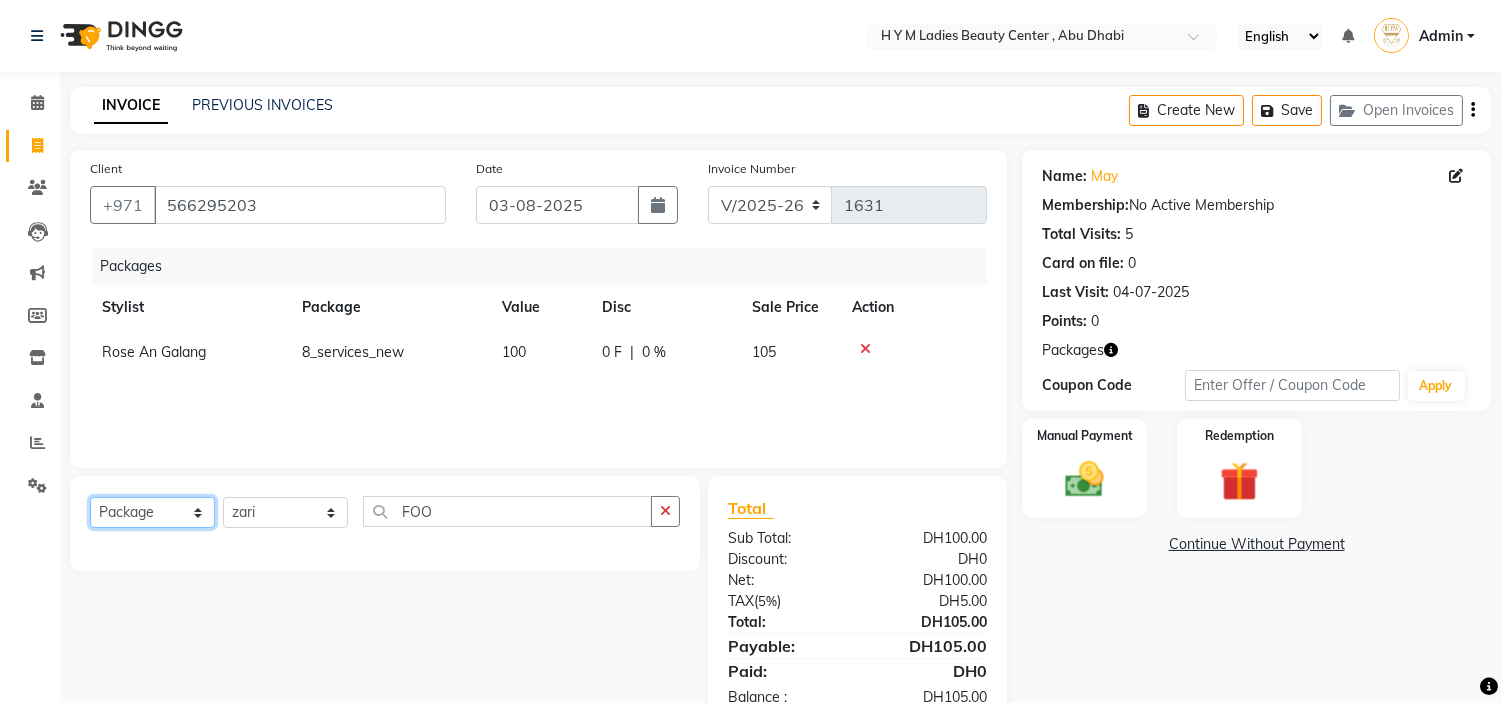 select on "service" 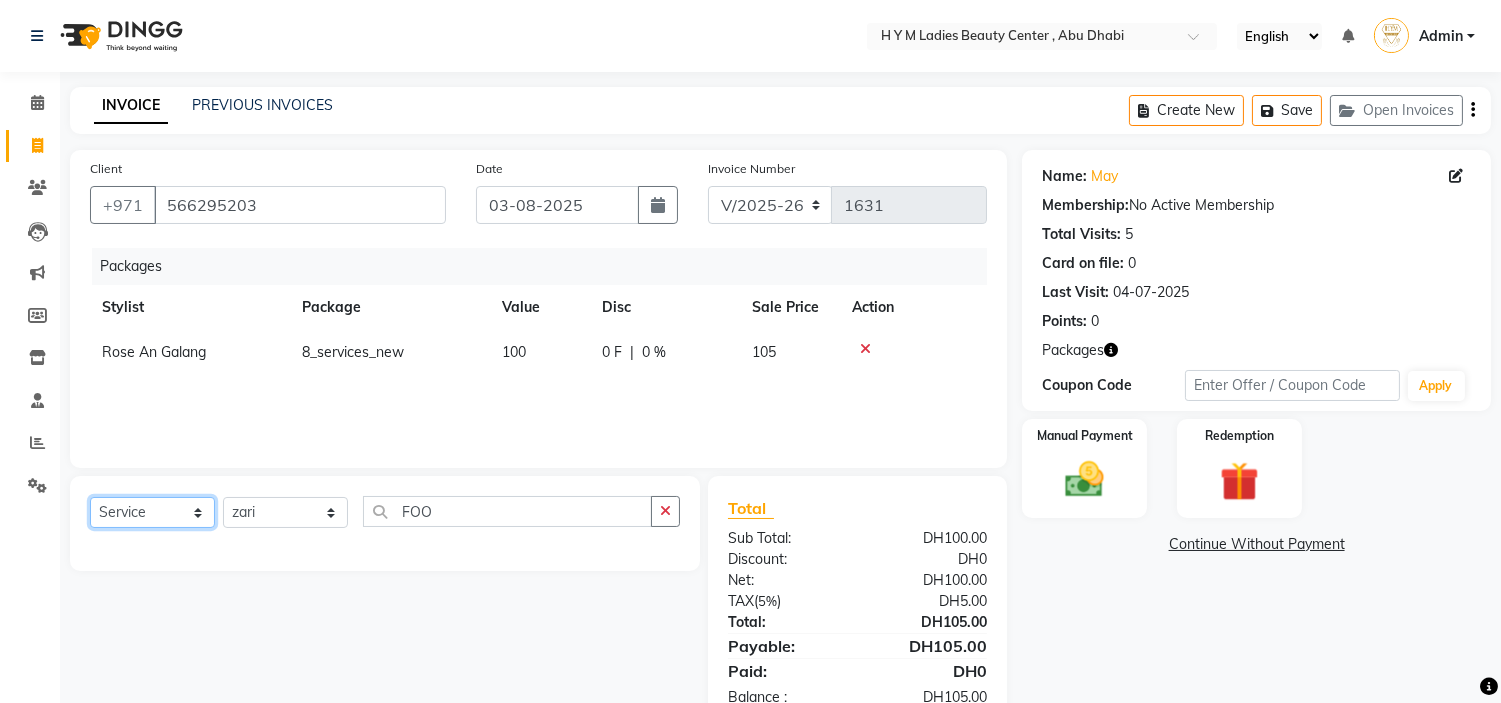 click on "Select  Service  Product  Membership  Package Voucher Prepaid Gift Card" 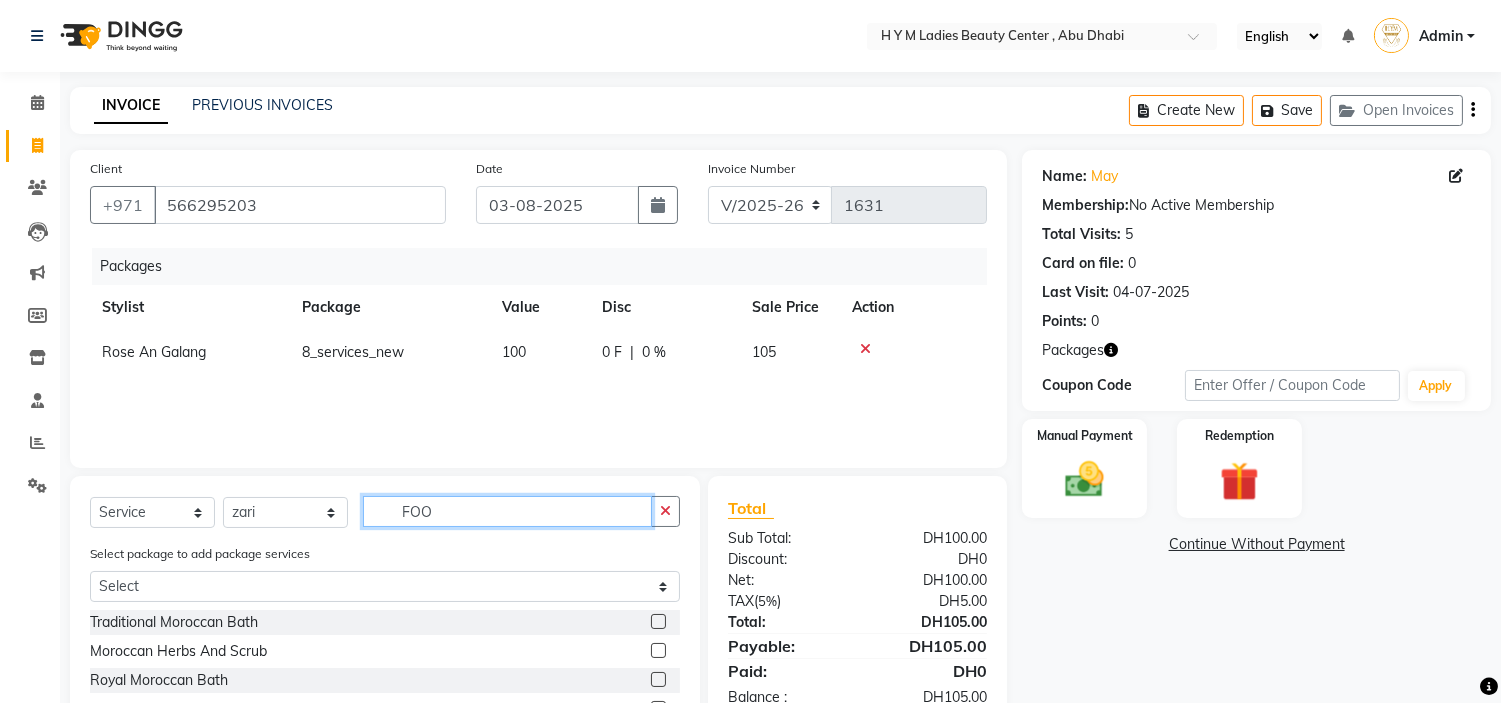 click on "FOO" 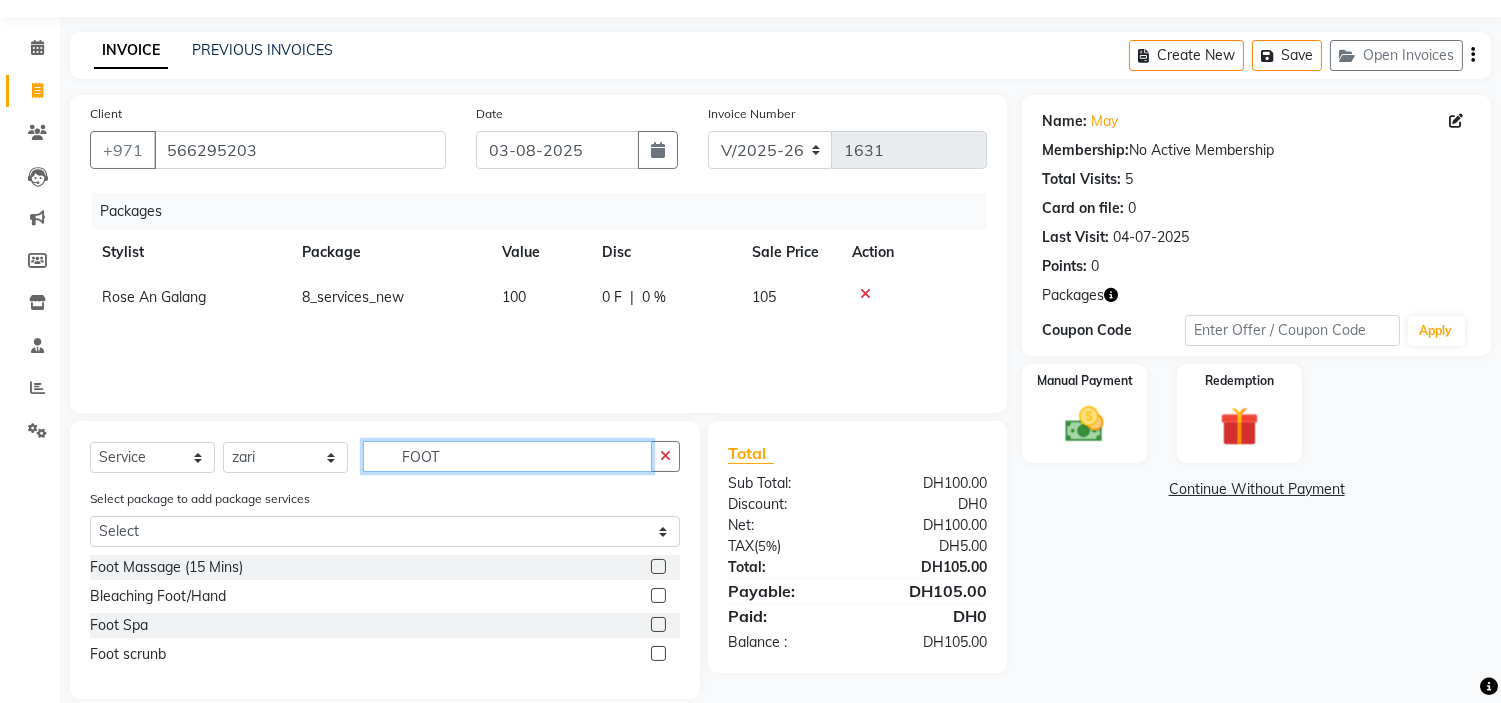 scroll, scrollTop: 81, scrollLeft: 0, axis: vertical 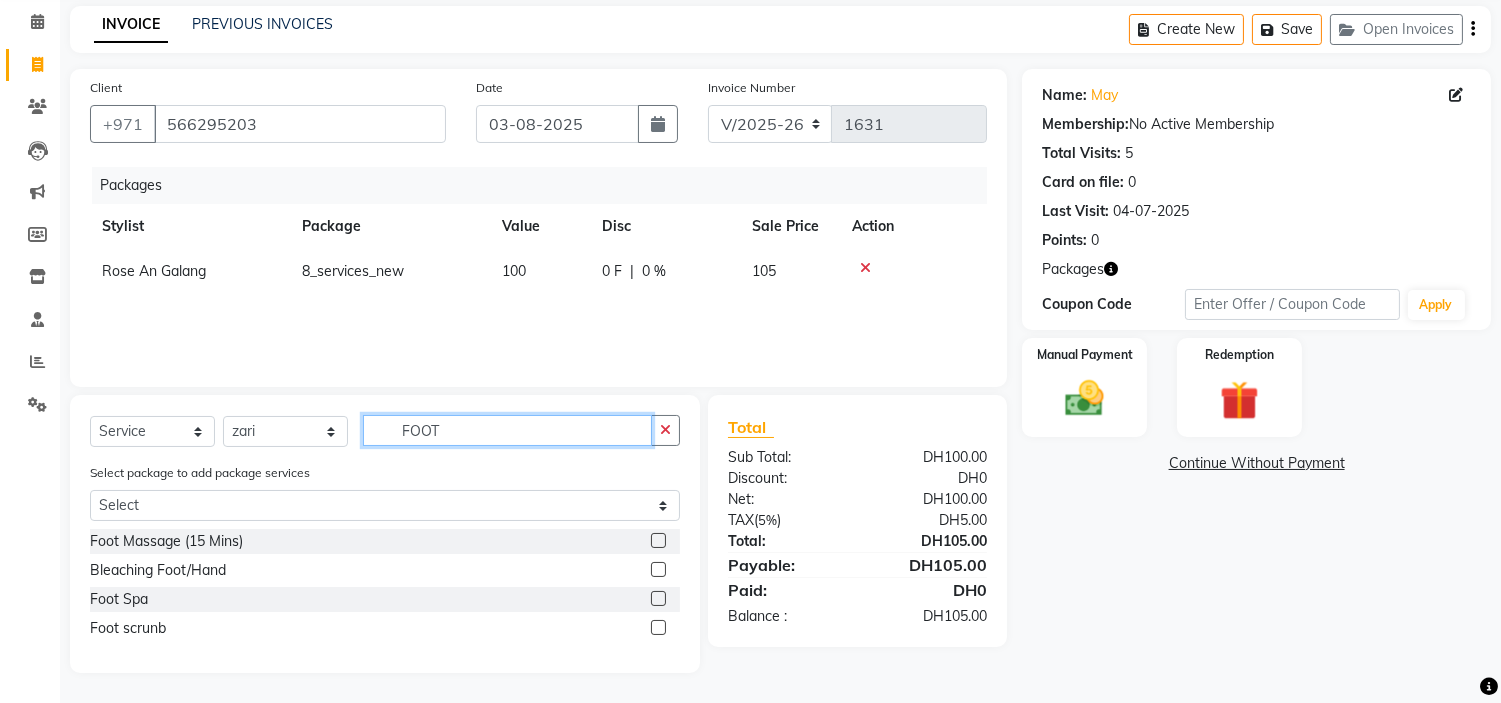 type on "FOOT" 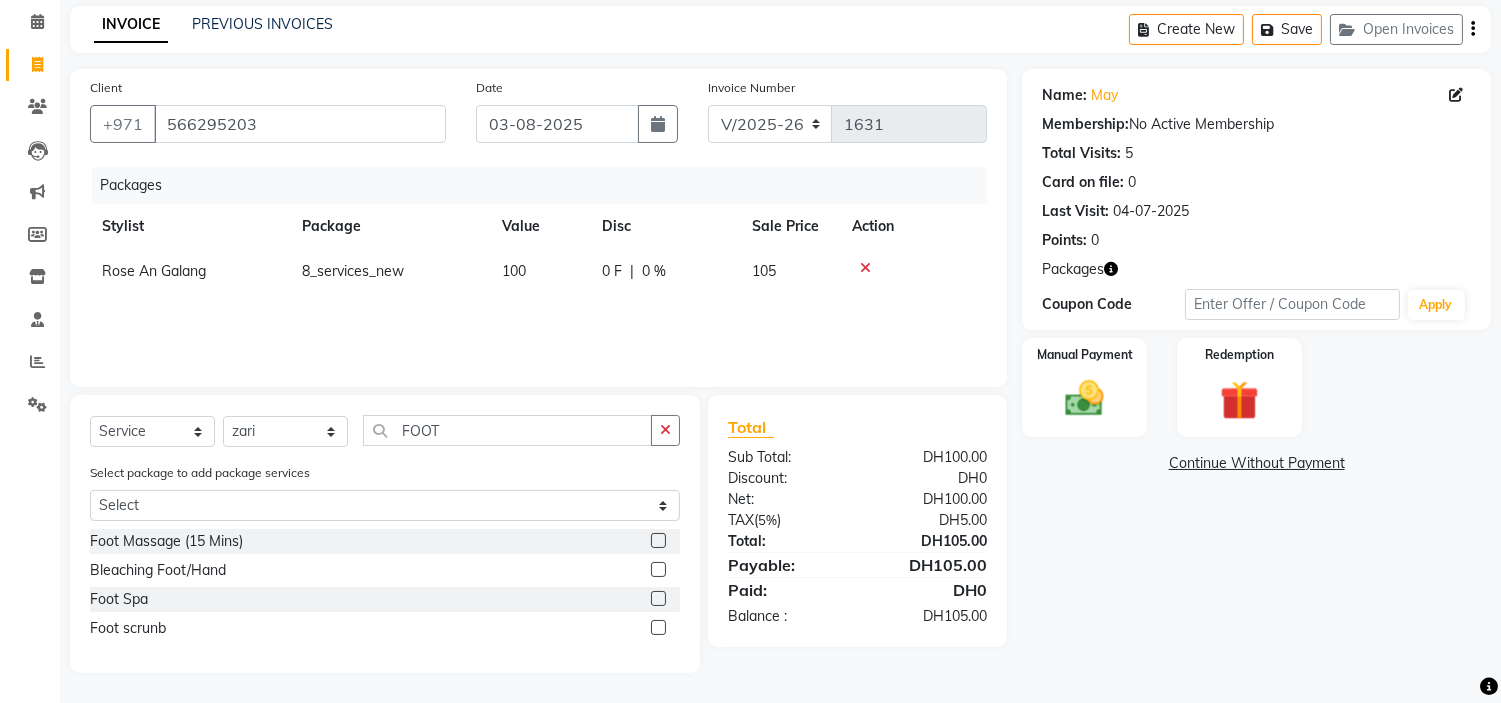 click 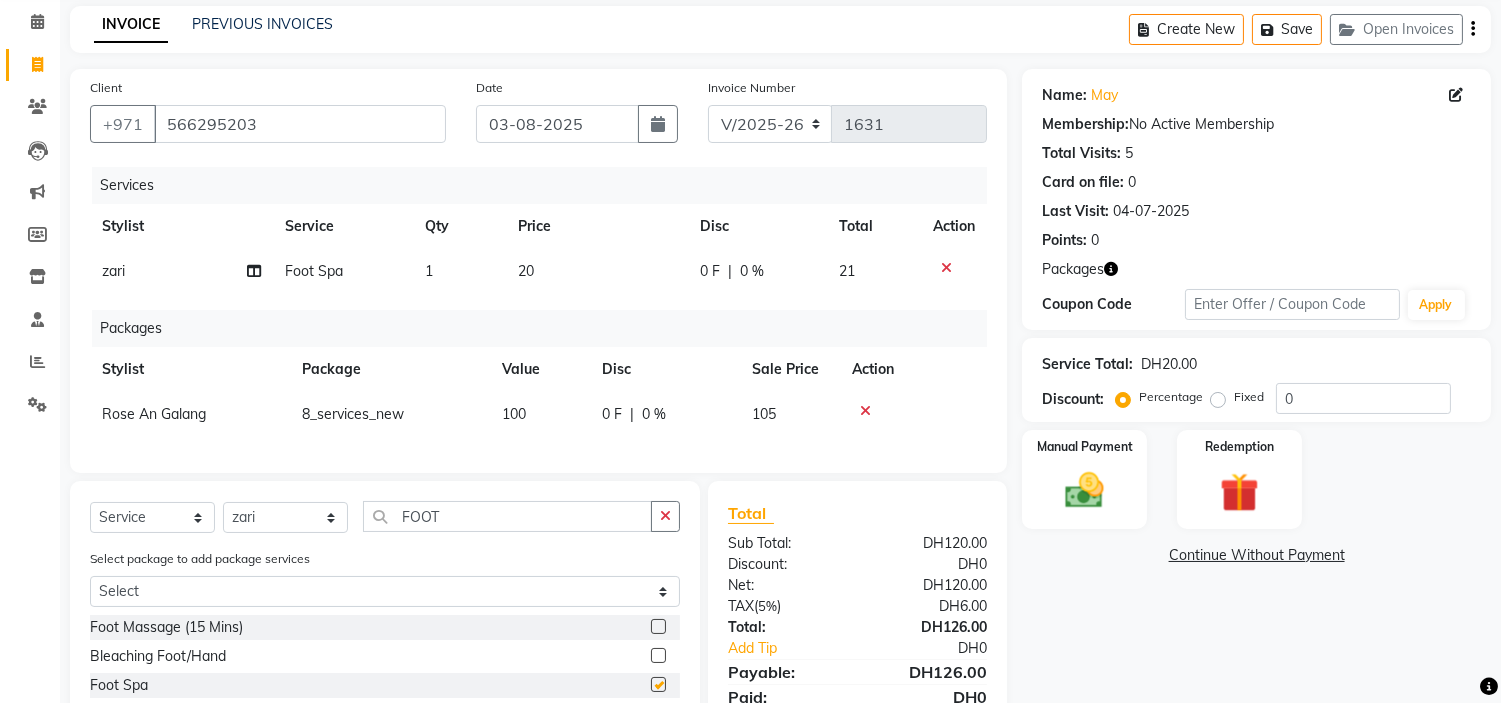 checkbox on "false" 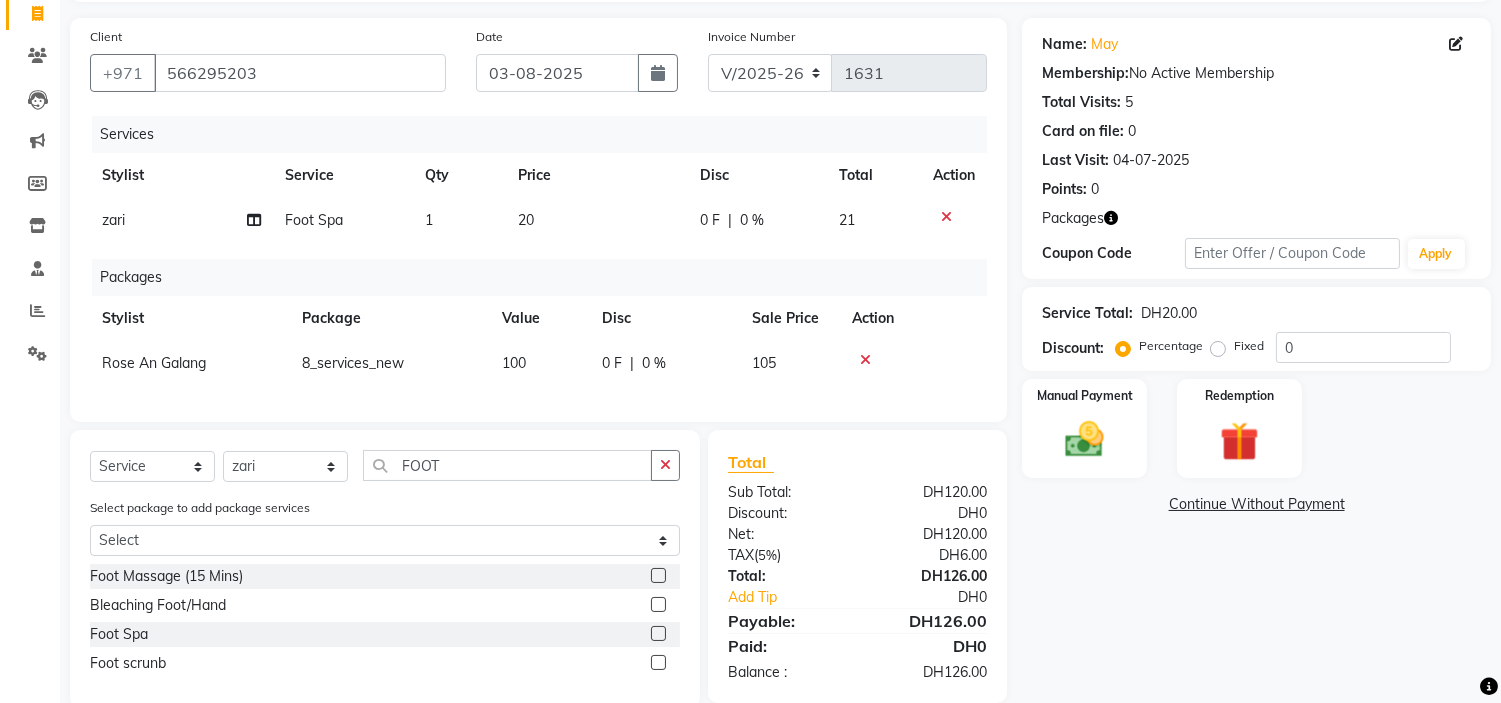 scroll, scrollTop: 183, scrollLeft: 0, axis: vertical 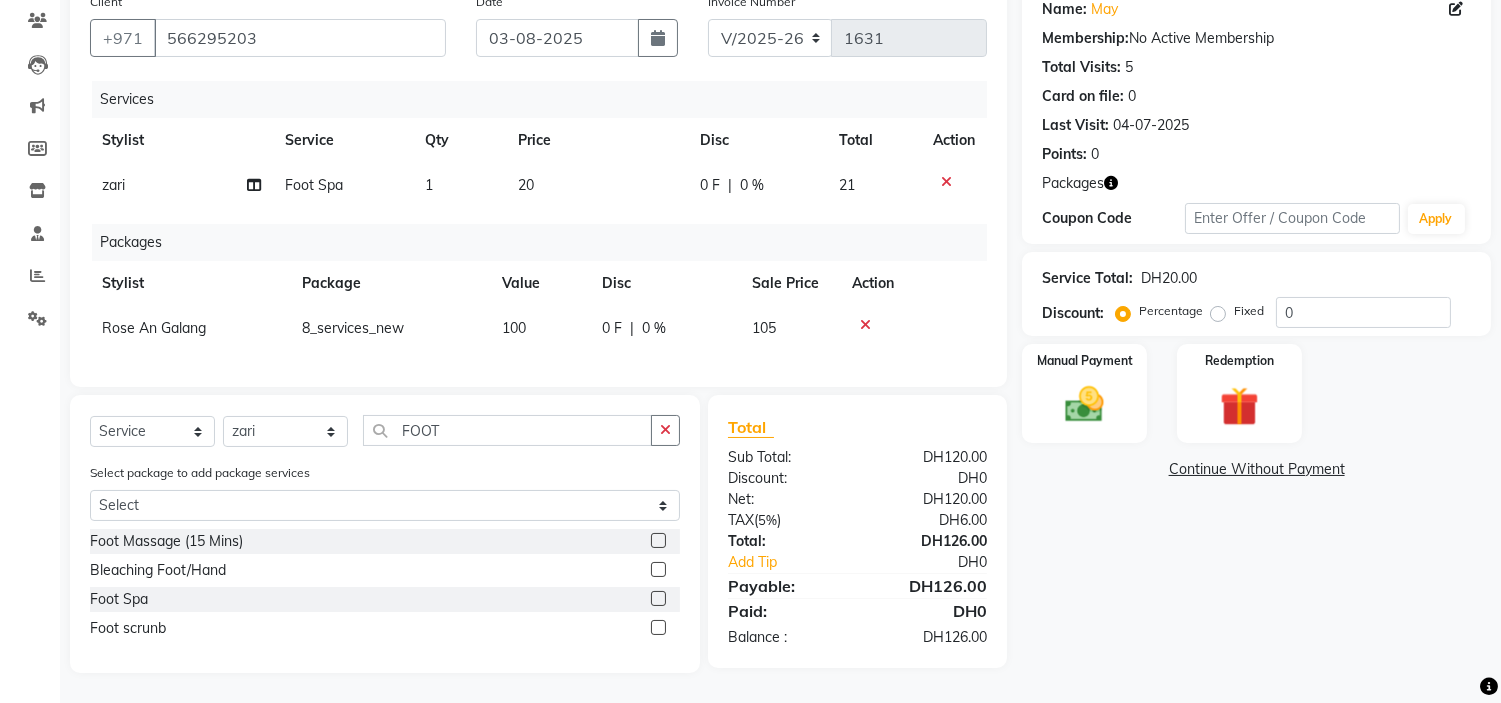 click 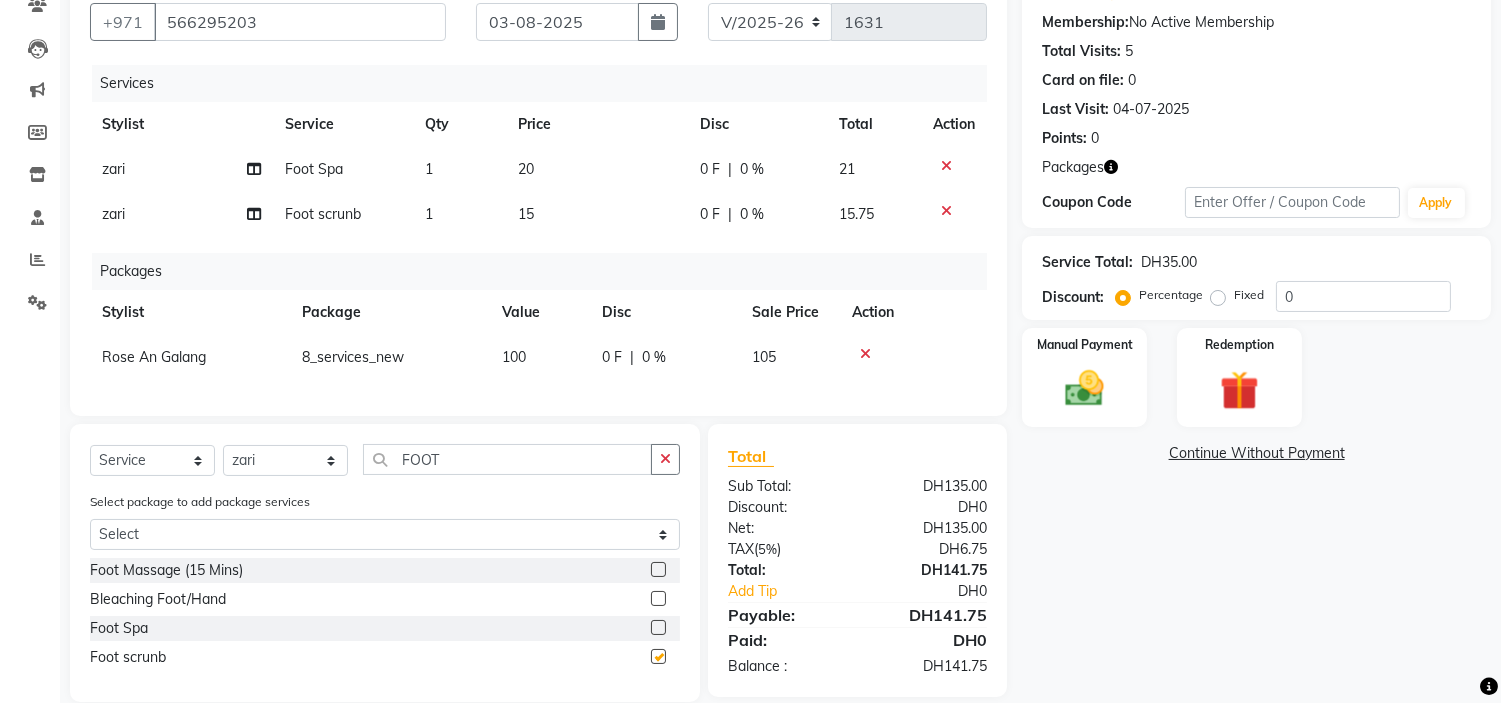 checkbox on "false" 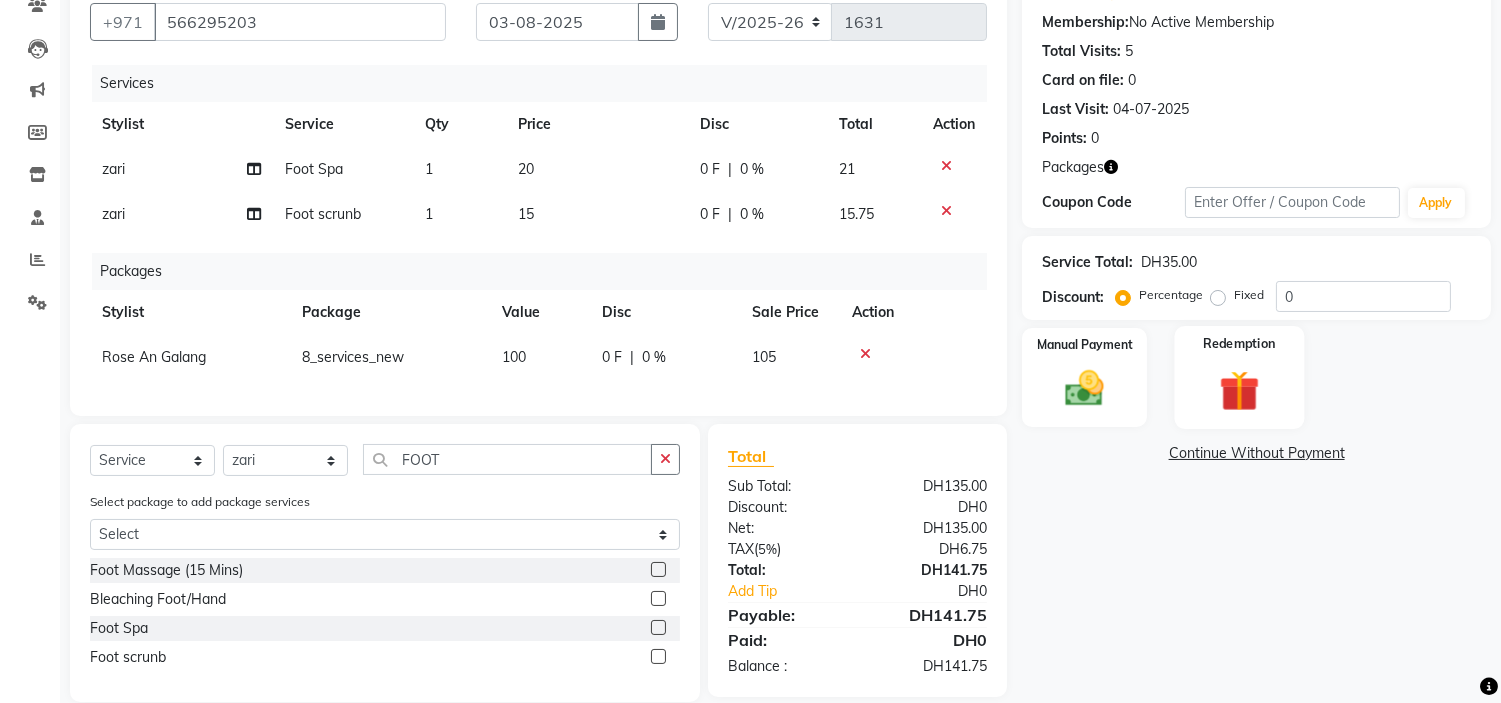 click 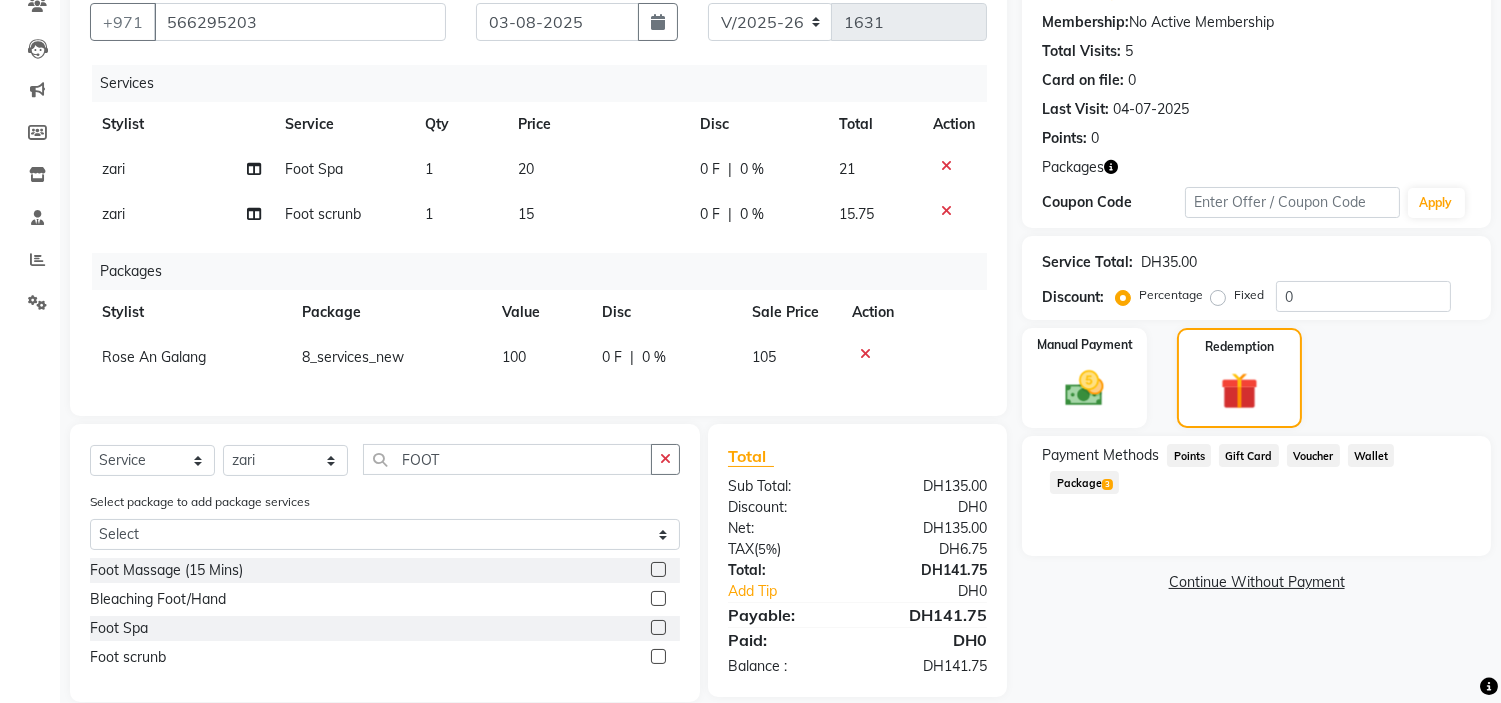 click on "Package  3" 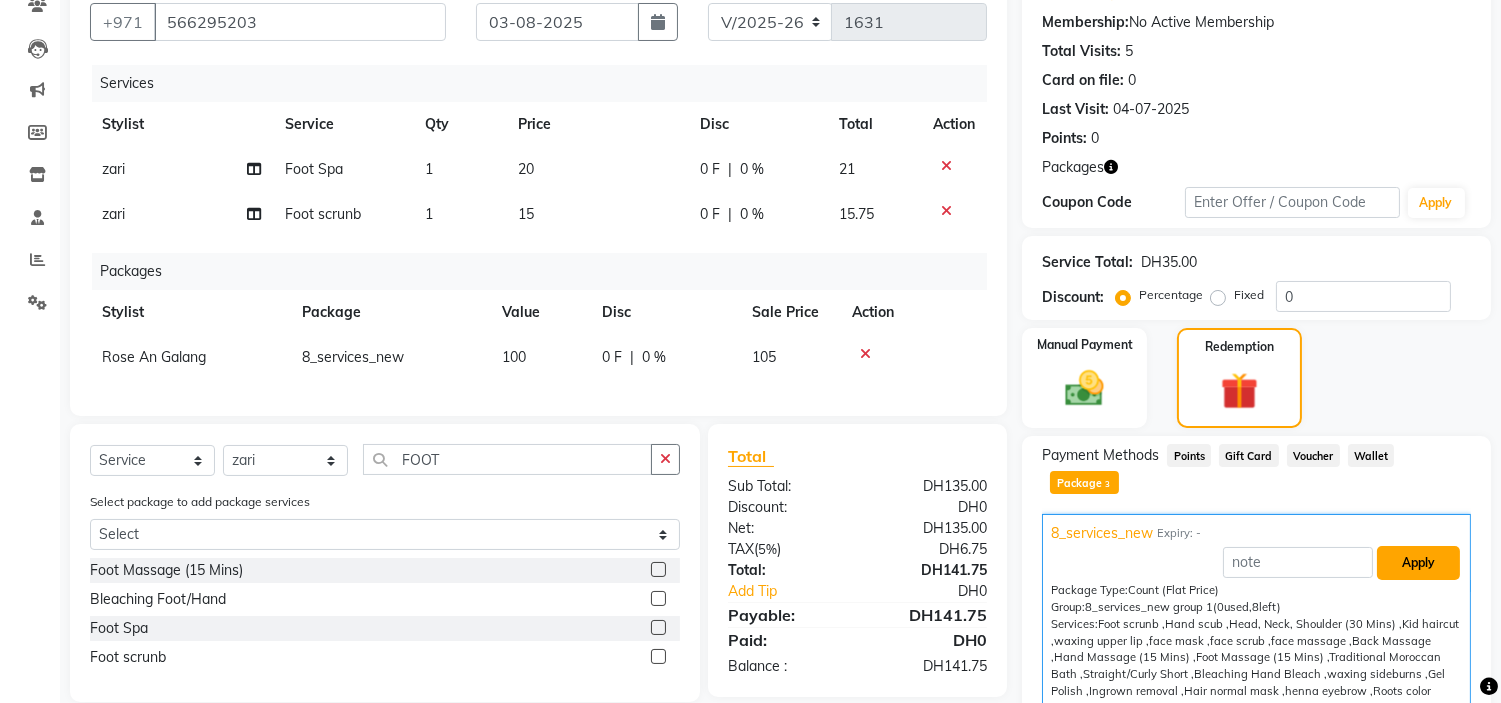 click on "Apply" at bounding box center (1418, 563) 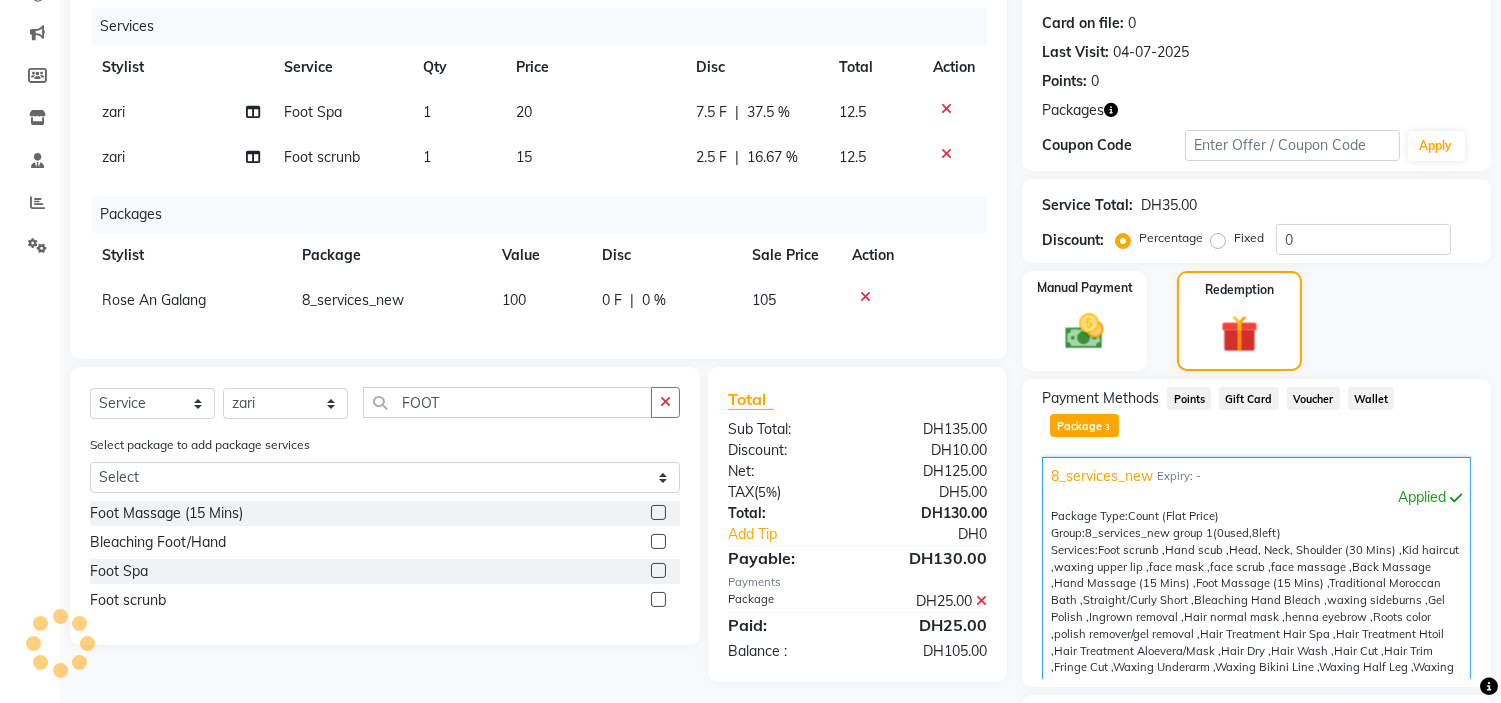 scroll, scrollTop: 380, scrollLeft: 0, axis: vertical 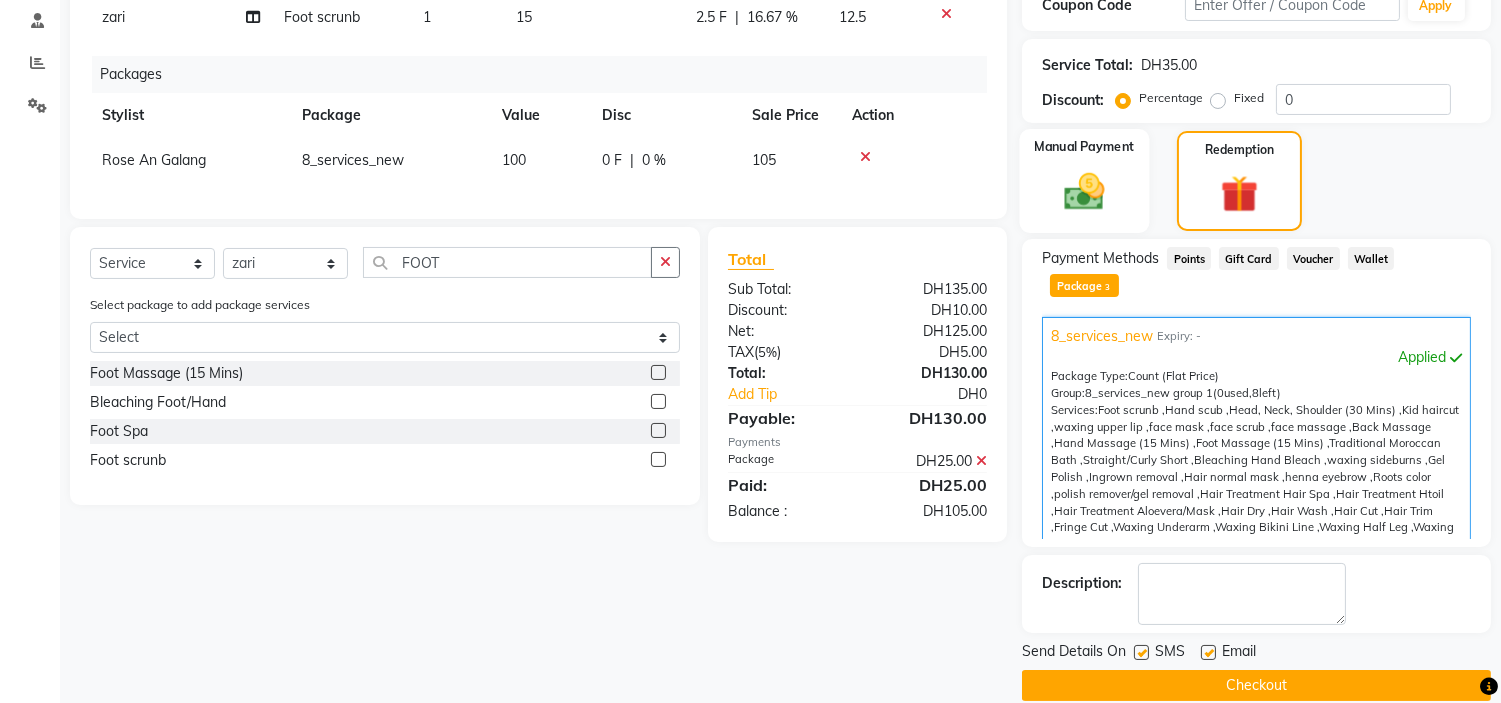 click on "Manual Payment" 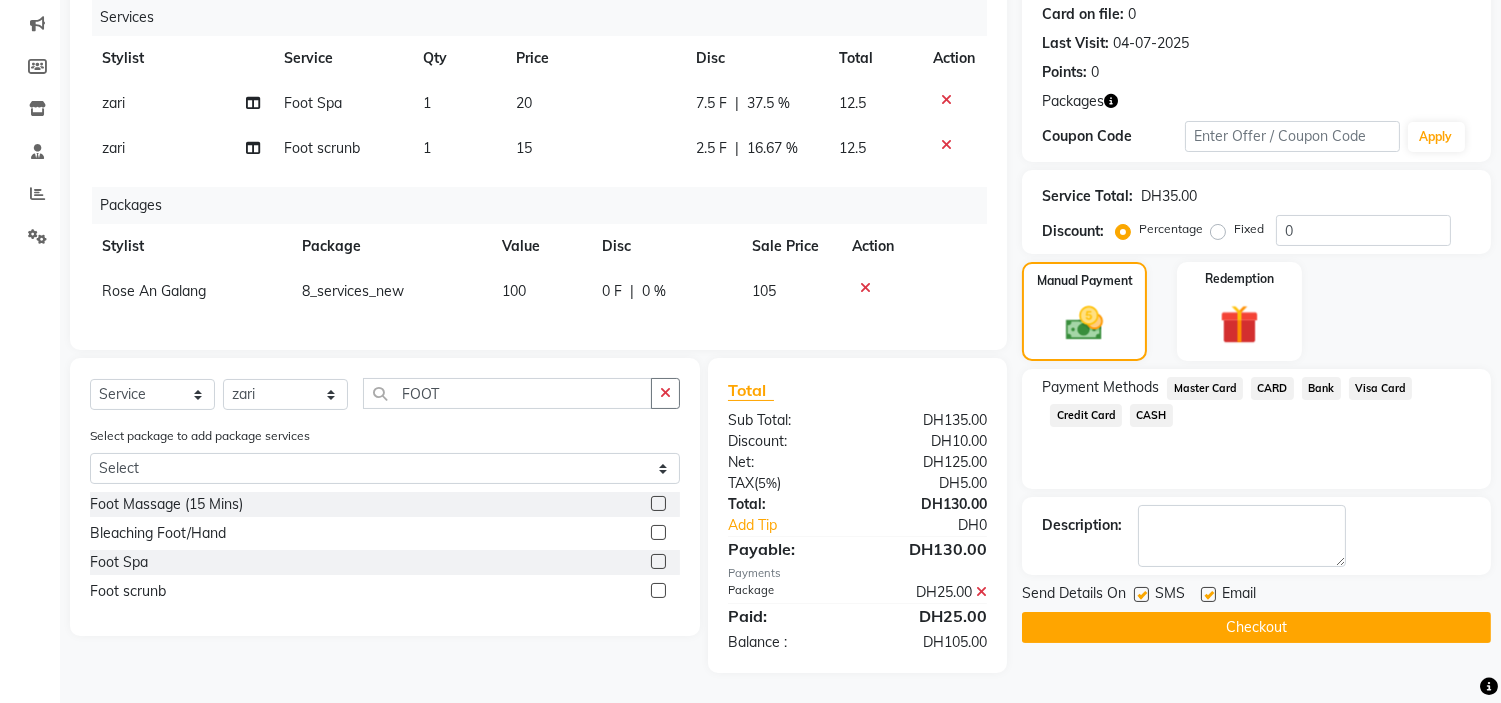 click on "CASH" 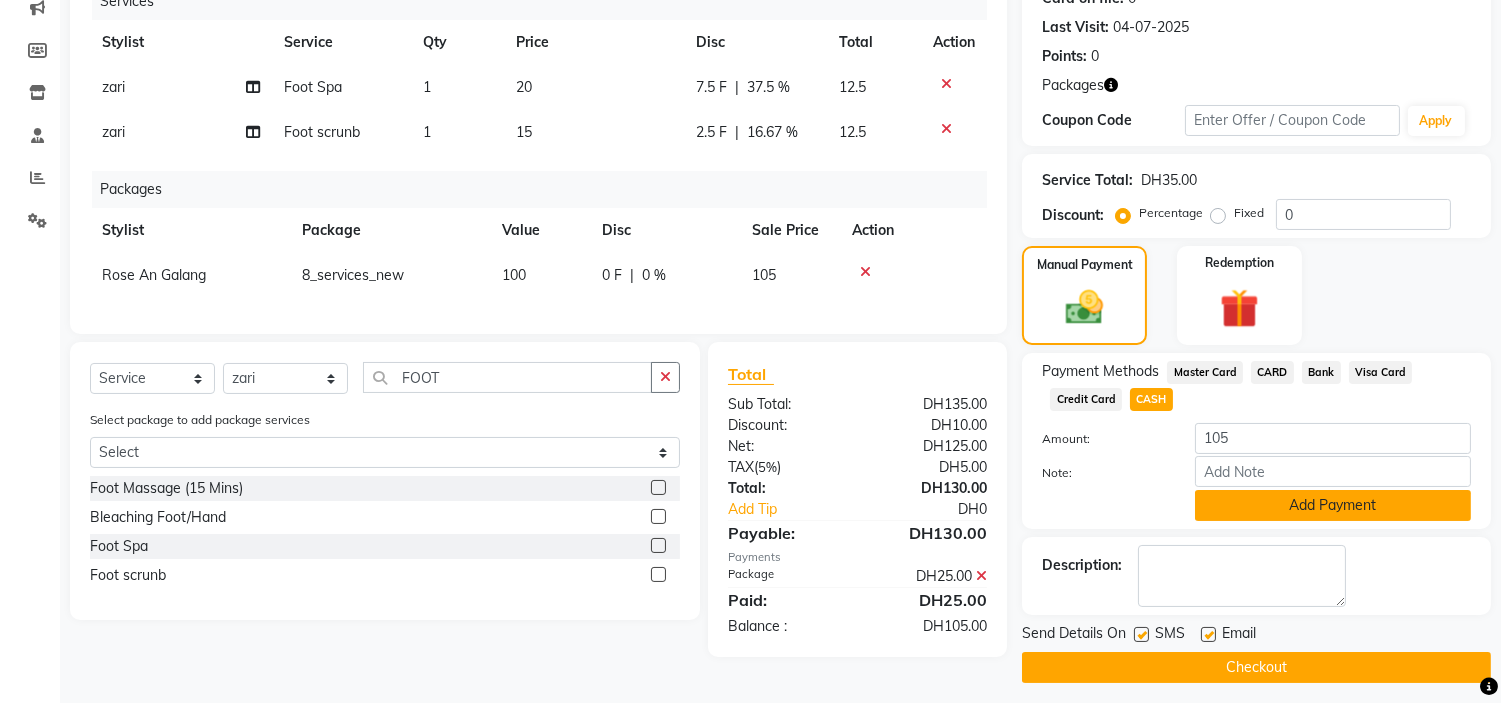 scroll, scrollTop: 275, scrollLeft: 0, axis: vertical 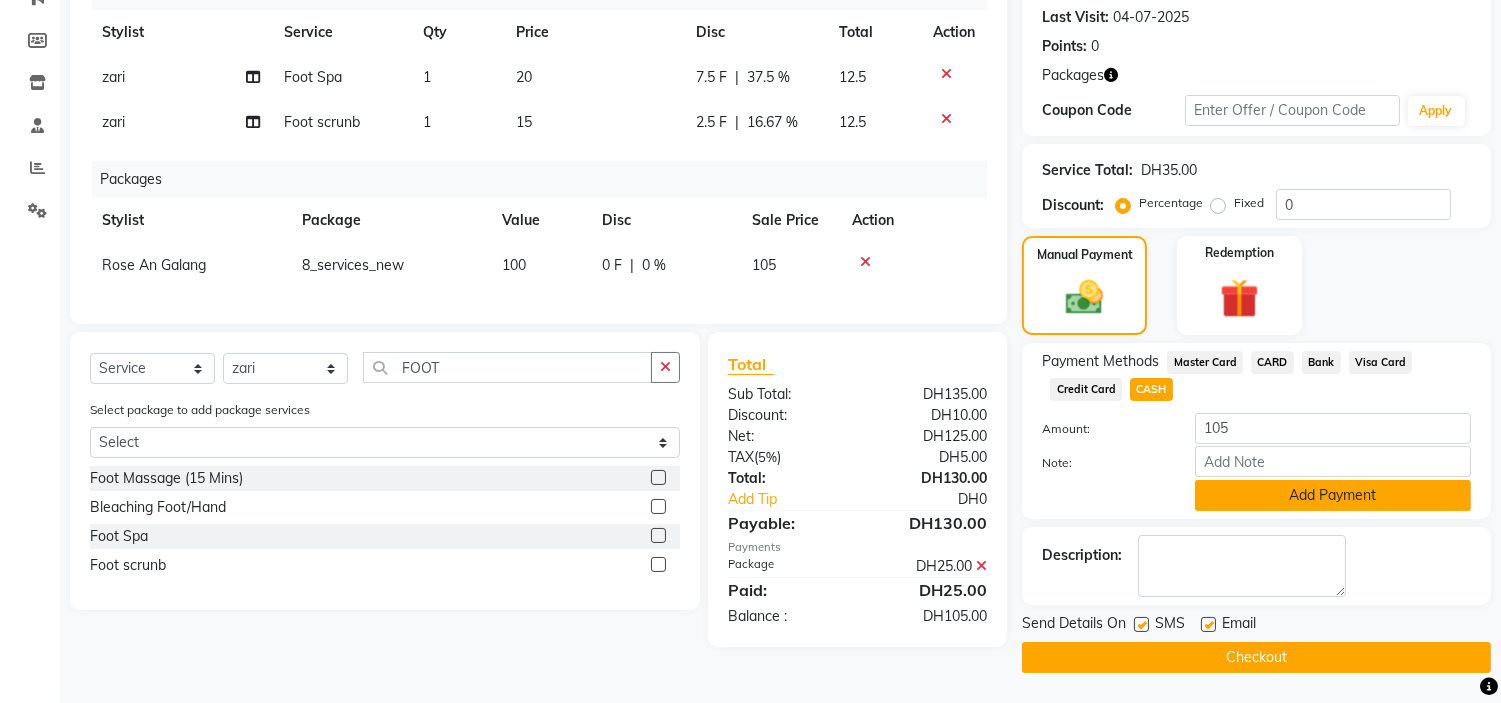 click on "Add Payment" 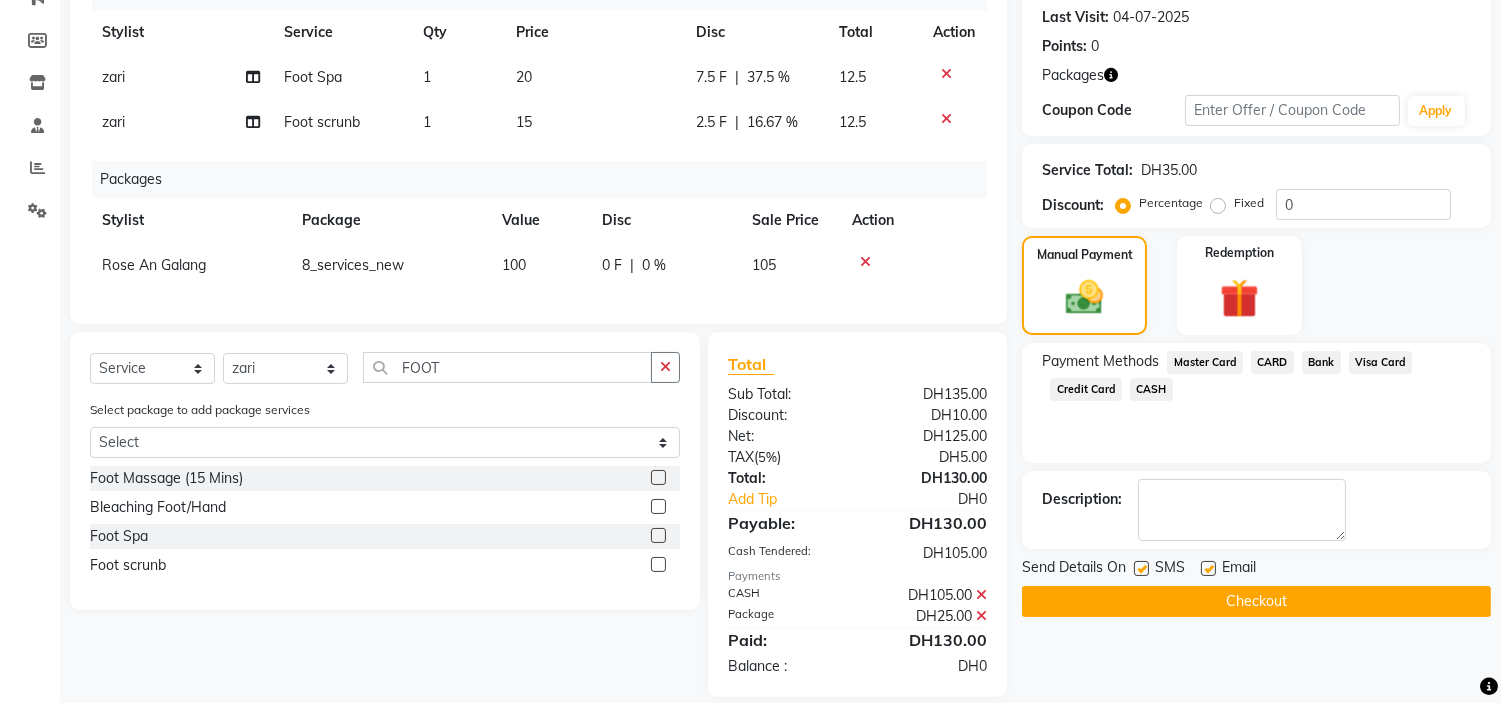 click 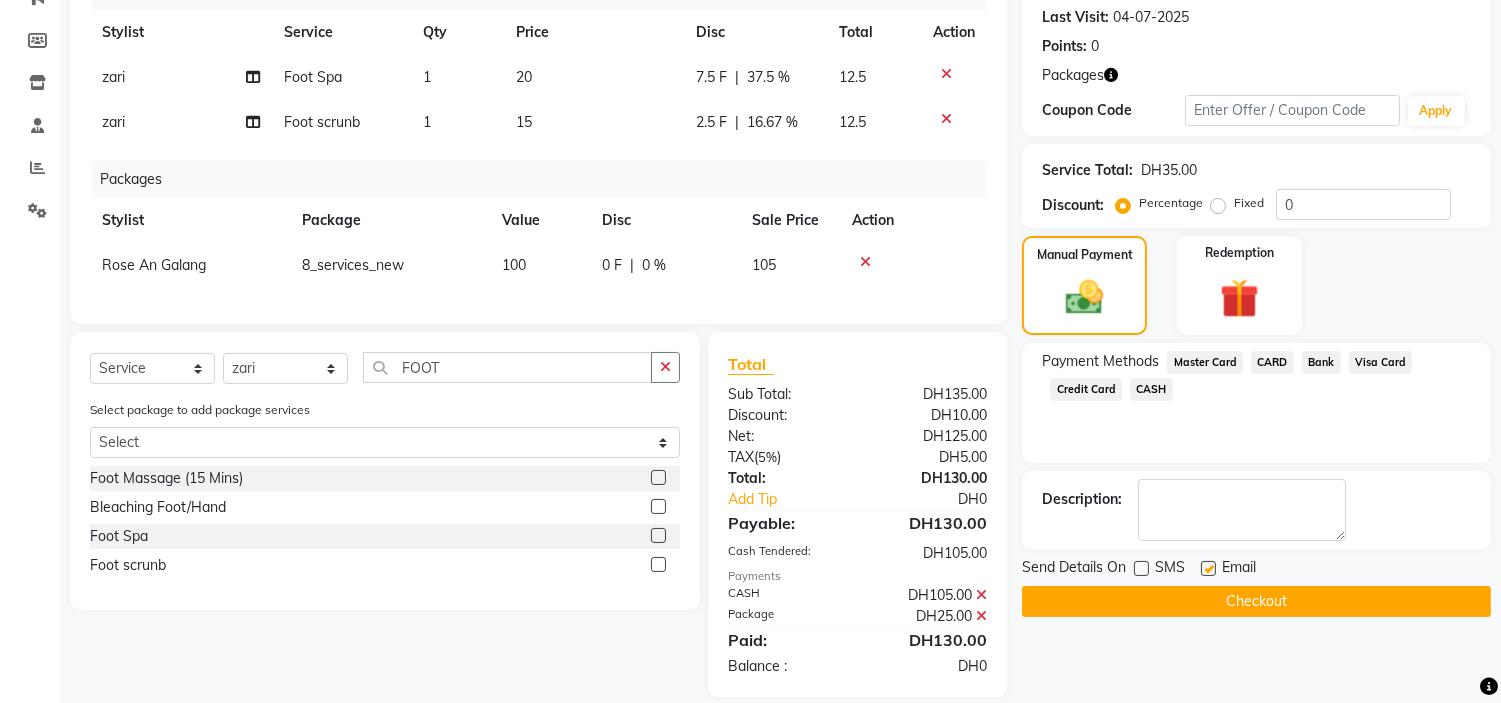 click 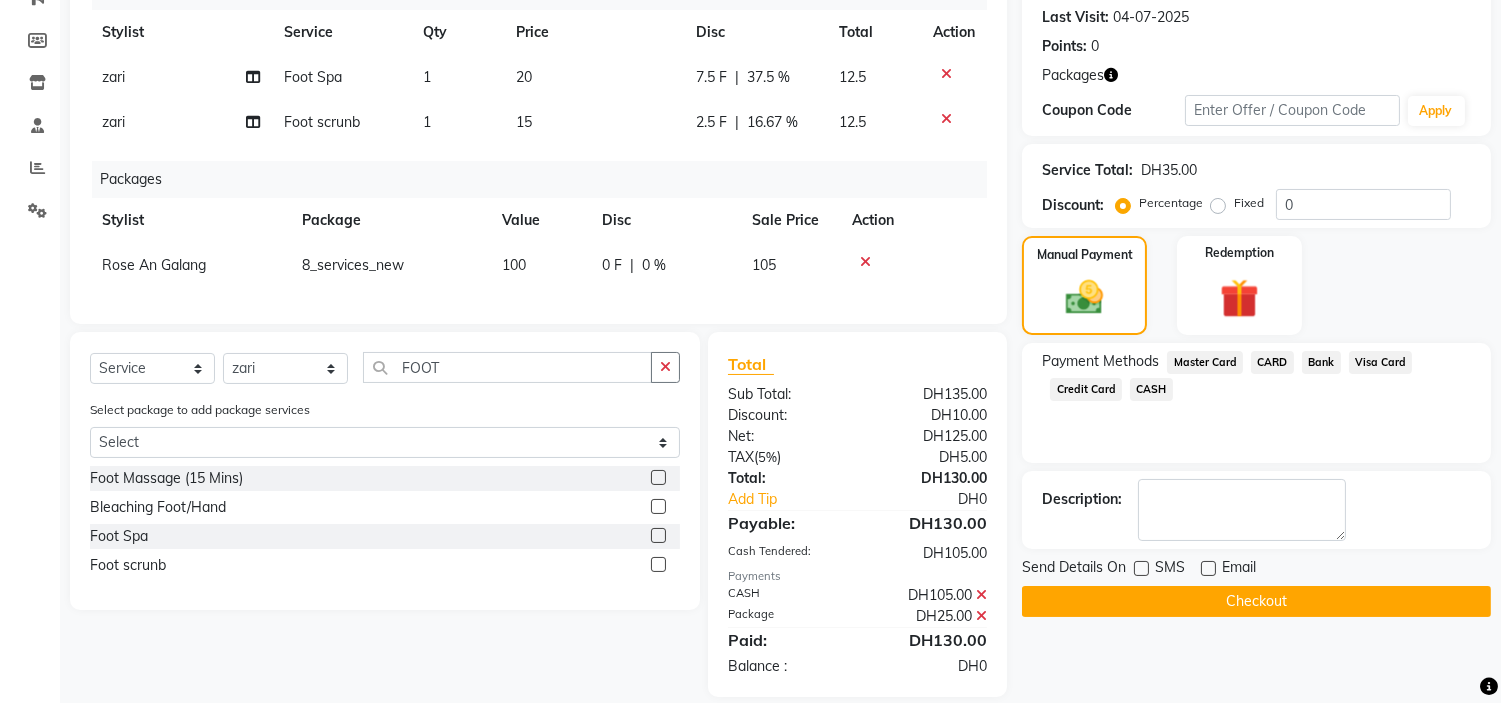 drag, startPoint x: 1204, startPoint y: 601, endPoint x: 855, endPoint y: 451, distance: 379.86972 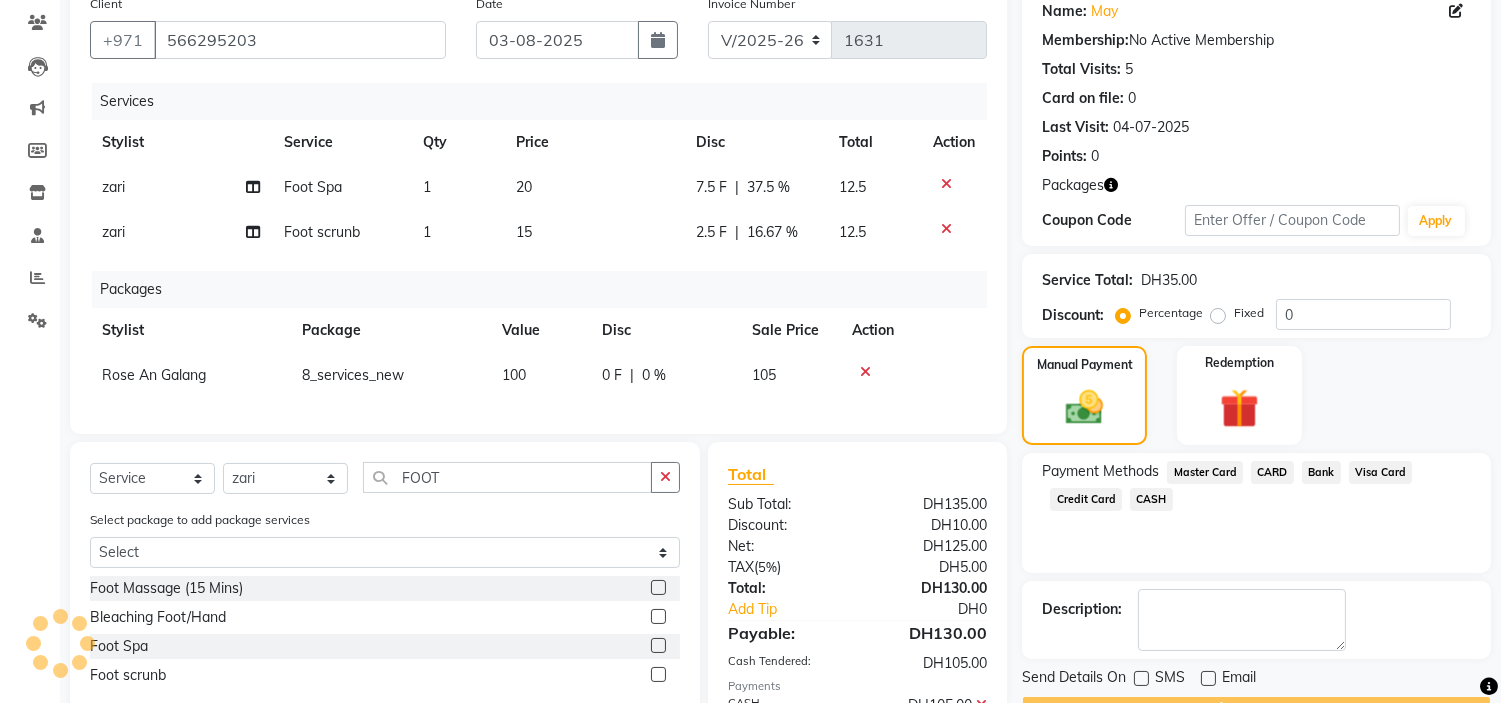 scroll, scrollTop: 164, scrollLeft: 0, axis: vertical 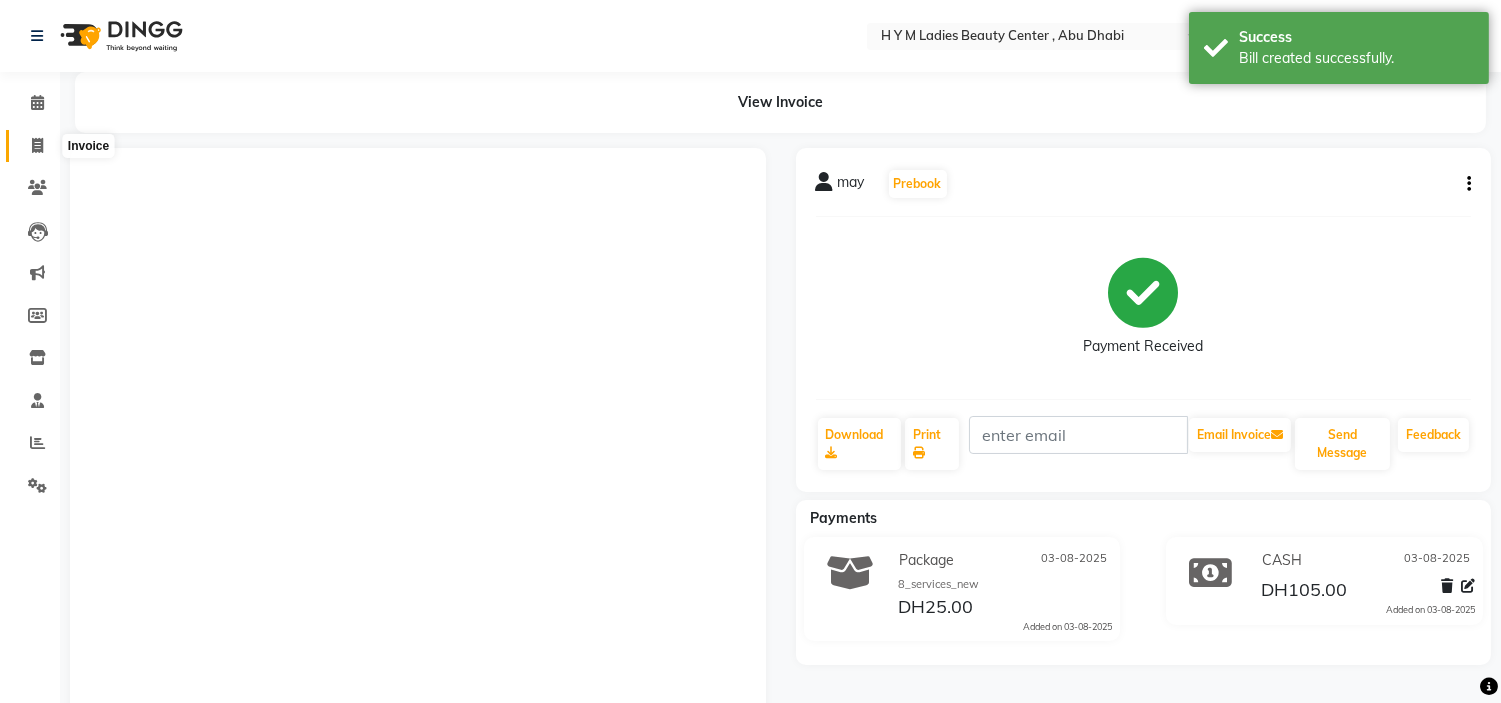 click 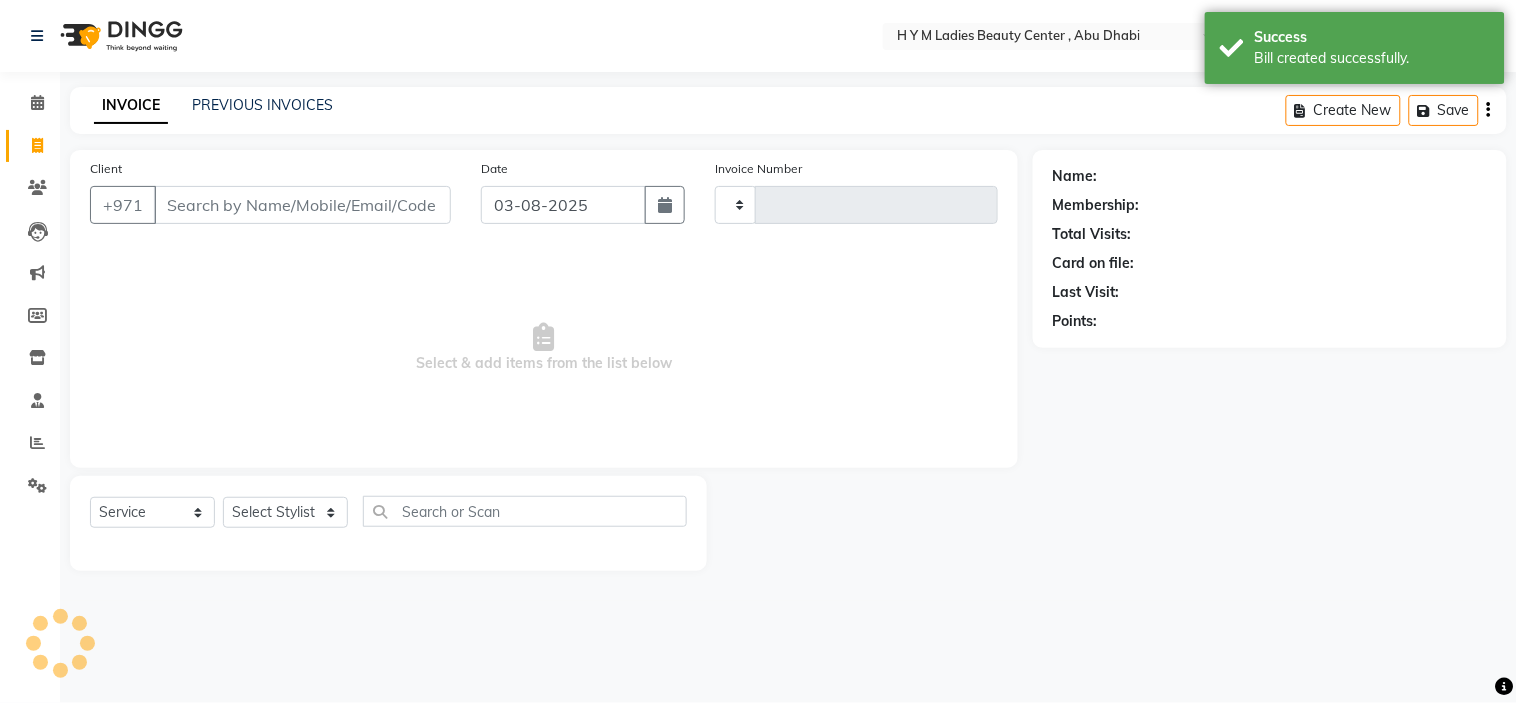 type on "1632" 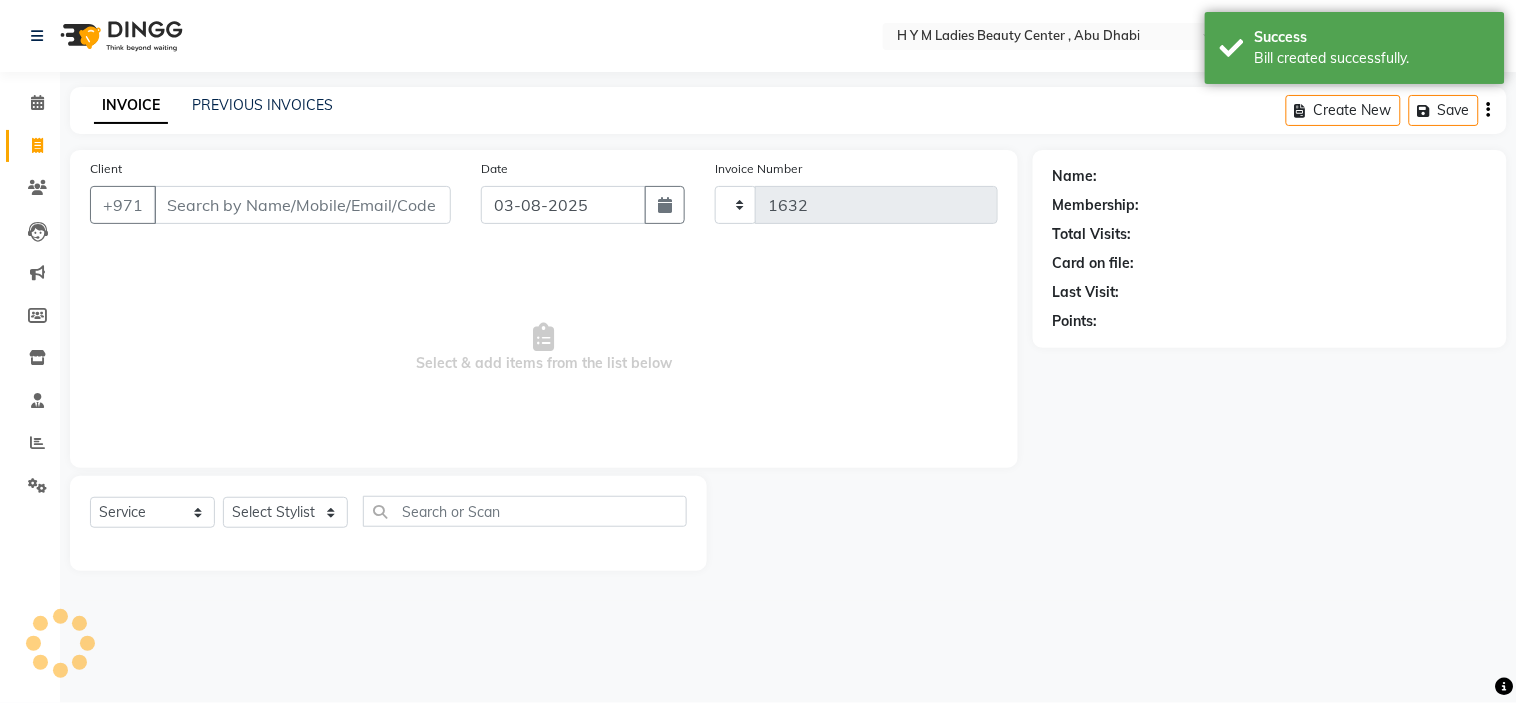 select on "7248" 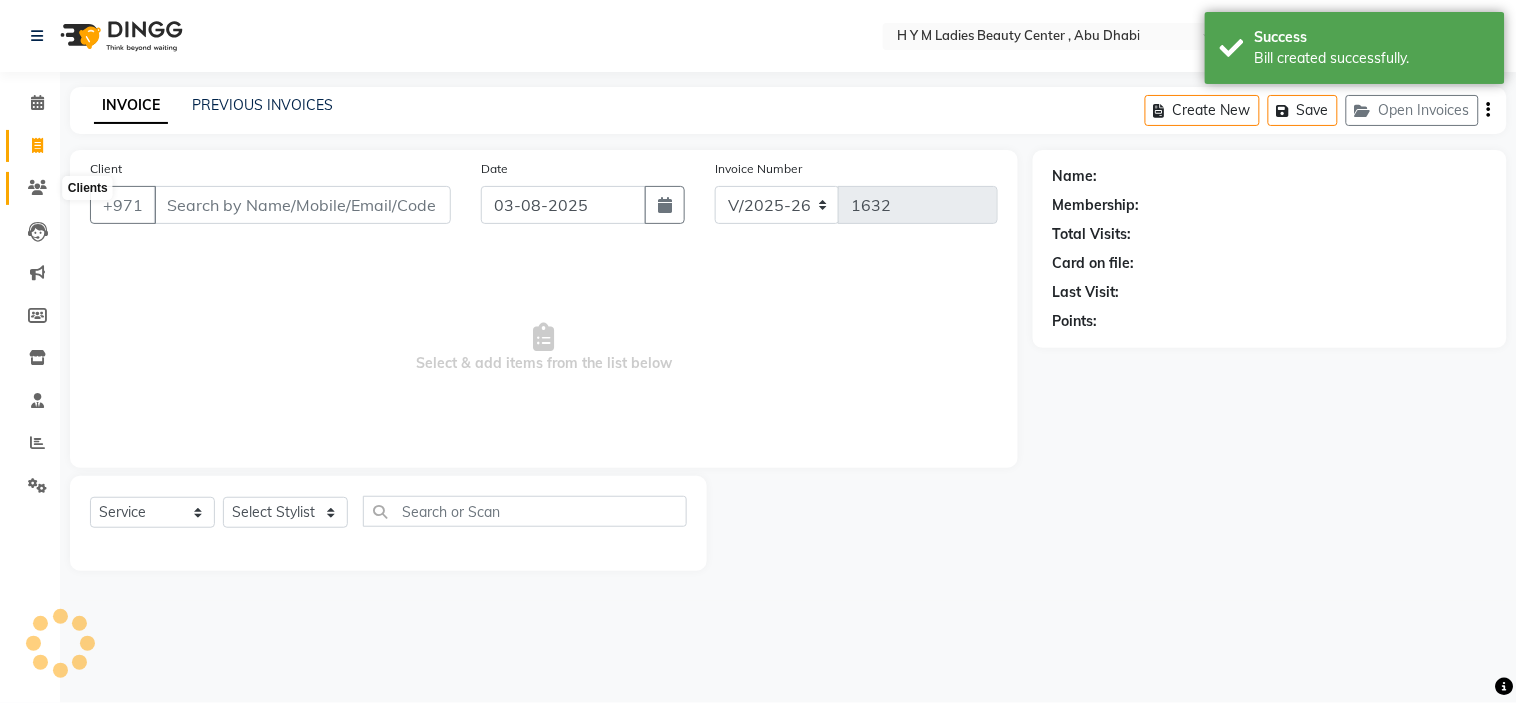 drag, startPoint x: 293, startPoint y: 217, endPoint x: 53, endPoint y: 186, distance: 241.9938 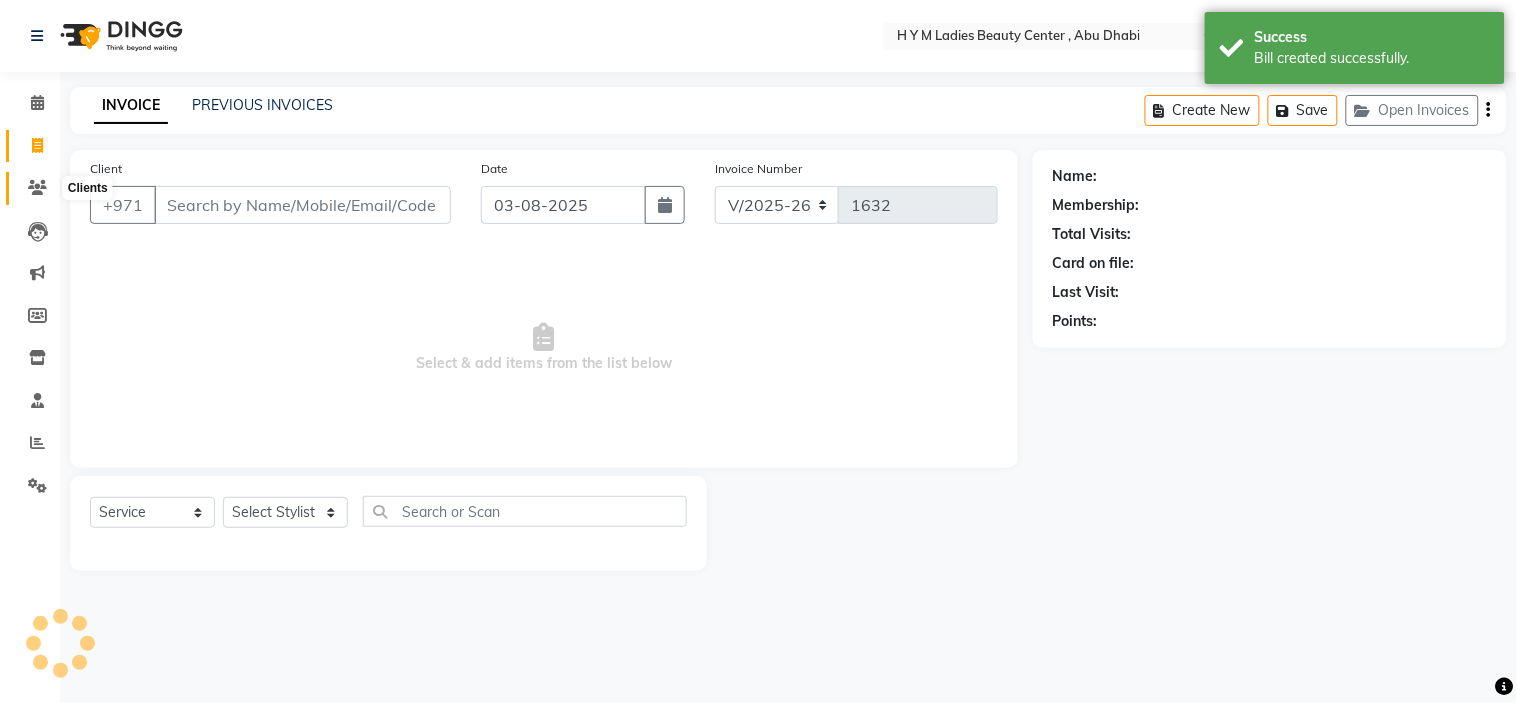 click 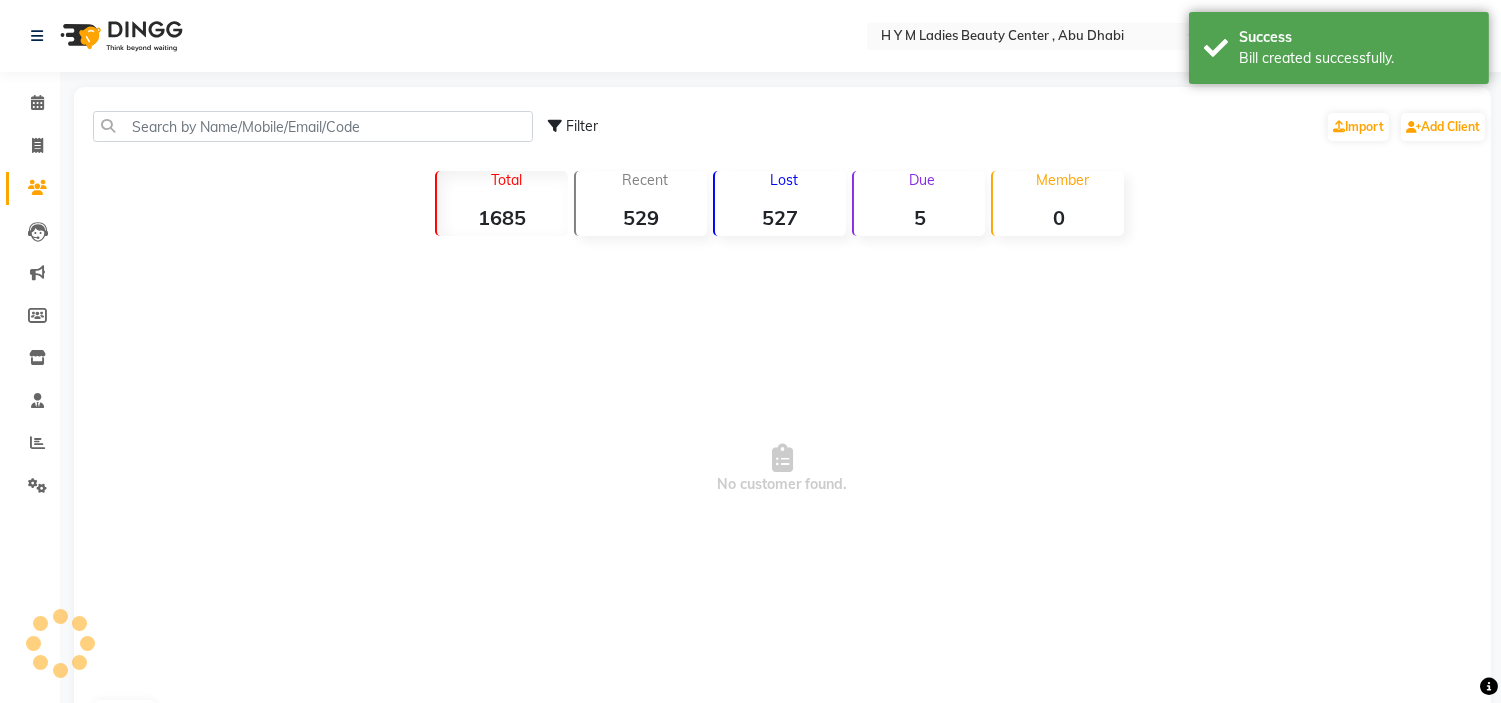 click 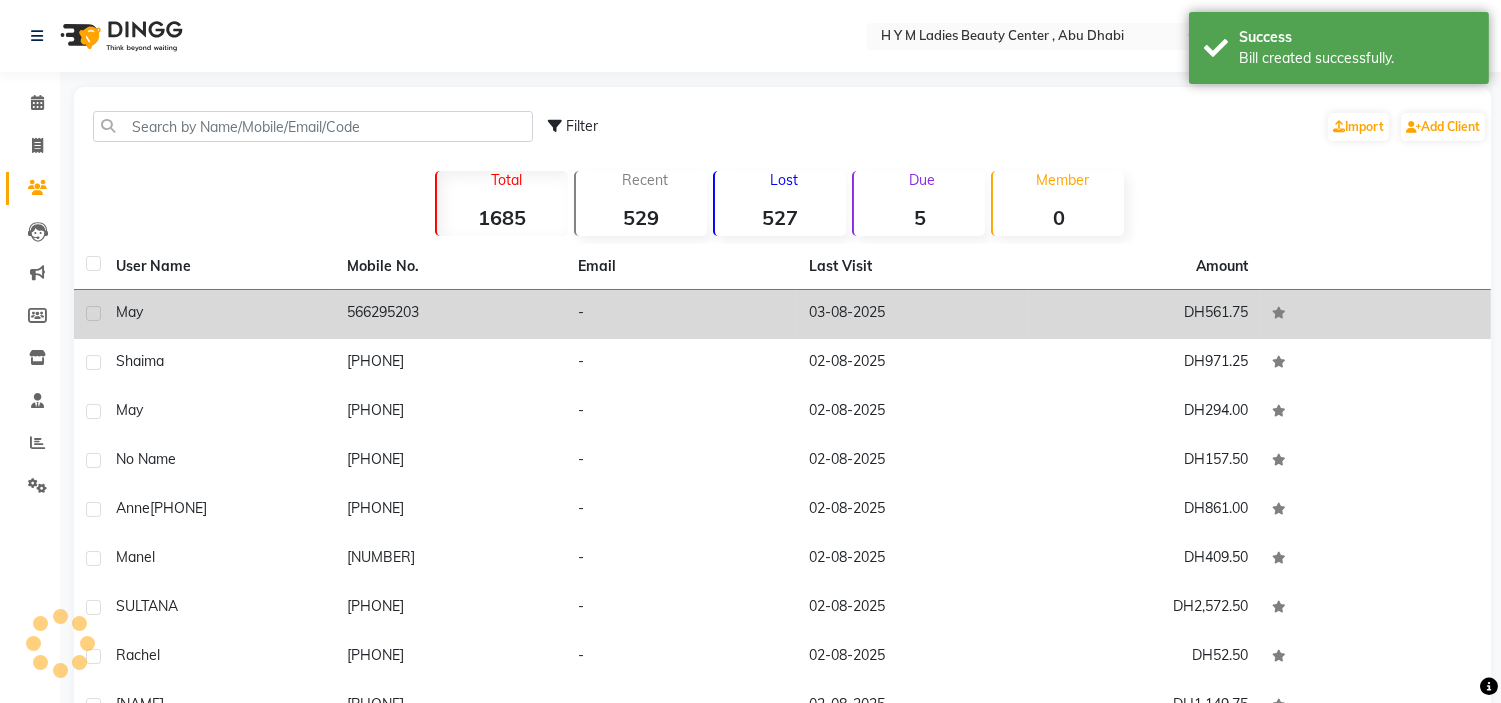 drag, startPoint x: 234, startPoint y: 314, endPoint x: 494, endPoint y: 315, distance: 260.00192 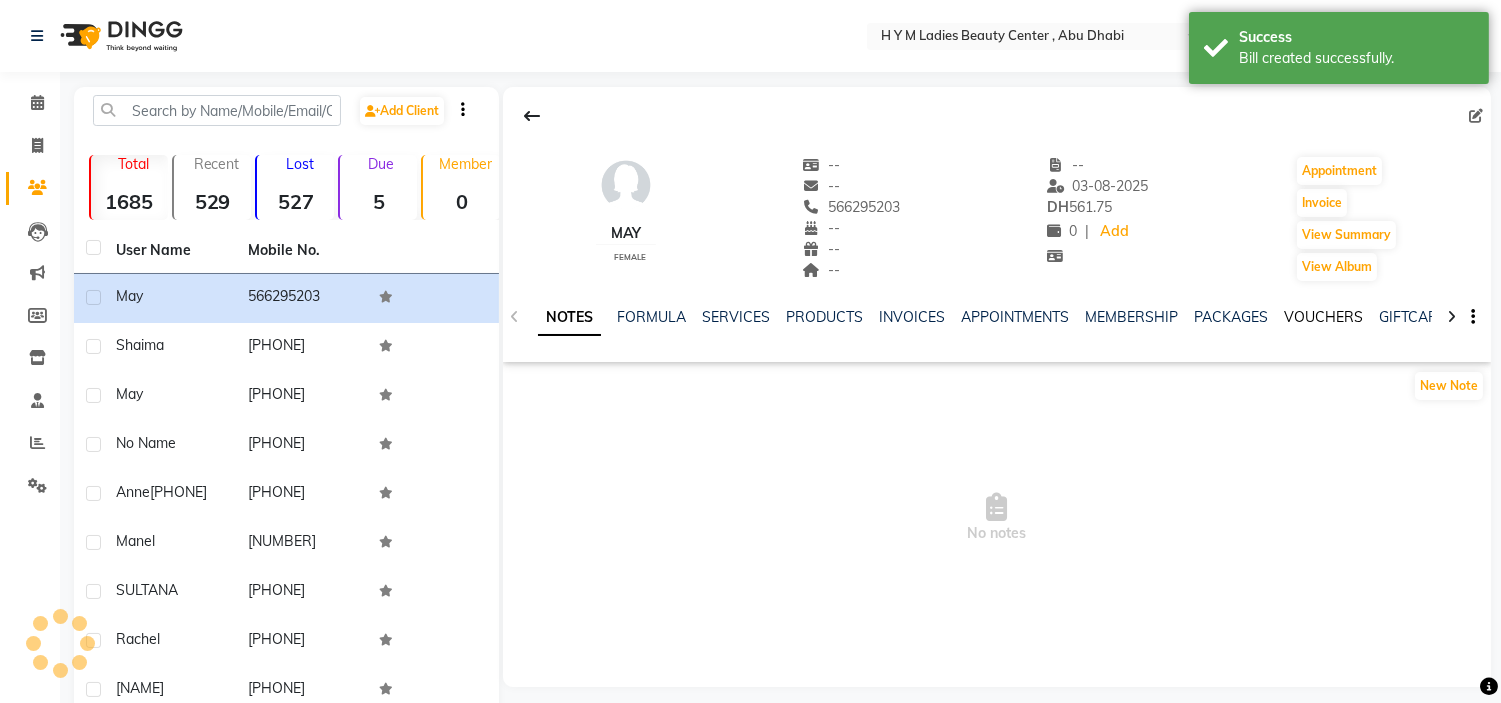 drag, startPoint x: 1293, startPoint y: 326, endPoint x: 1276, endPoint y: 317, distance: 19.235384 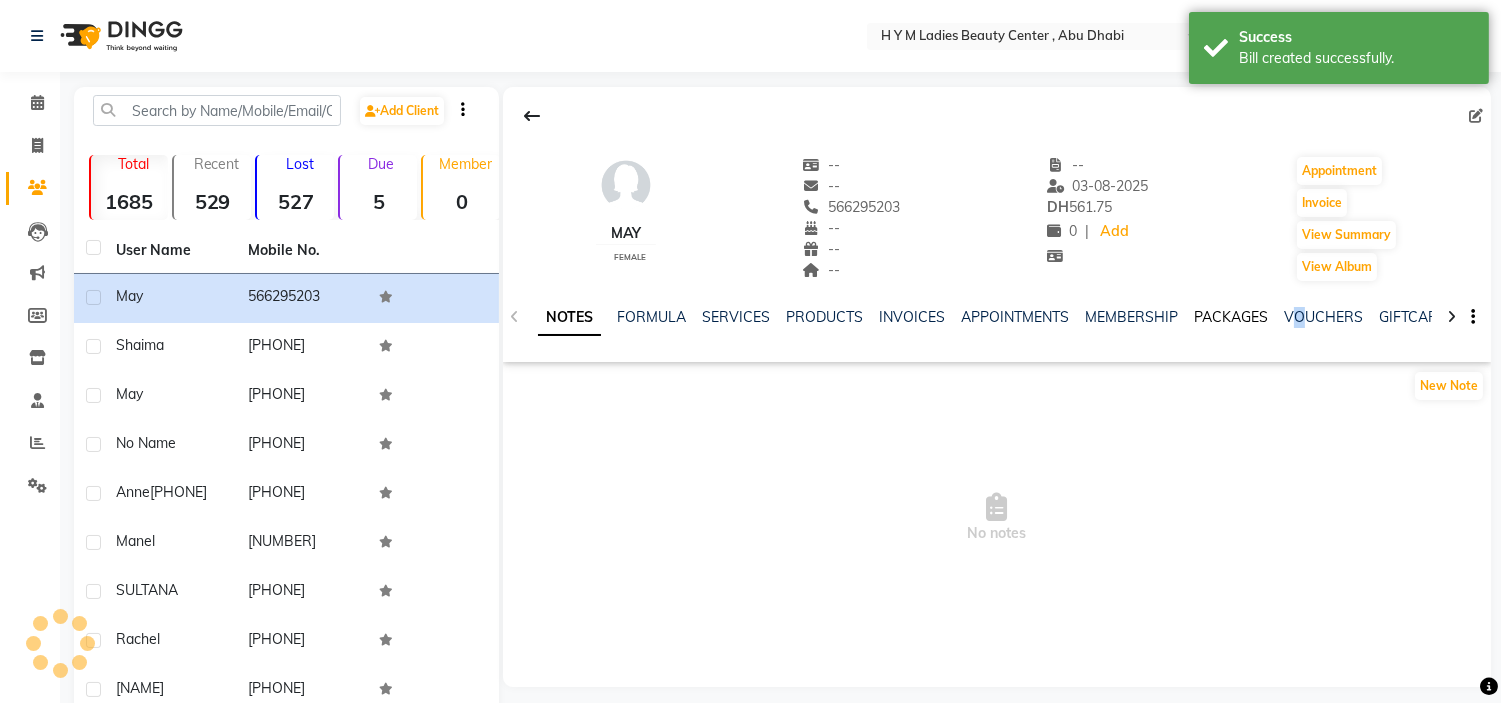 click on "PACKAGES" 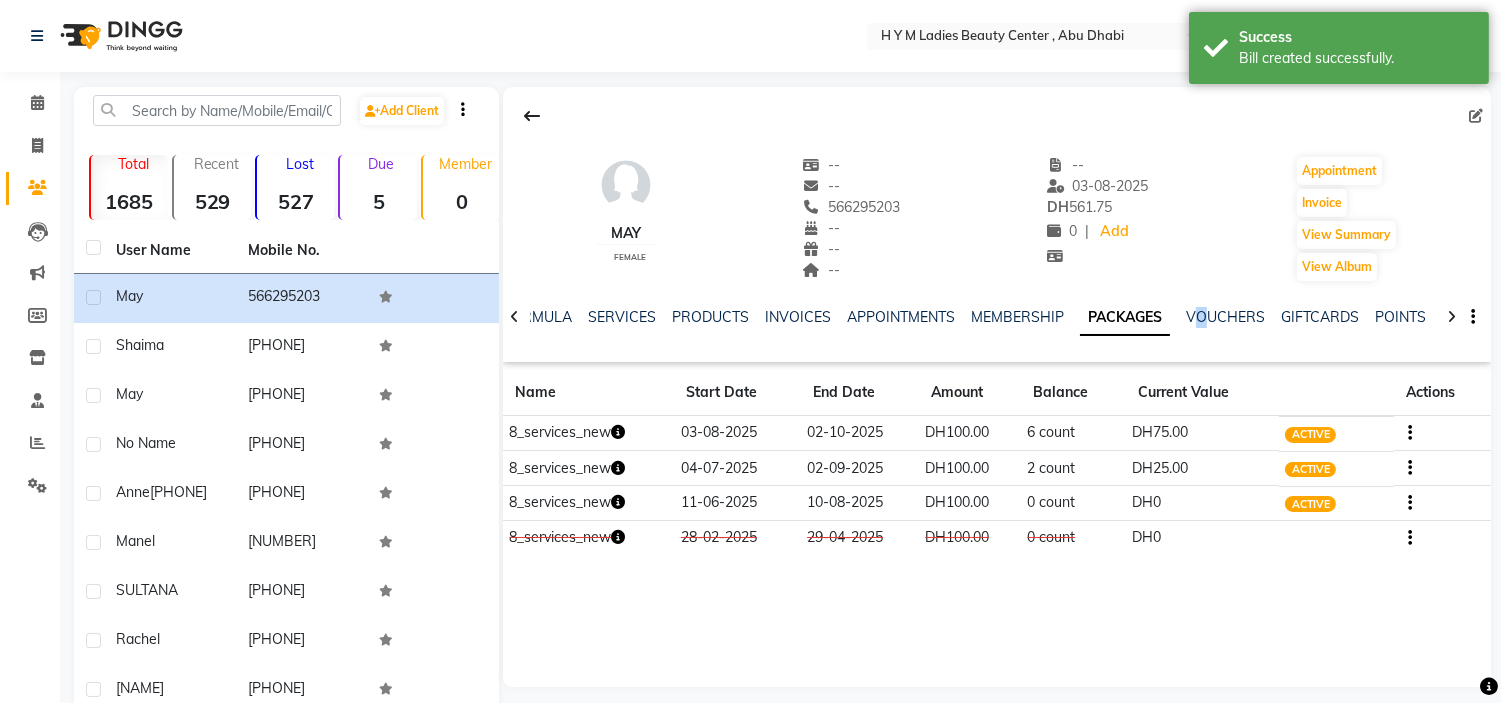 click on "PACKAGES" 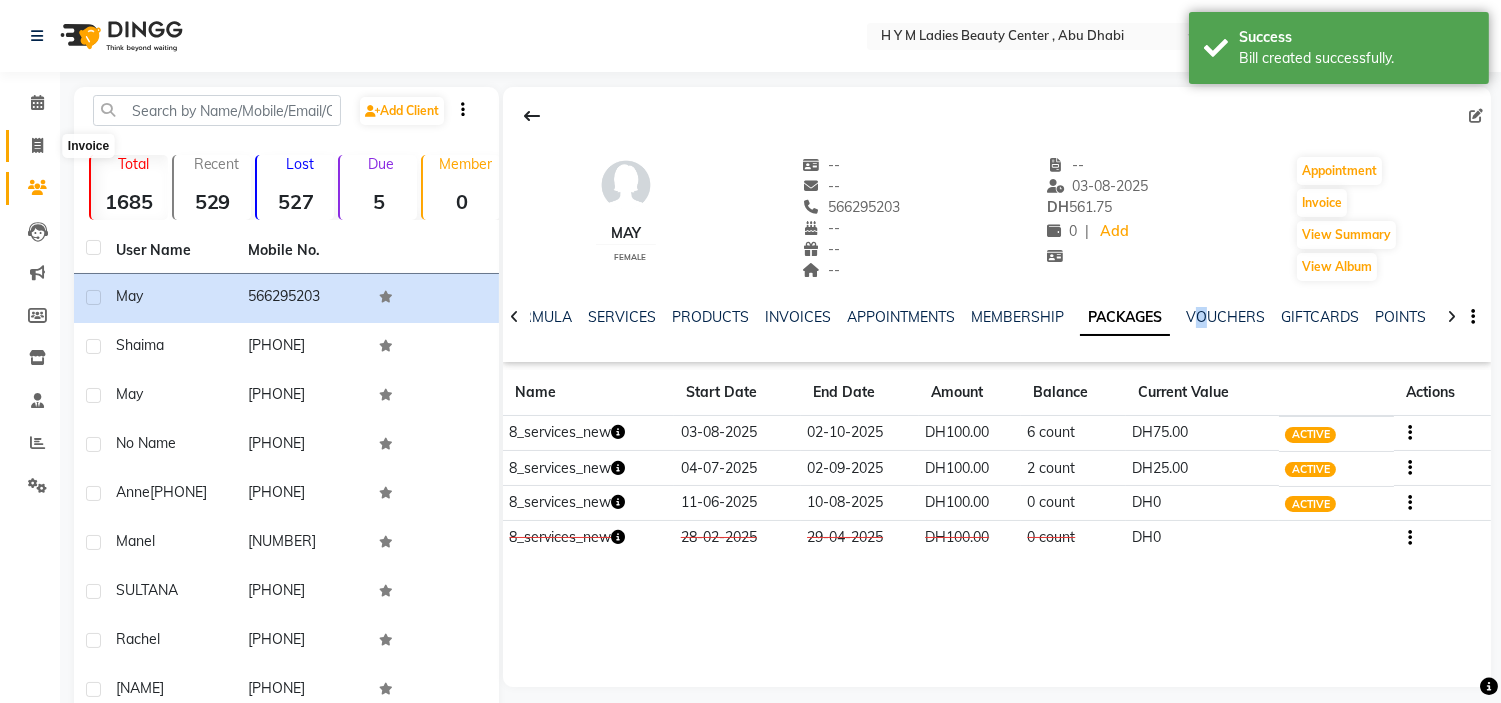 click 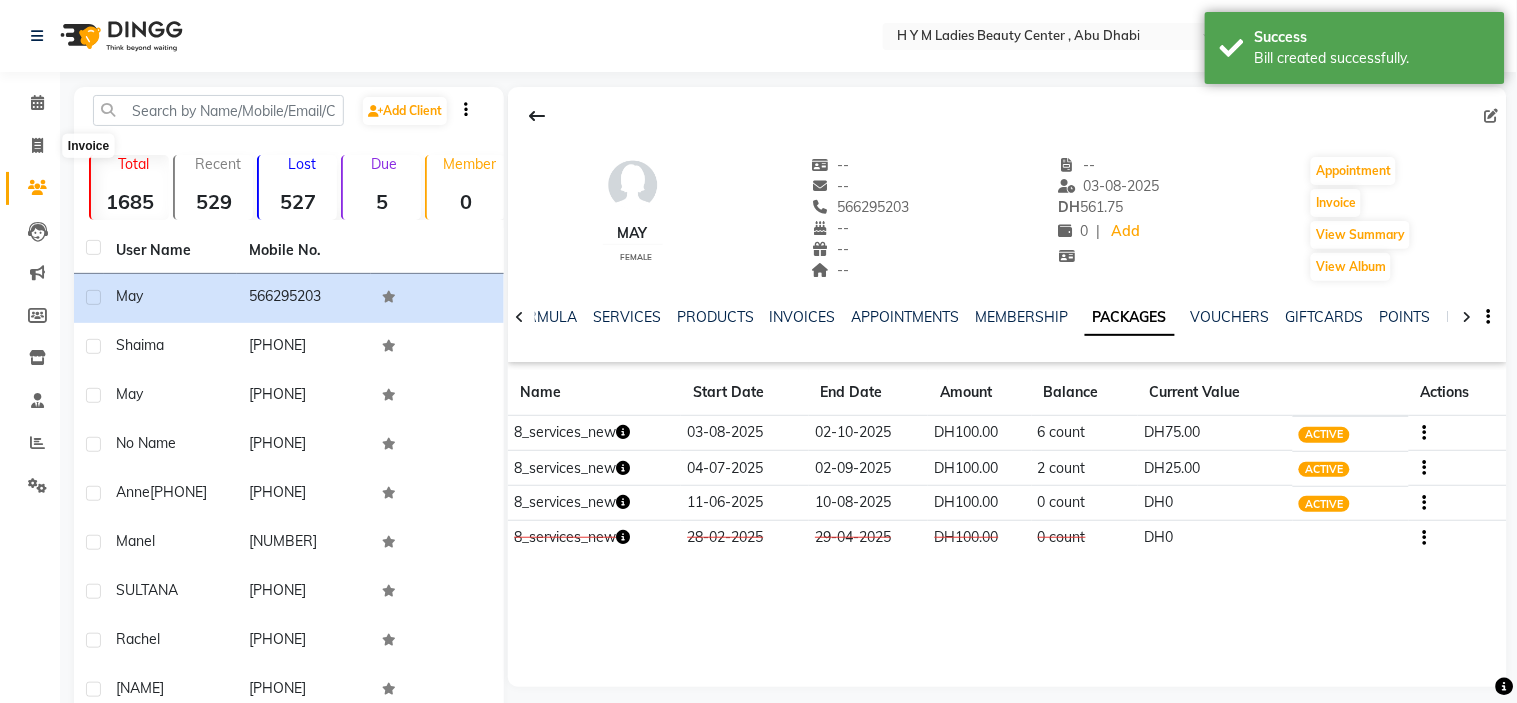 select on "service" 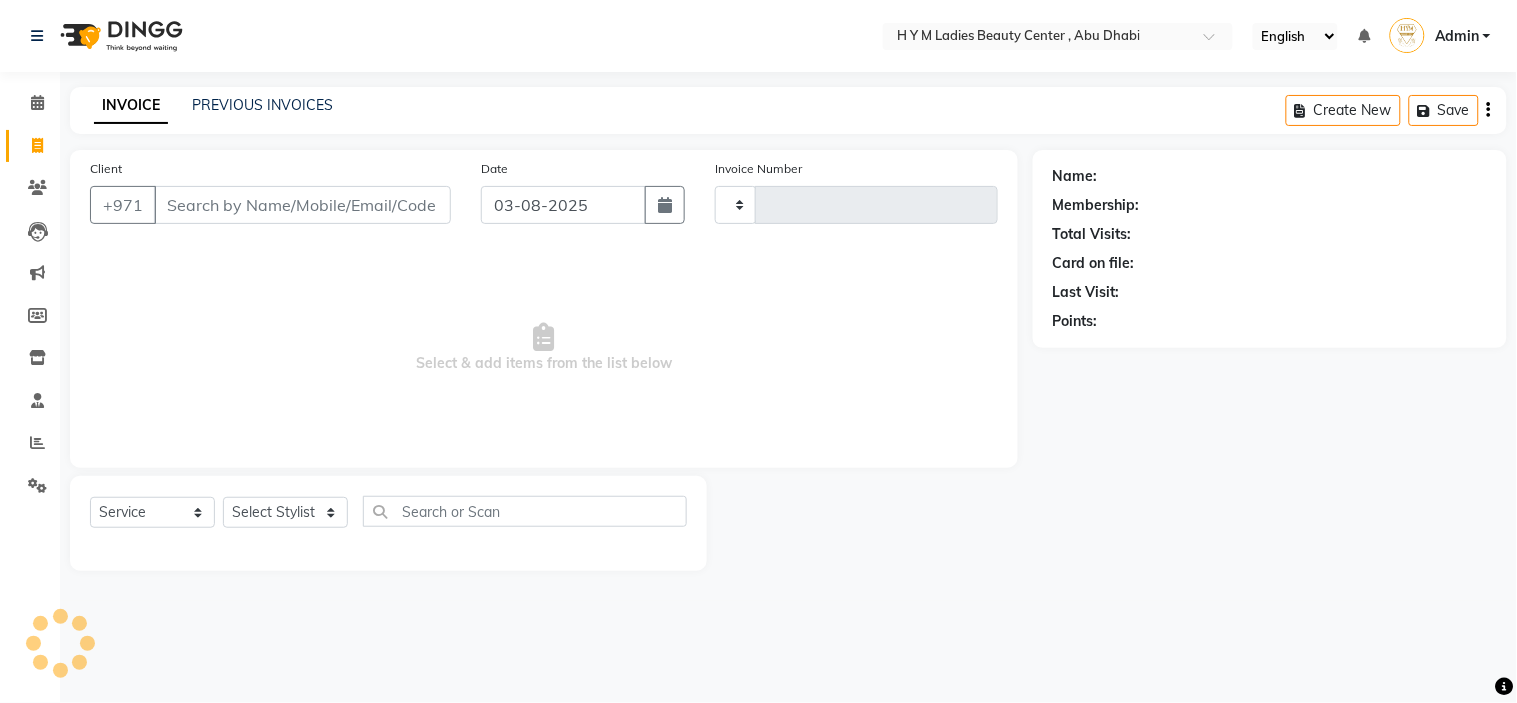 type on "1632" 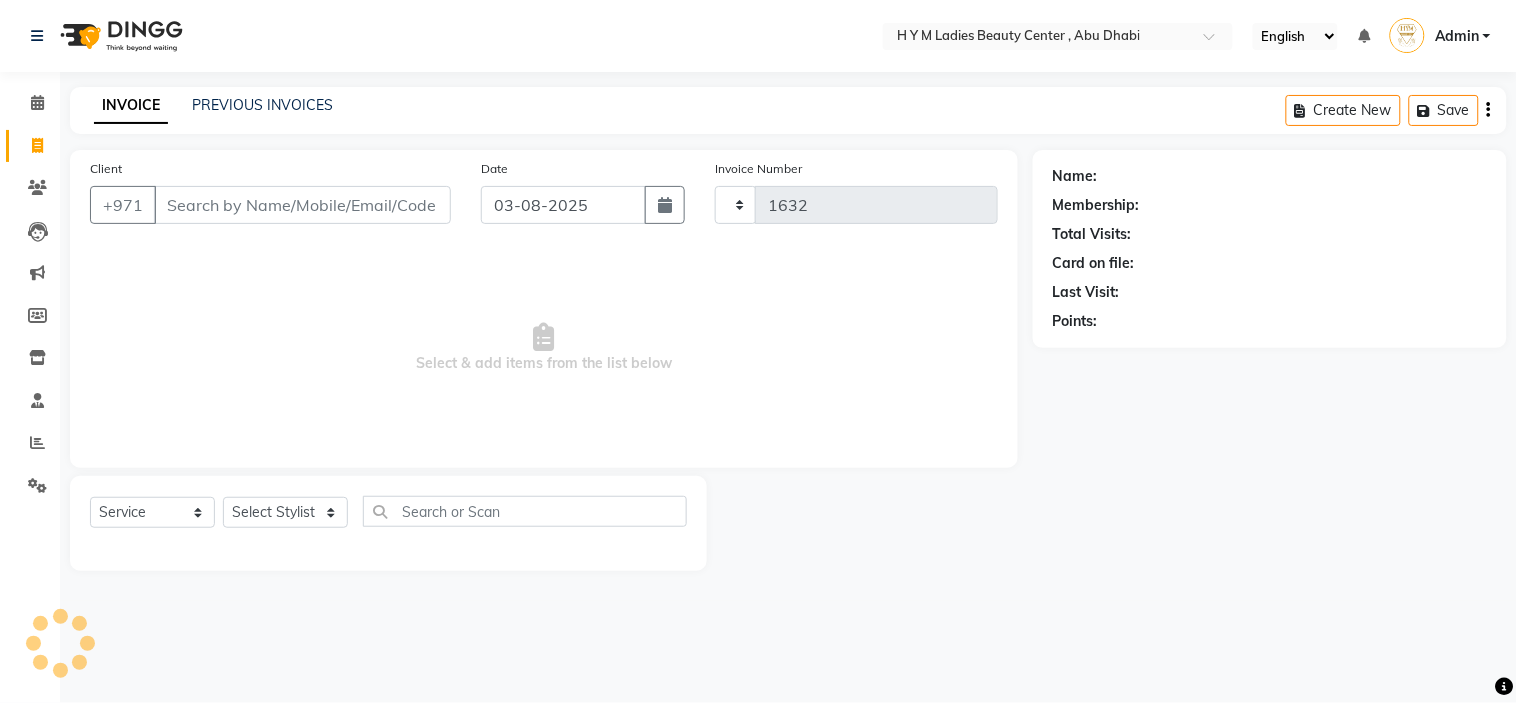 select on "7248" 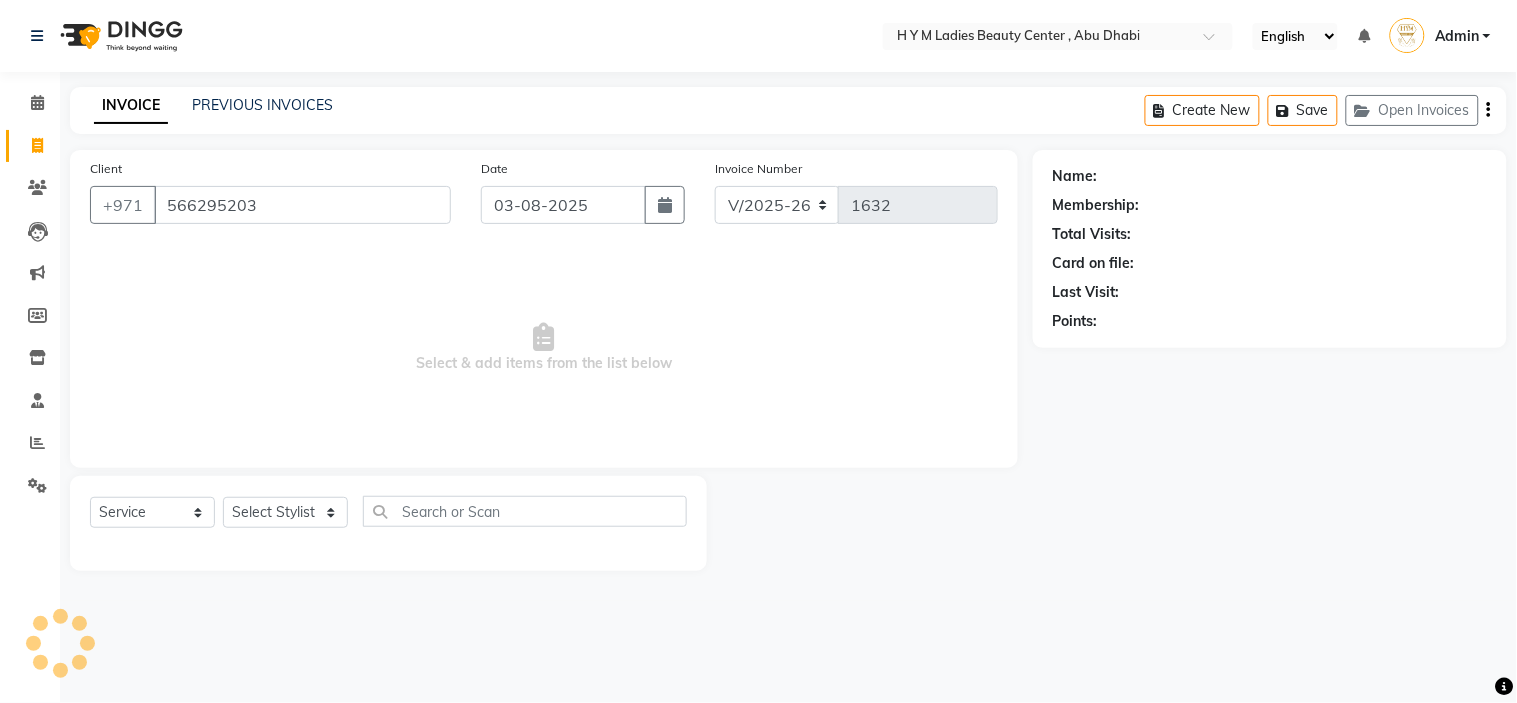 type on "566295203" 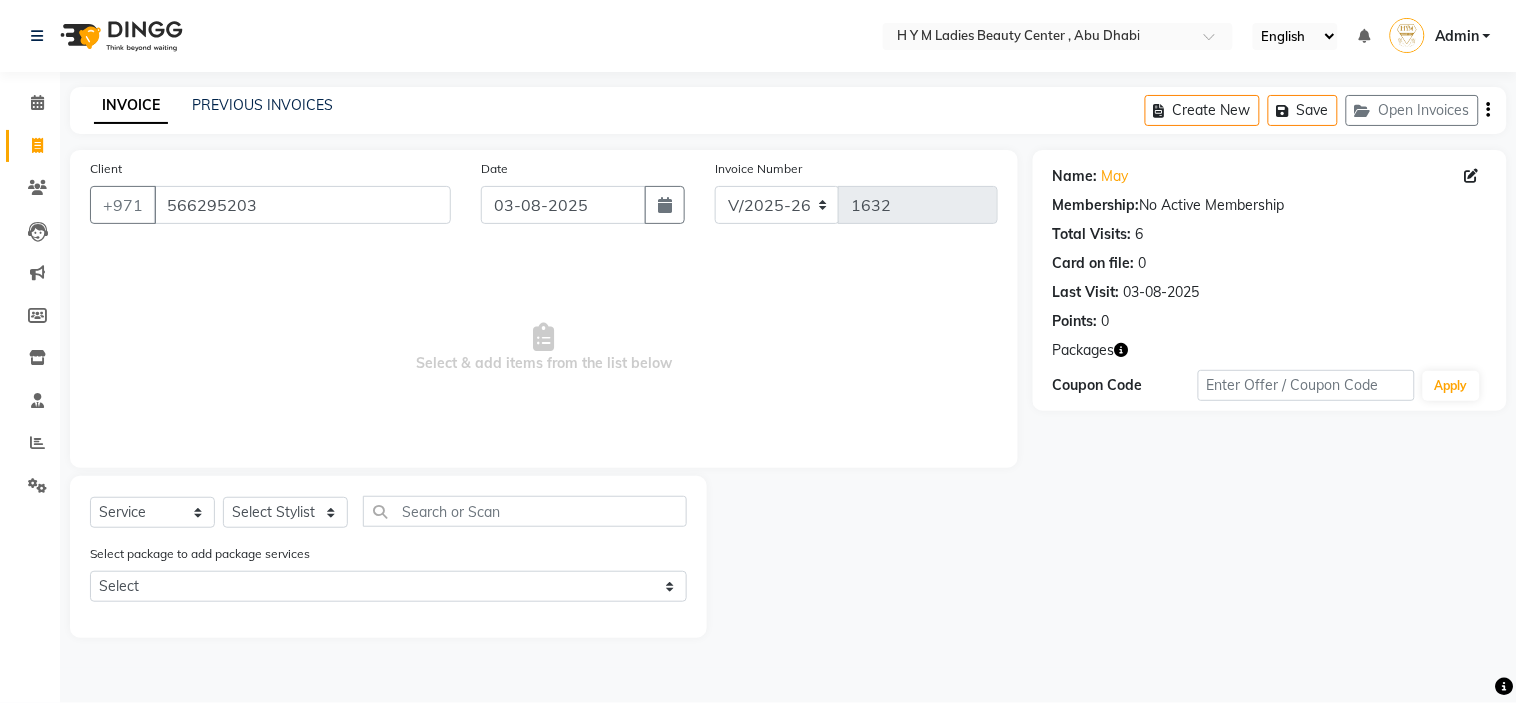 click on "Select Service Product Membership Package Voucher Prepaid Gift Card Select Stylist ameena Jheza Dalangin Julie Corteza nadeema randa Rose An Galang zari Select package to add package services Select 8_services_new 8_services_new 8_services_new" 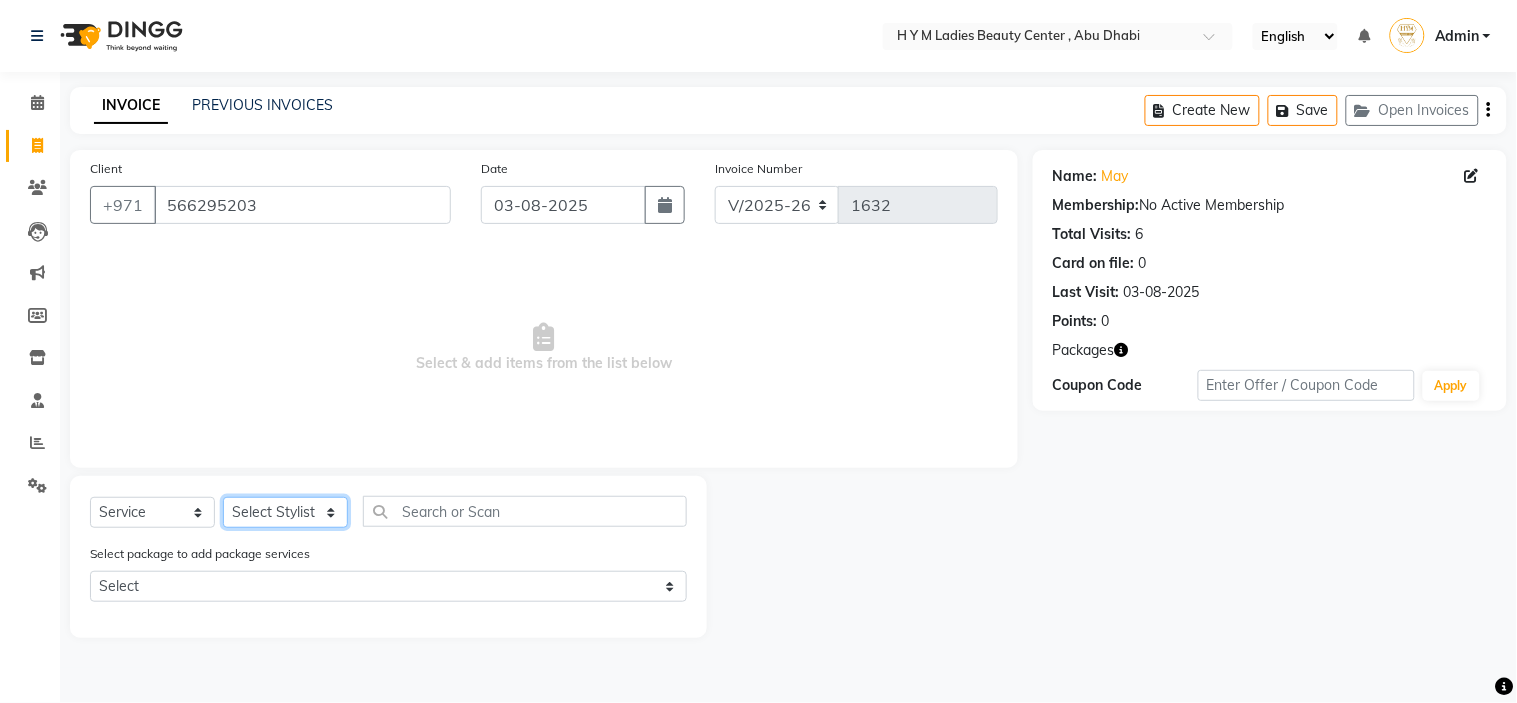 click on "Select Stylist ameena Jheza Dalangin Julie Corteza nadeema randa Rose An Galang zari" 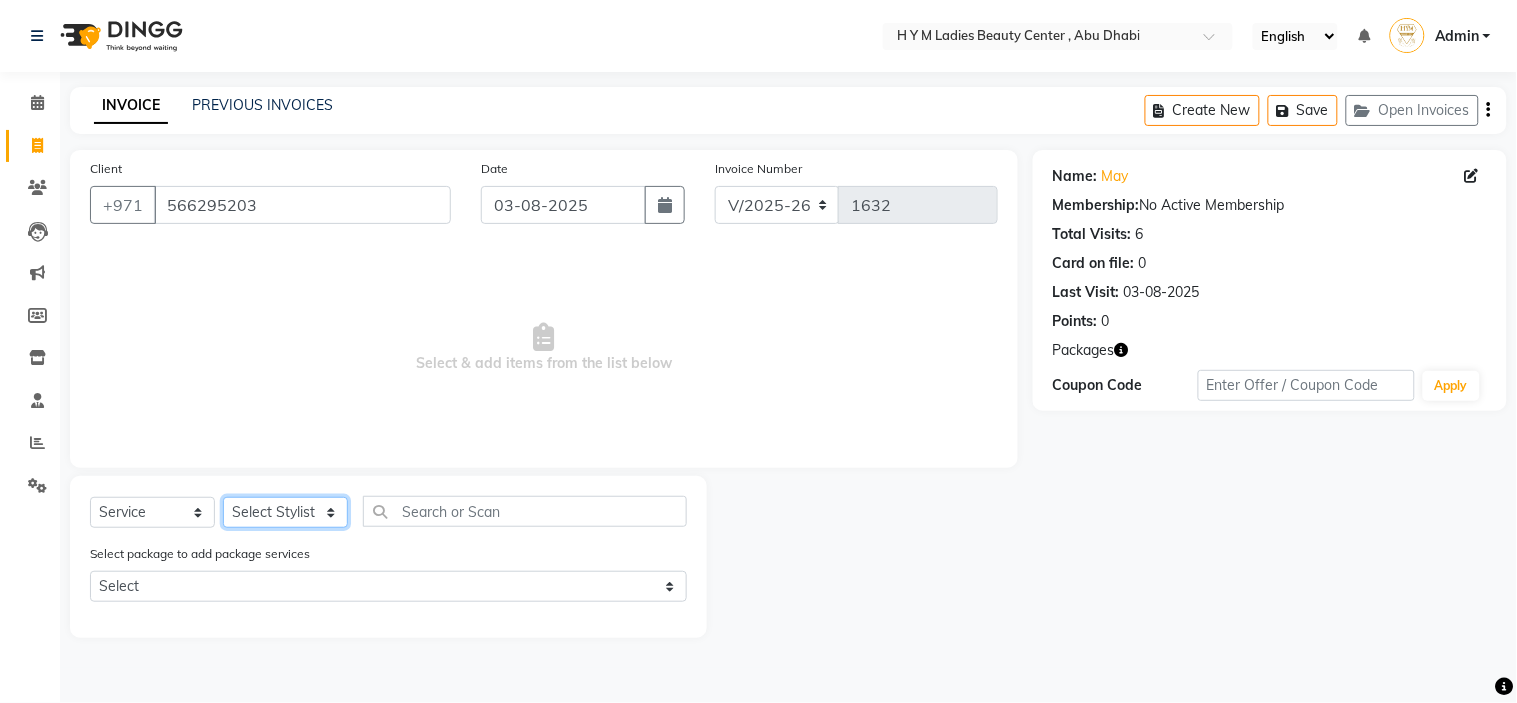 select on "61767" 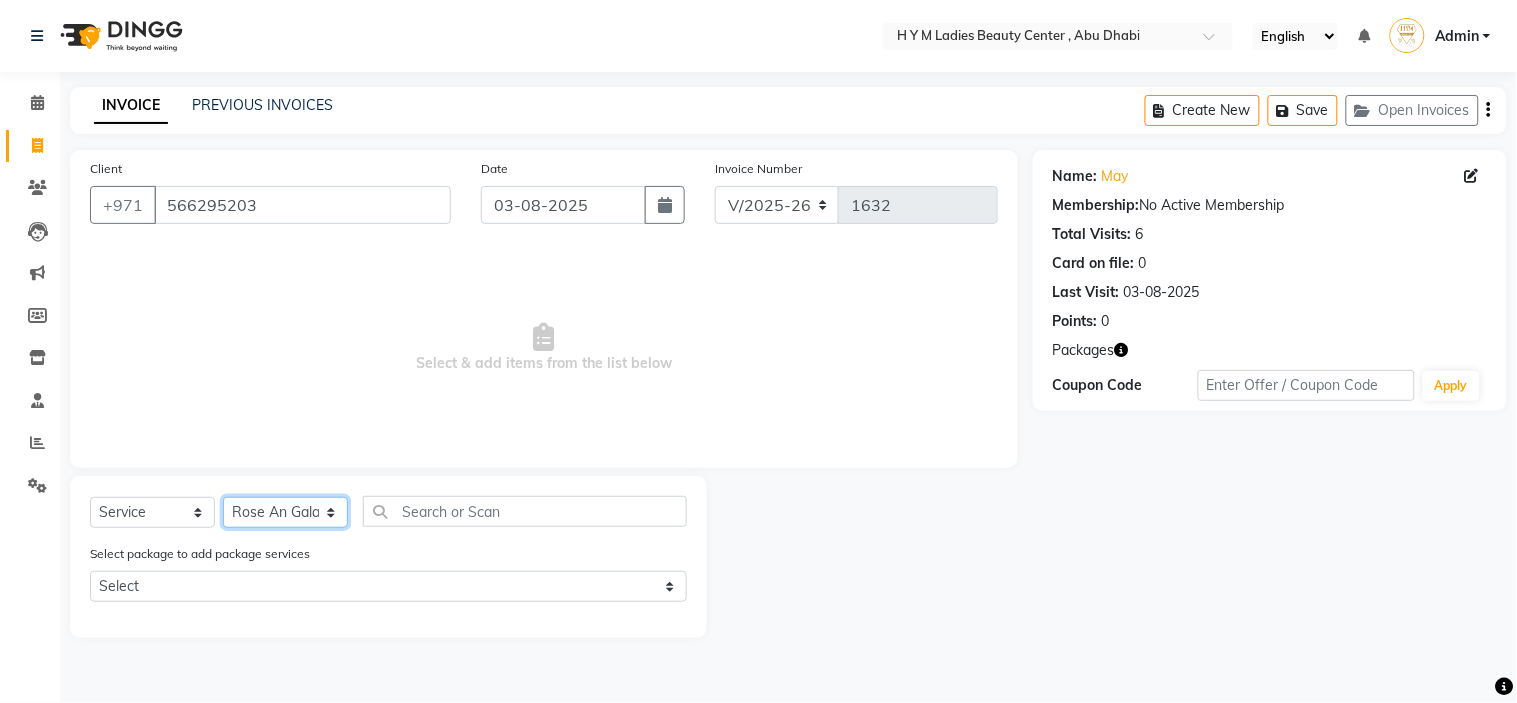 click on "Select Stylist ameena Jheza Dalangin Julie Corteza nadeema randa Rose An Galang zari" 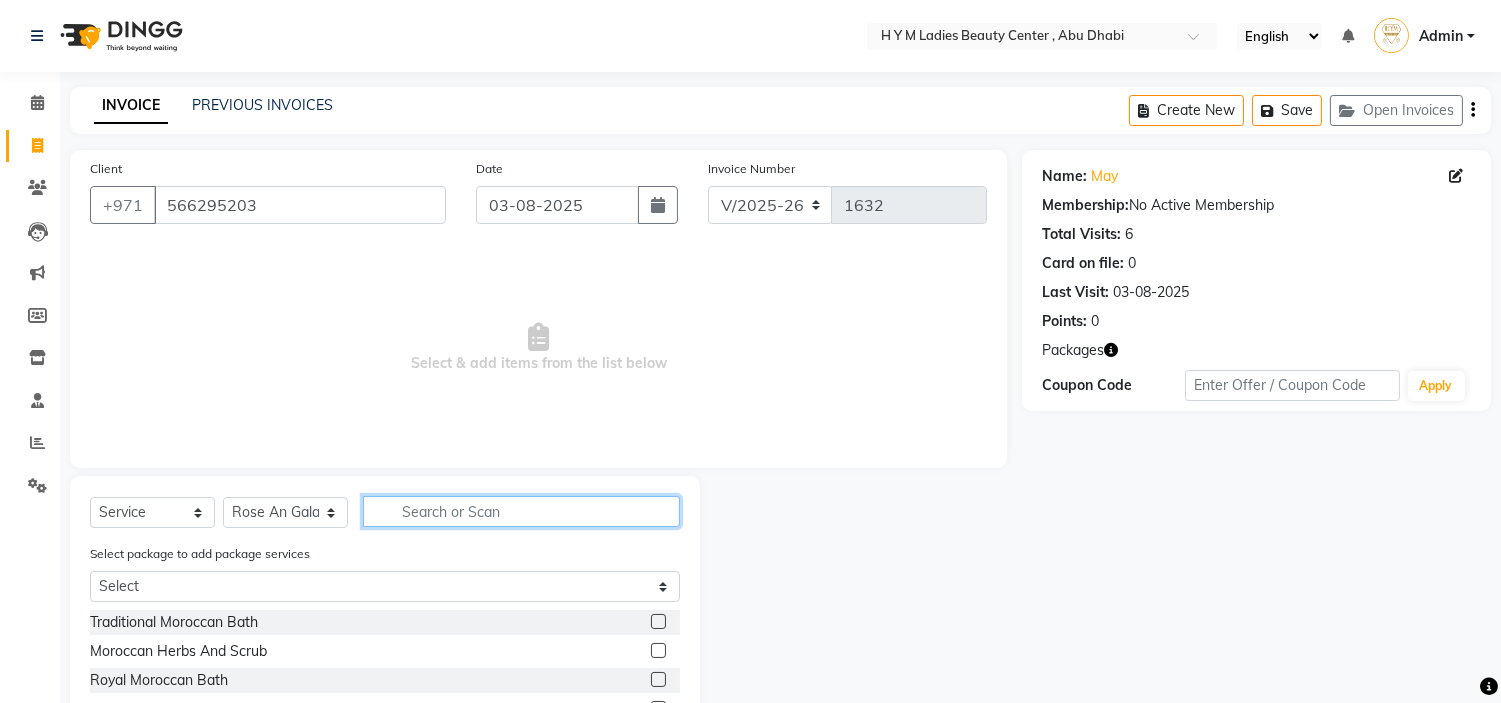 click 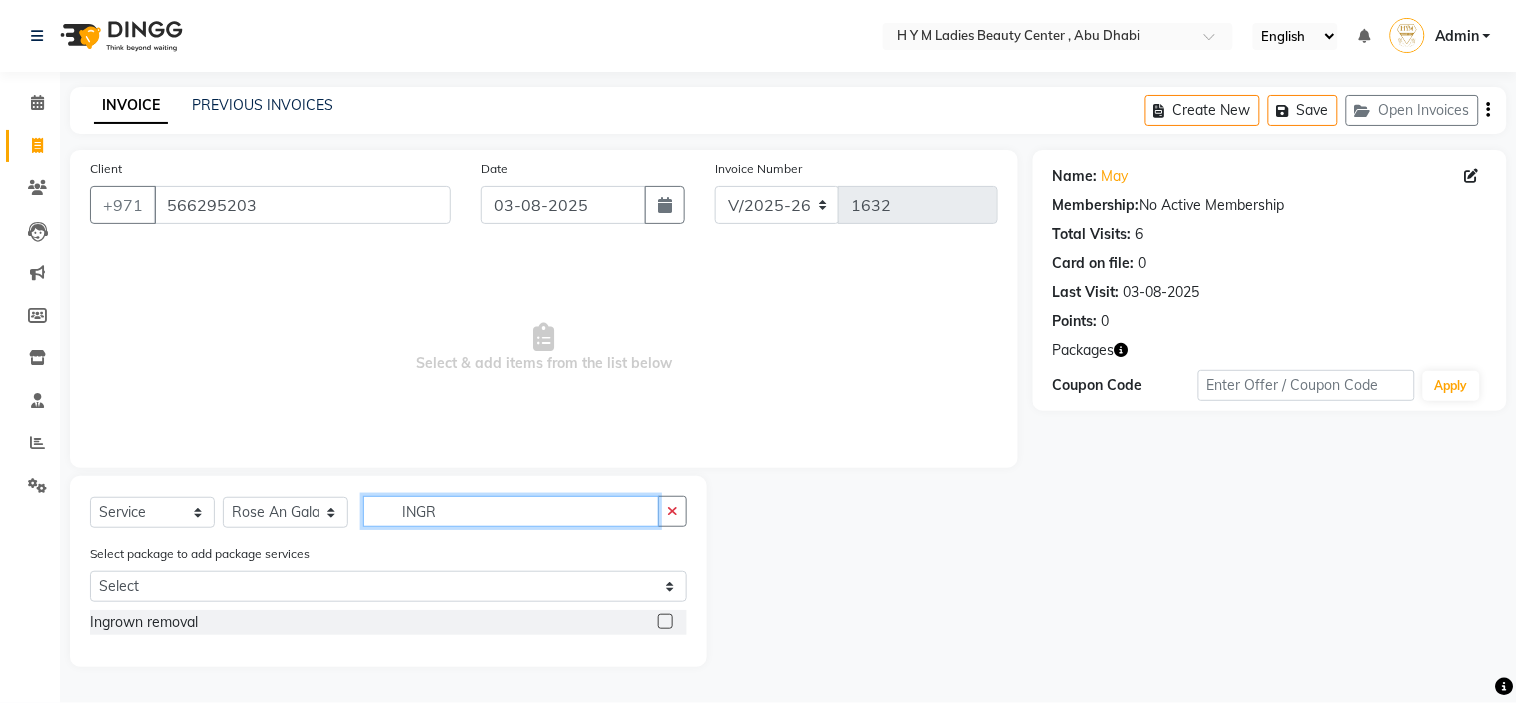 type on "INGR" 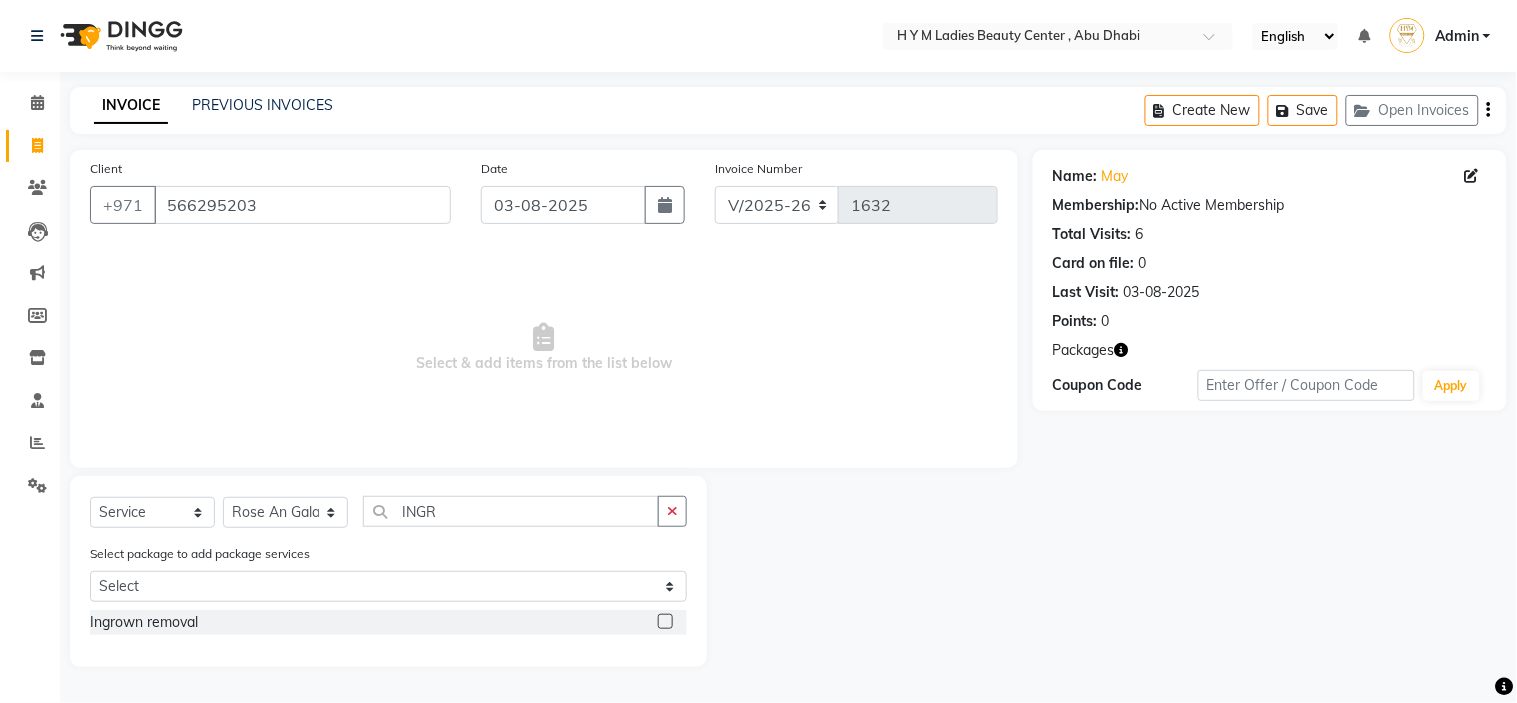 drag, startPoint x: 667, startPoint y: 625, endPoint x: 584, endPoint y: 606, distance: 85.146935 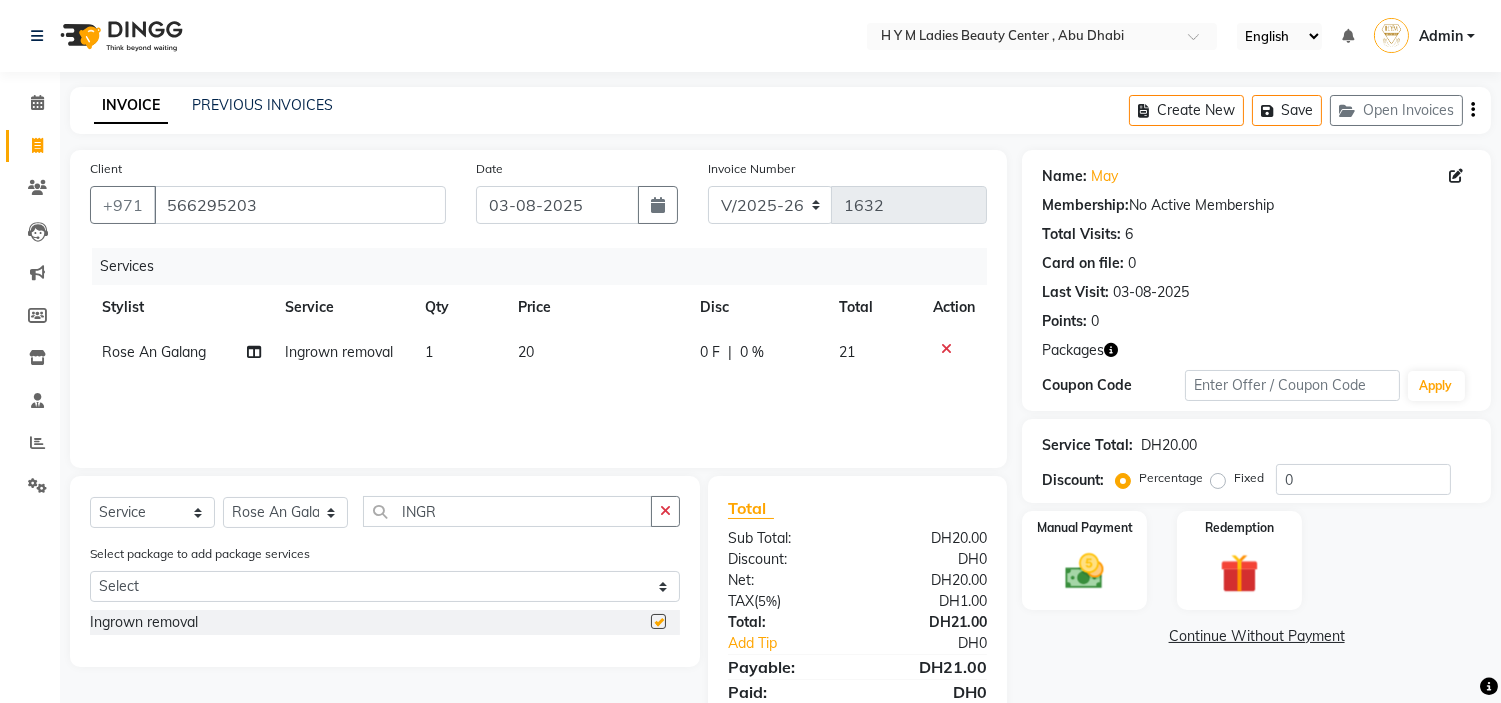 checkbox on "false" 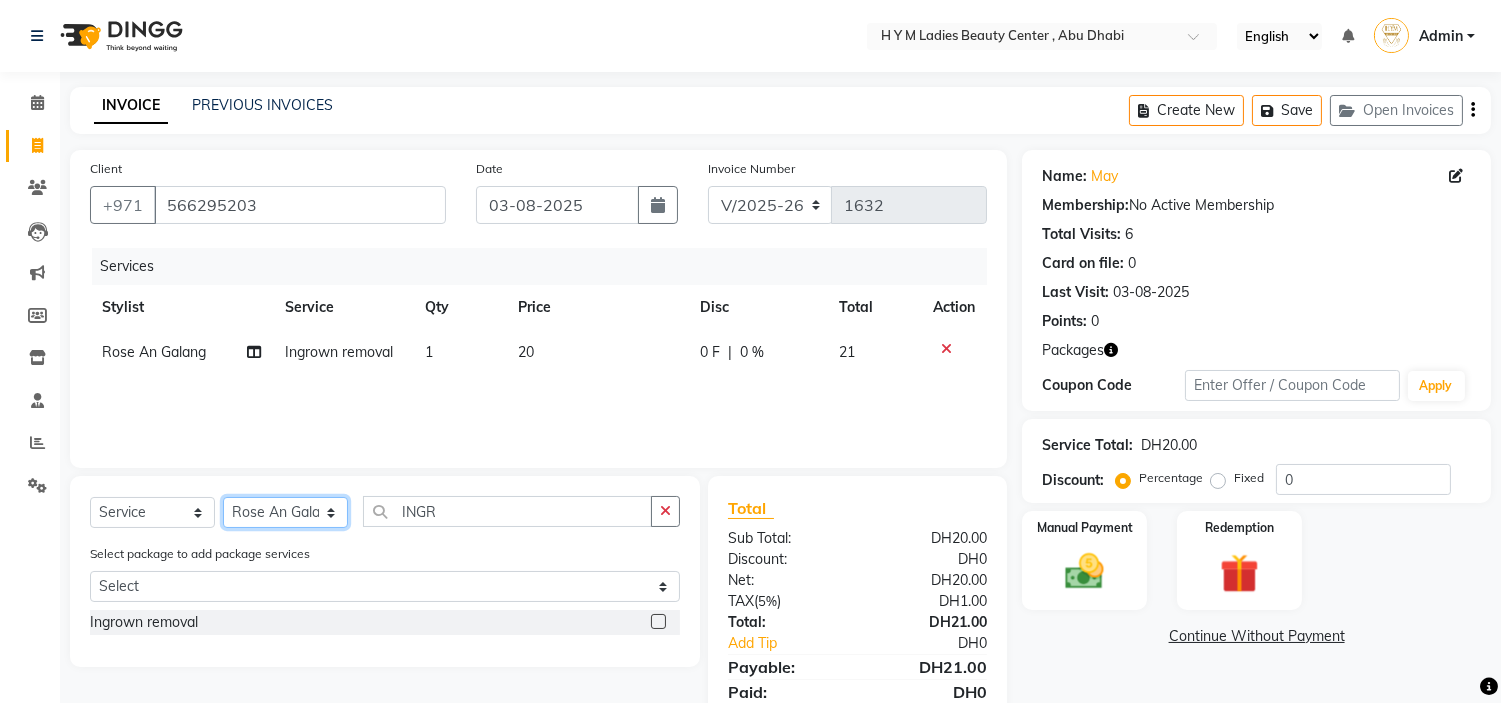 drag, startPoint x: 313, startPoint y: 522, endPoint x: 302, endPoint y: 522, distance: 11 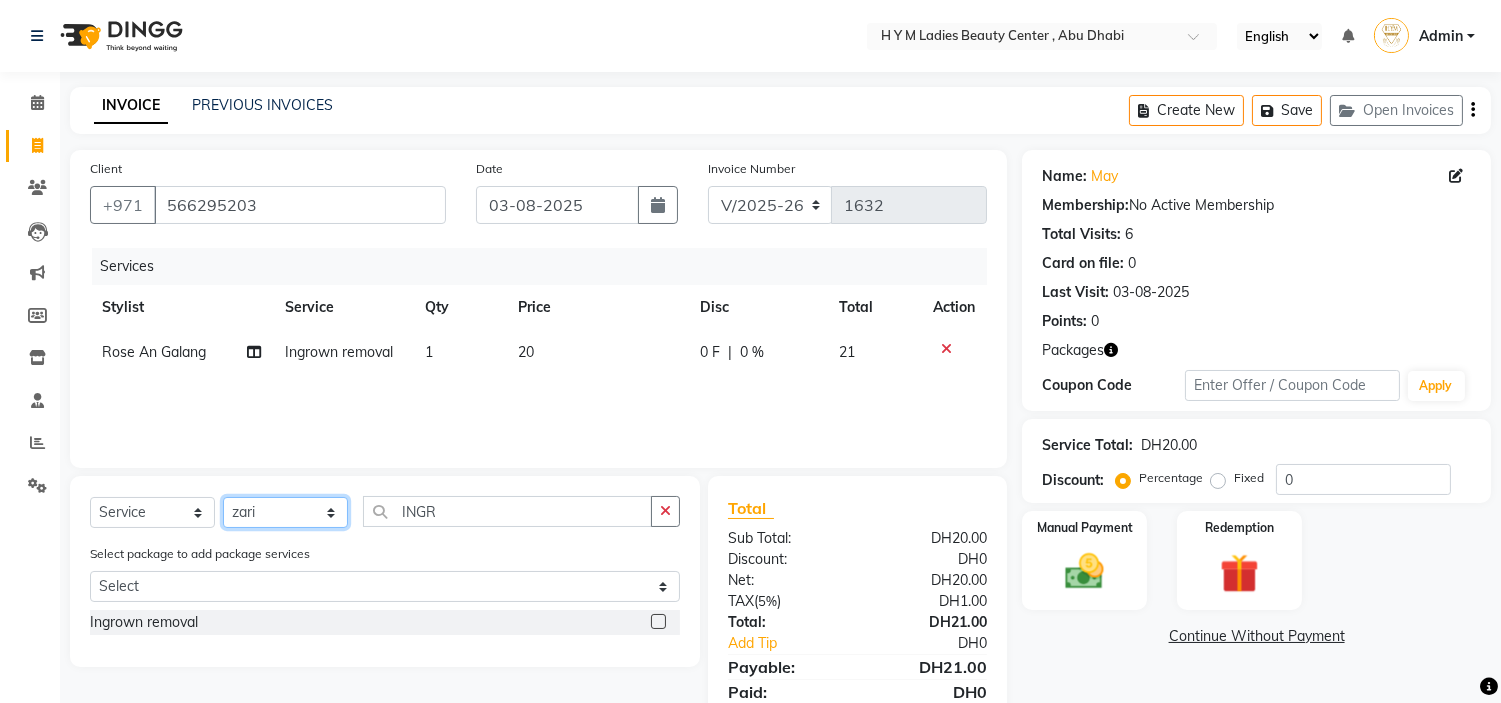 click on "Select Stylist ameena Jheza Dalangin Julie Corteza nadeema randa Rose An Galang zari" 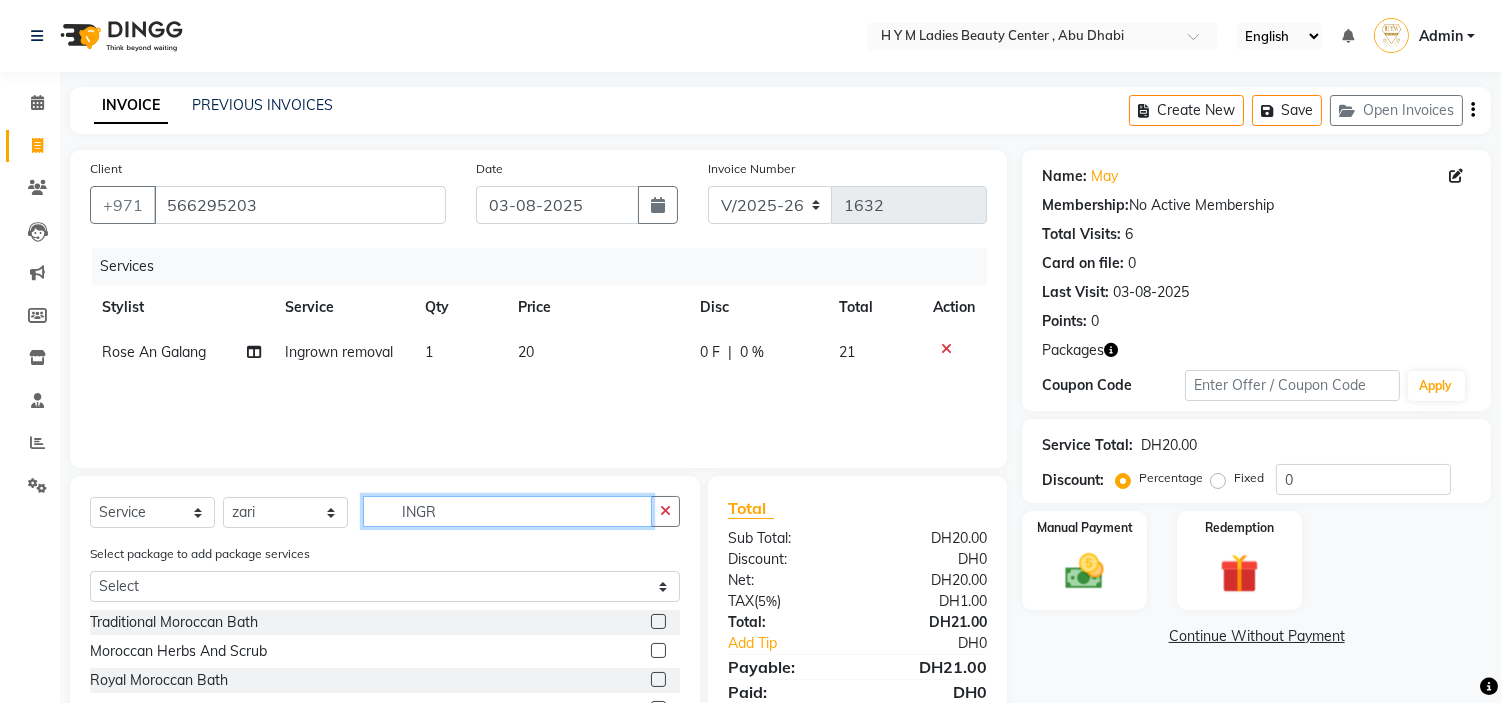 drag, startPoint x: 476, startPoint y: 507, endPoint x: 0, endPoint y: 510, distance: 476.00946 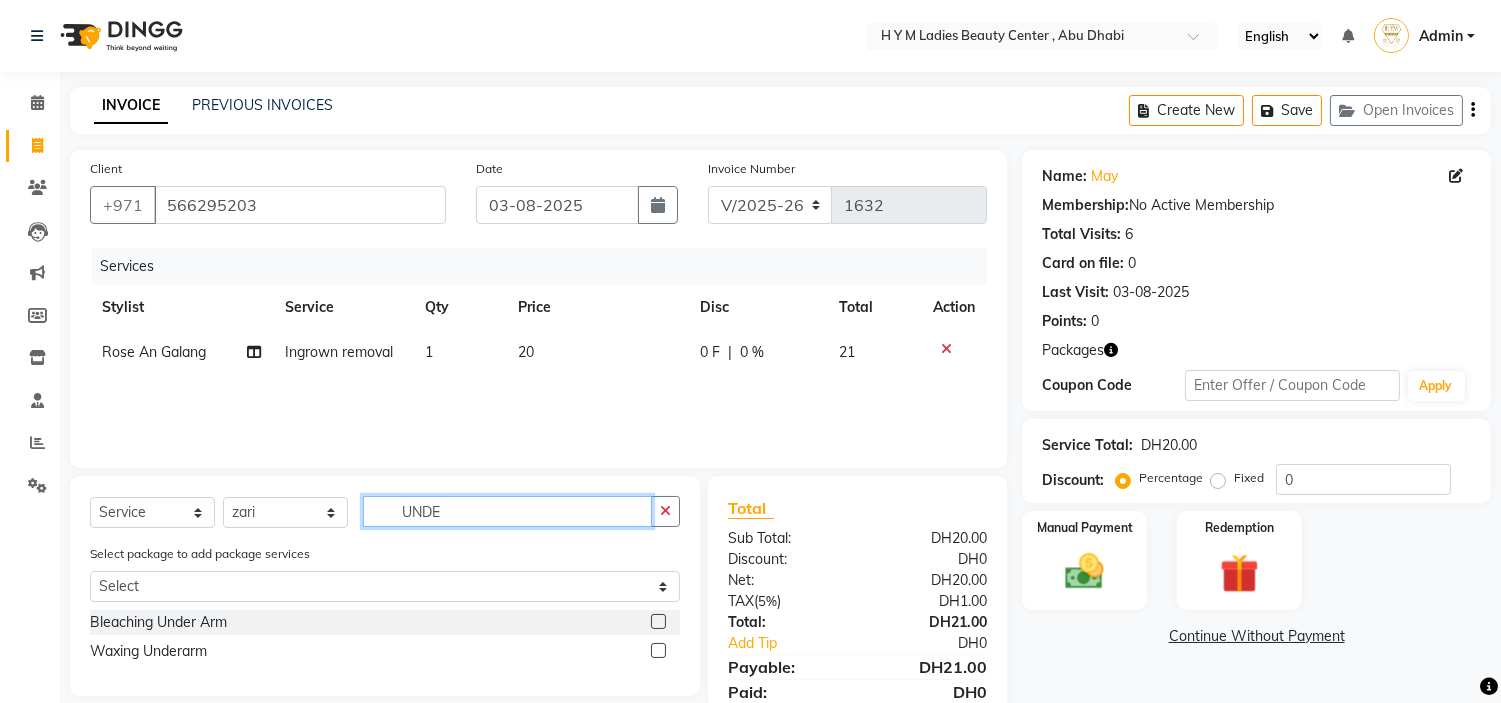 type on "UNDE" 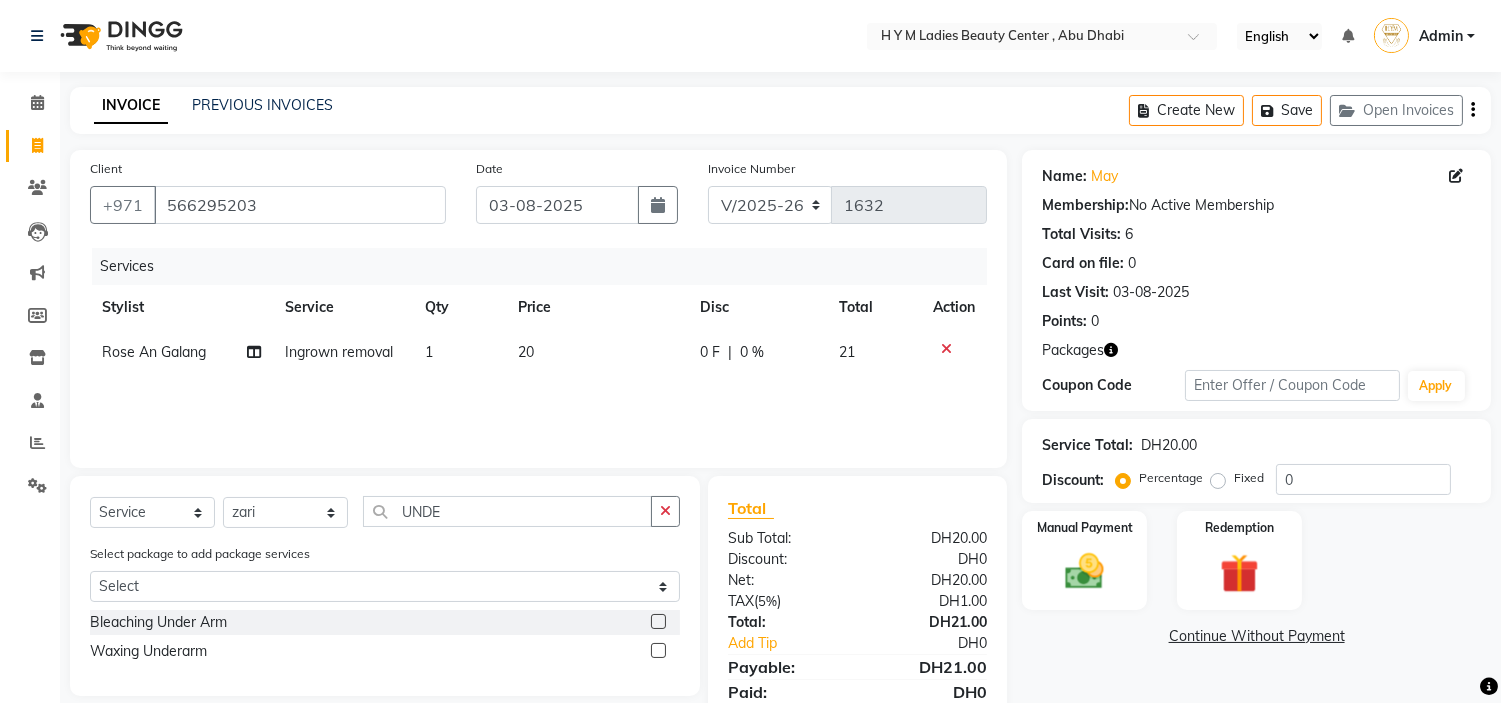 click 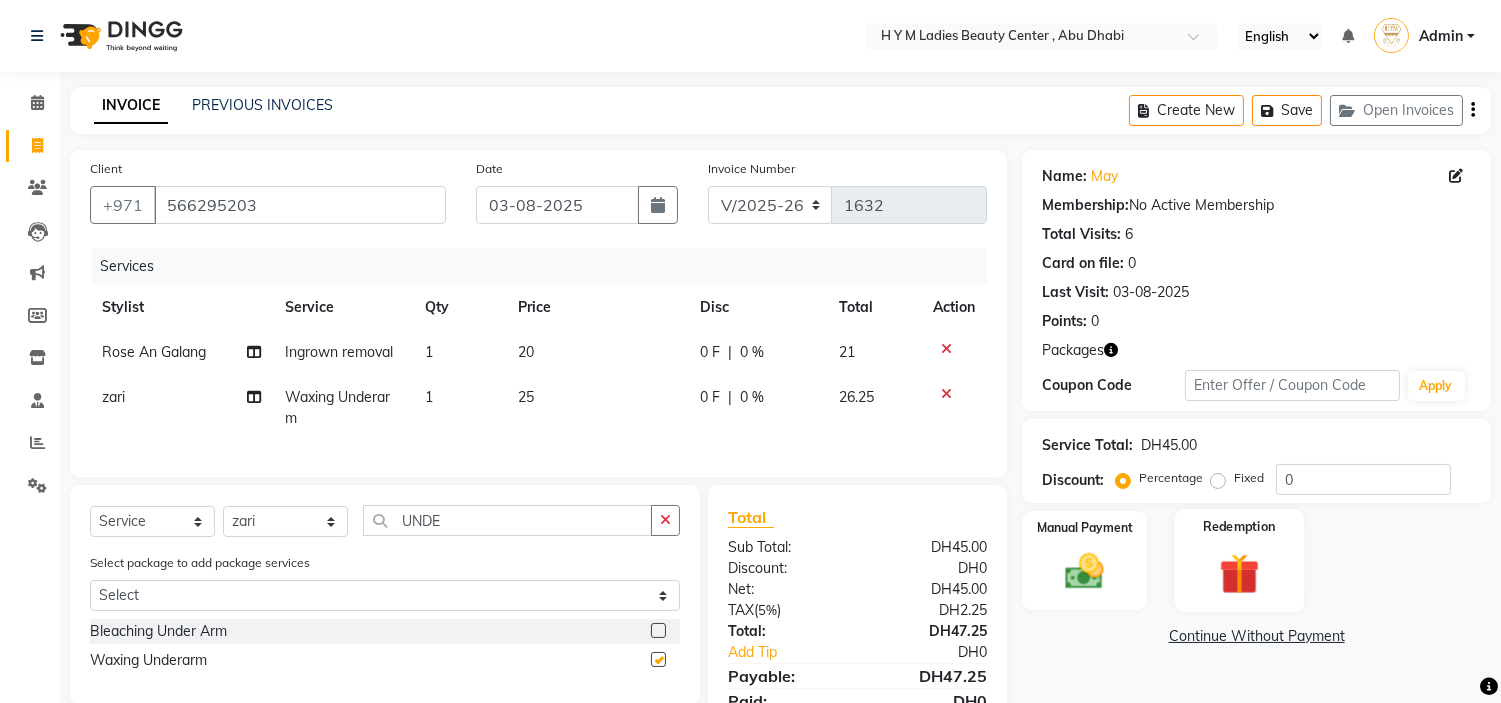 checkbox on "false" 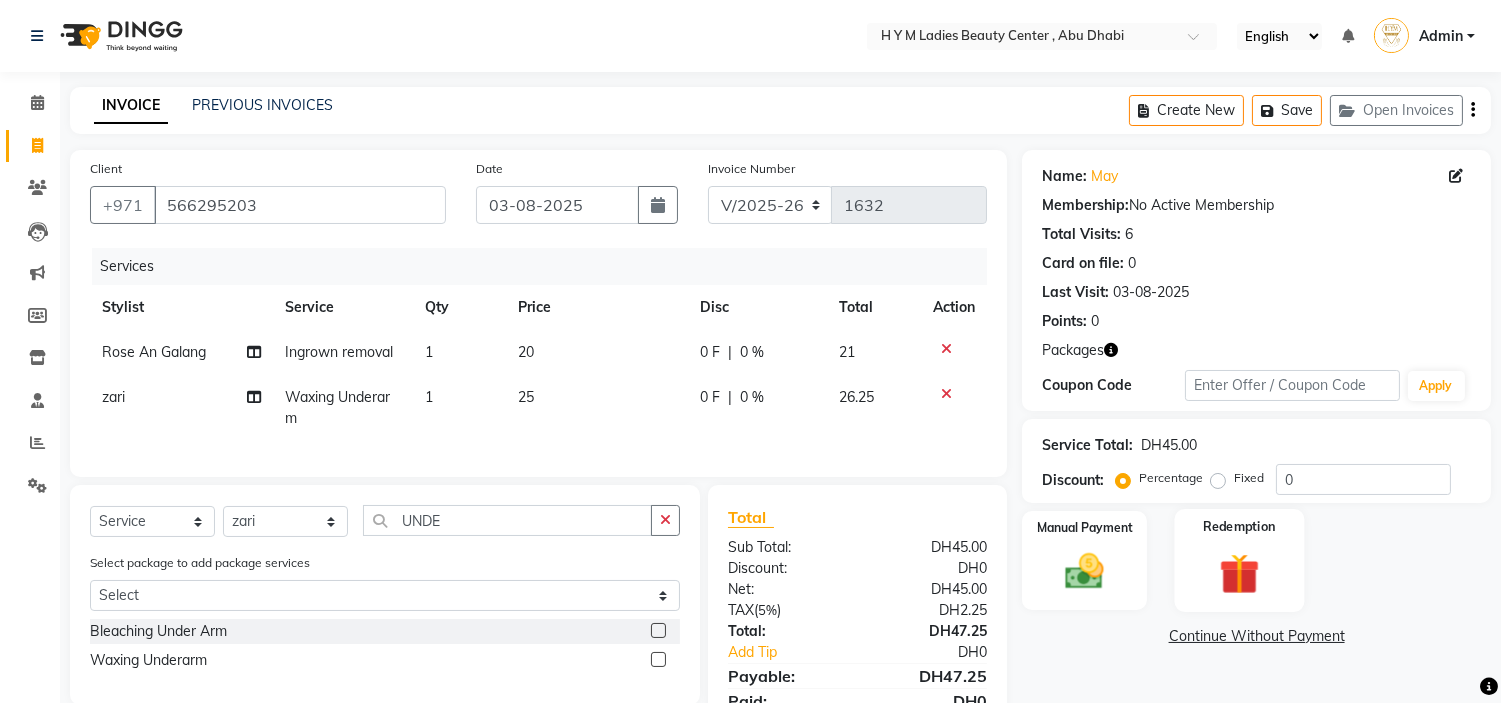 click 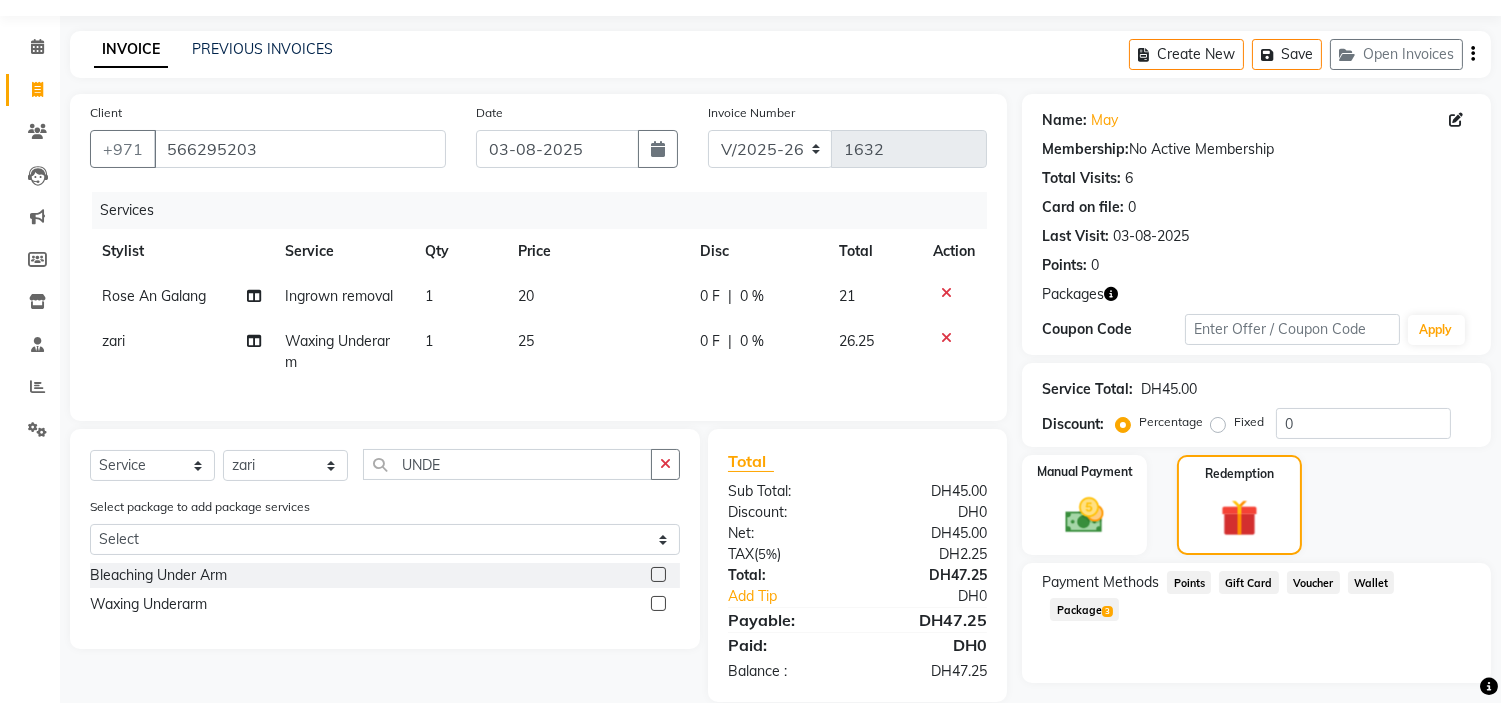 scroll, scrollTop: 105, scrollLeft: 0, axis: vertical 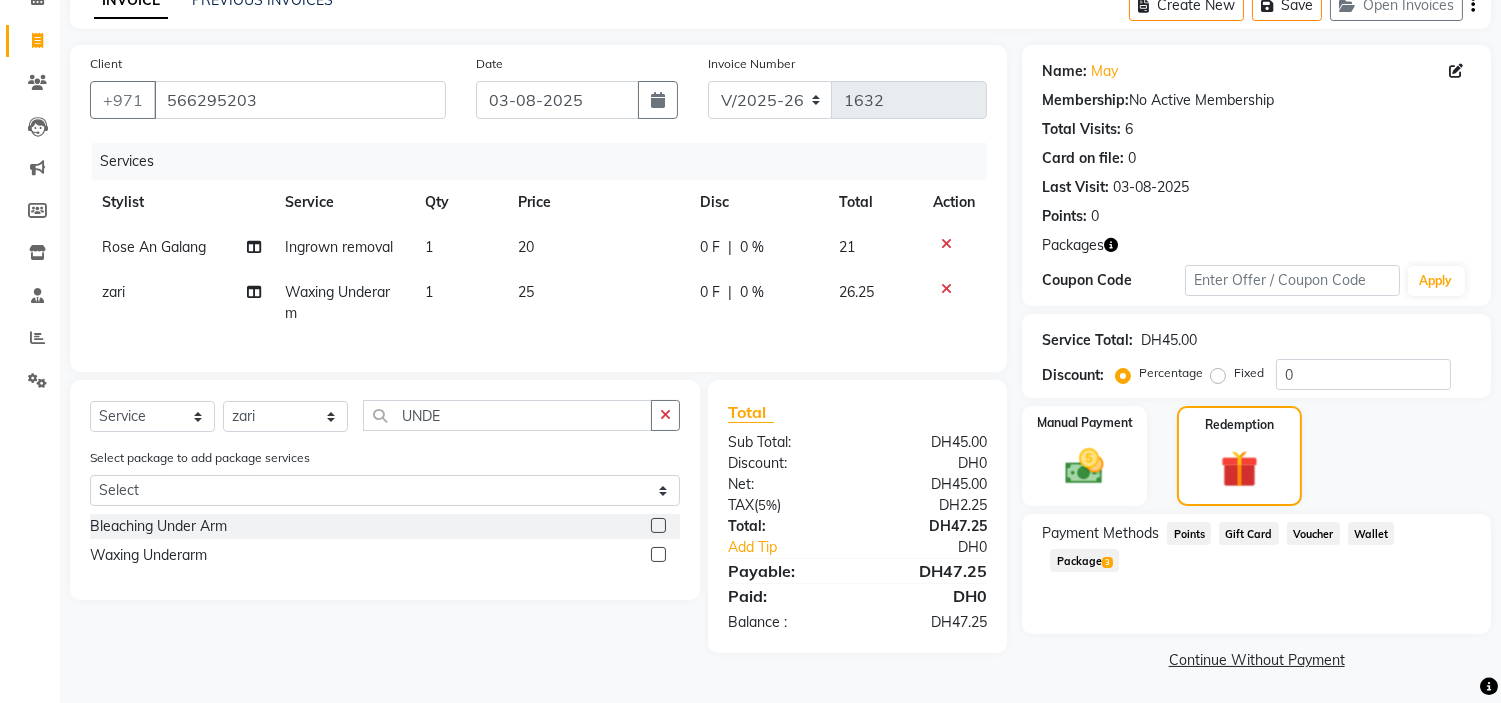 click on "Package  3" 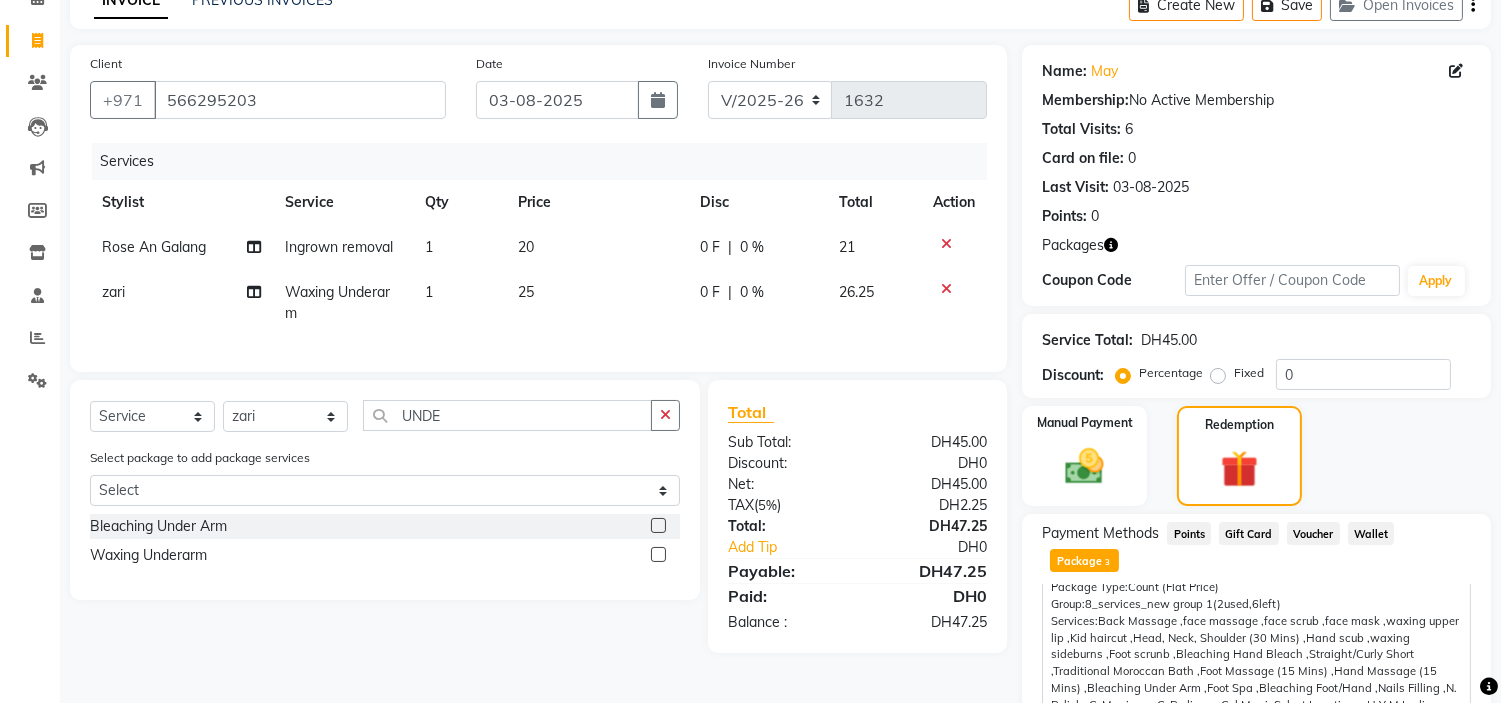 scroll, scrollTop: 217, scrollLeft: 0, axis: vertical 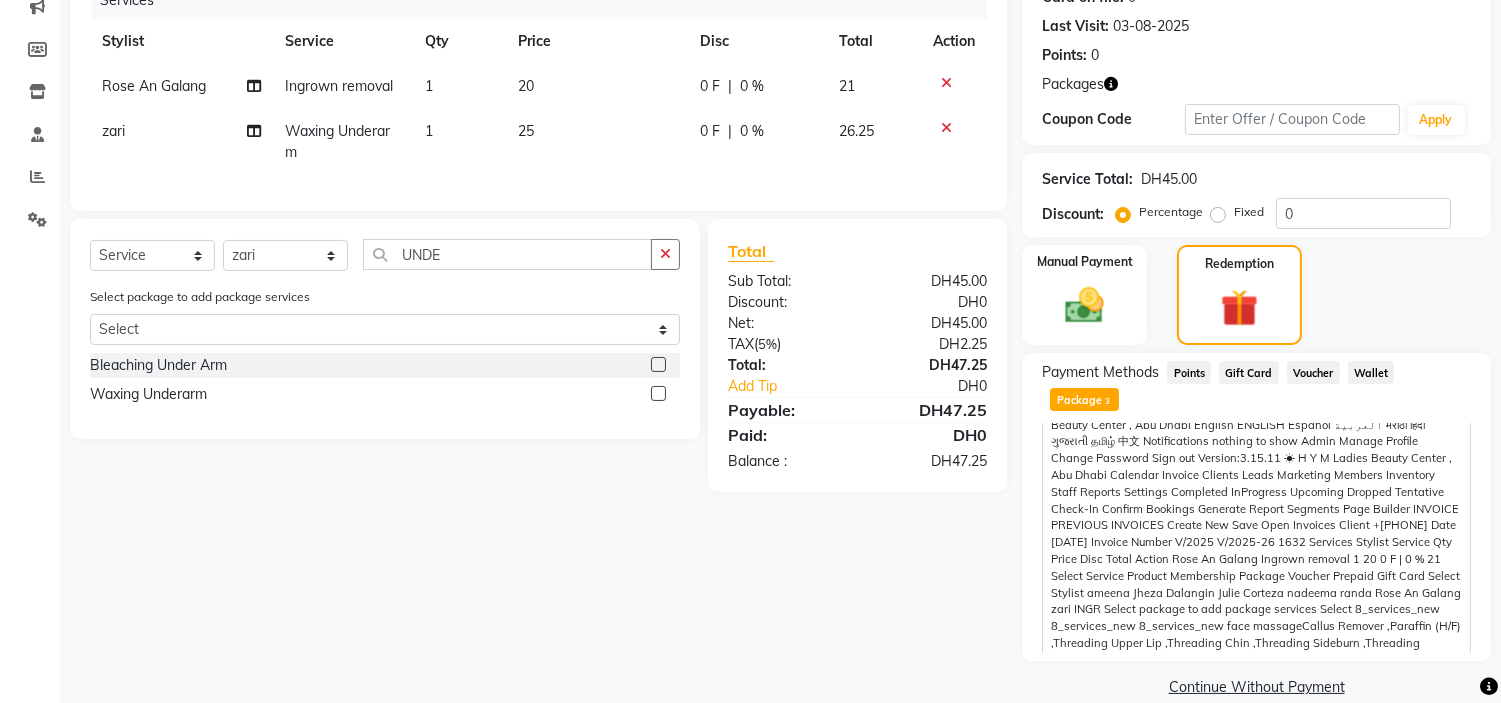 click on "8_services_new Expiry: [DATE]" at bounding box center (1256, 789) 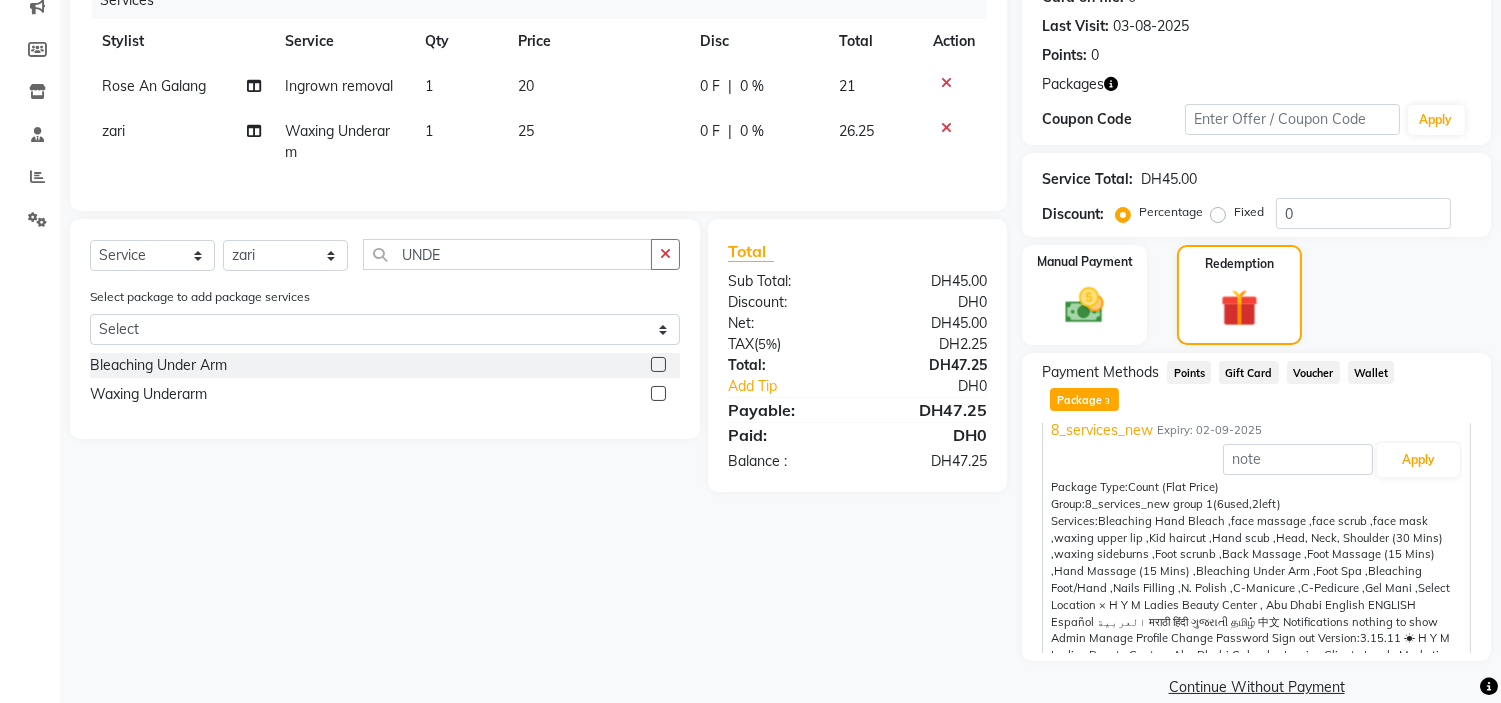 scroll, scrollTop: 52, scrollLeft: 0, axis: vertical 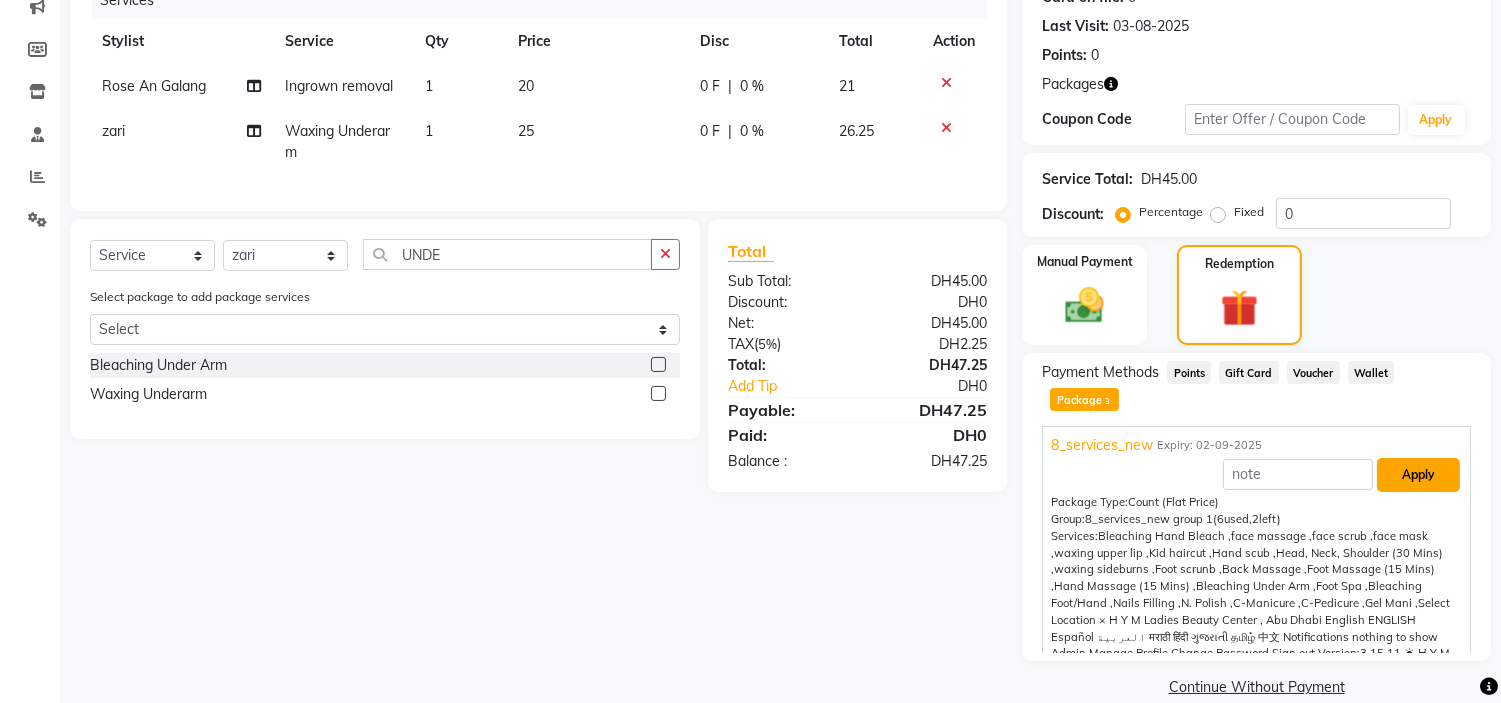 click on "Apply" at bounding box center (1418, 475) 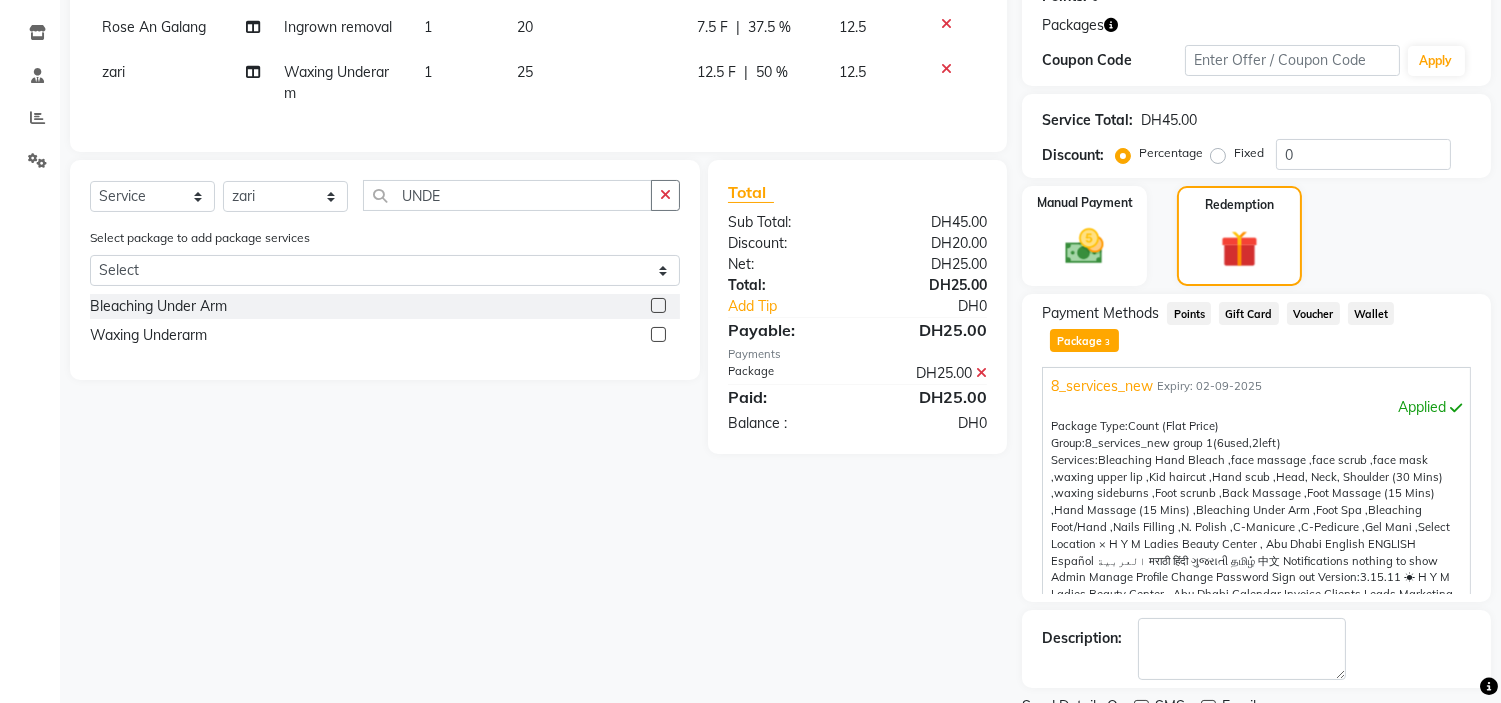 scroll, scrollTop: 380, scrollLeft: 0, axis: vertical 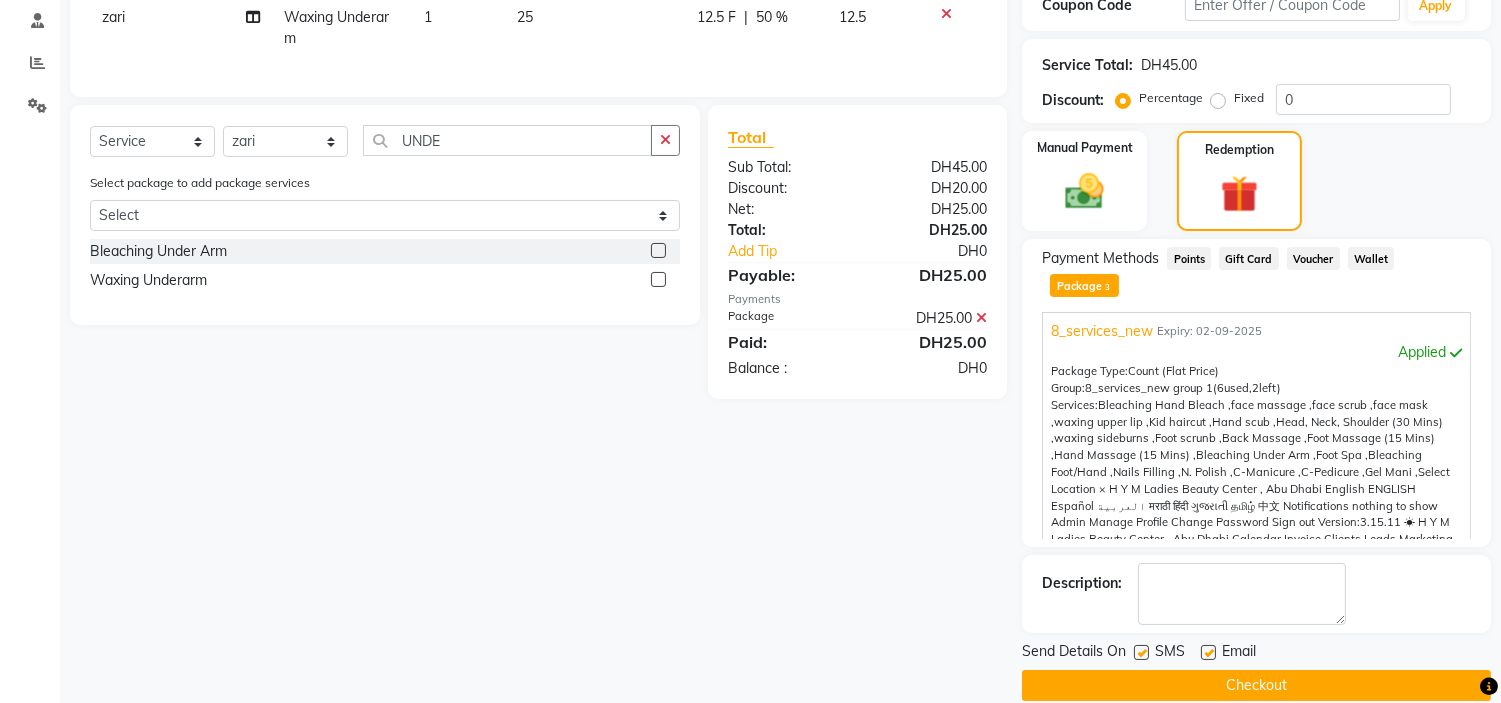 click 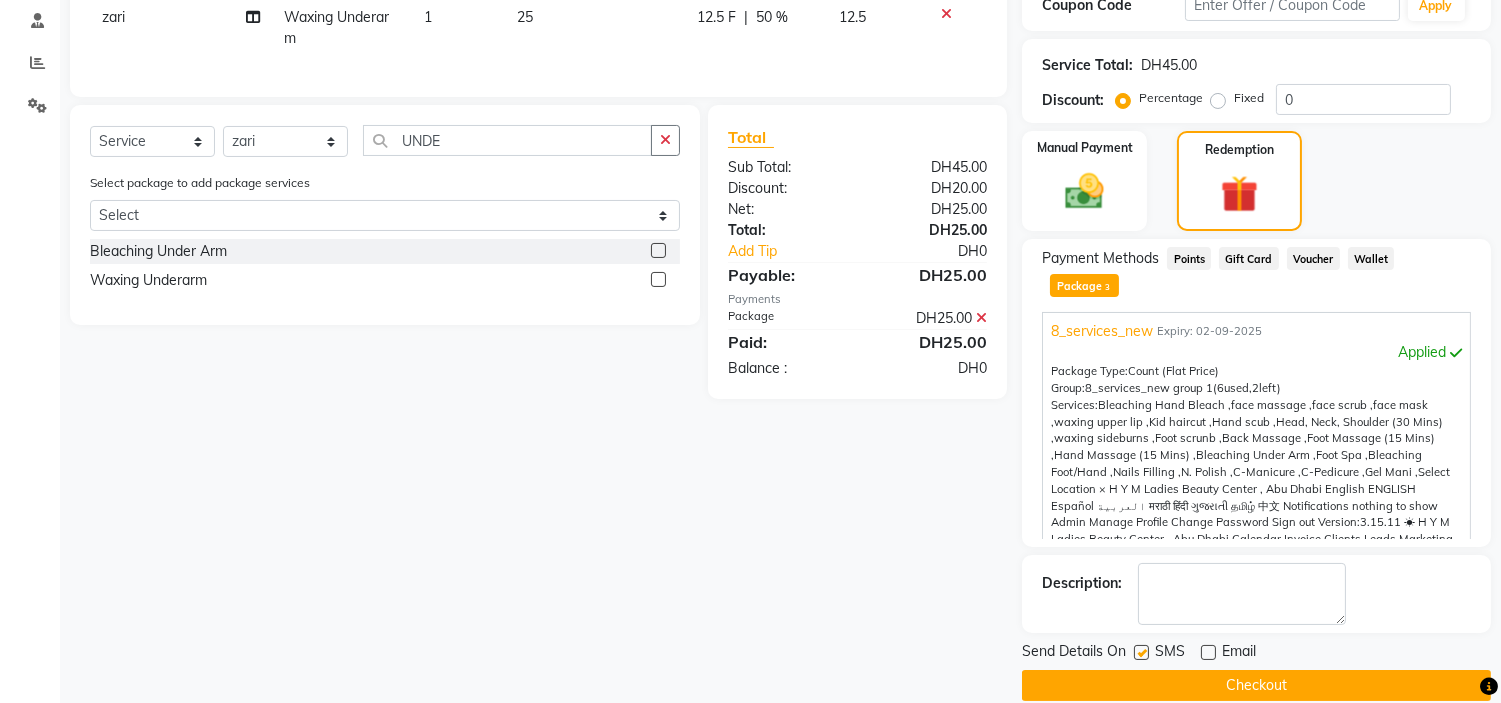 click 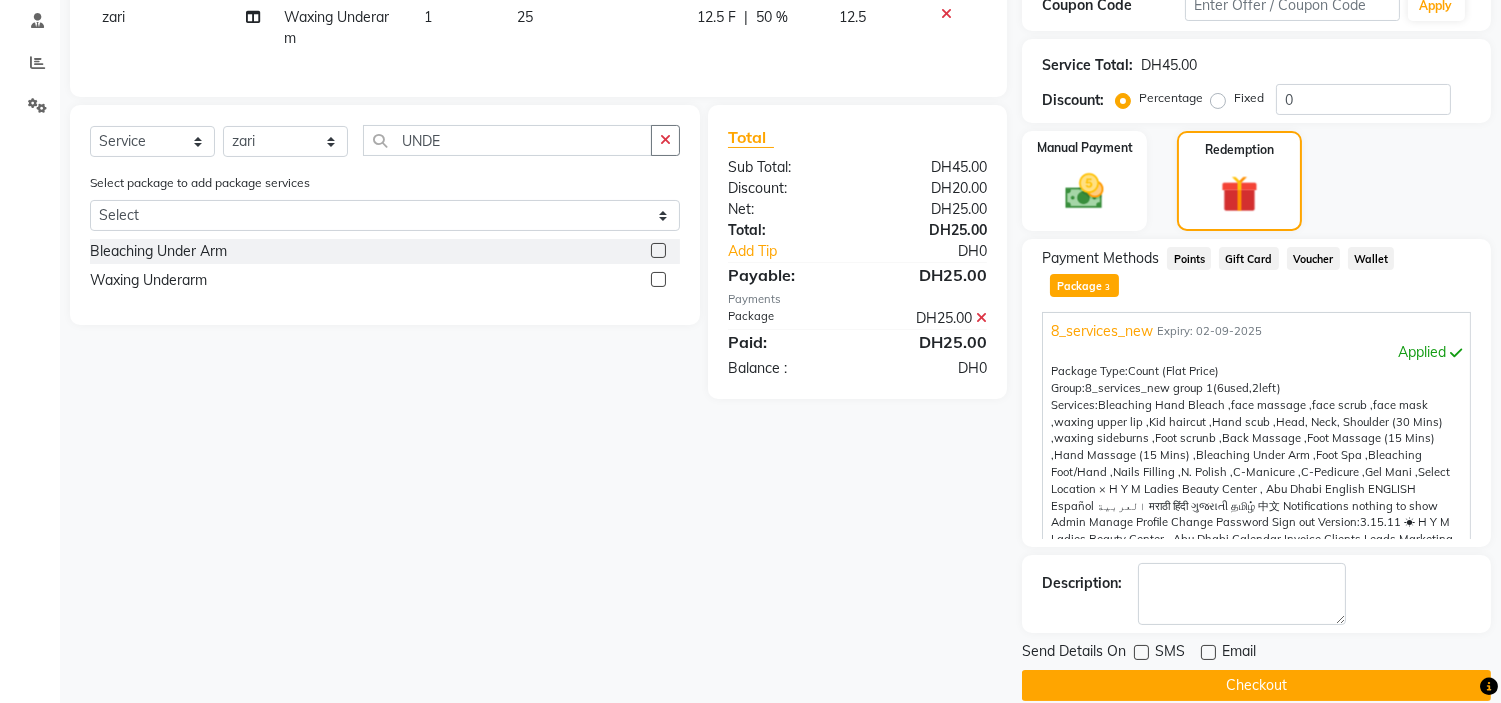 click on "Checkout" 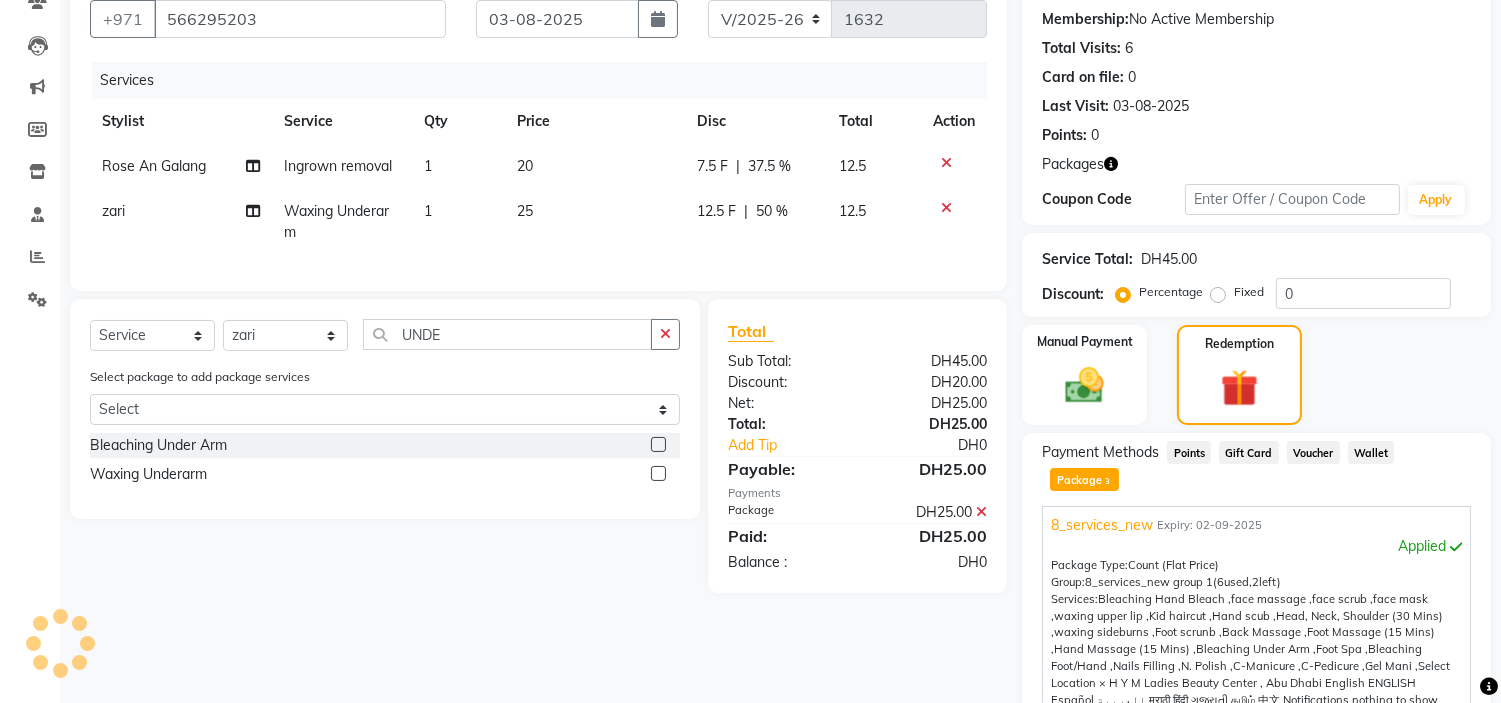 scroll, scrollTop: 0, scrollLeft: 0, axis: both 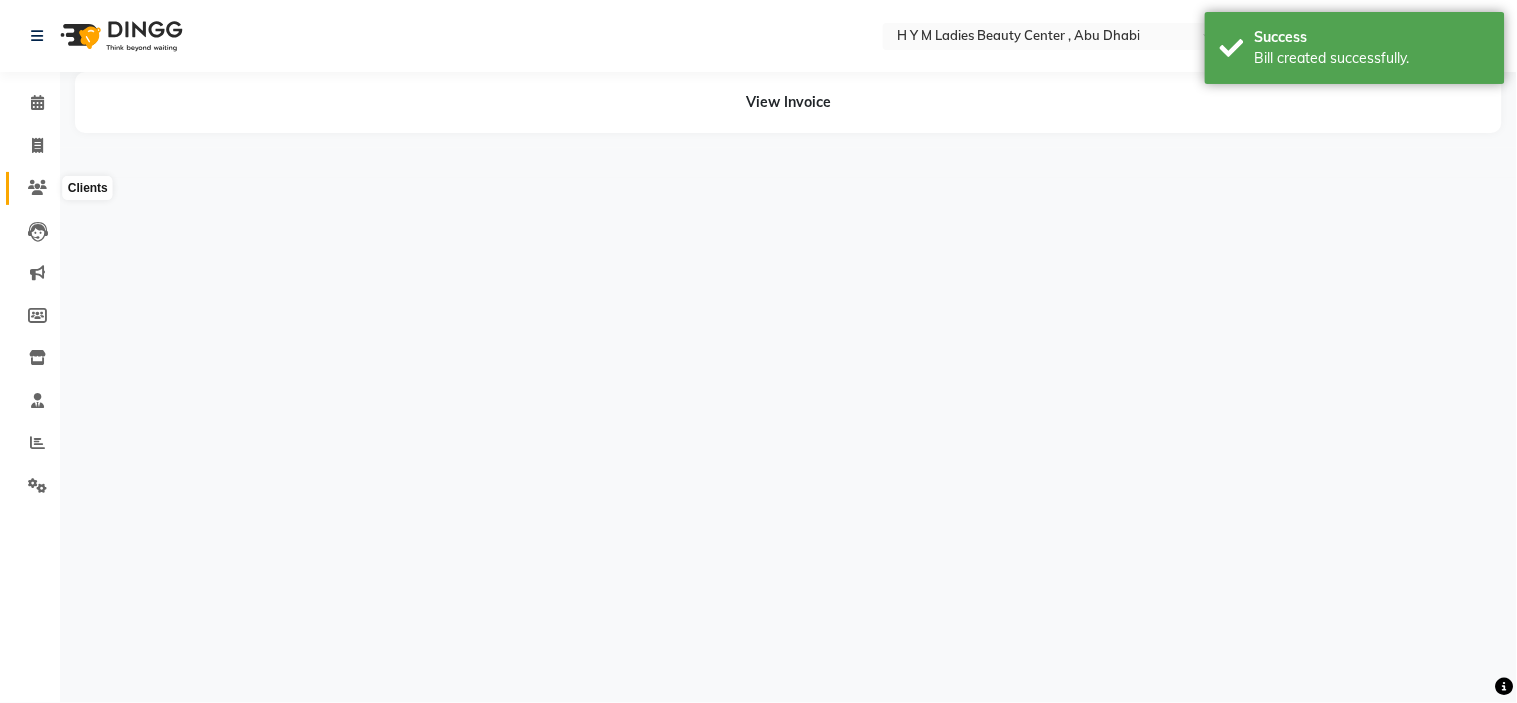 click 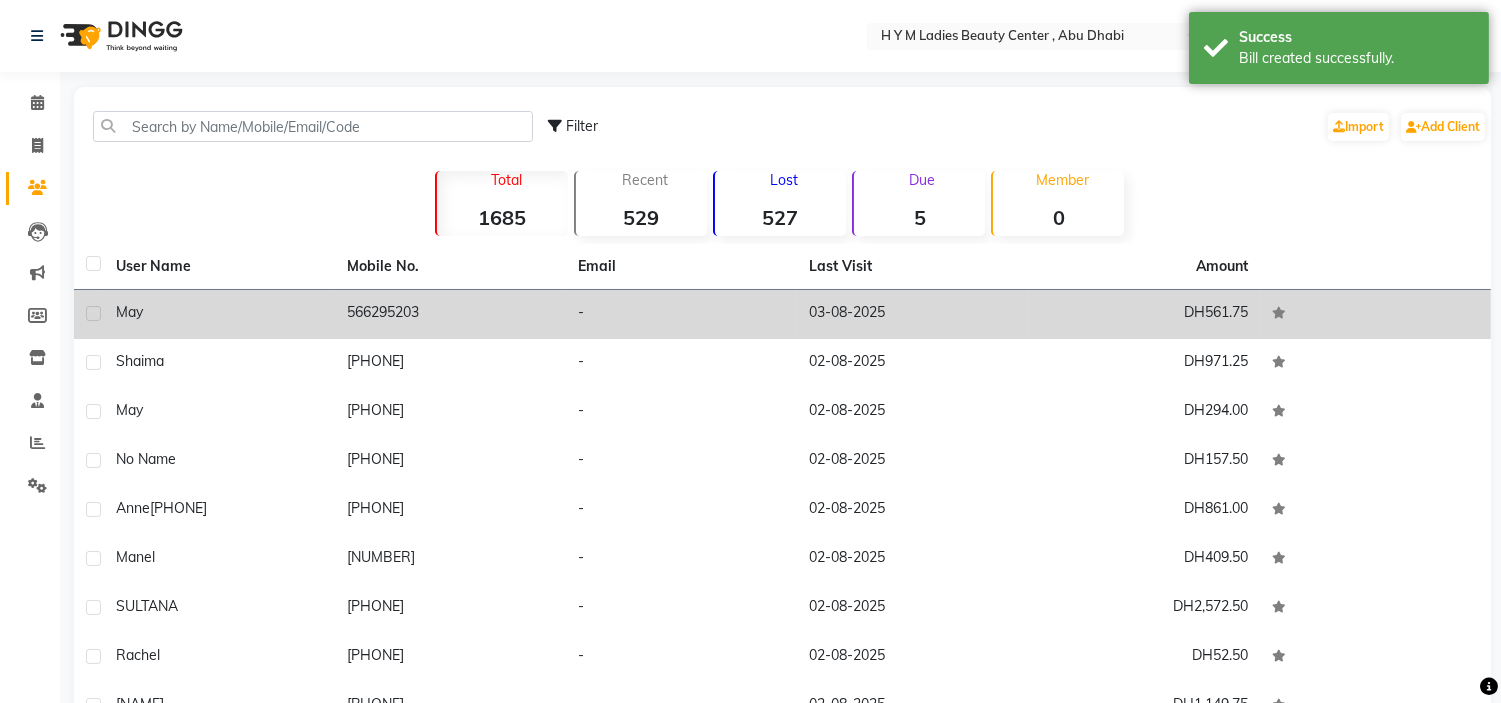 click on "may" 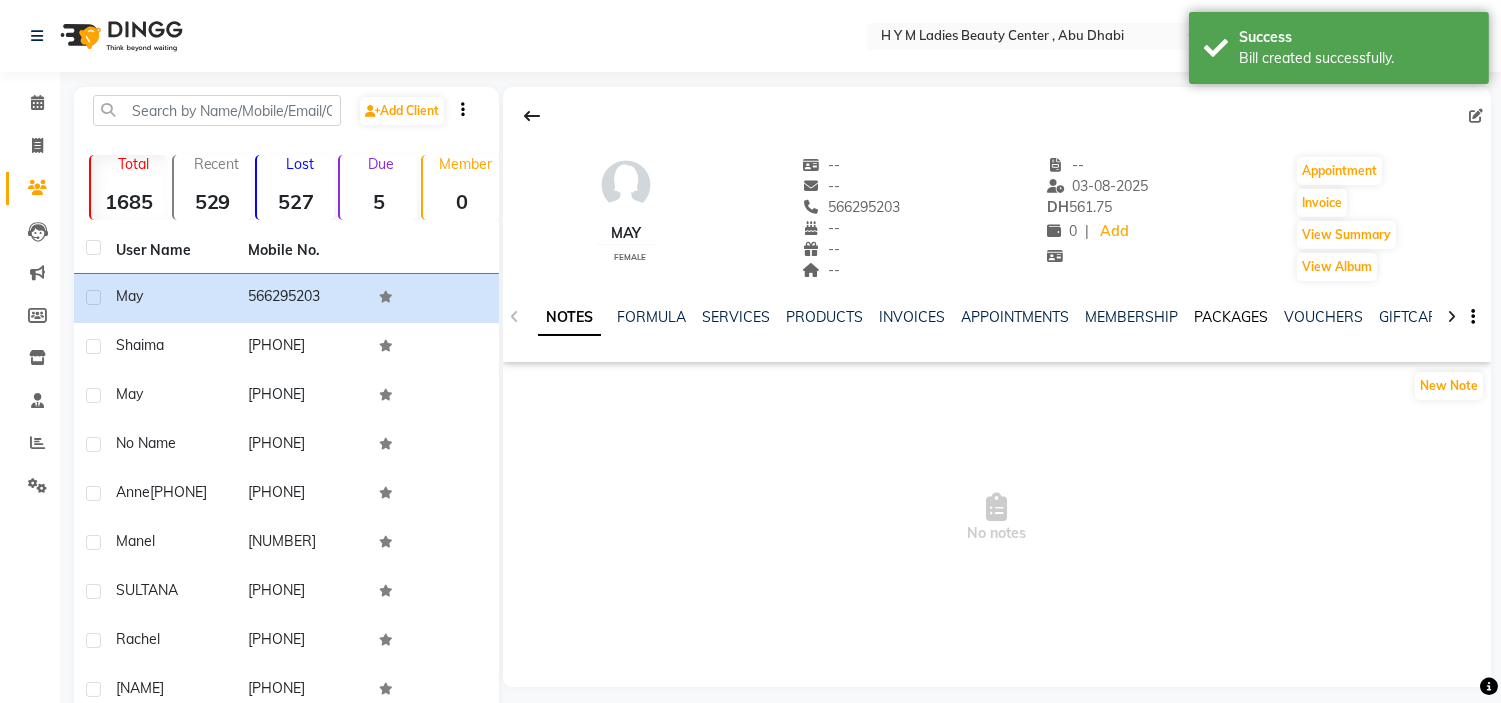 click on "PACKAGES" 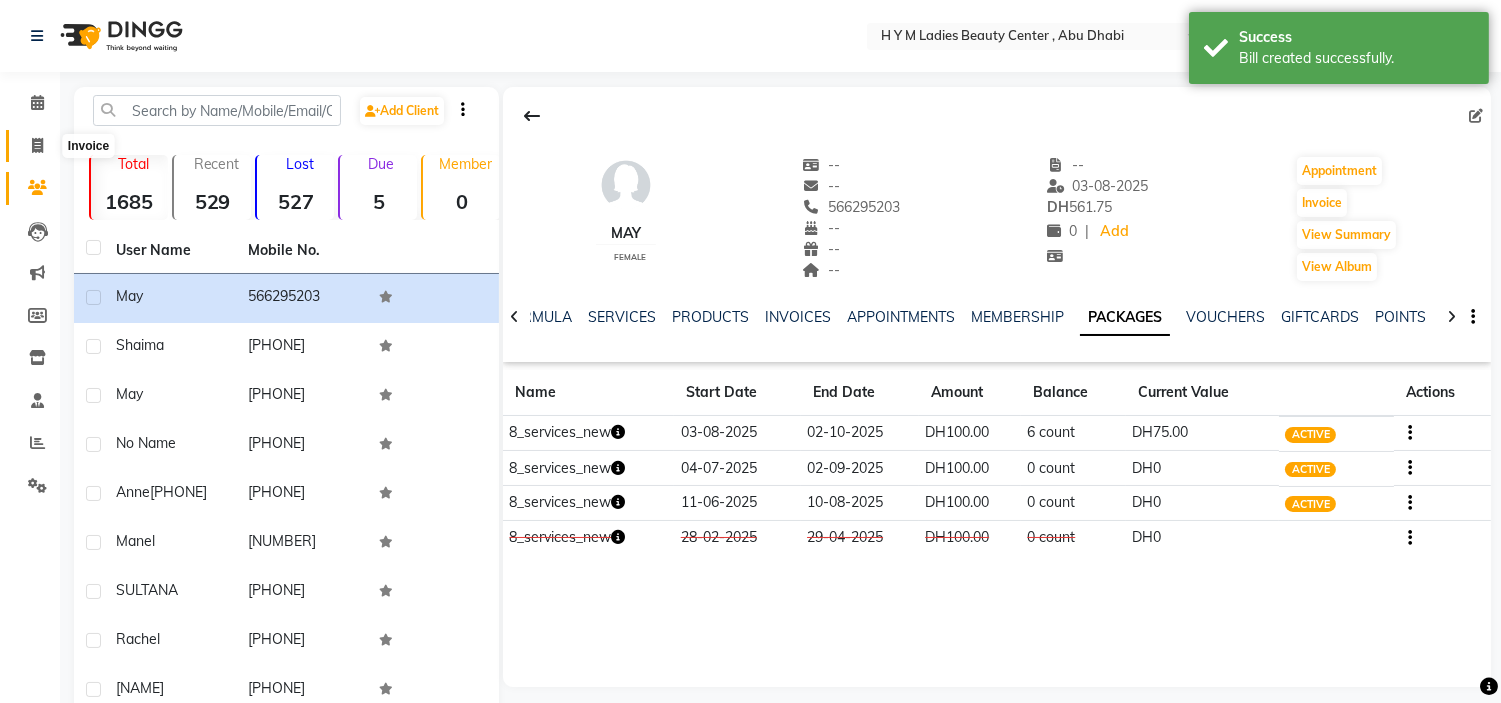click 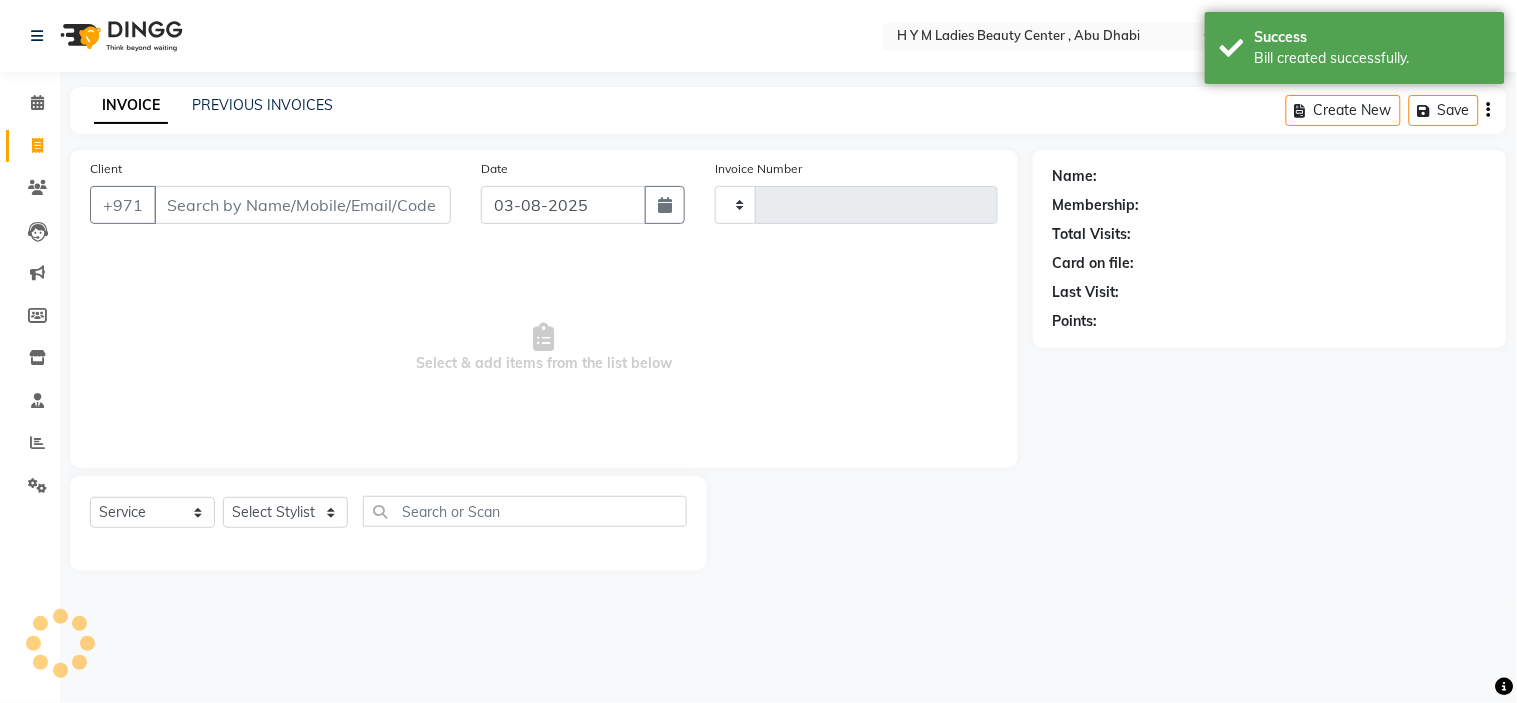 type on "1633" 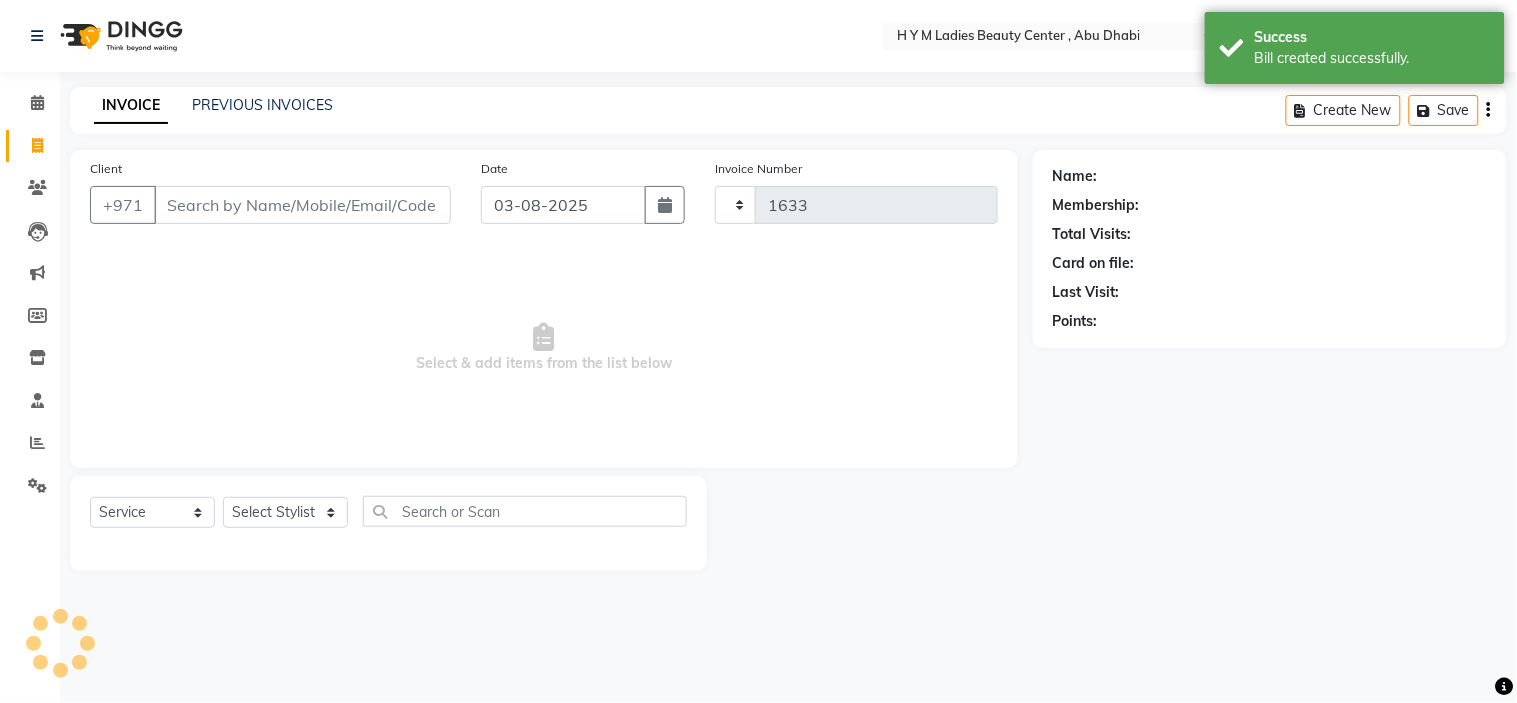 select on "7248" 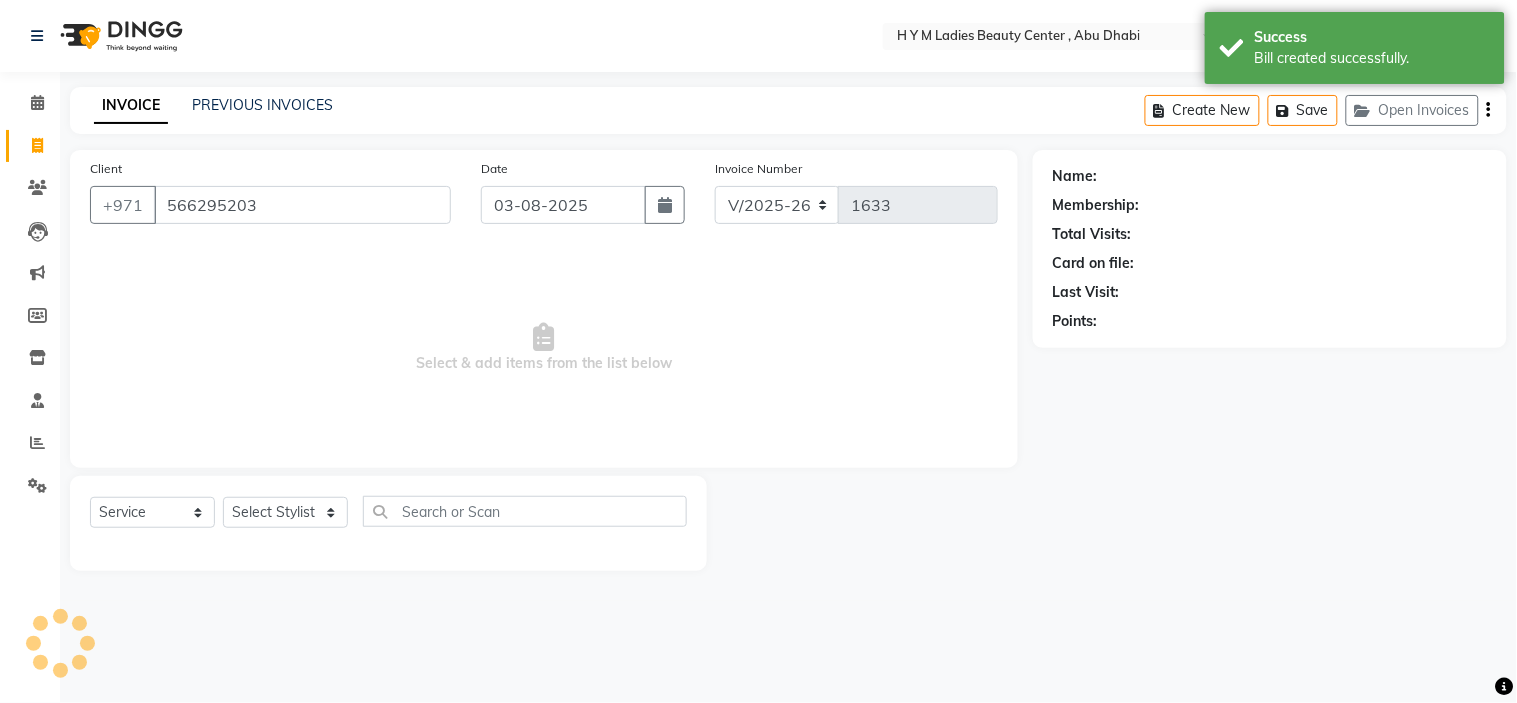 type on "566295203" 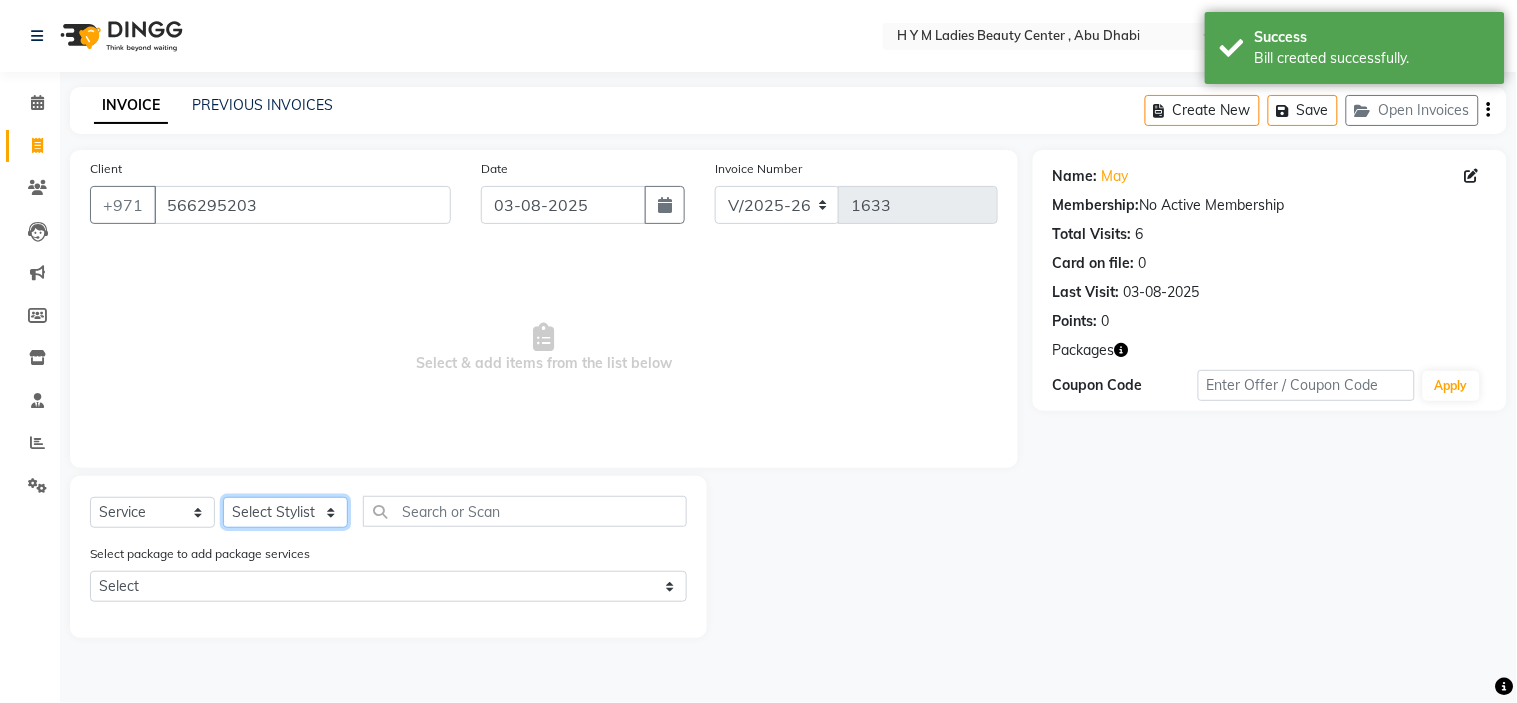 click on "Select Stylist ameena Jheza Dalangin Julie Corteza nadeema randa Rose An Galang zari" 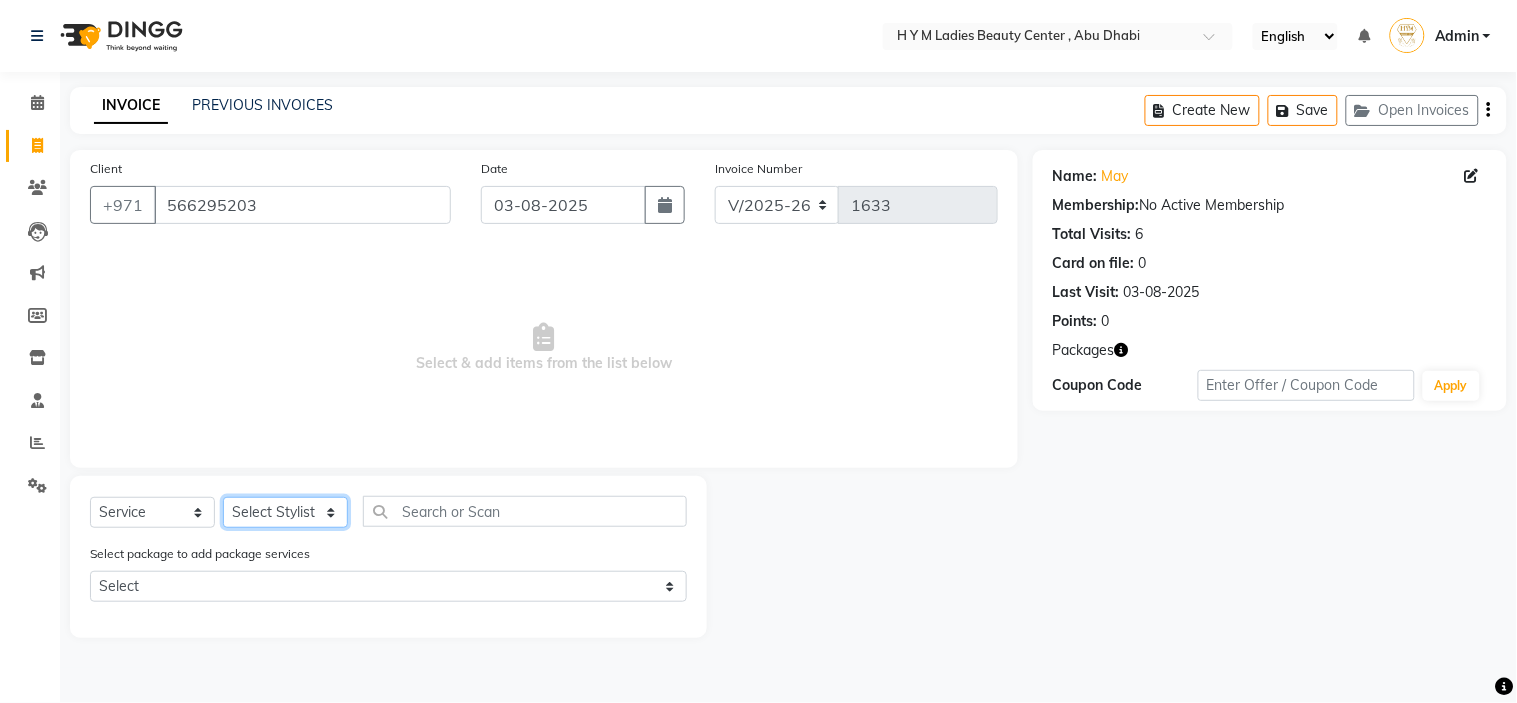 select on "74226" 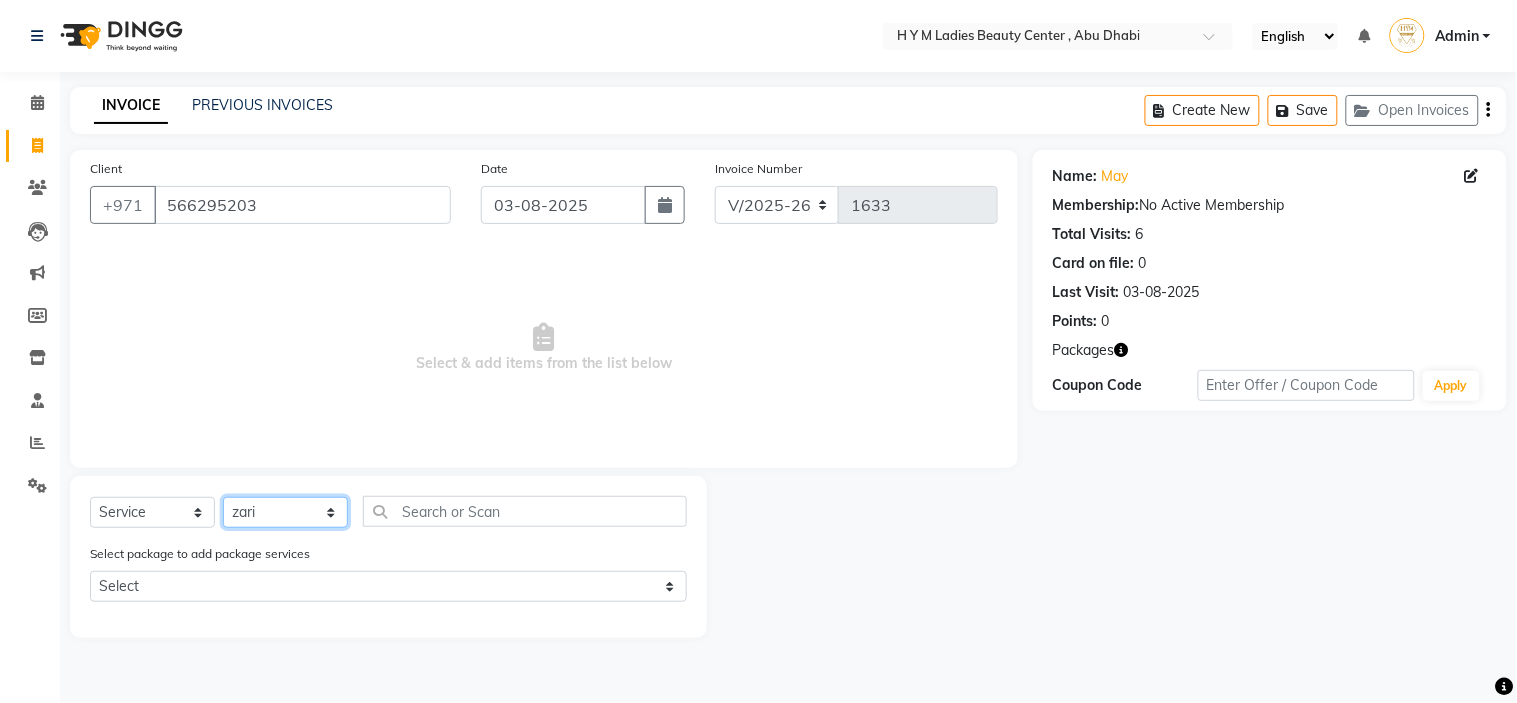 click on "Select Stylist ameena Jheza Dalangin Julie Corteza nadeema randa Rose An Galang zari" 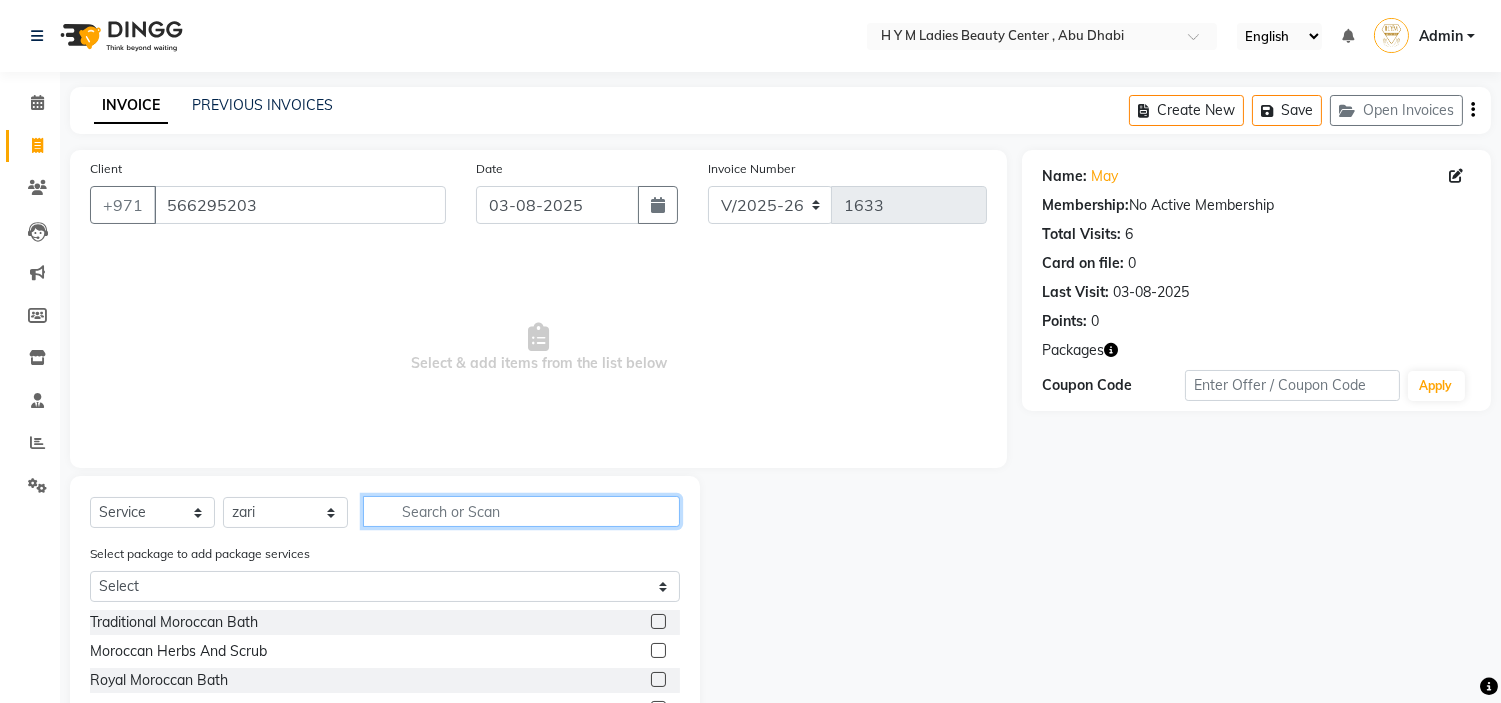 click 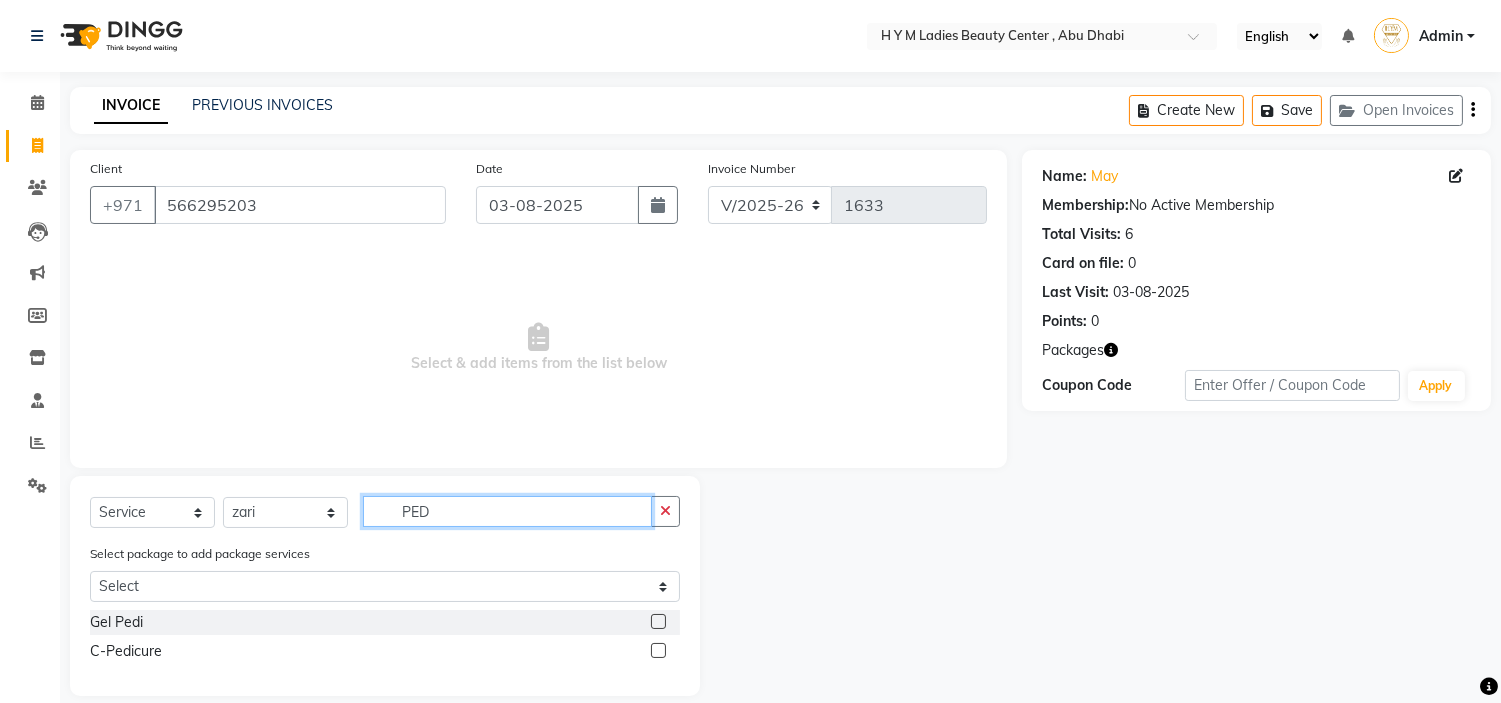 type on "PED" 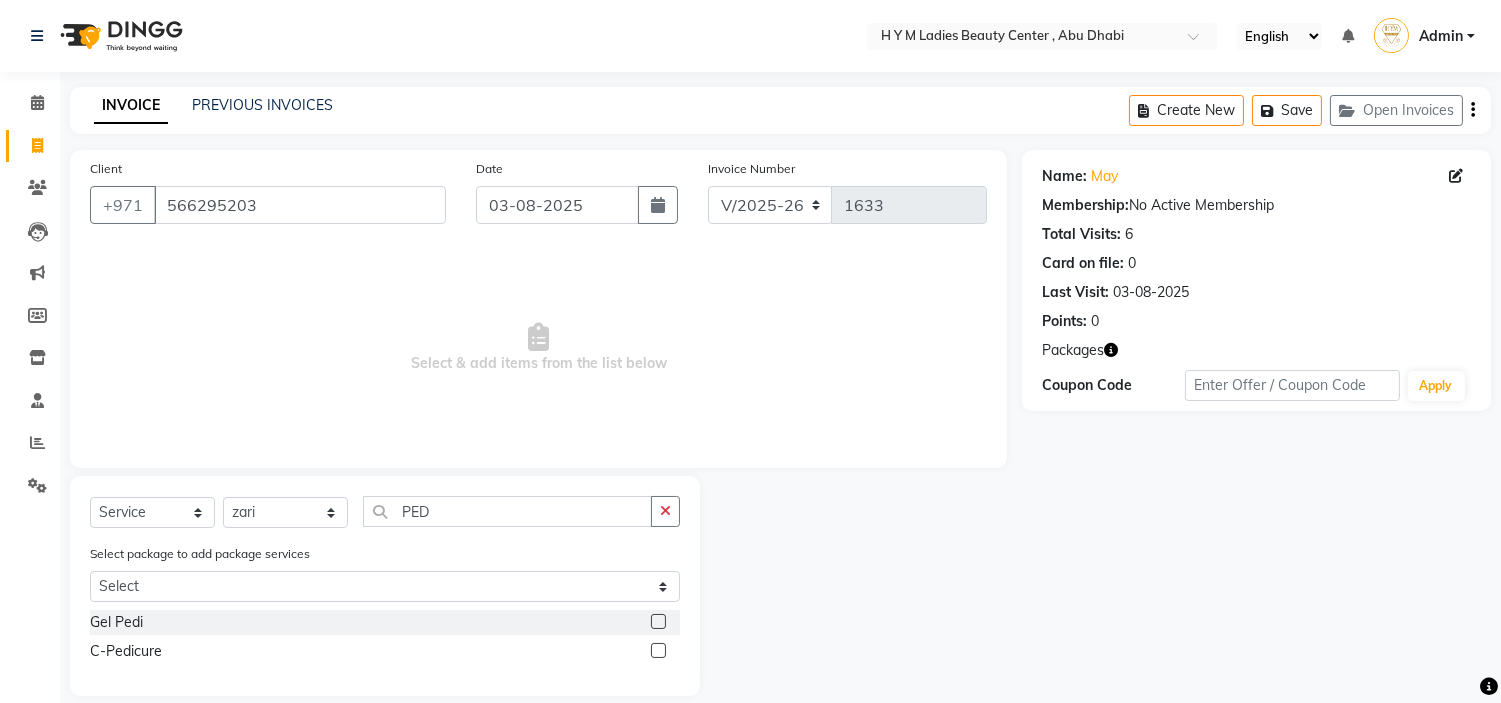 click 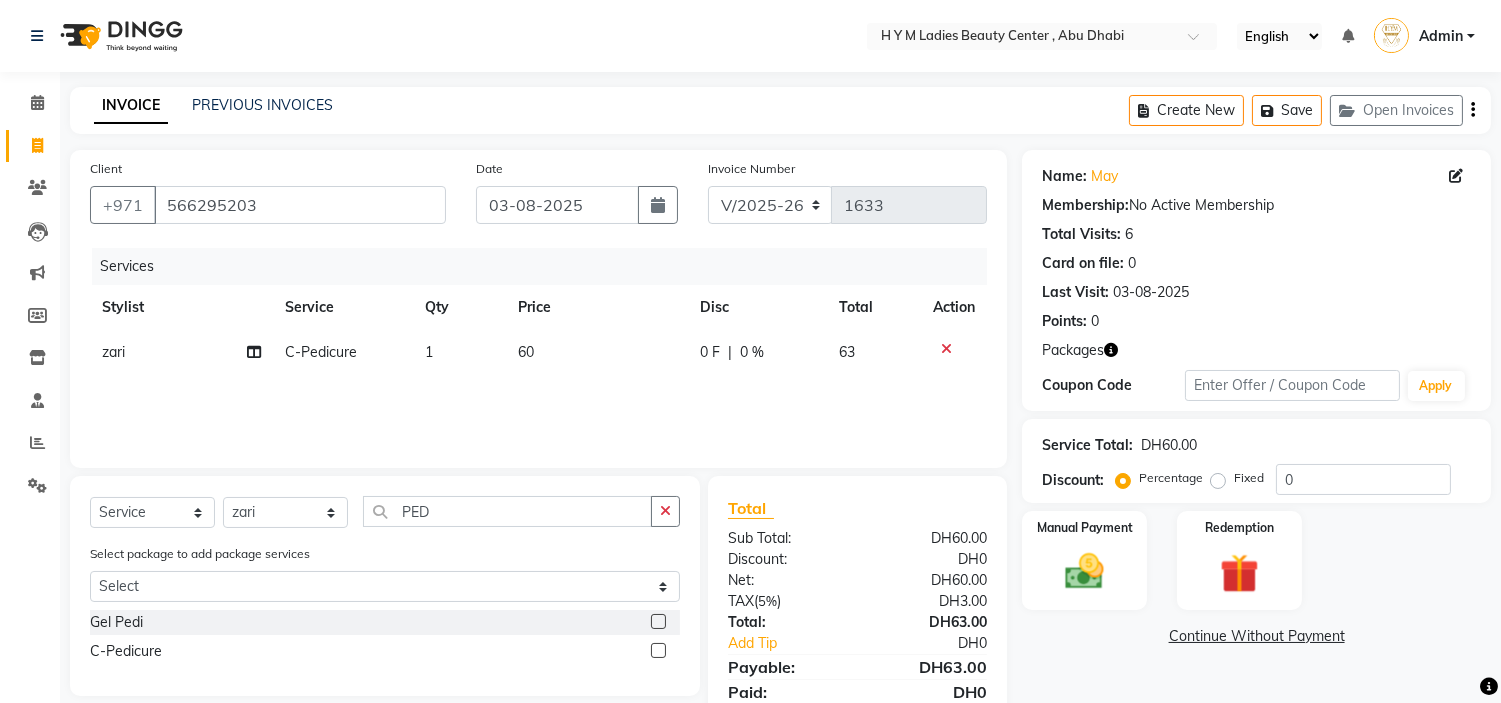 click 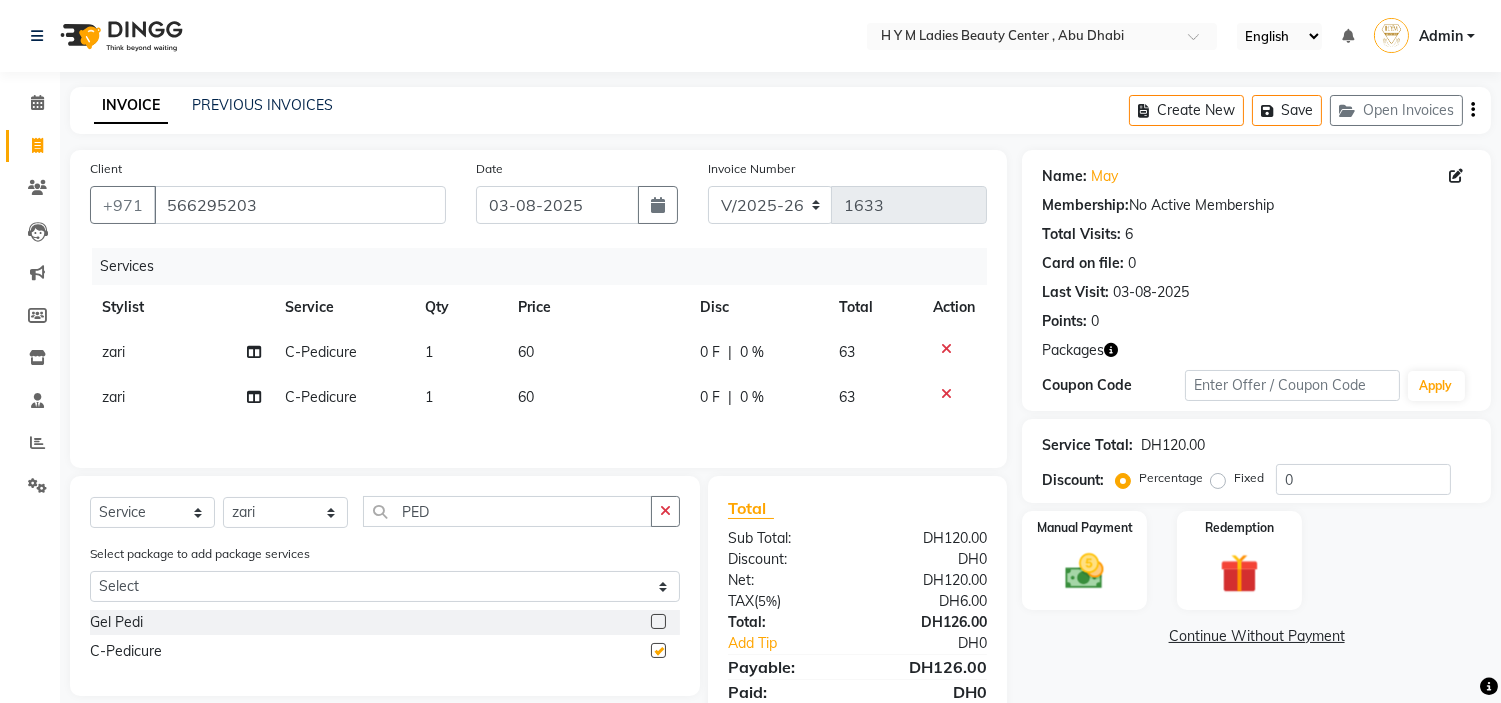 checkbox on "false" 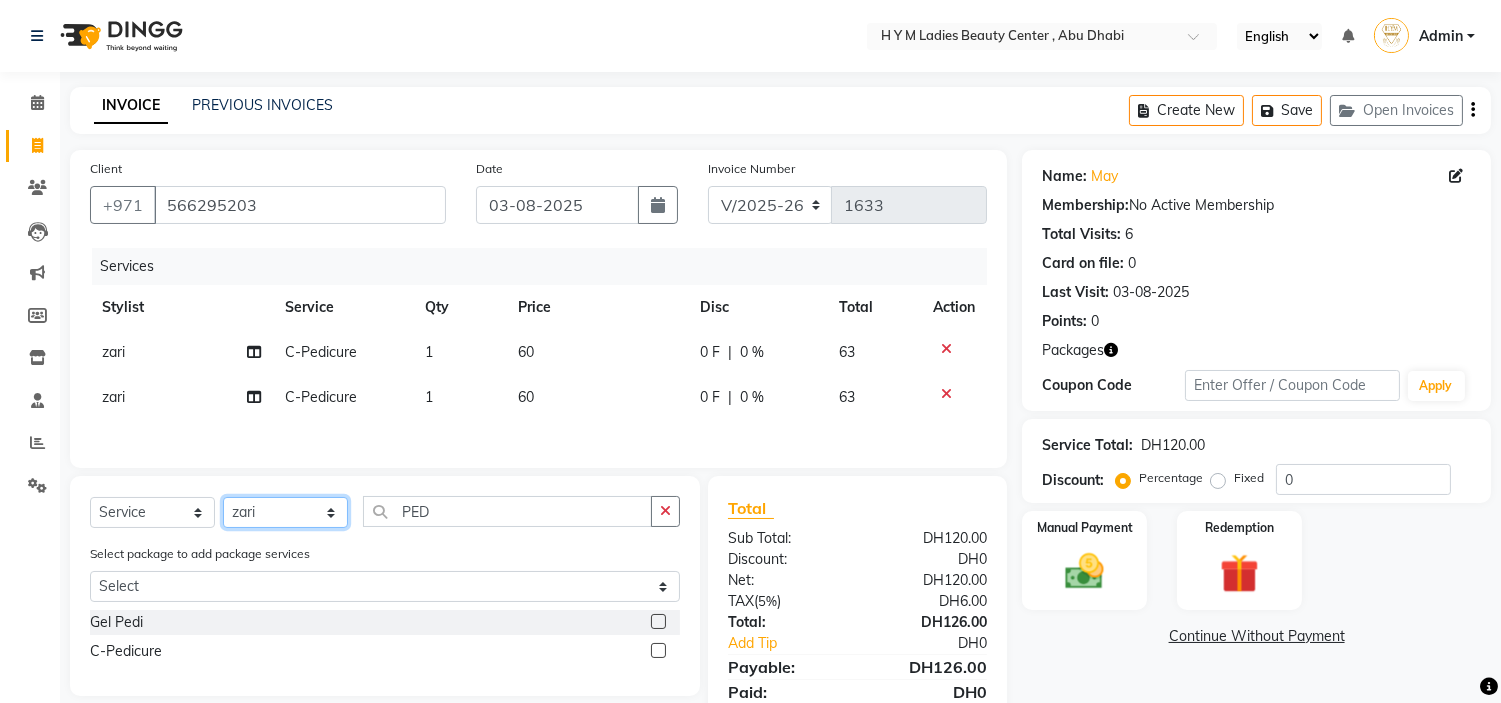 click on "Select Stylist ameena Jheza Dalangin Julie Corteza nadeema randa Rose An Galang zari" 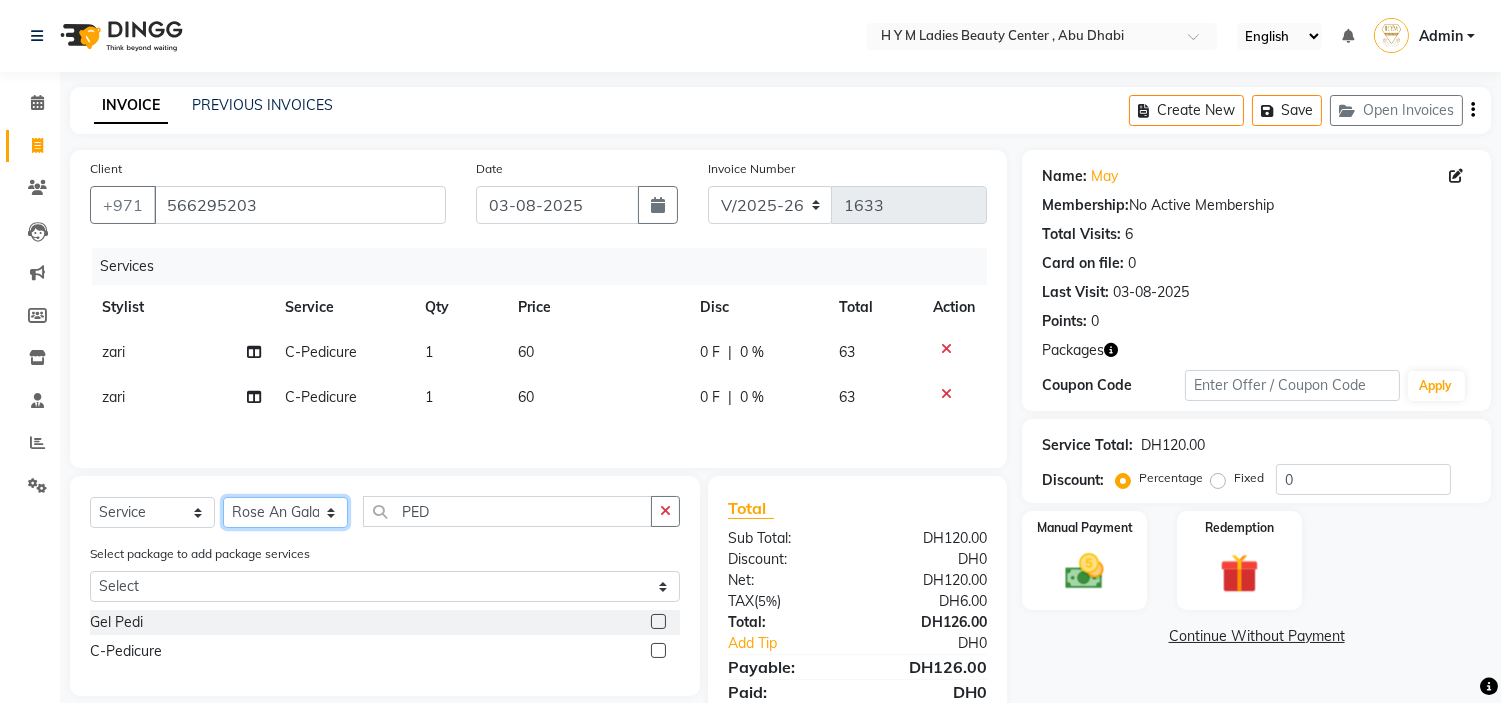 click on "Select Stylist ameena Jheza Dalangin Julie Corteza nadeema randa Rose An Galang zari" 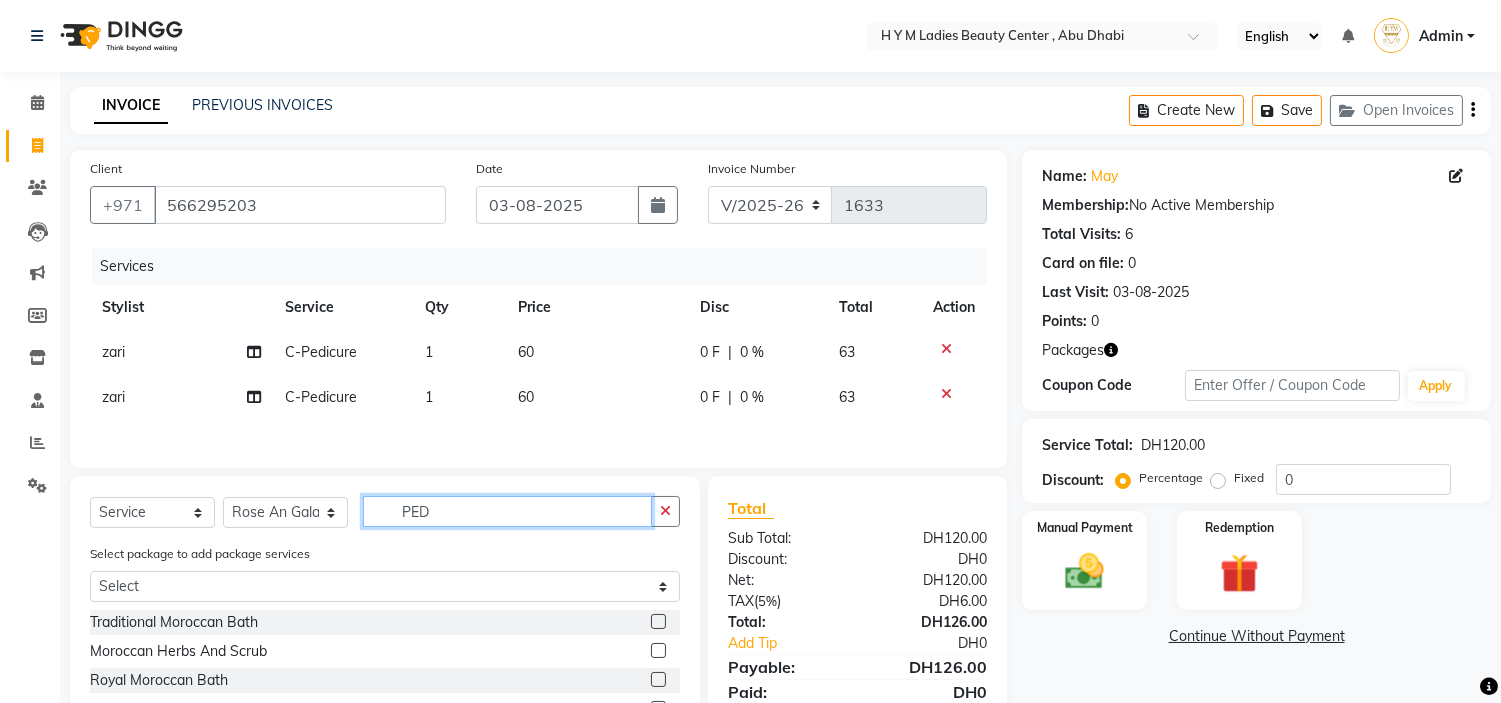 drag, startPoint x: 501, startPoint y: 520, endPoint x: 151, endPoint y: 515, distance: 350.0357 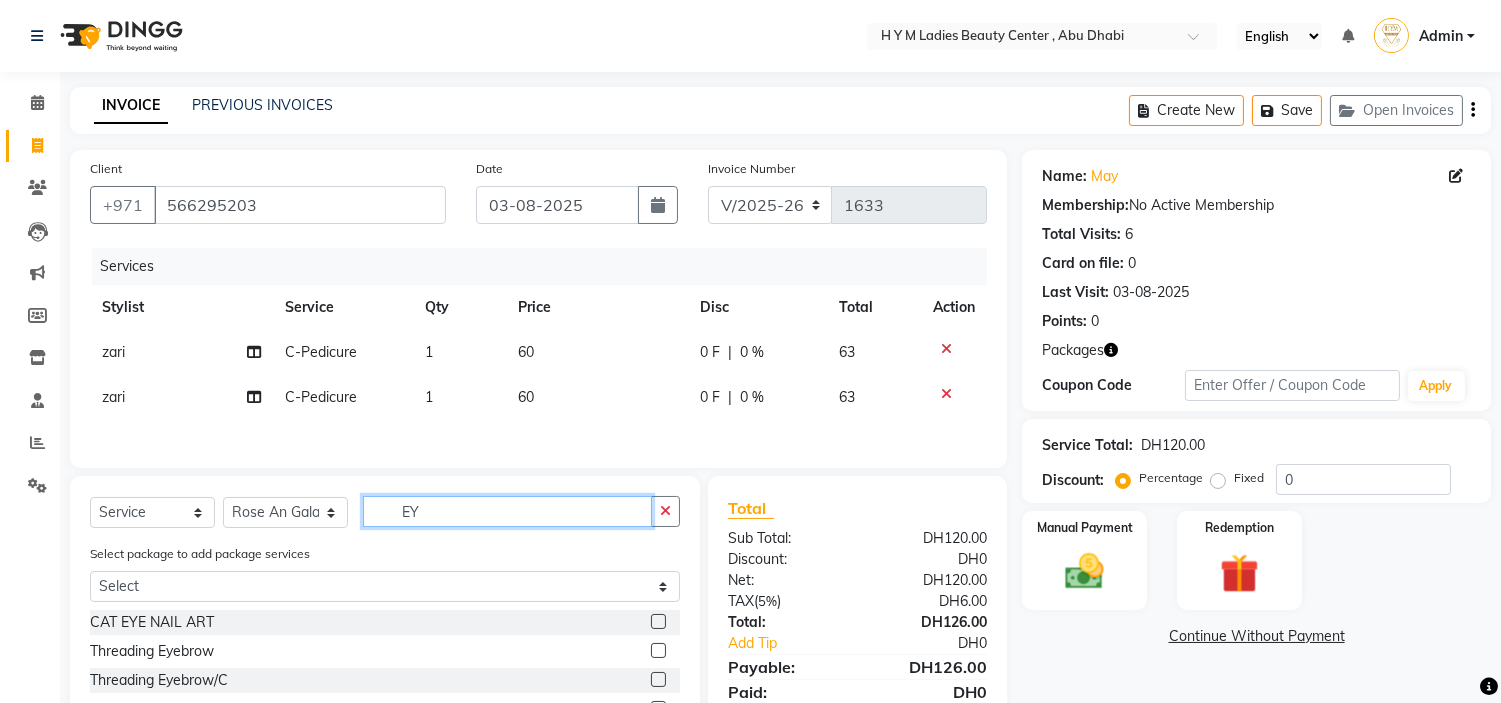 type on "EY" 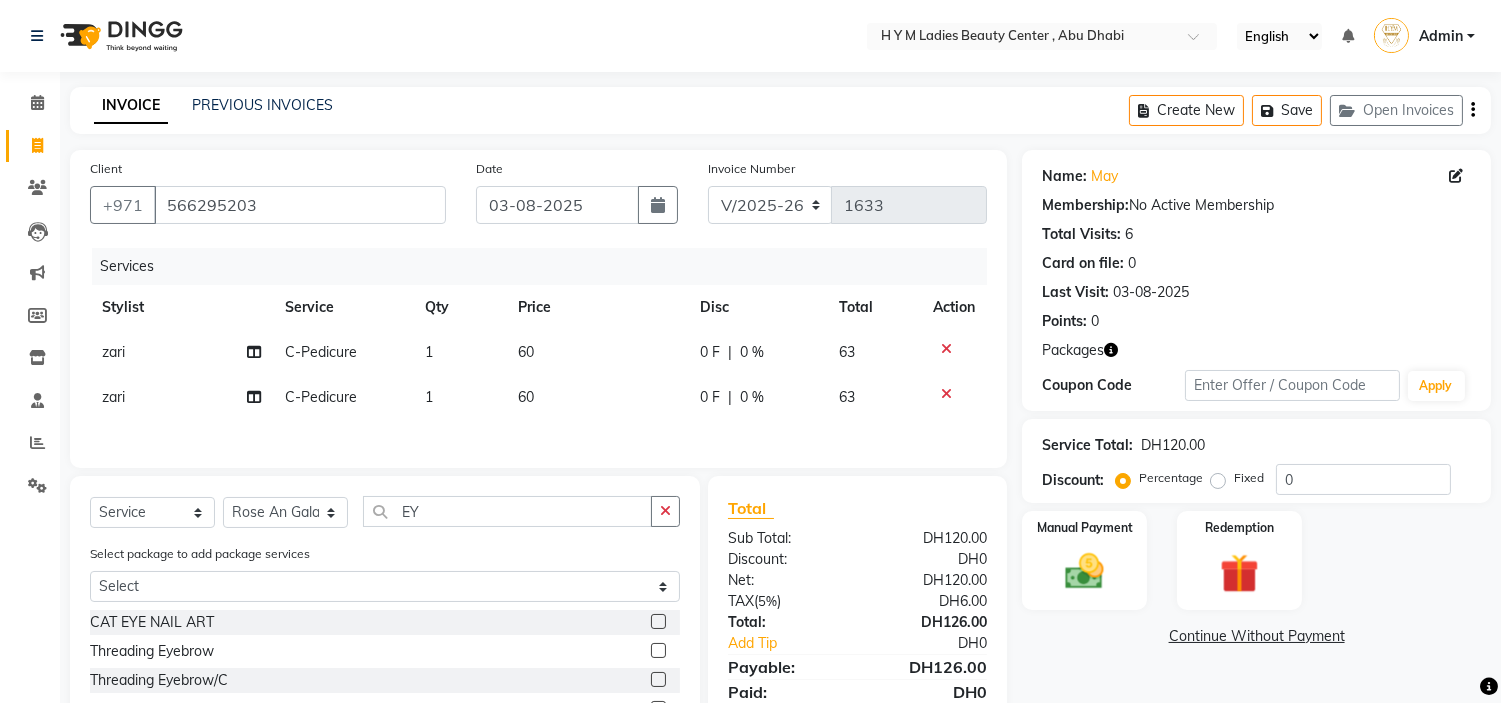 click 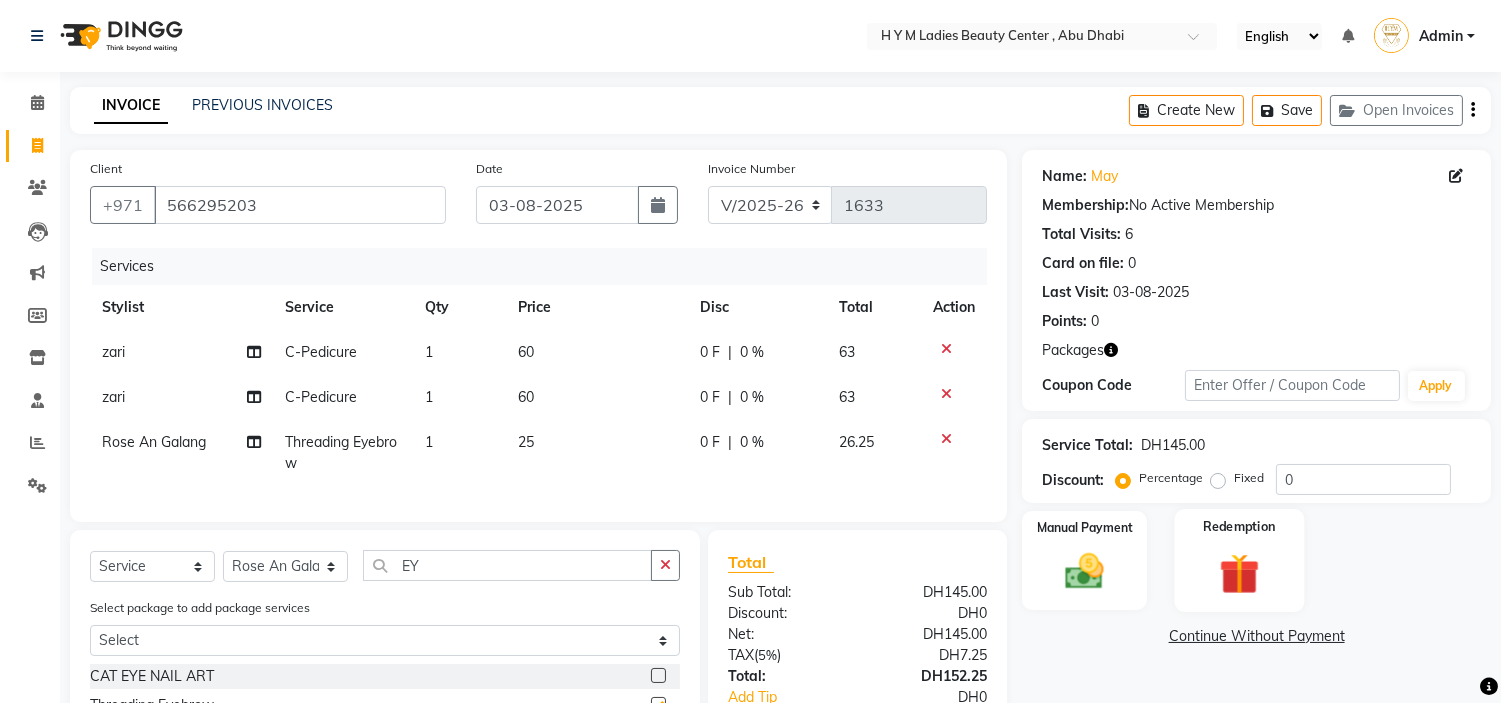 checkbox on "false" 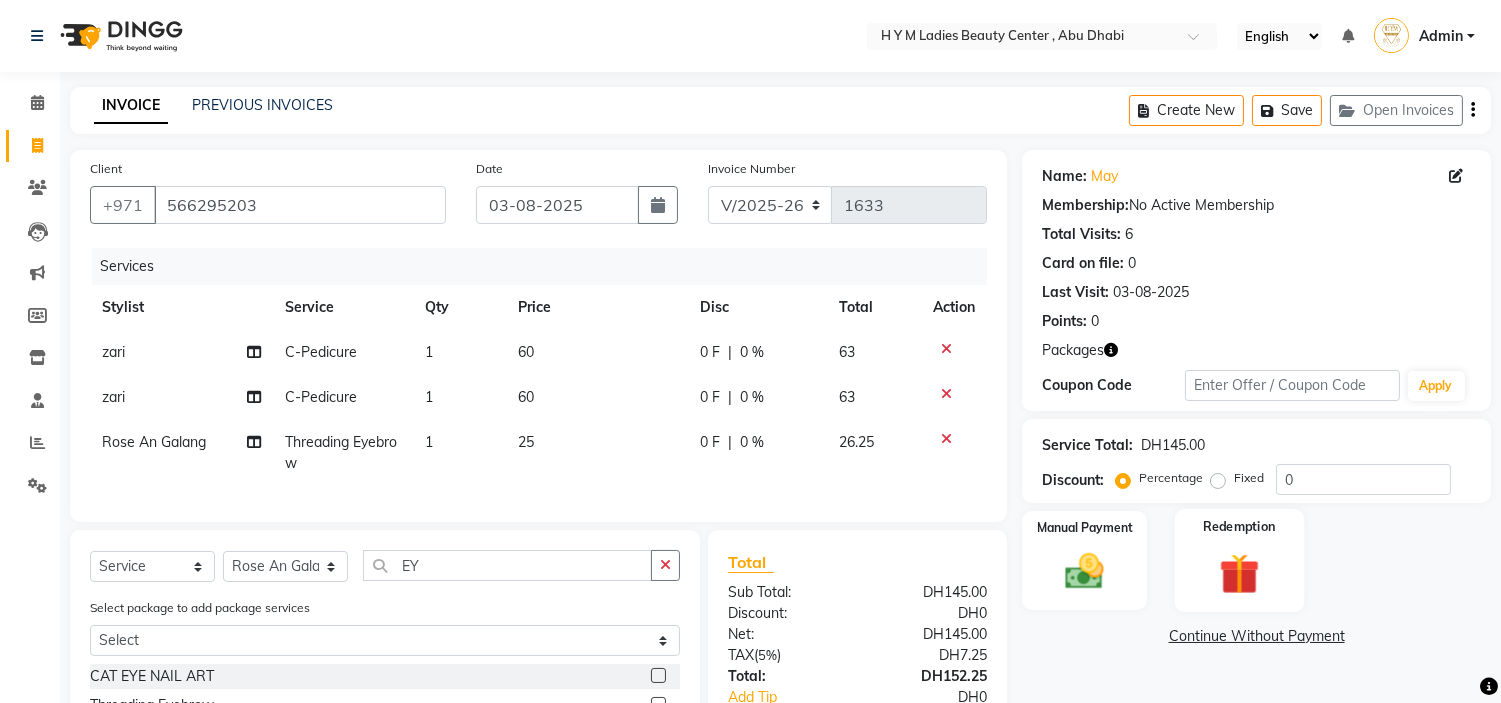 click 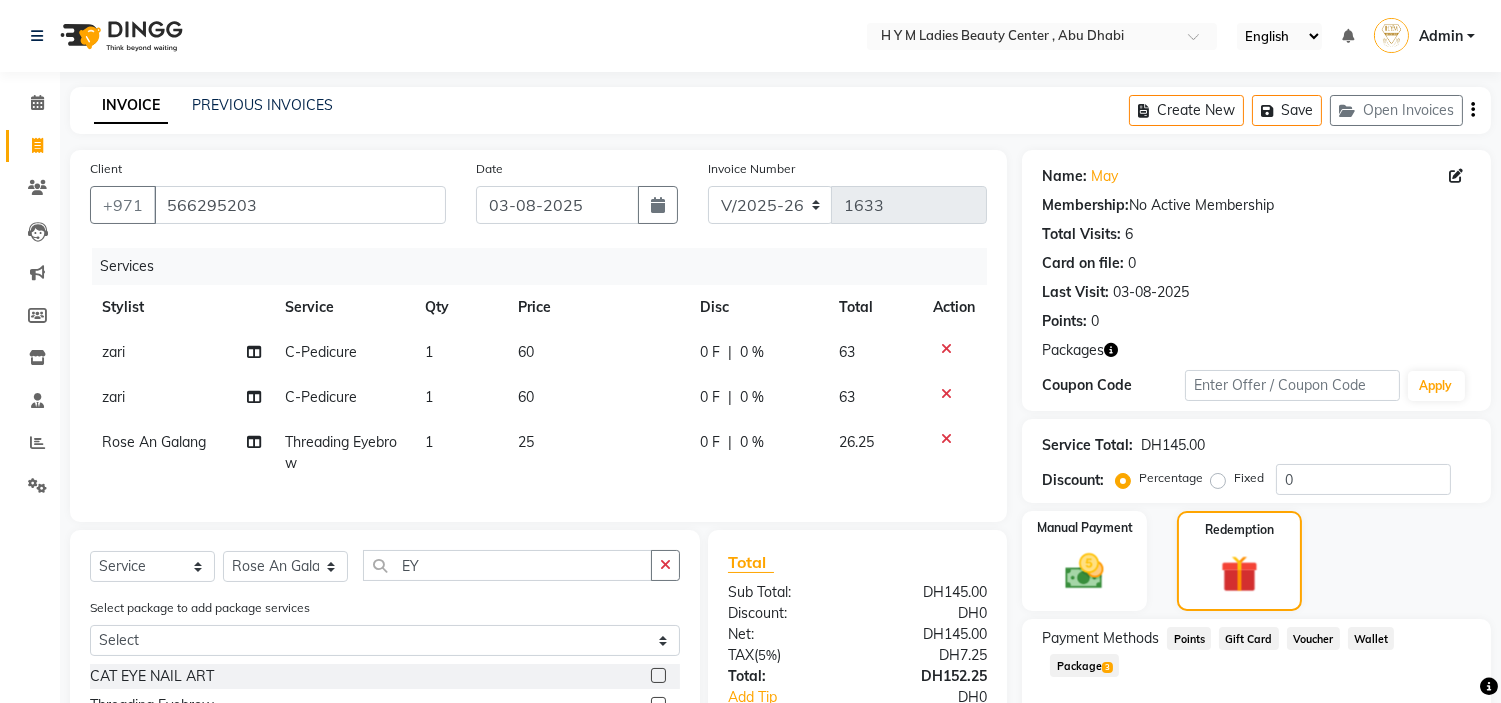 click on "Package  3" 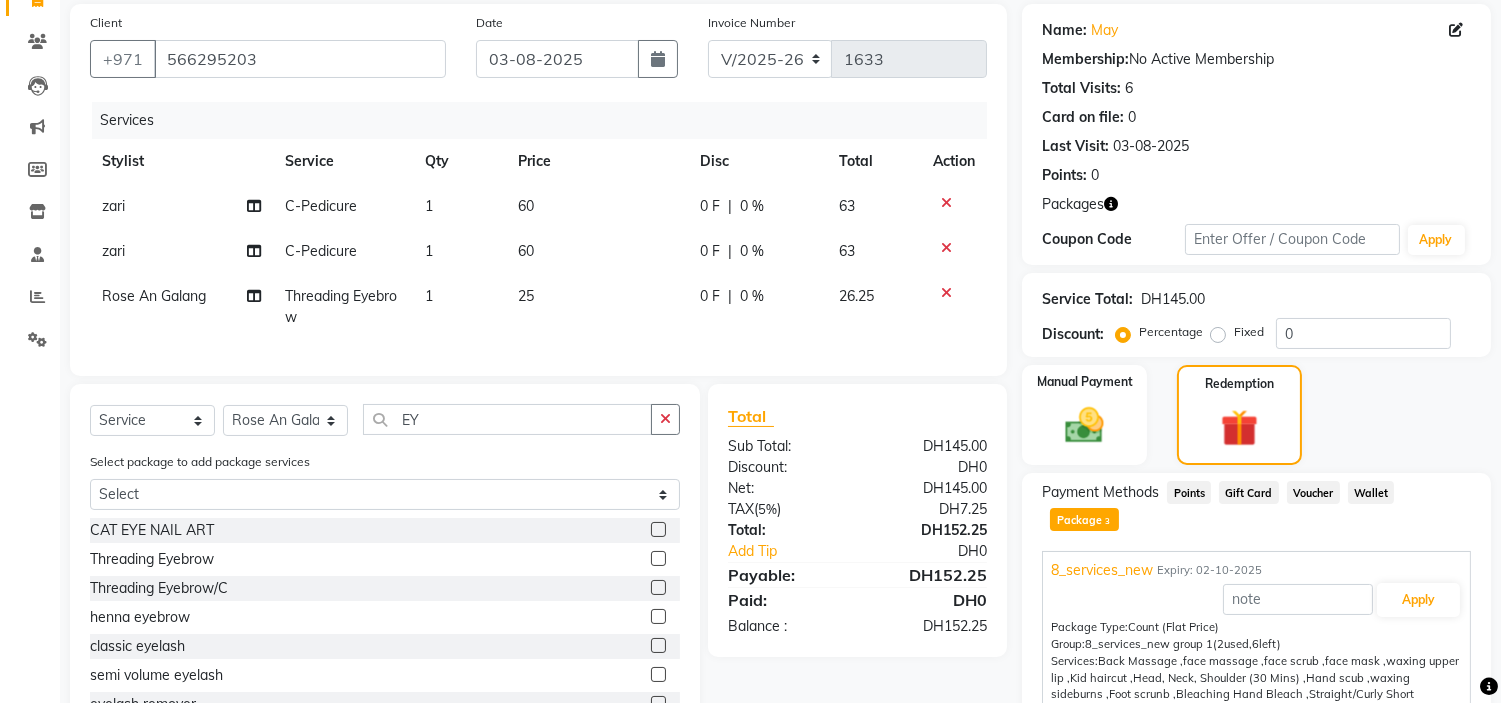 scroll, scrollTop: 266, scrollLeft: 0, axis: vertical 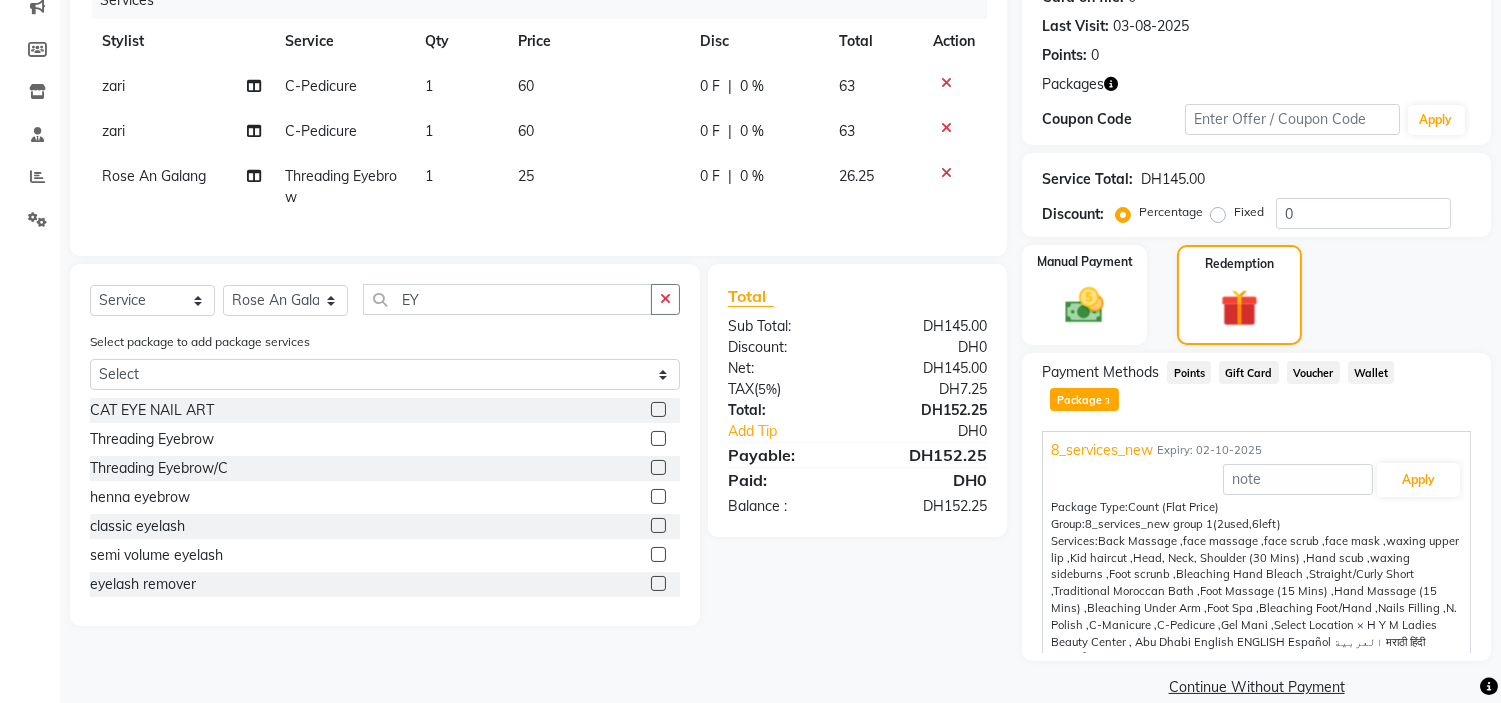 click on "Package Type:  Count (Flat Price)" at bounding box center [1256, 507] 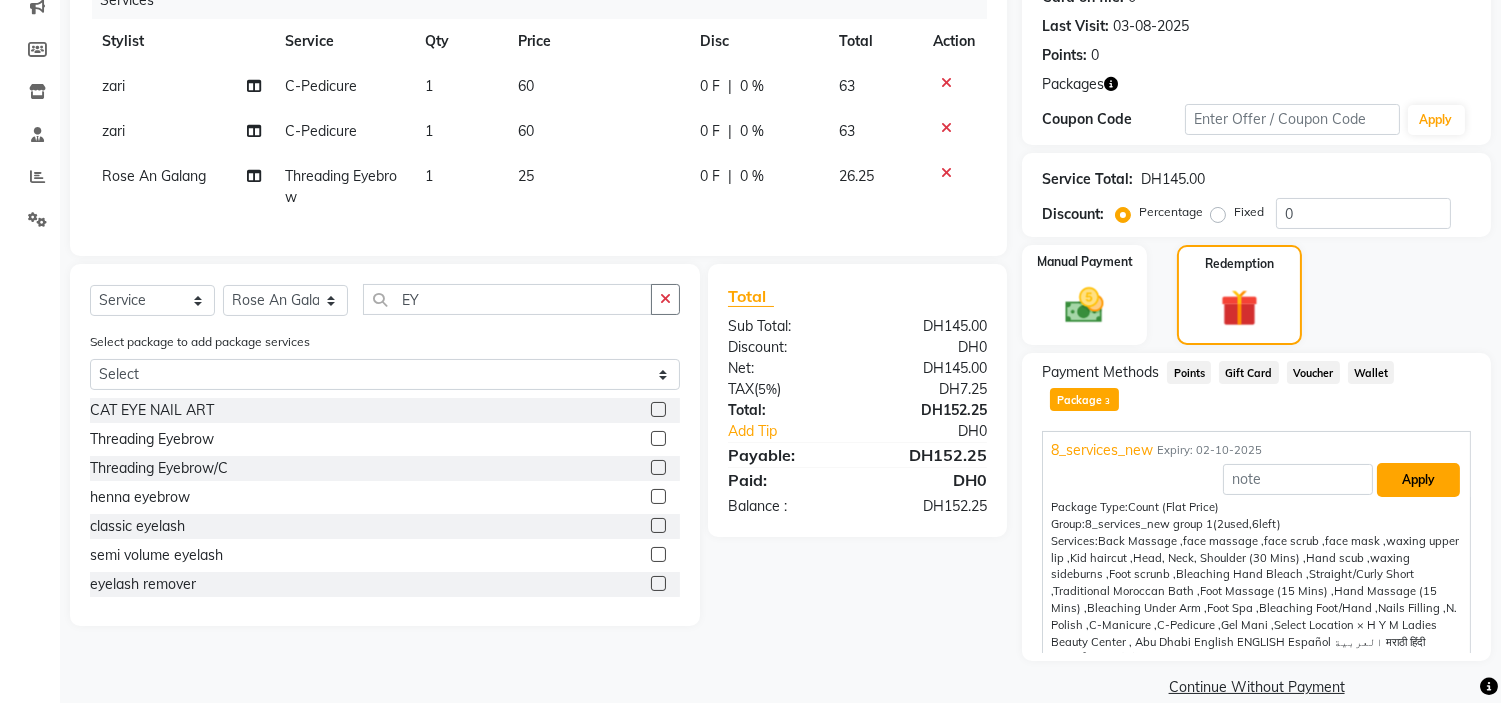 click on "Apply" at bounding box center (1418, 480) 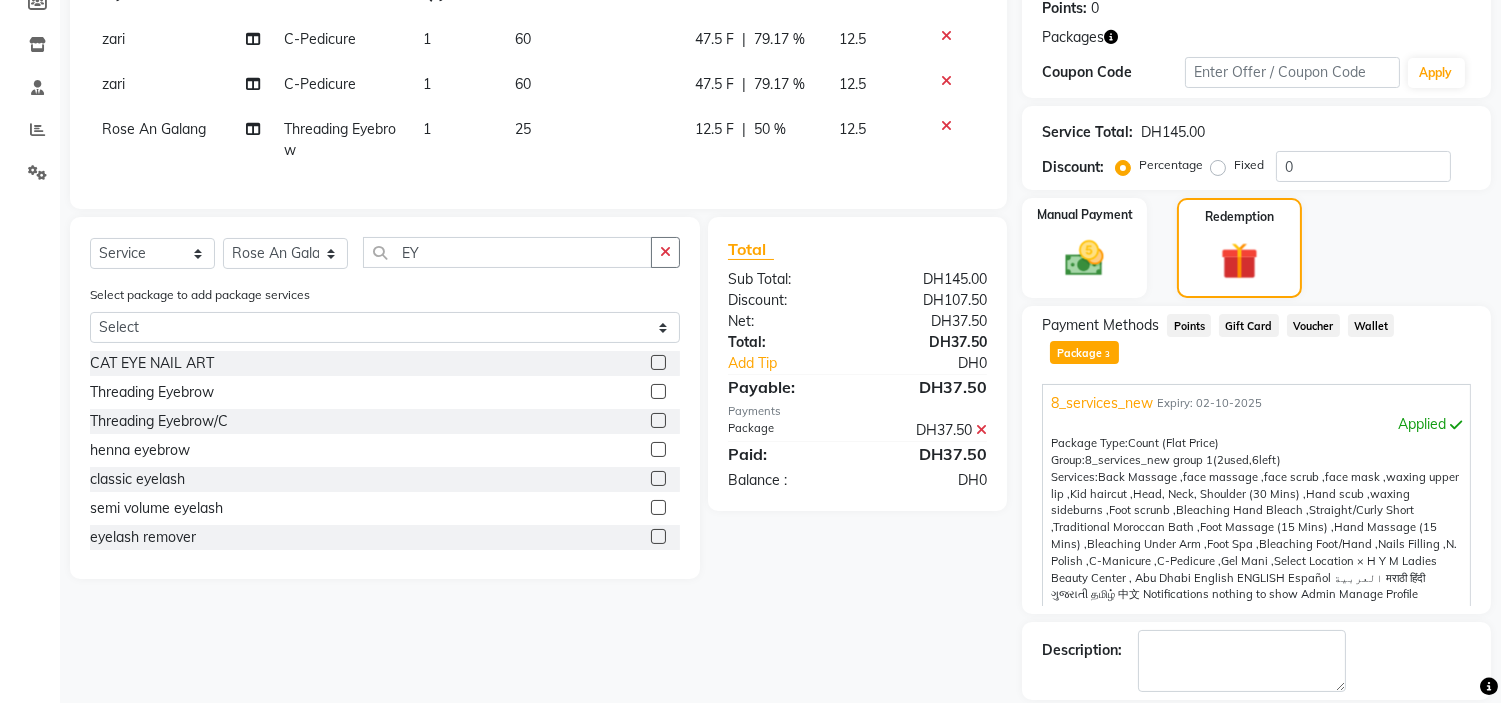 scroll, scrollTop: 380, scrollLeft: 0, axis: vertical 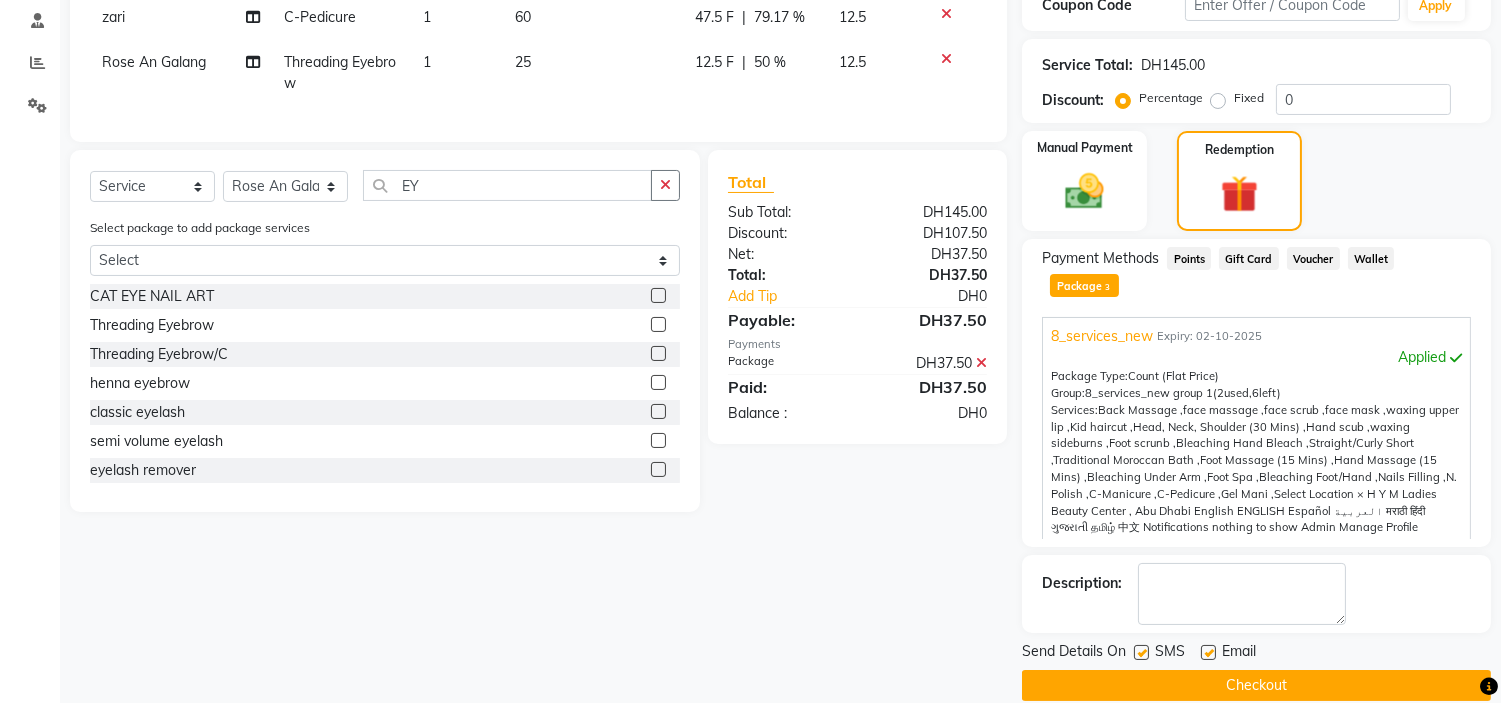 click 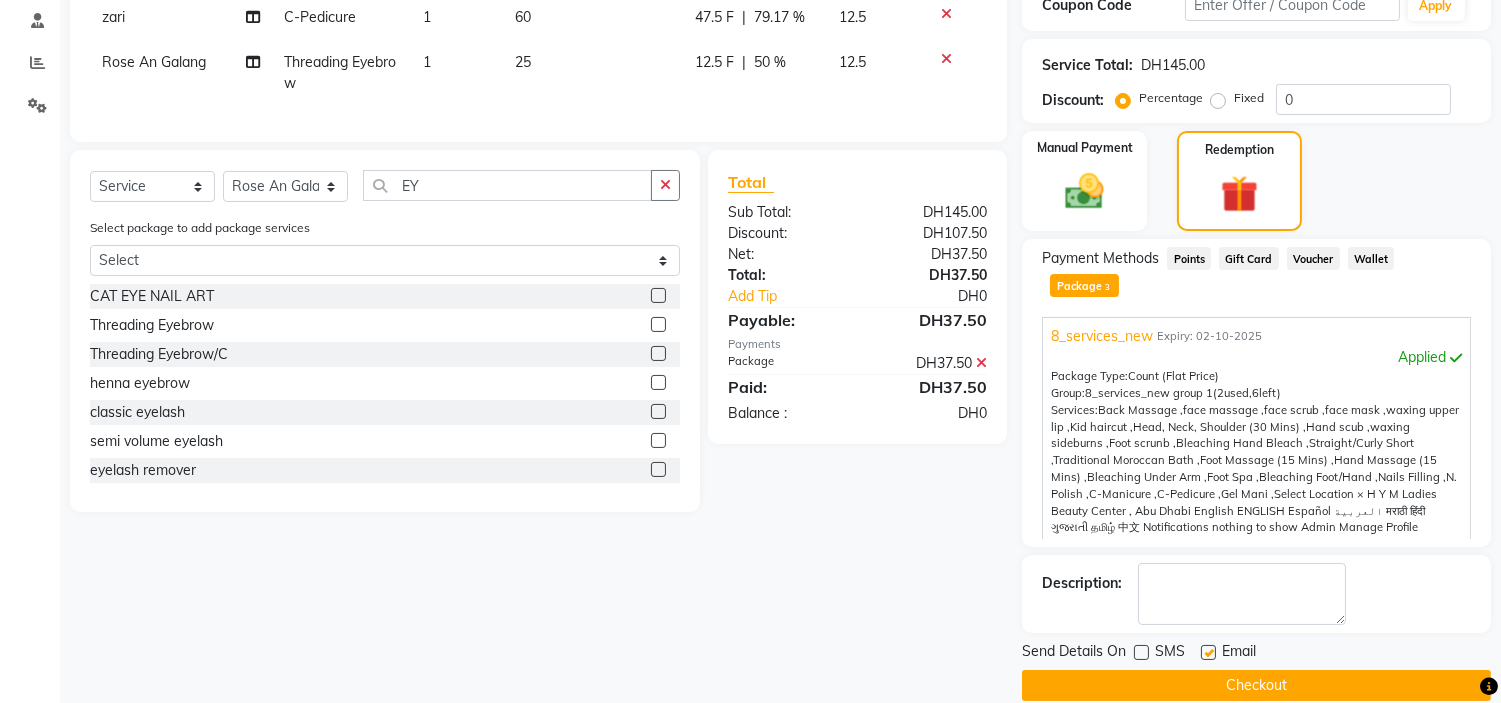 click on "SMS" 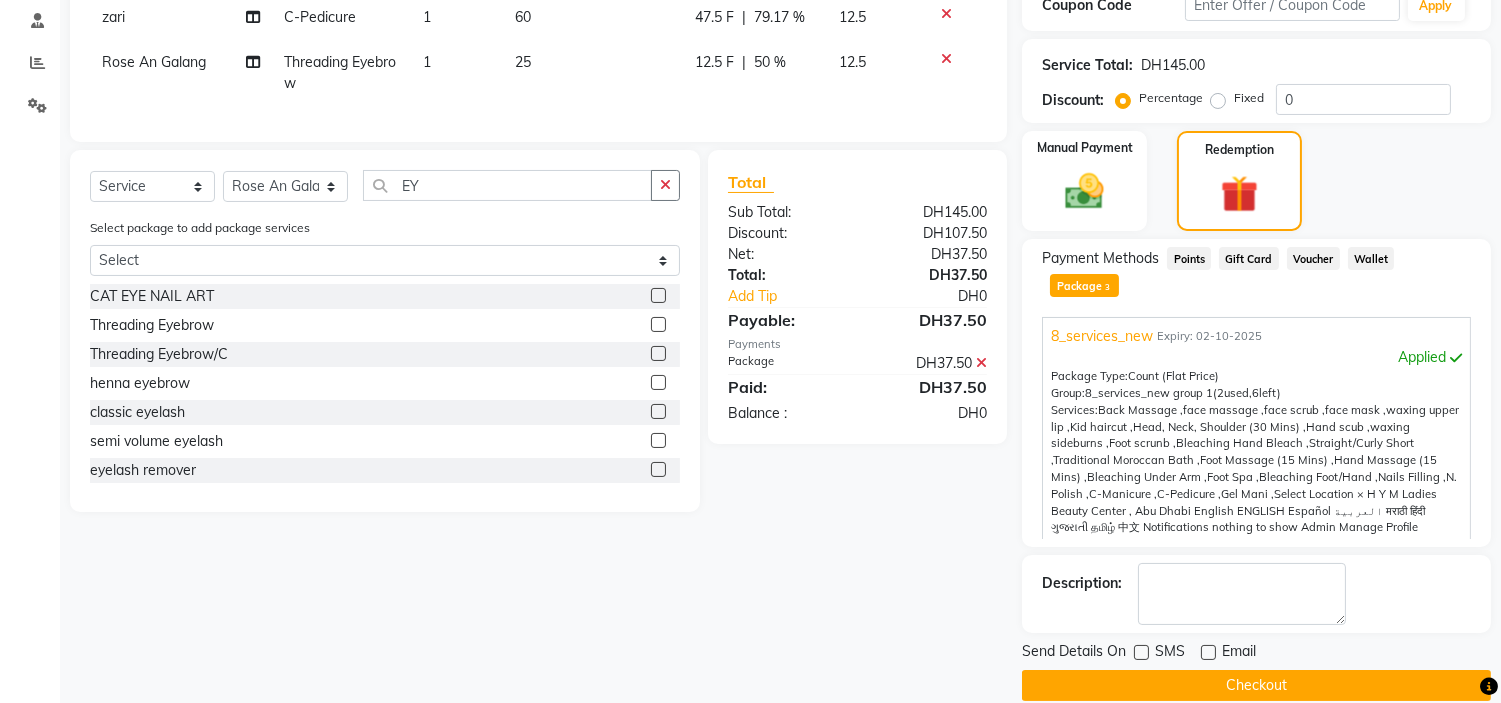 click on "Checkout" 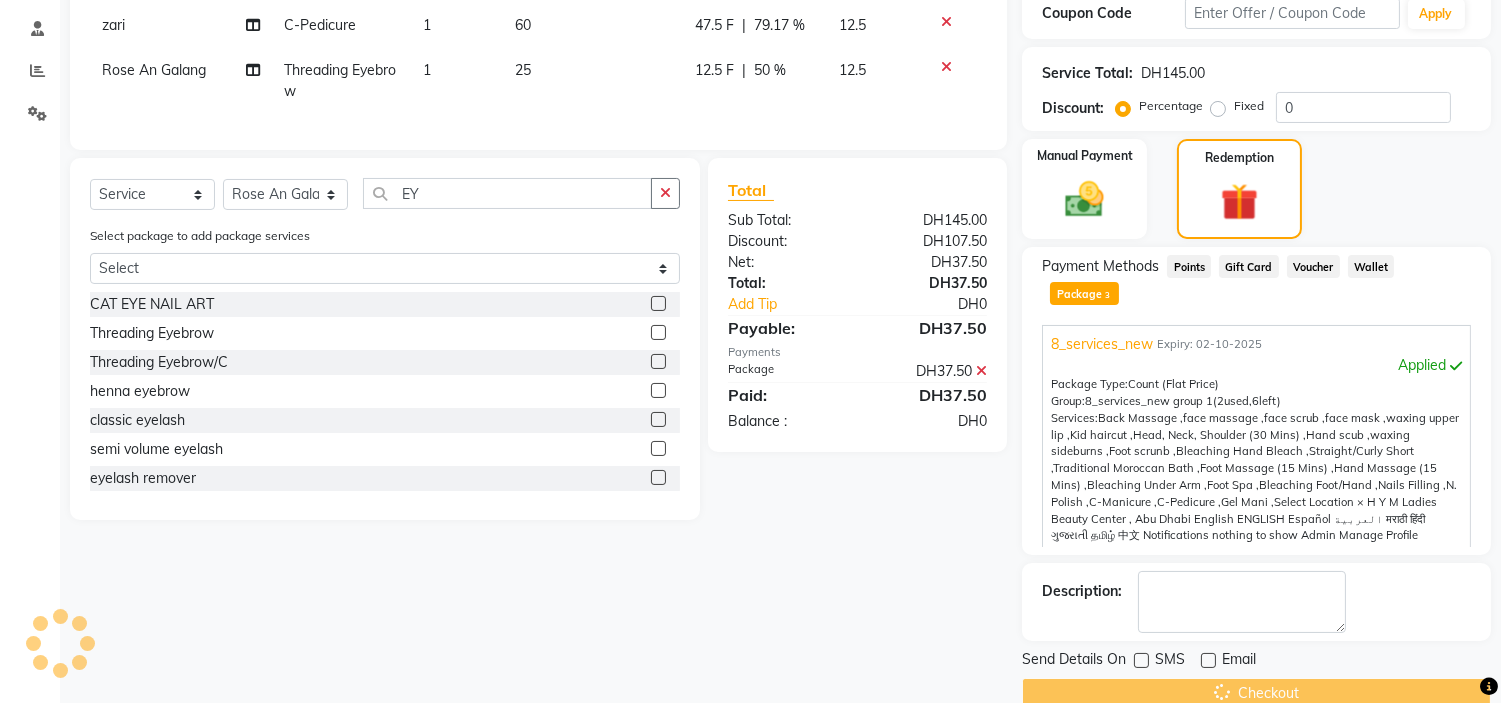 scroll, scrollTop: 157, scrollLeft: 0, axis: vertical 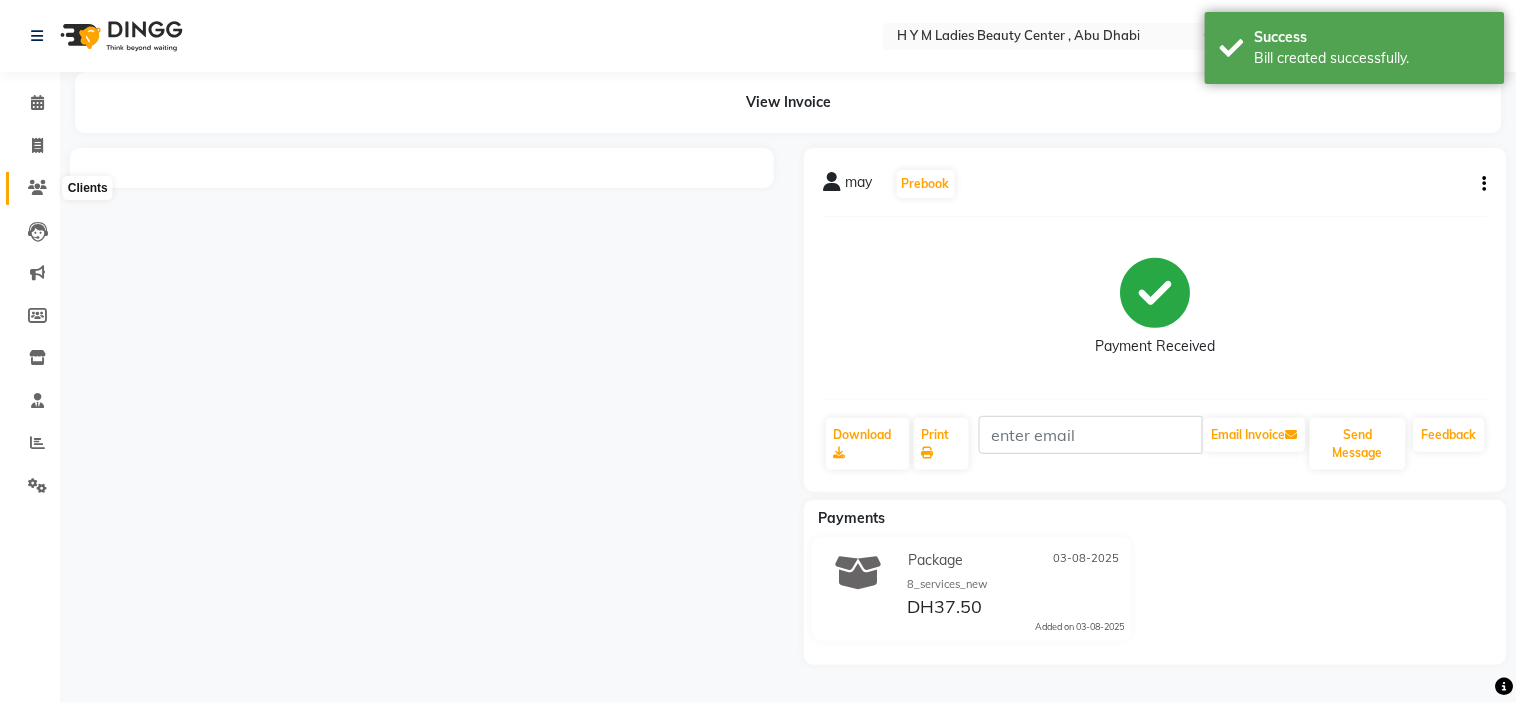 click 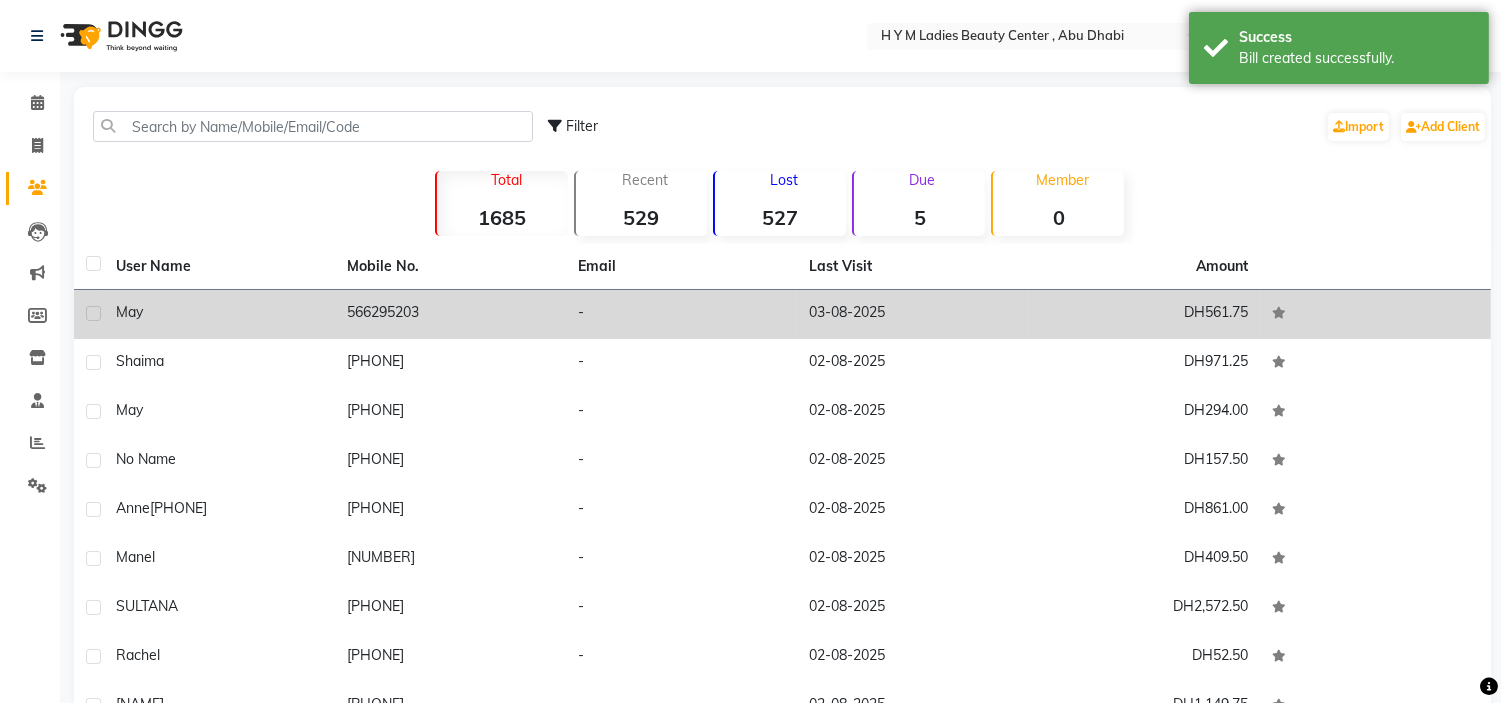 click on "566295203" 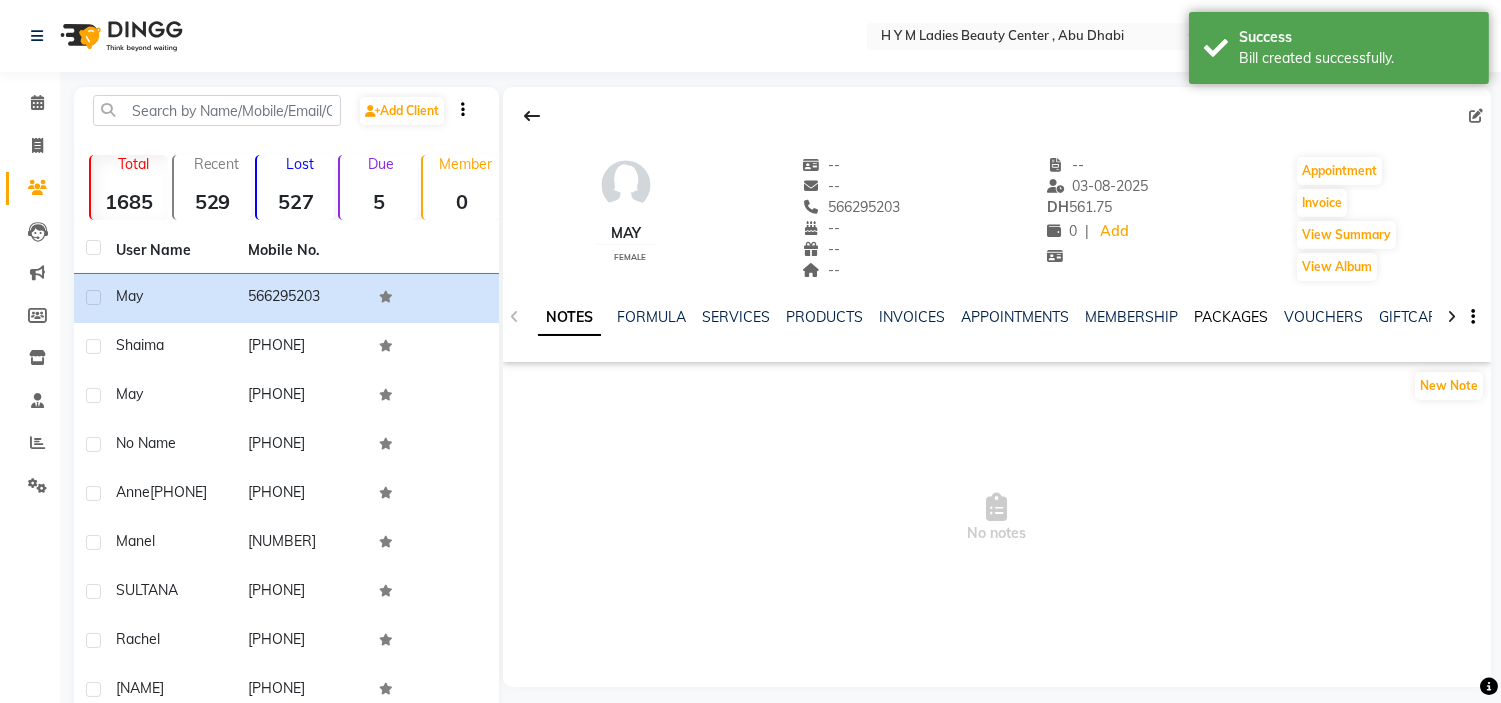click on "PACKAGES" 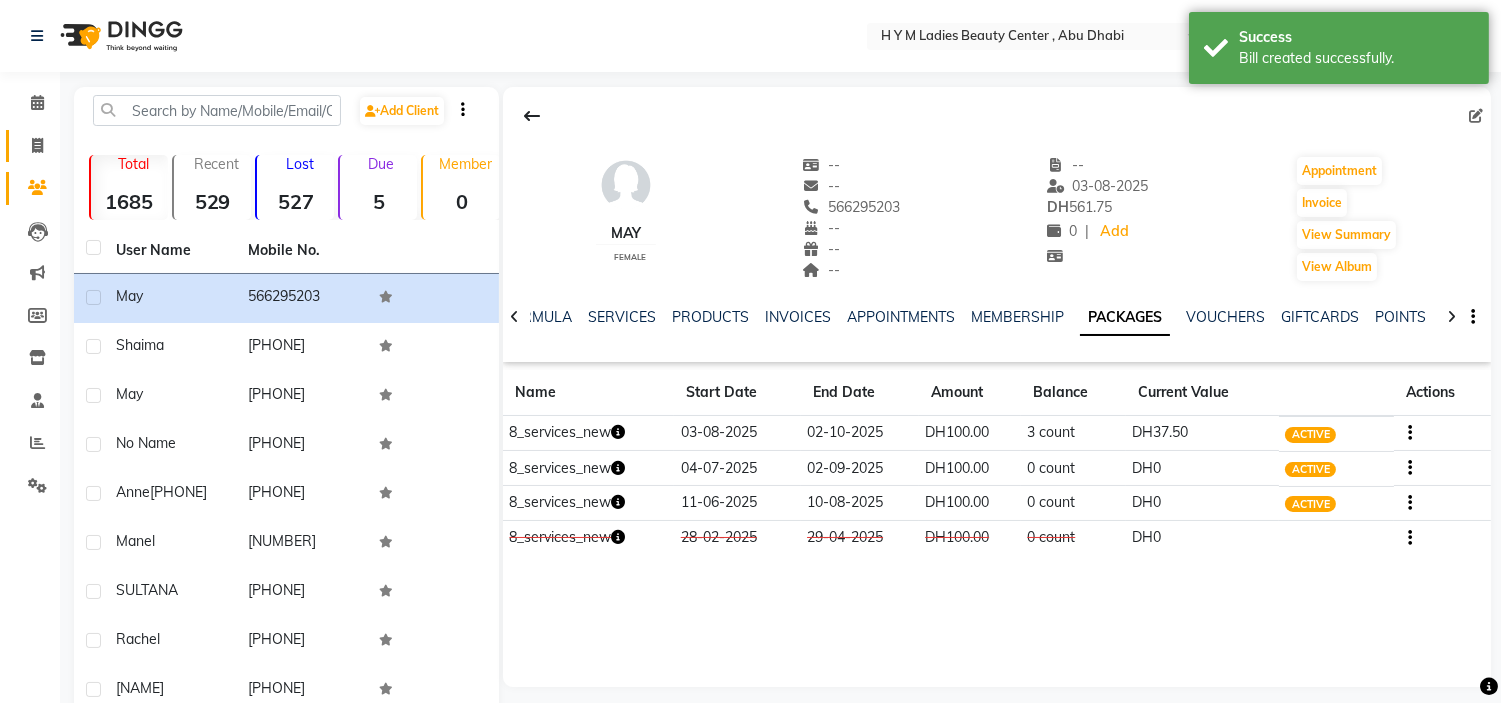 click on "Invoice" 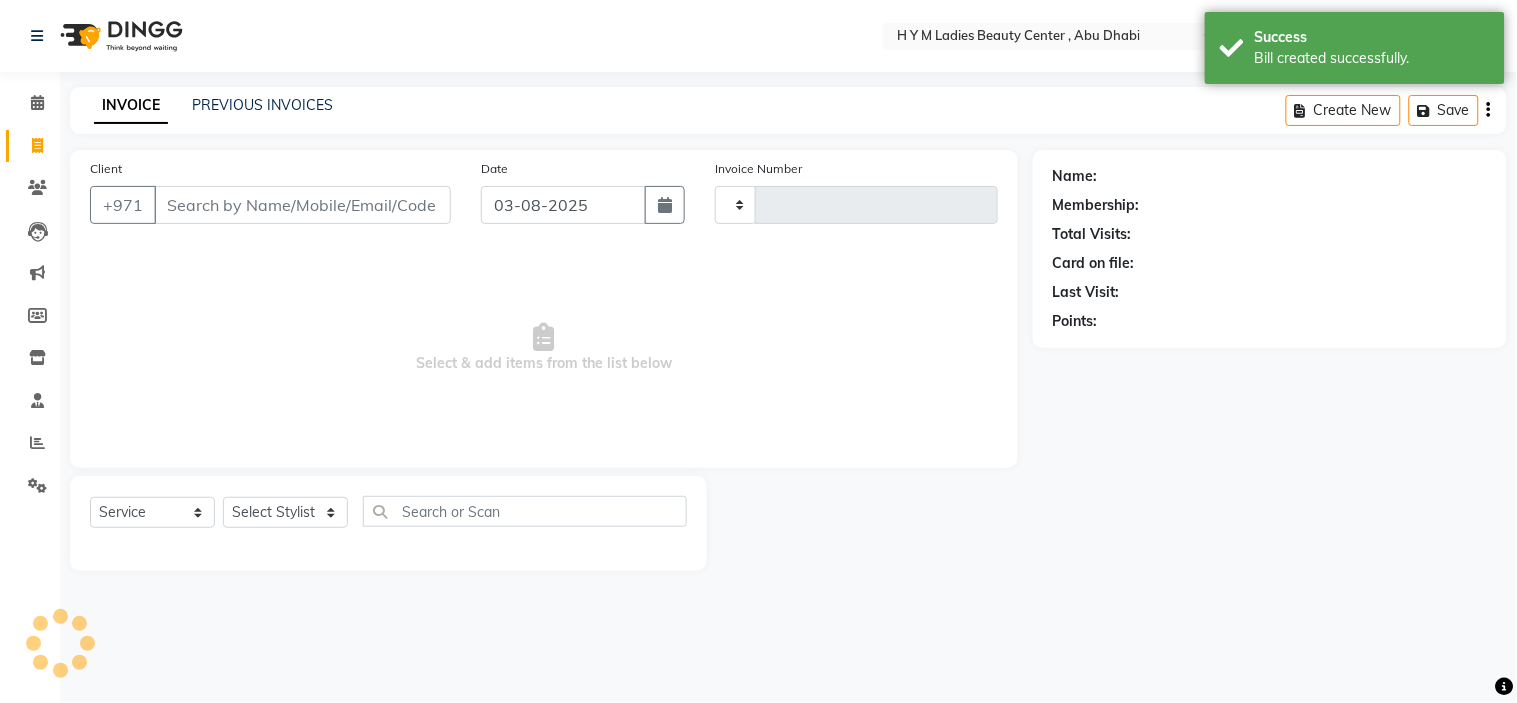 type on "1634" 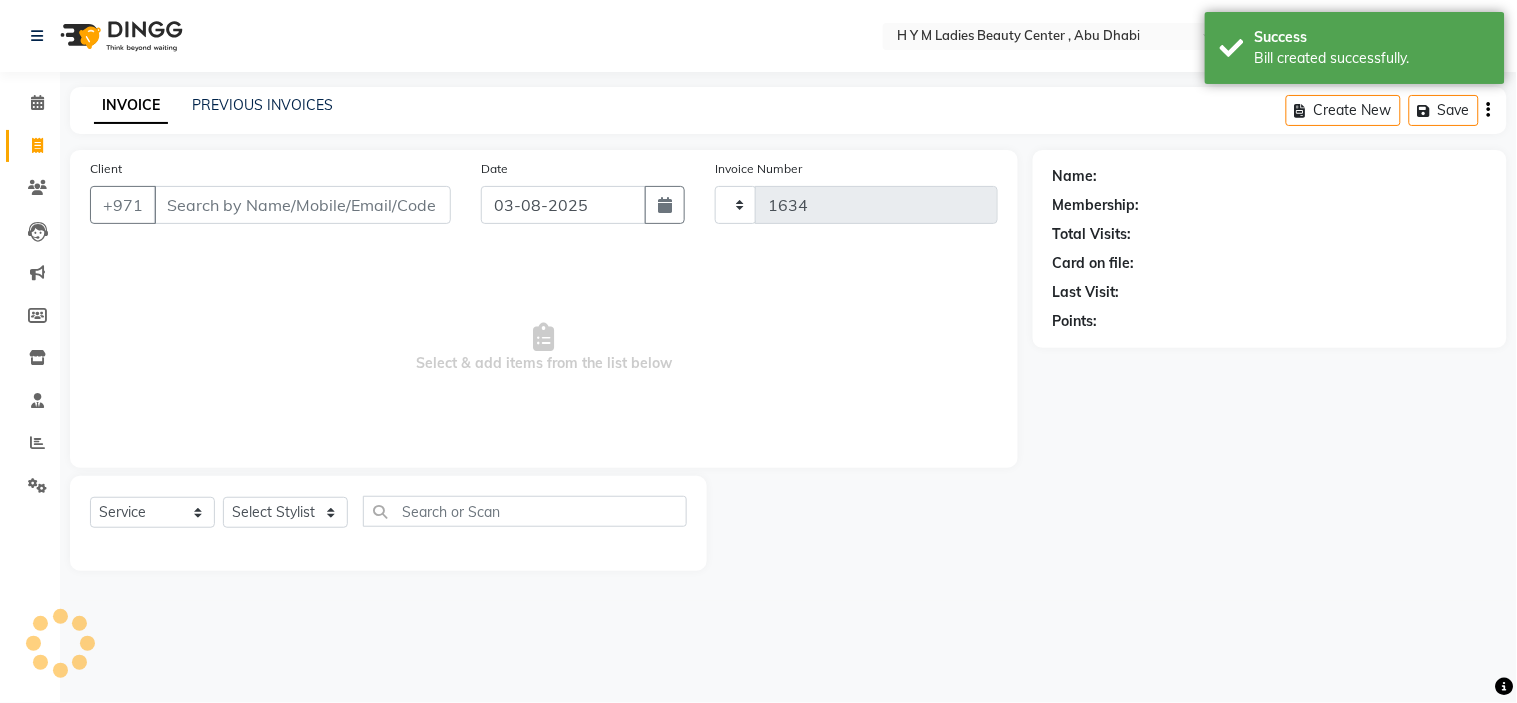 select on "7248" 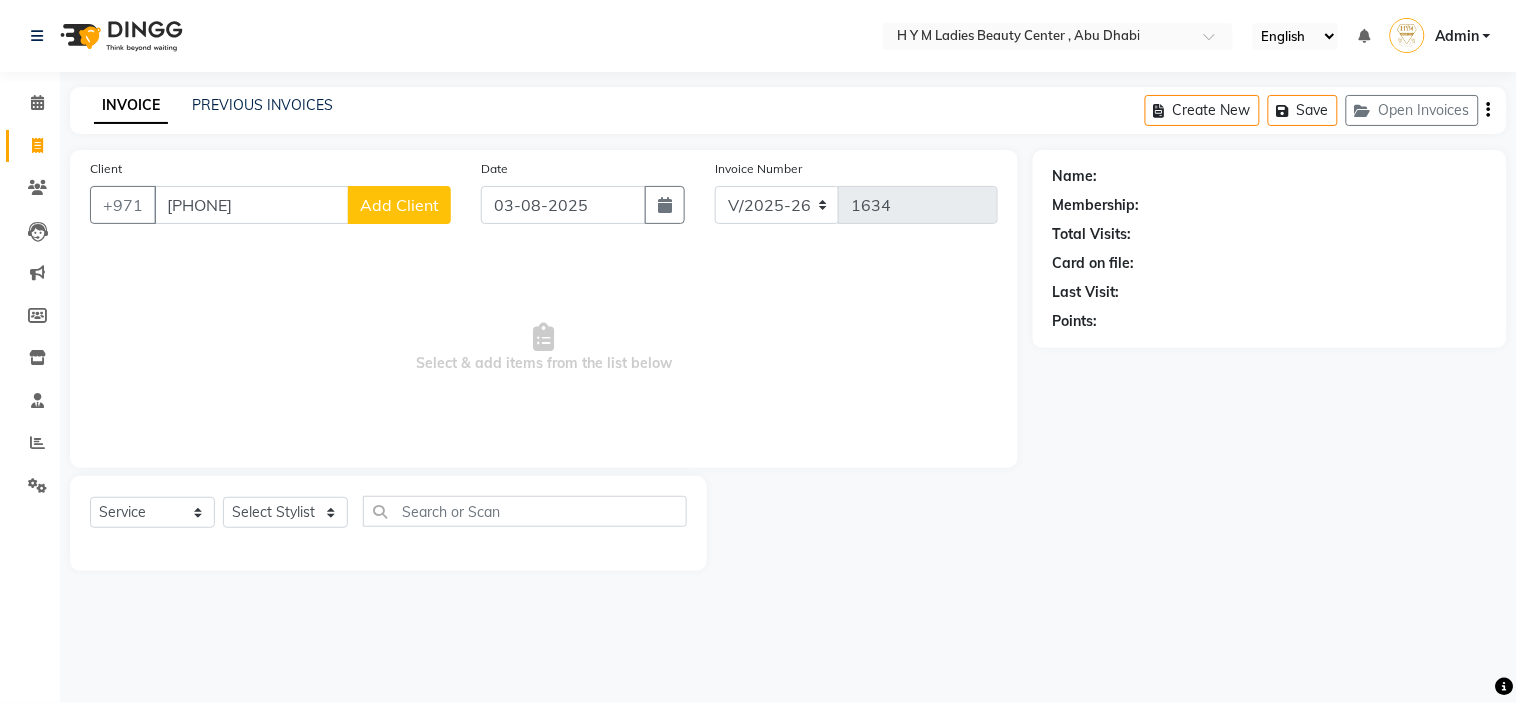 drag, startPoint x: 277, startPoint y: 186, endPoint x: 0, endPoint y: 202, distance: 277.4617 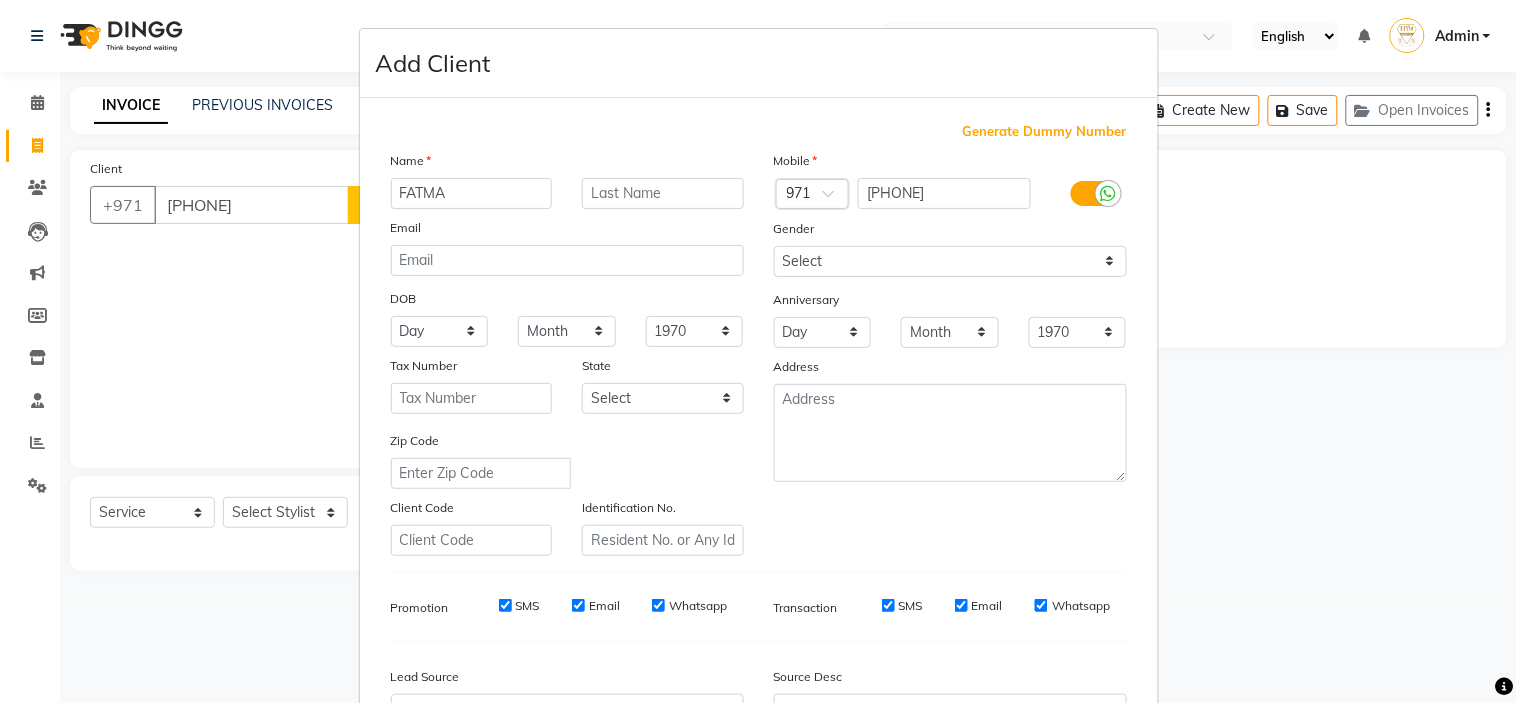 type on "FATMA" 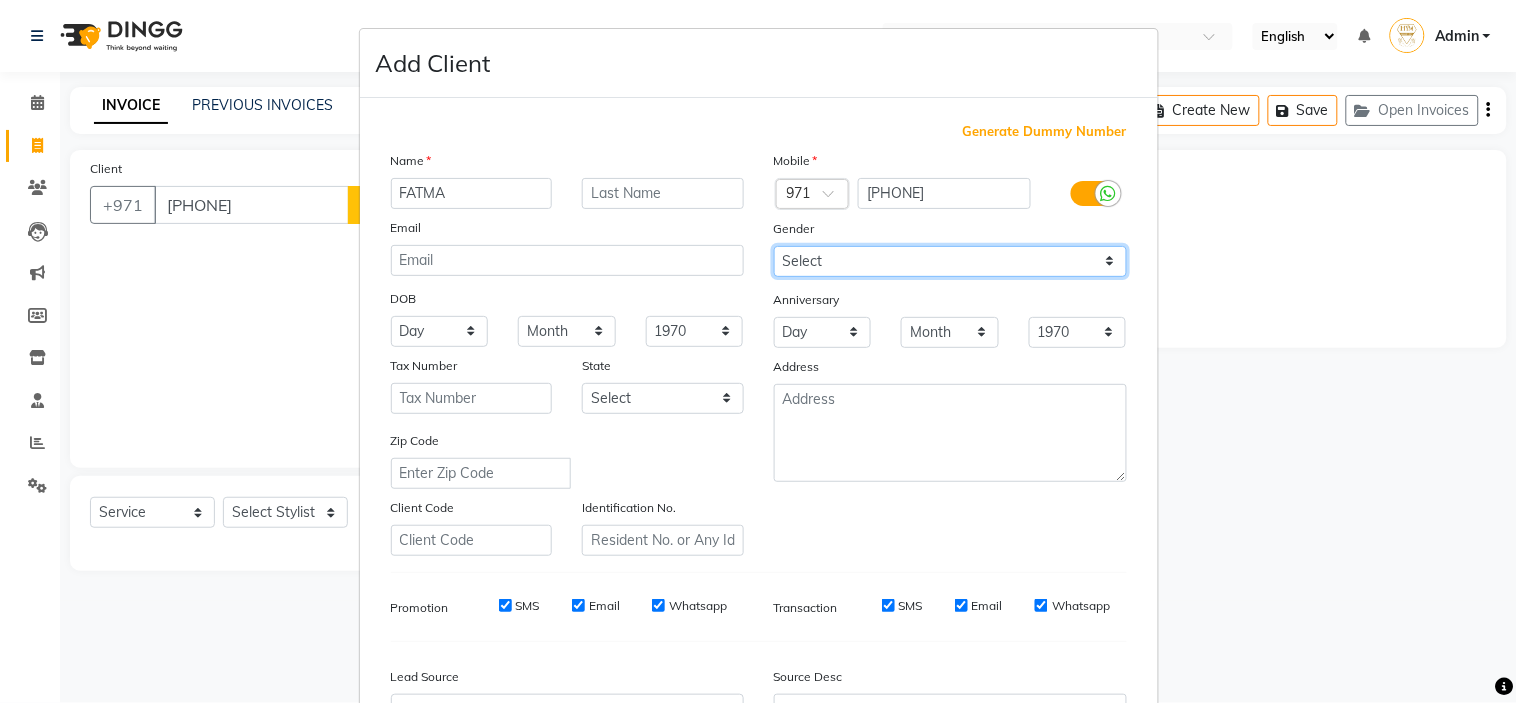 drag, startPoint x: 830, startPoint y: 258, endPoint x: 830, endPoint y: 273, distance: 15 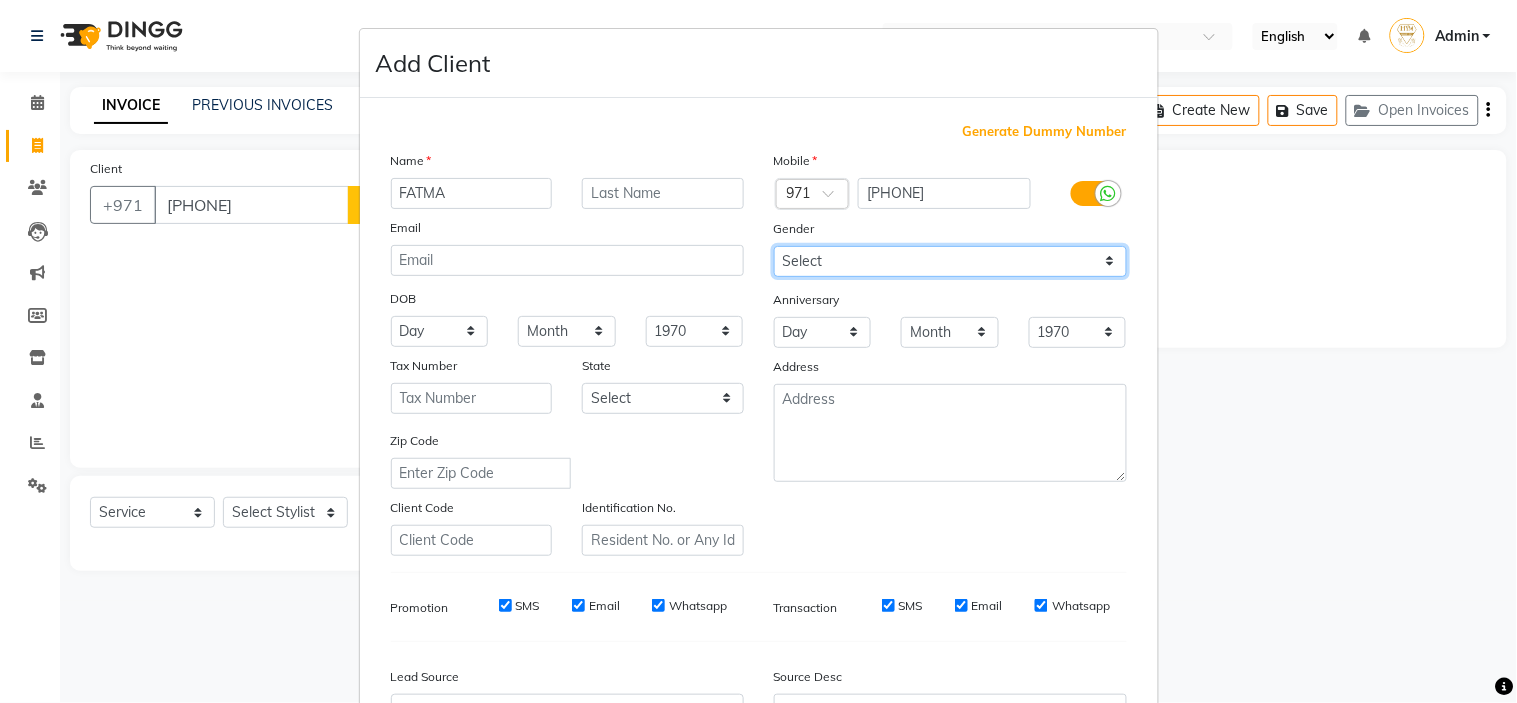 click on "Select Male Female Other Prefer Not To Say" at bounding box center (950, 261) 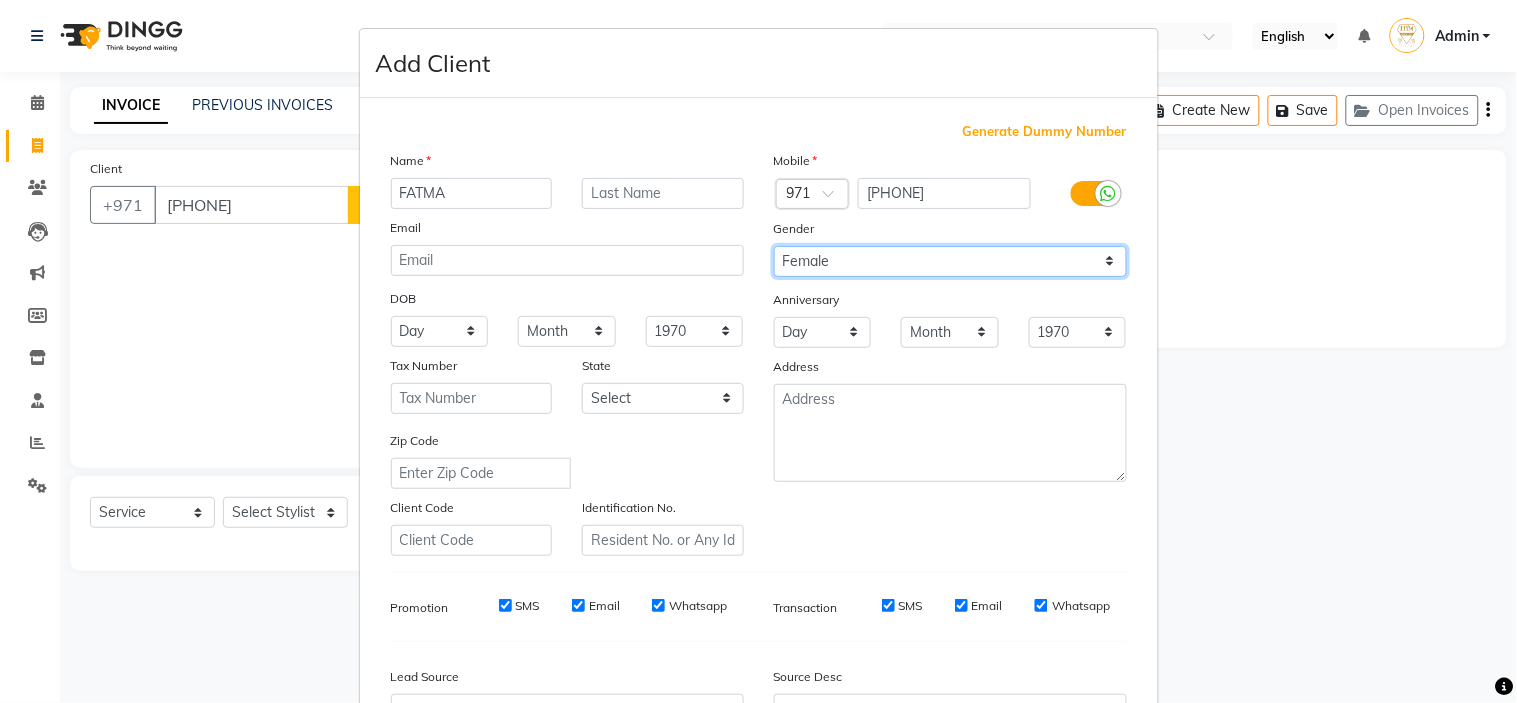 click on "Select Male Female Other Prefer Not To Say" at bounding box center [950, 261] 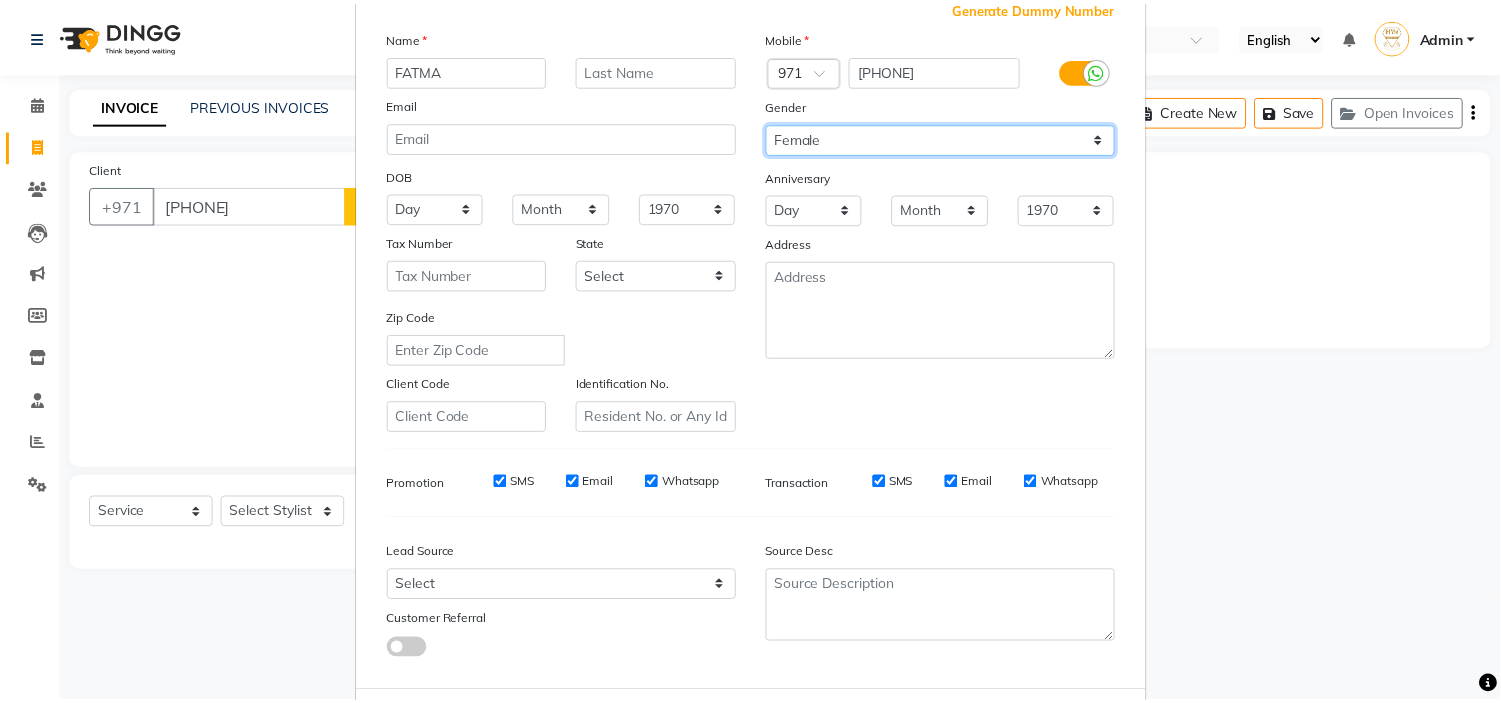scroll, scrollTop: 221, scrollLeft: 0, axis: vertical 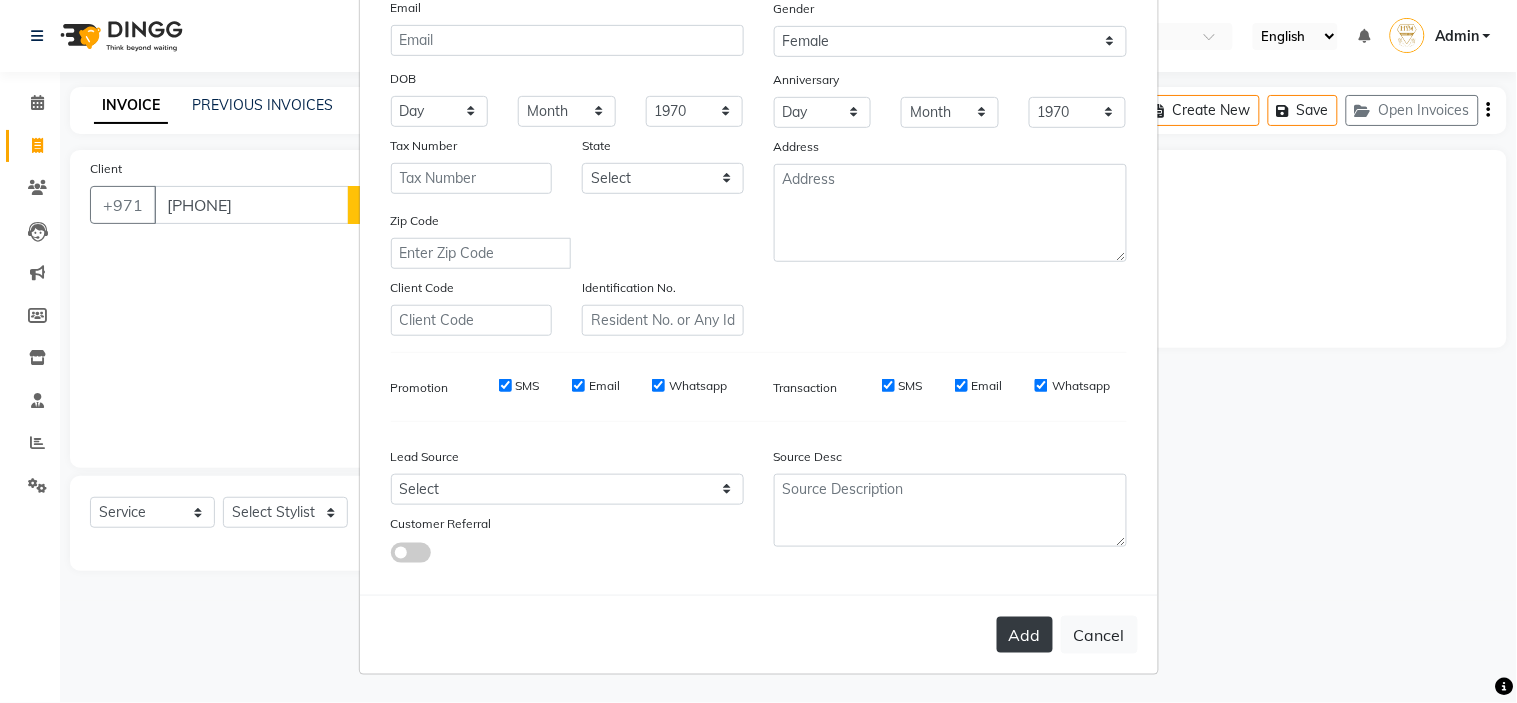 click on "Add" at bounding box center (1025, 635) 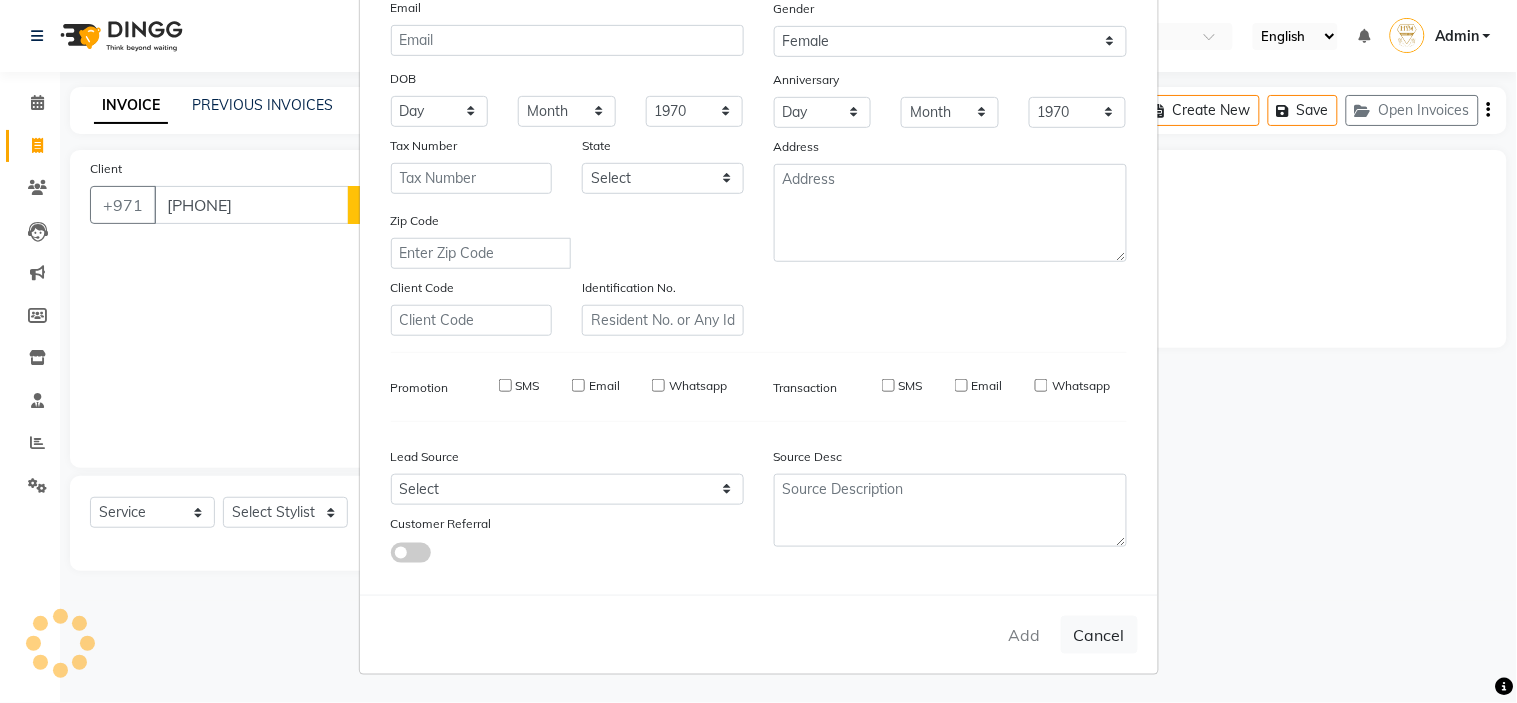 type 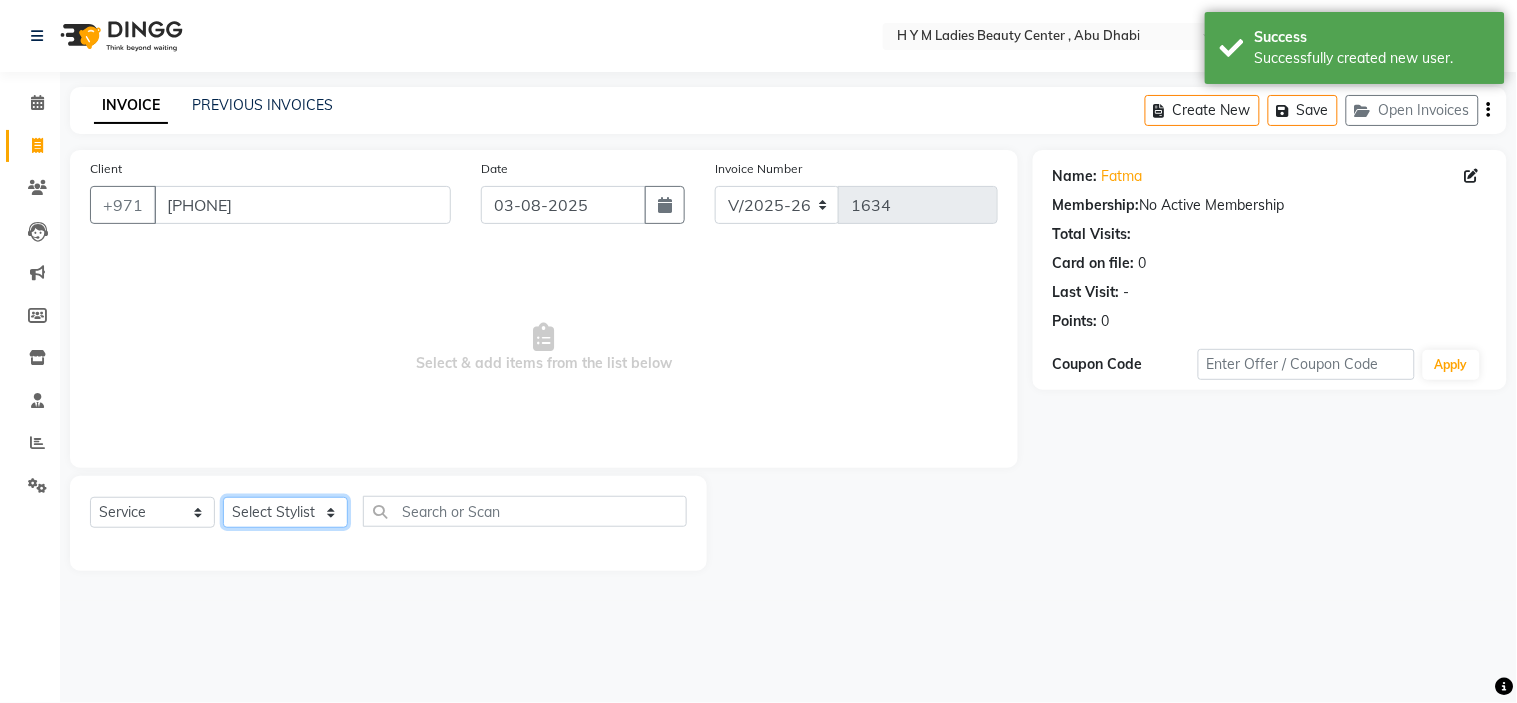 click on "Select Stylist ameena Jheza Dalangin Julie Corteza nadeema randa Rose An Galang zari" 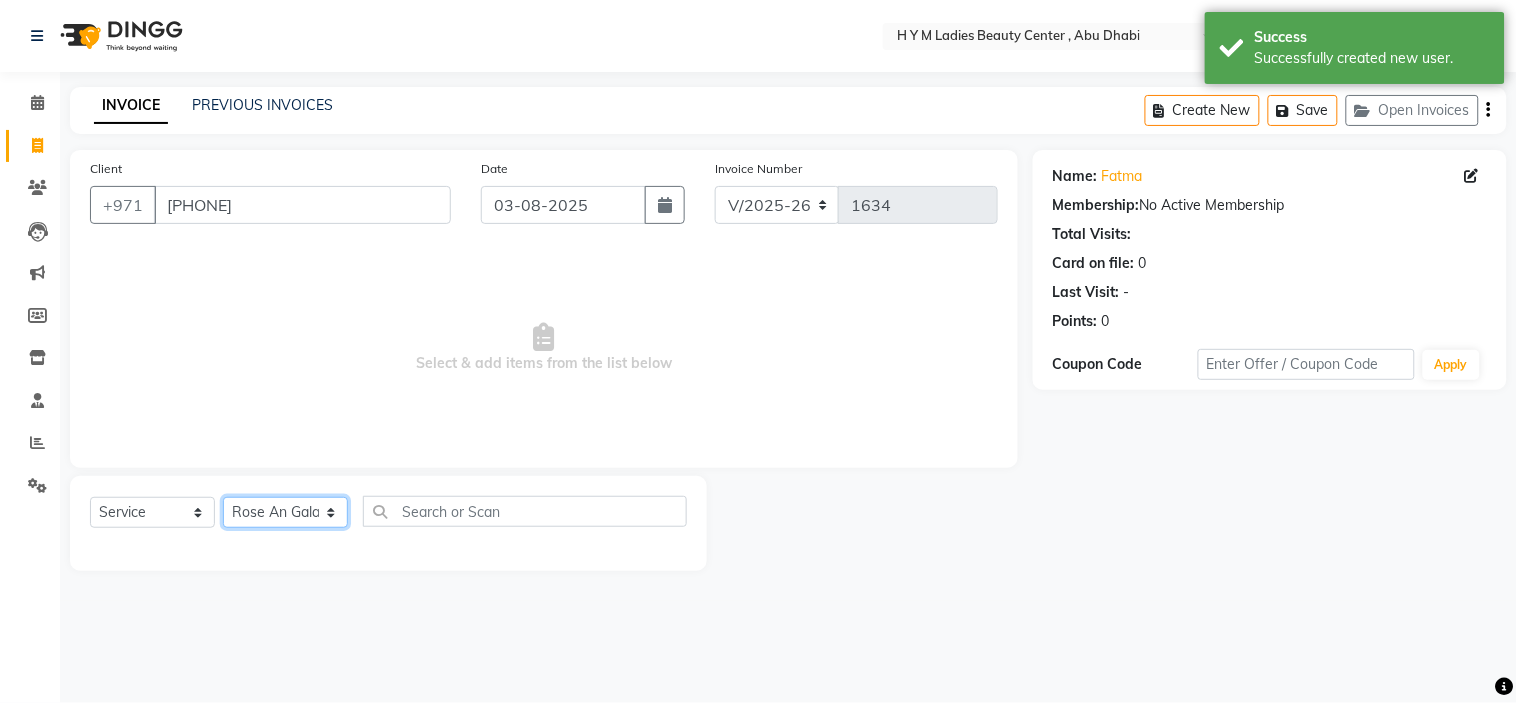 click on "Select Stylist ameena Jheza Dalangin Julie Corteza nadeema randa Rose An Galang zari" 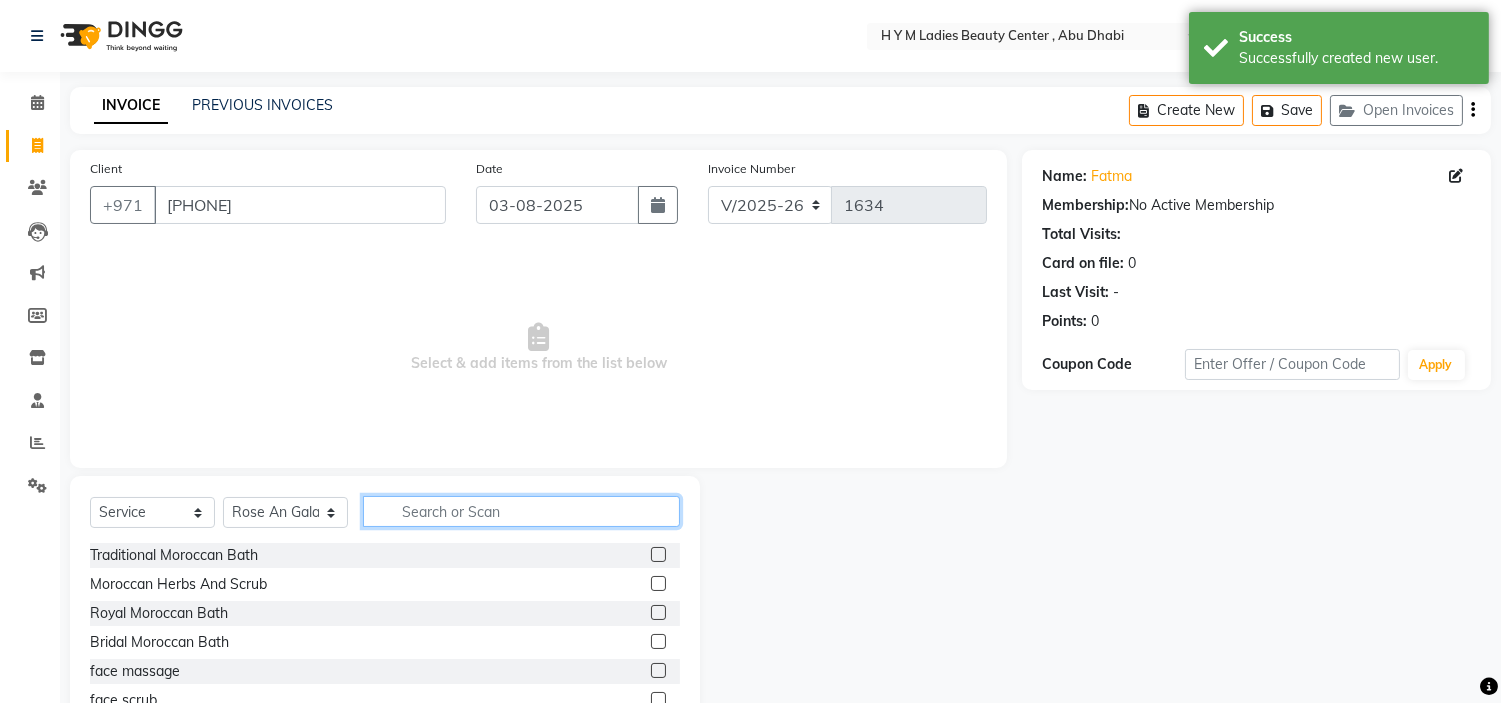 click 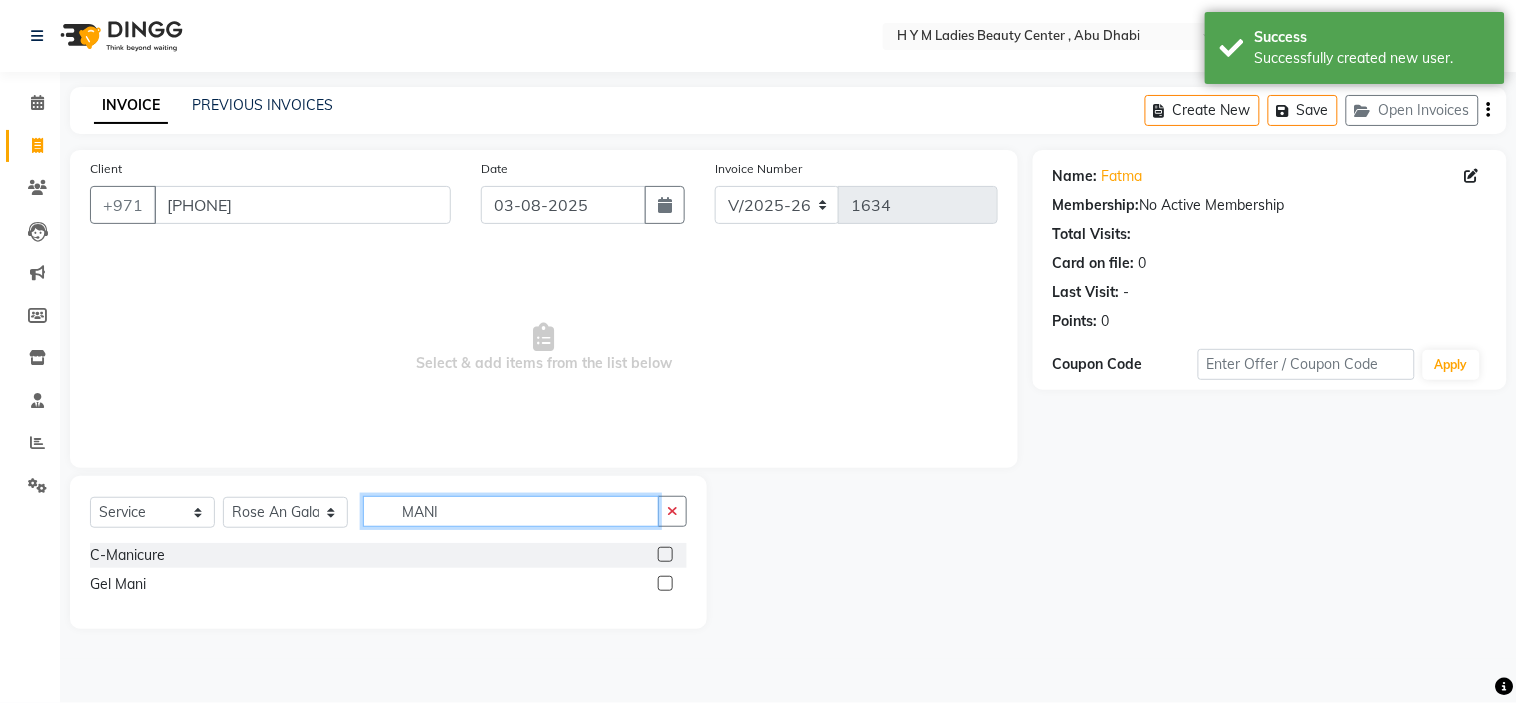 type on "MANI" 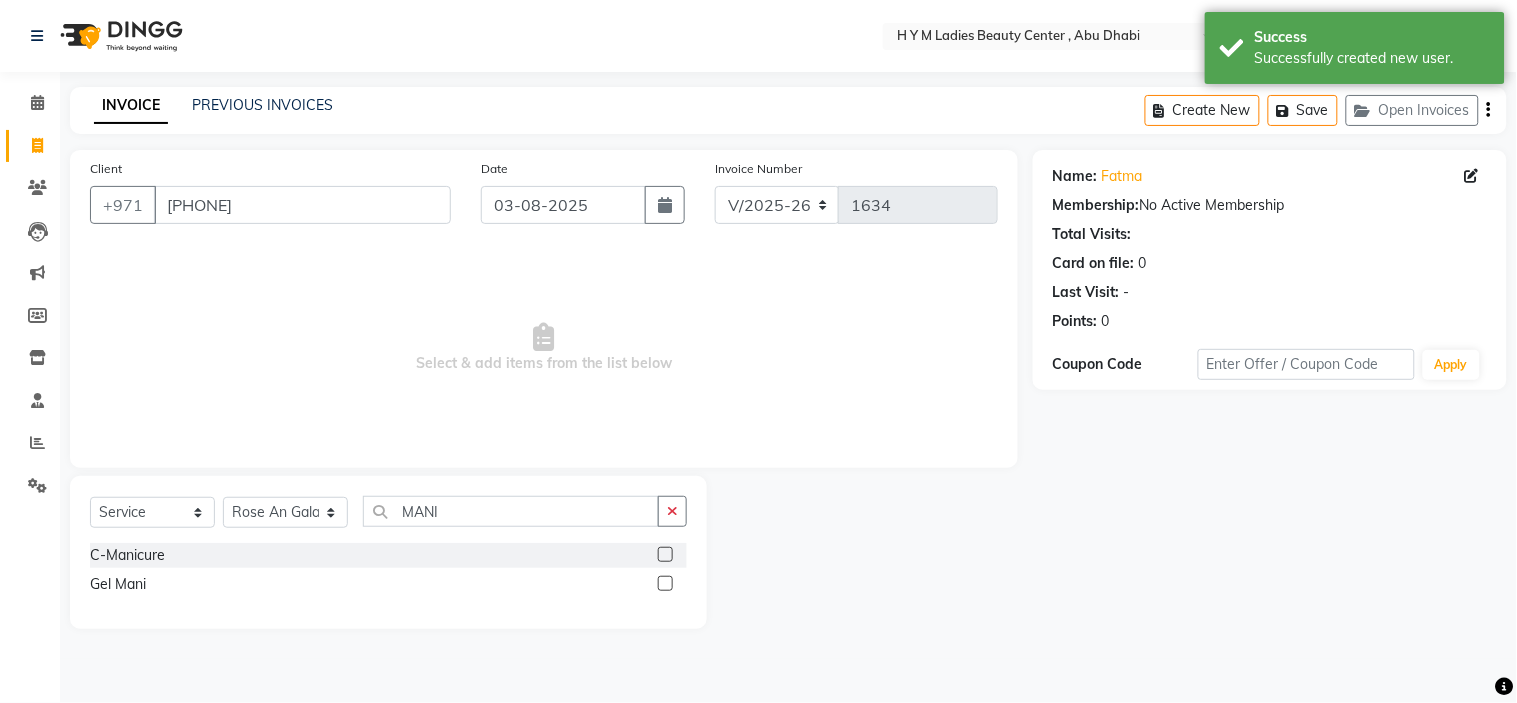 click 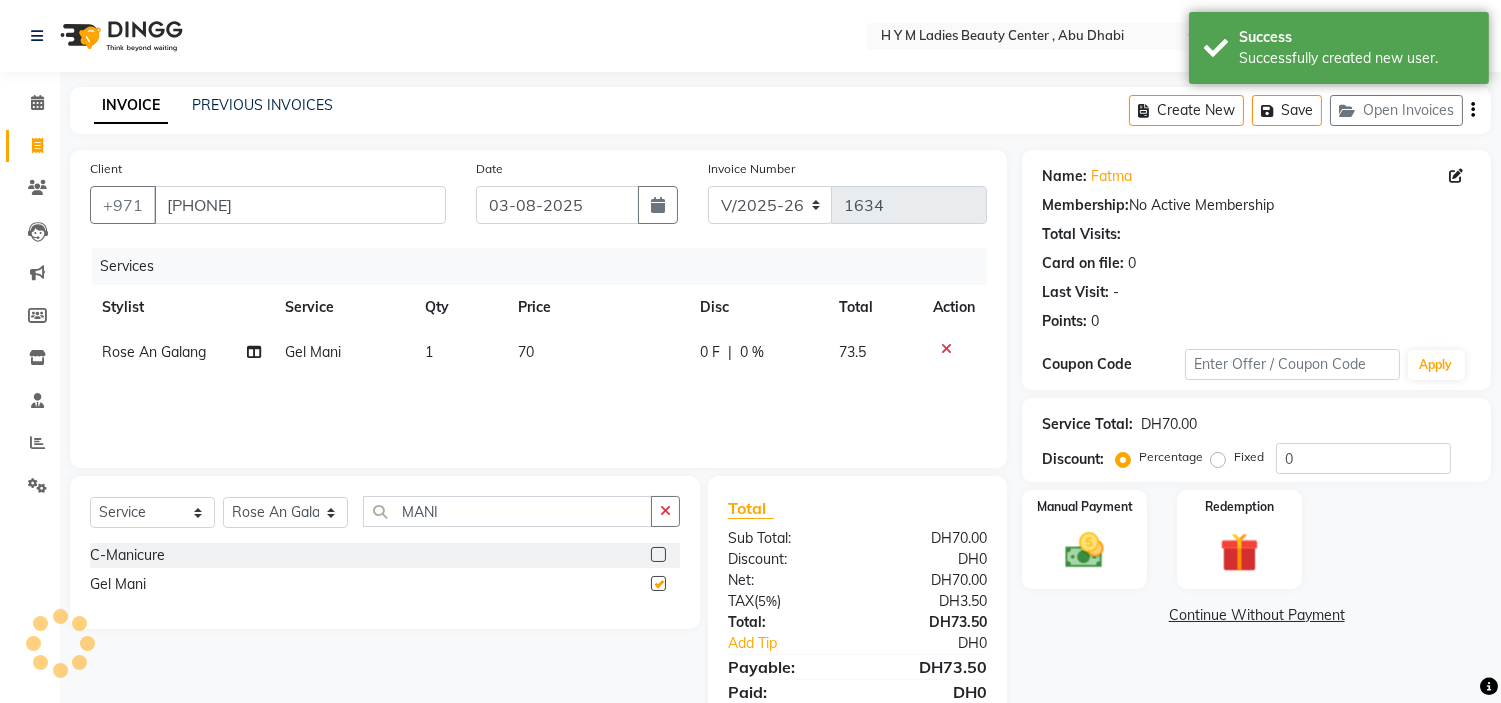 checkbox on "false" 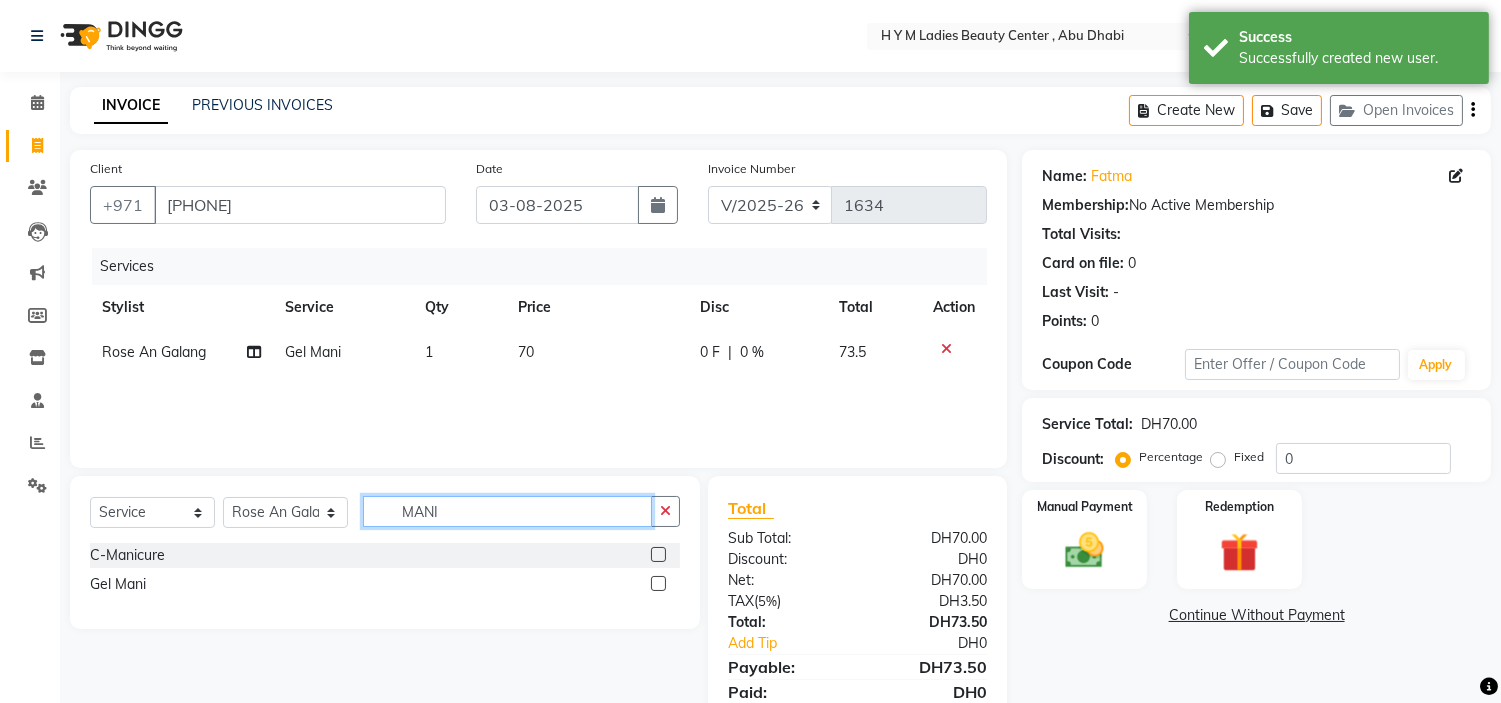drag, startPoint x: 448, startPoint y: 508, endPoint x: 0, endPoint y: 491, distance: 448.32242 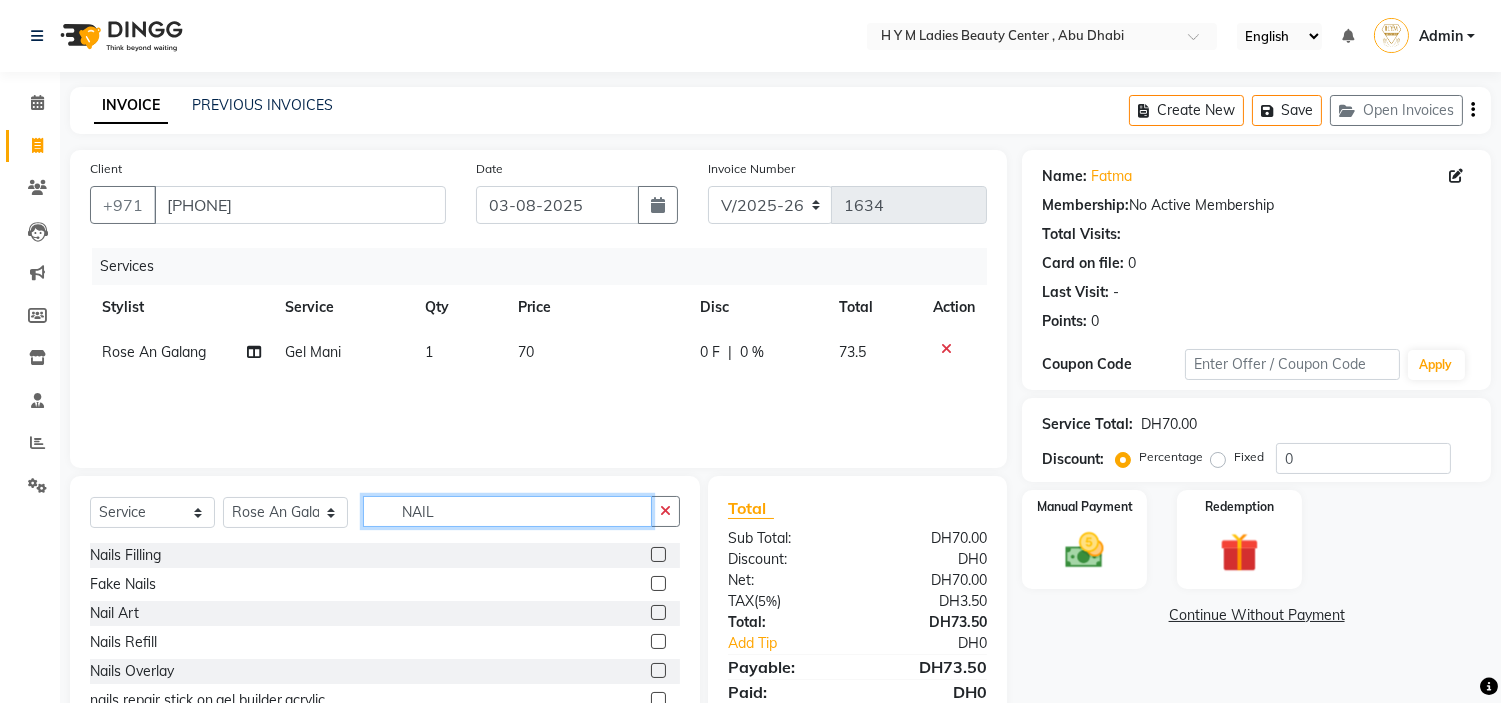 type on "NAIL" 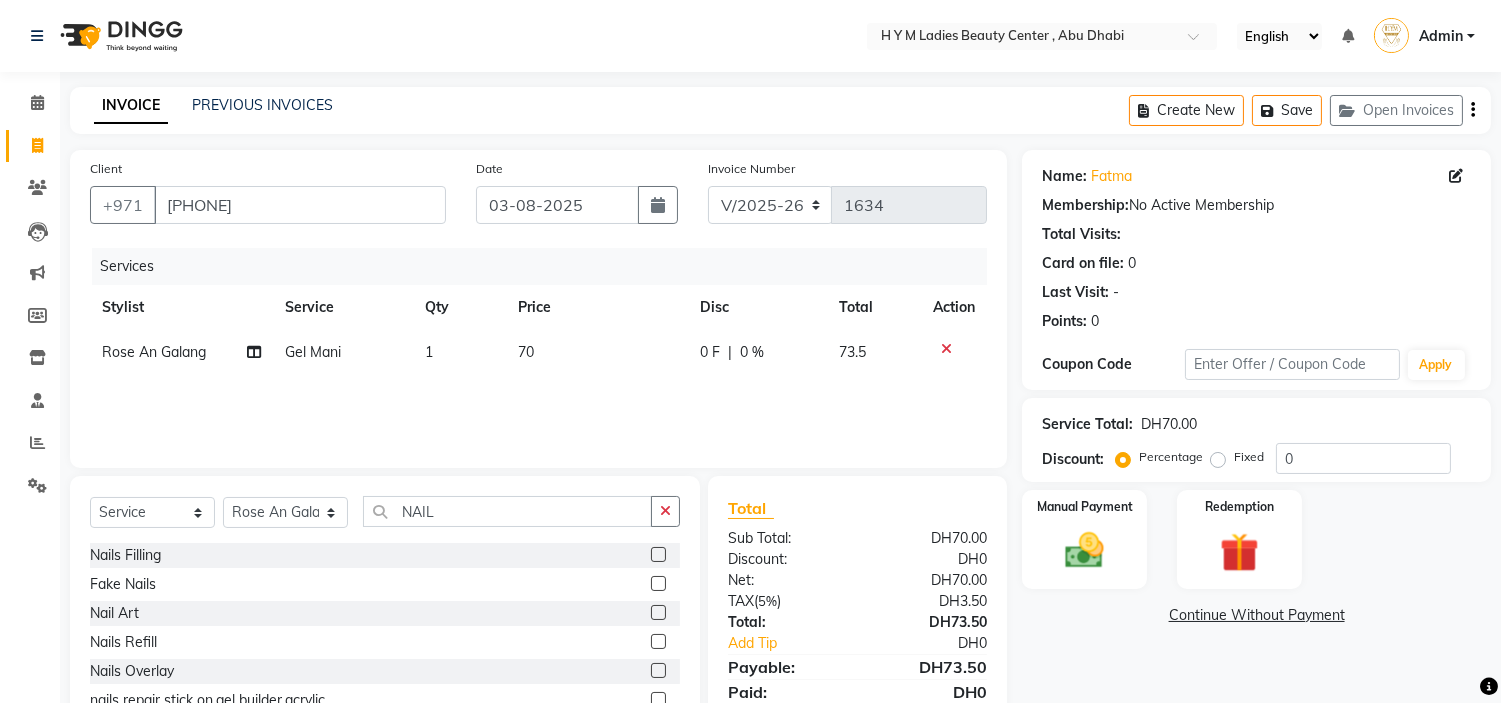 click 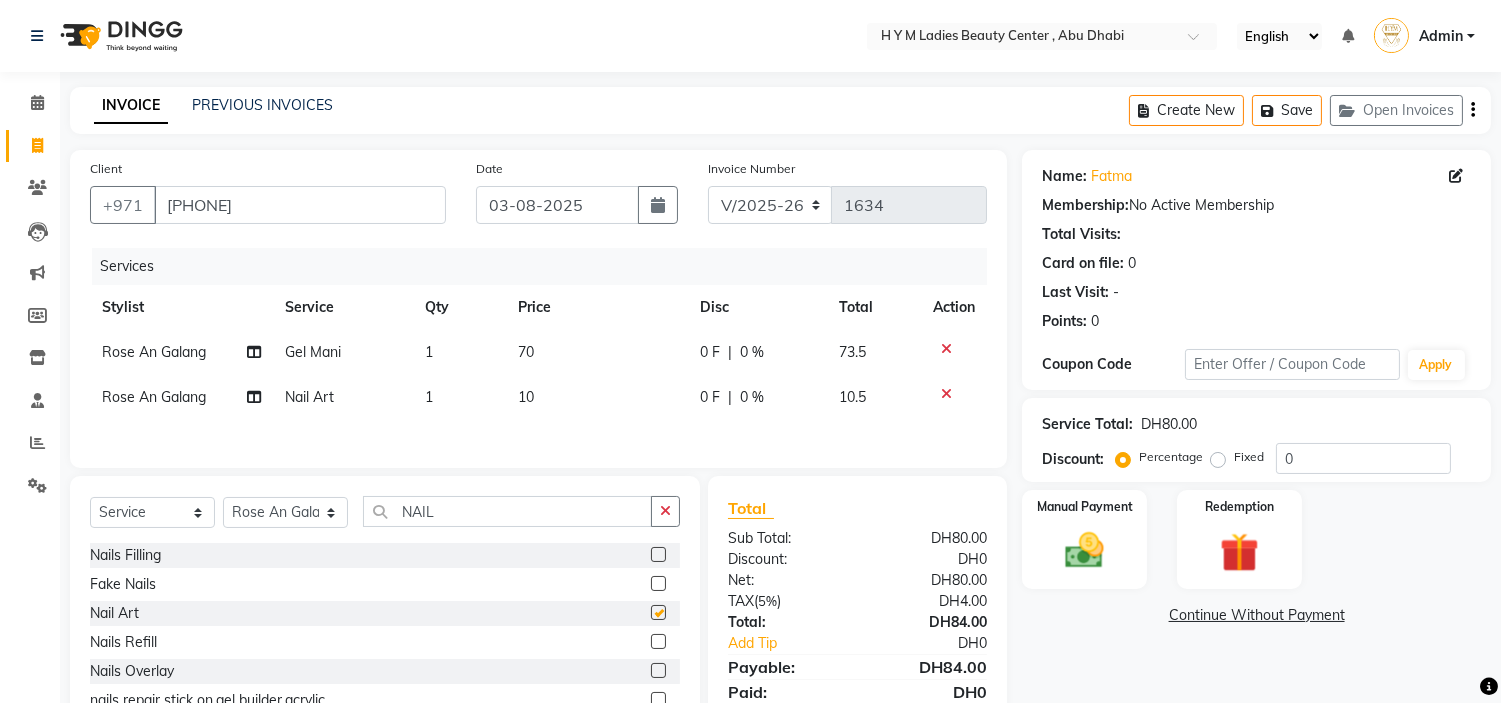 checkbox on "false" 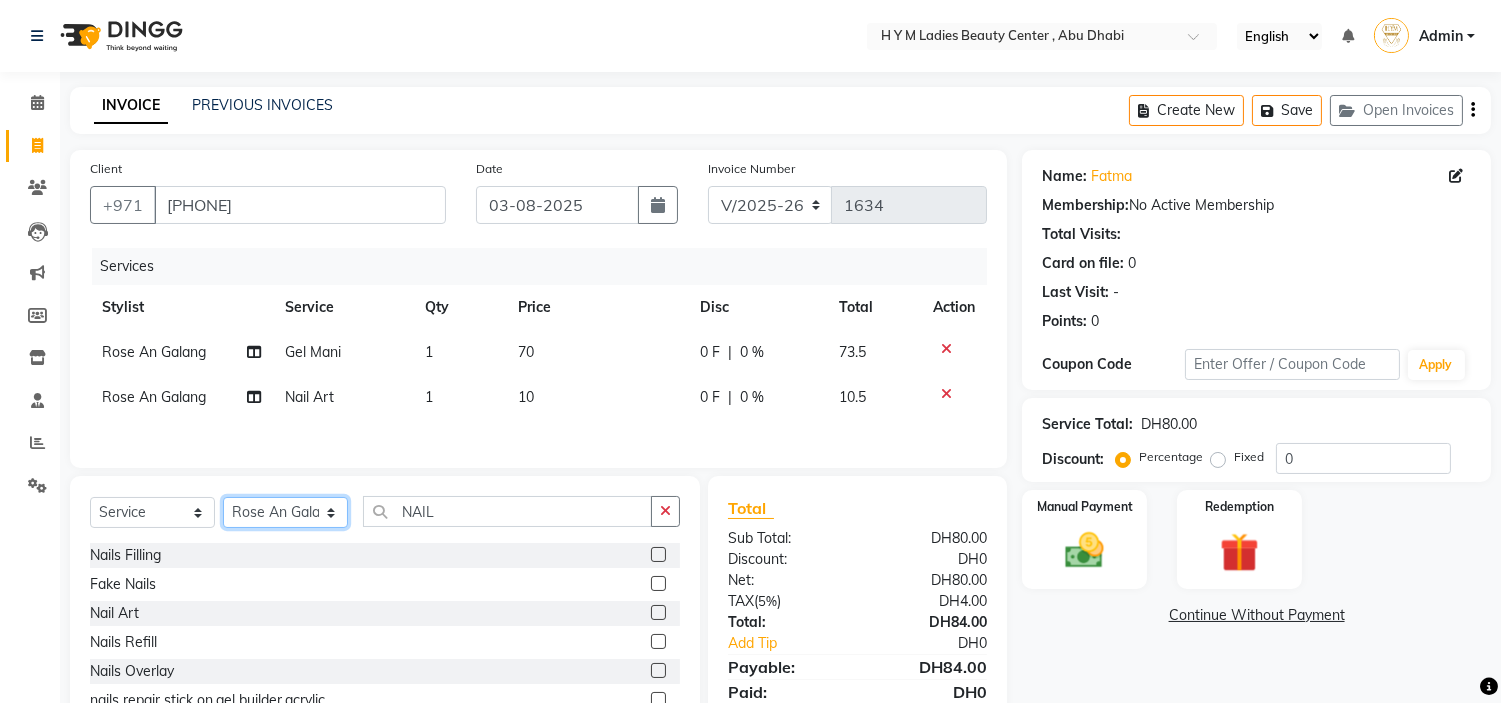 click on "Select Stylist ameena Jheza Dalangin Julie Corteza nadeema randa Rose An Galang zari" 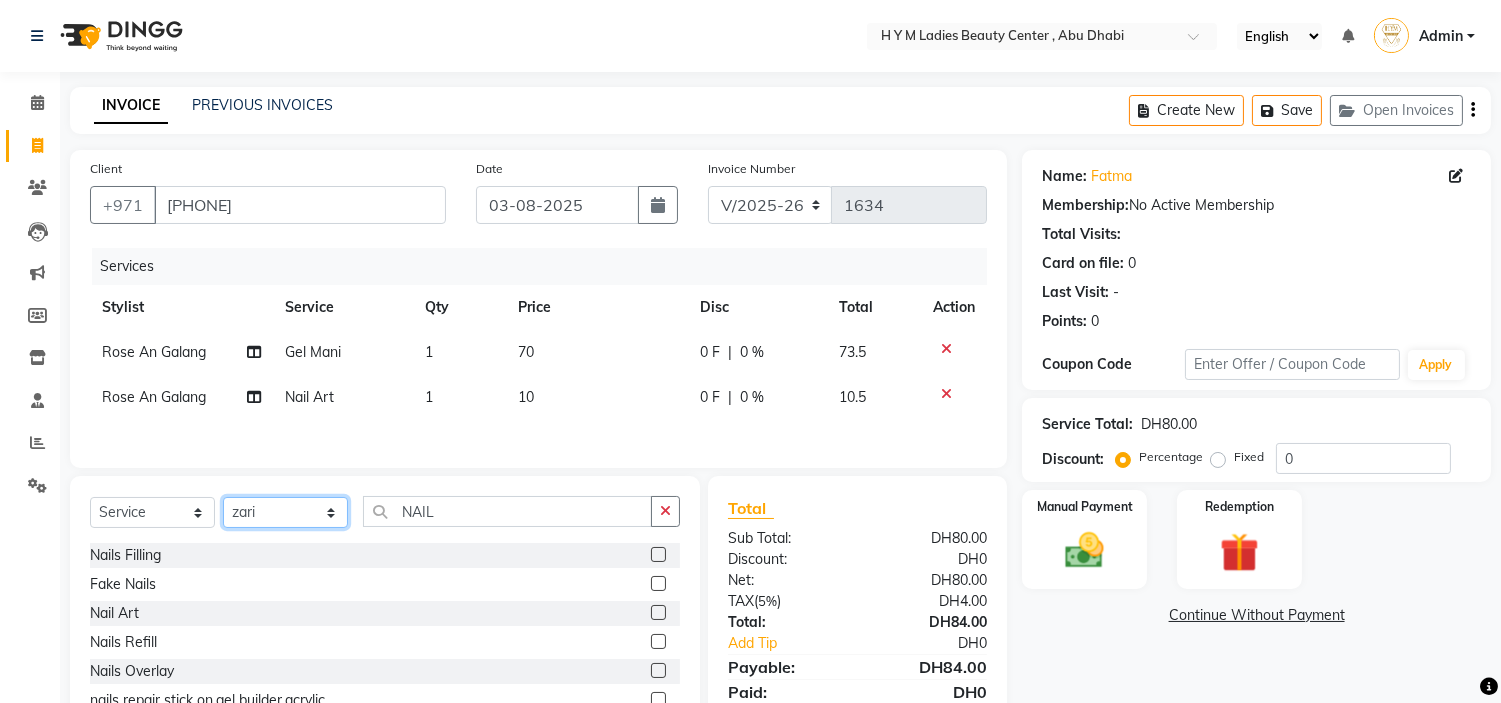 click on "Select Stylist ameena Jheza Dalangin Julie Corteza nadeema randa Rose An Galang zari" 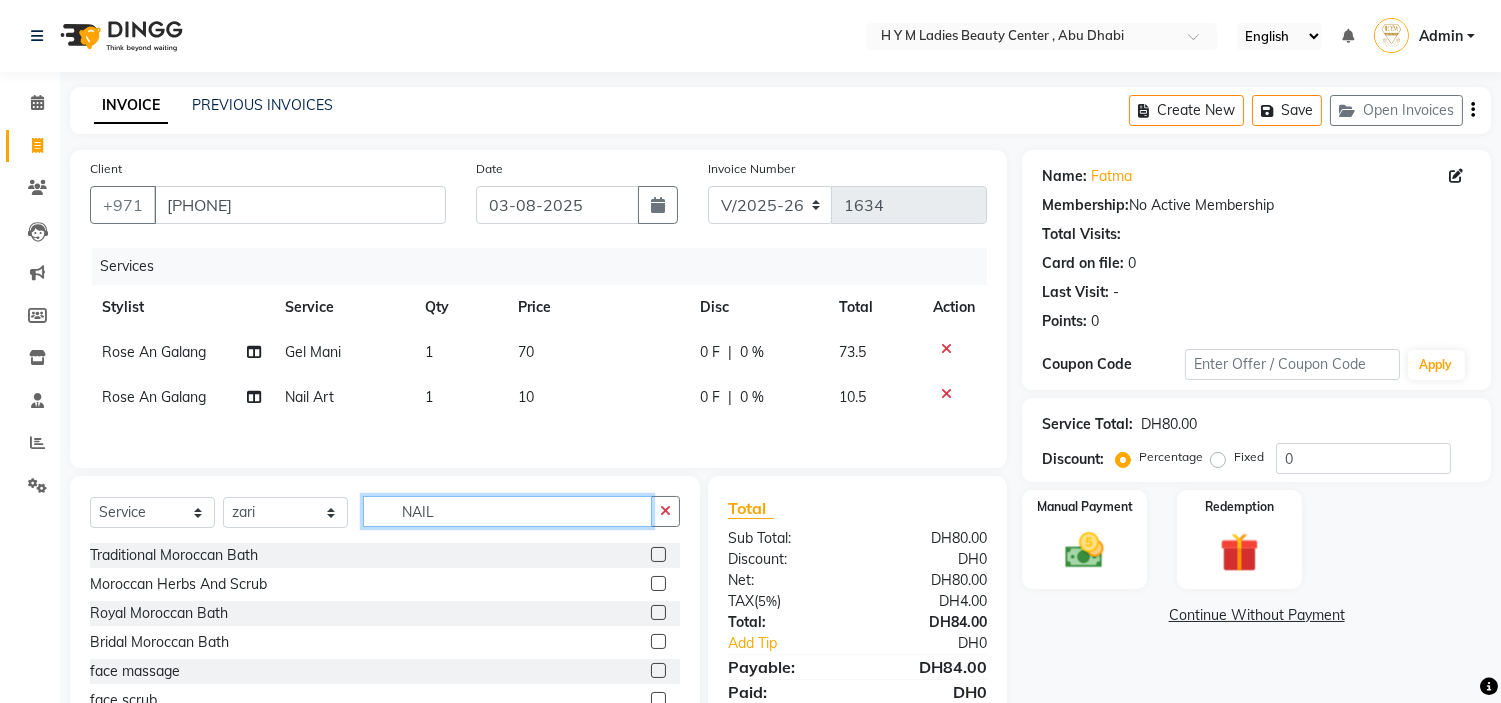 drag, startPoint x: 495, startPoint y: 513, endPoint x: 0, endPoint y: 404, distance: 506.85895 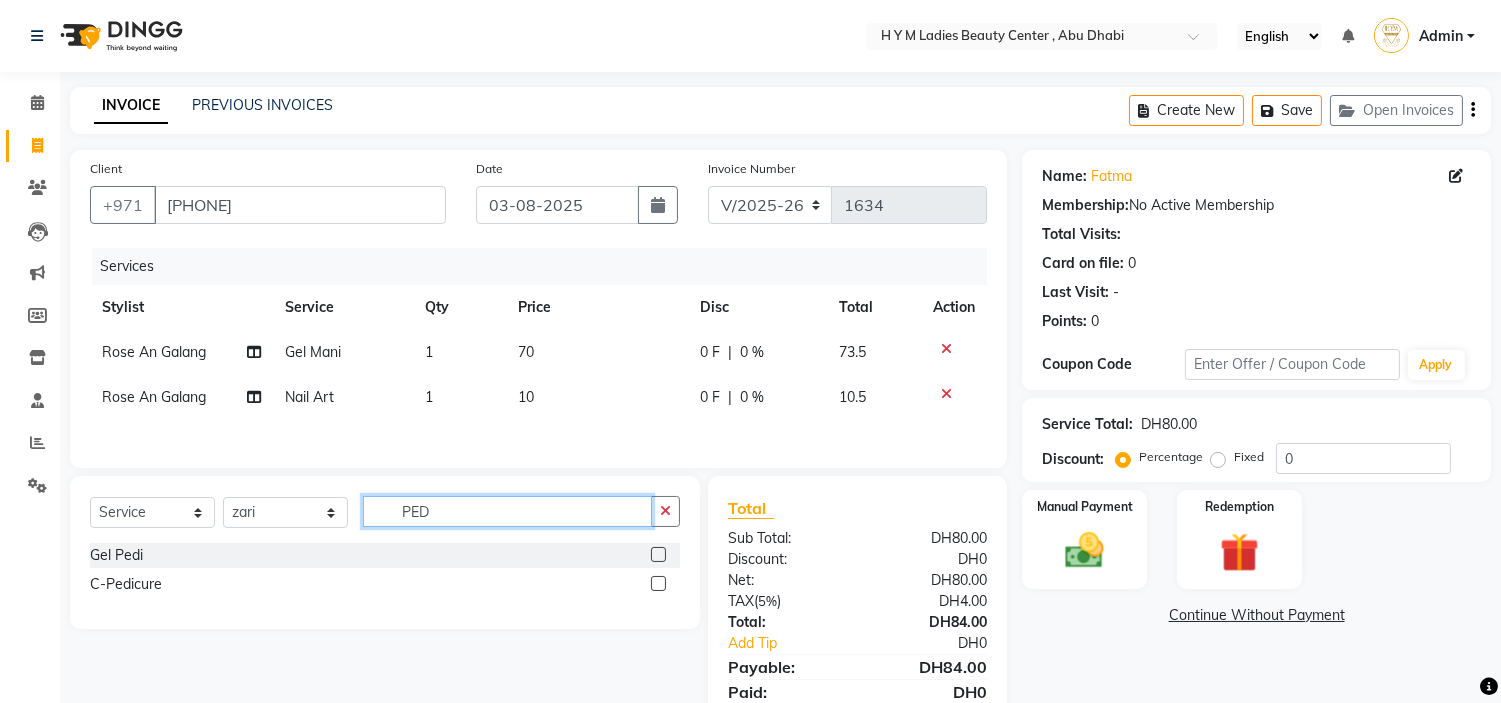 type on "PED" 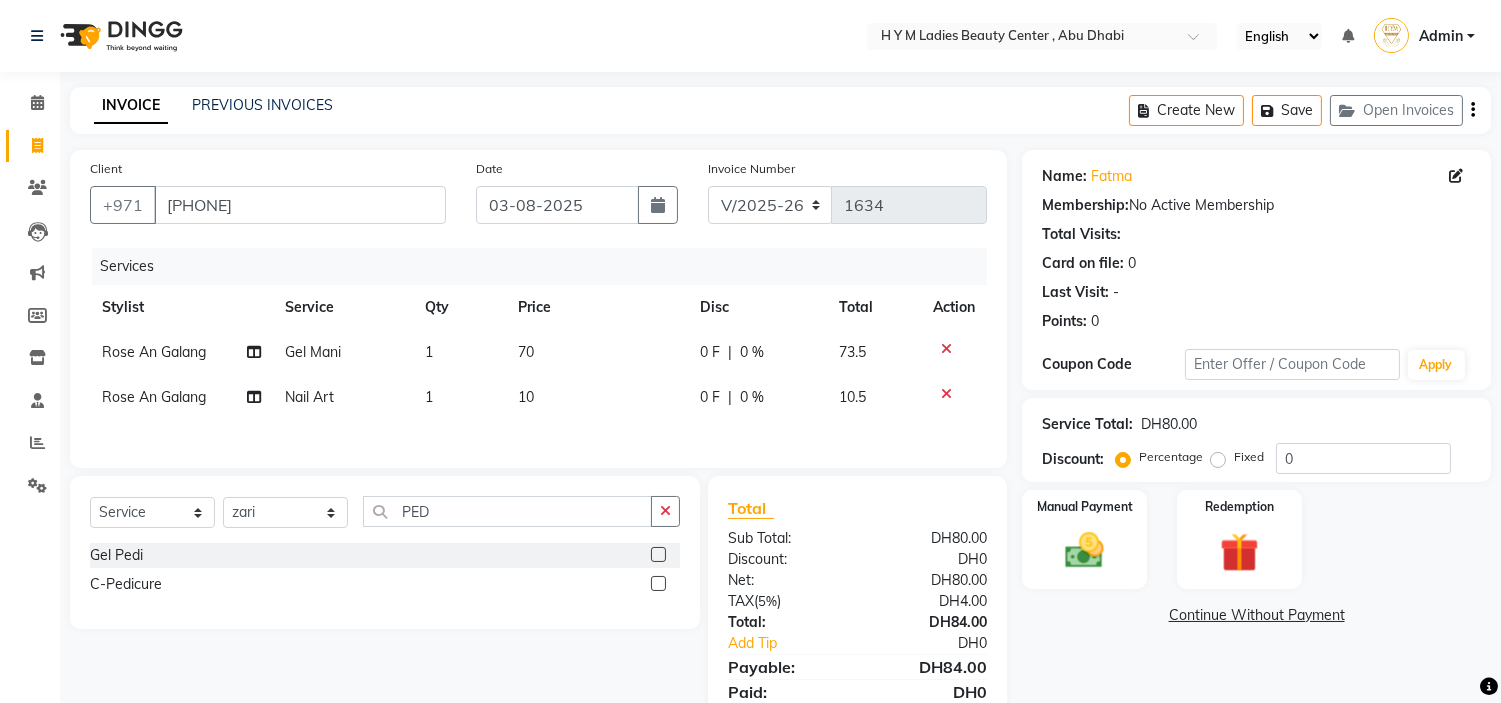 click 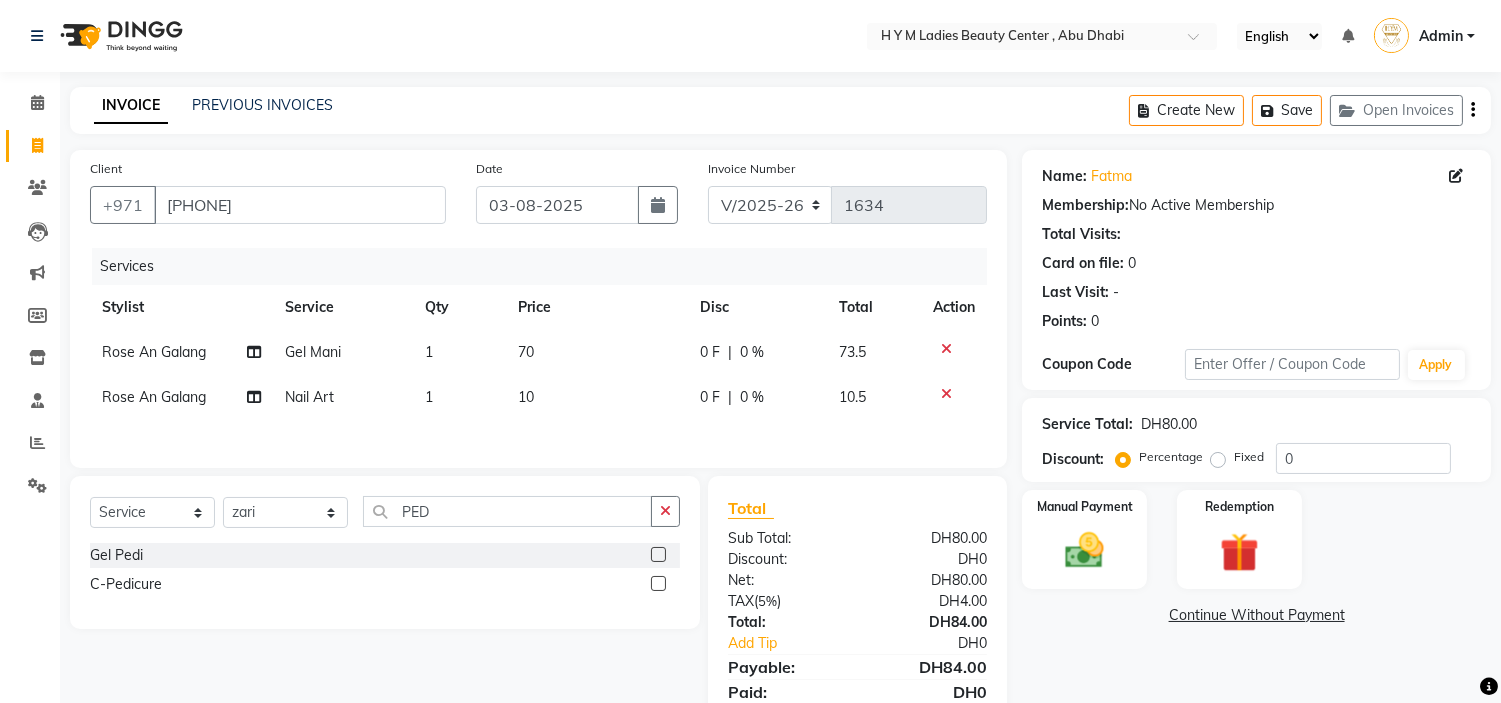 click at bounding box center (657, 584) 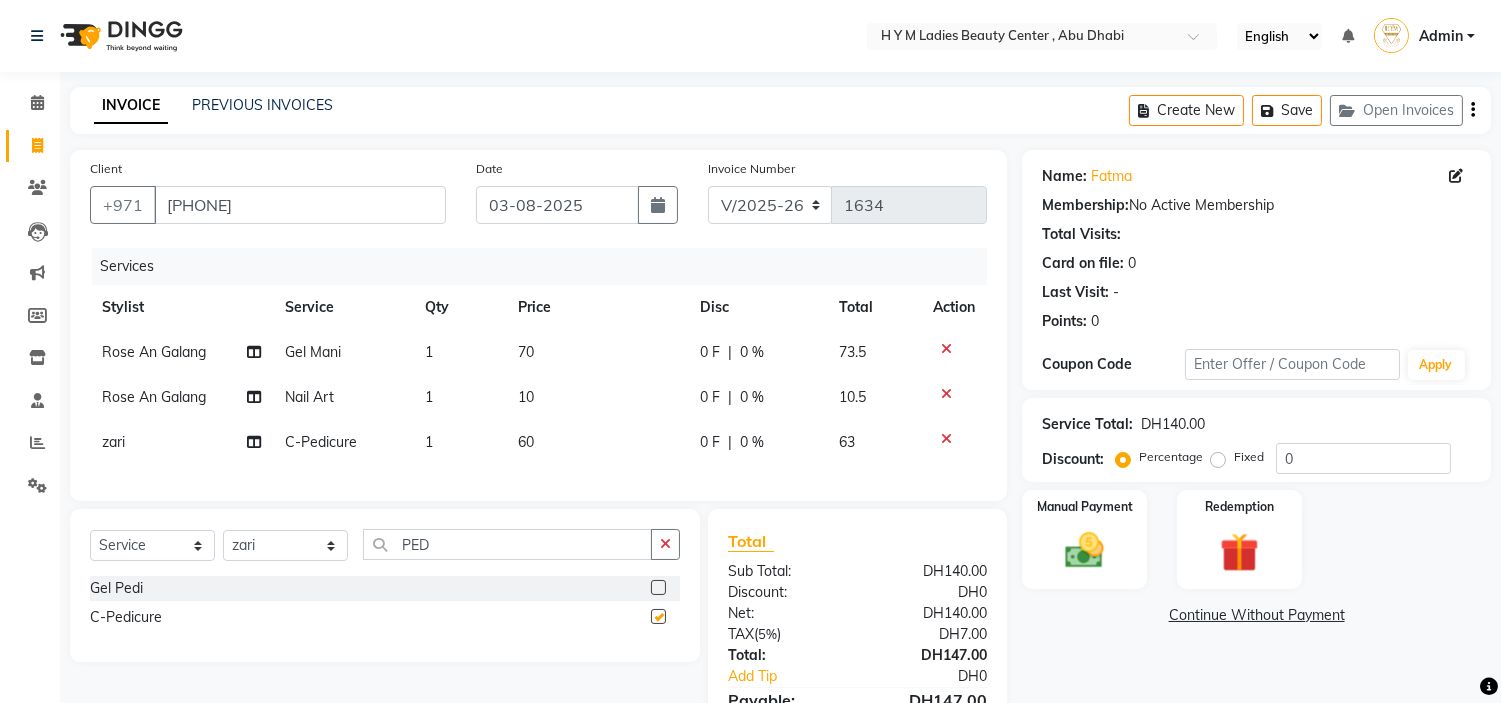 checkbox on "false" 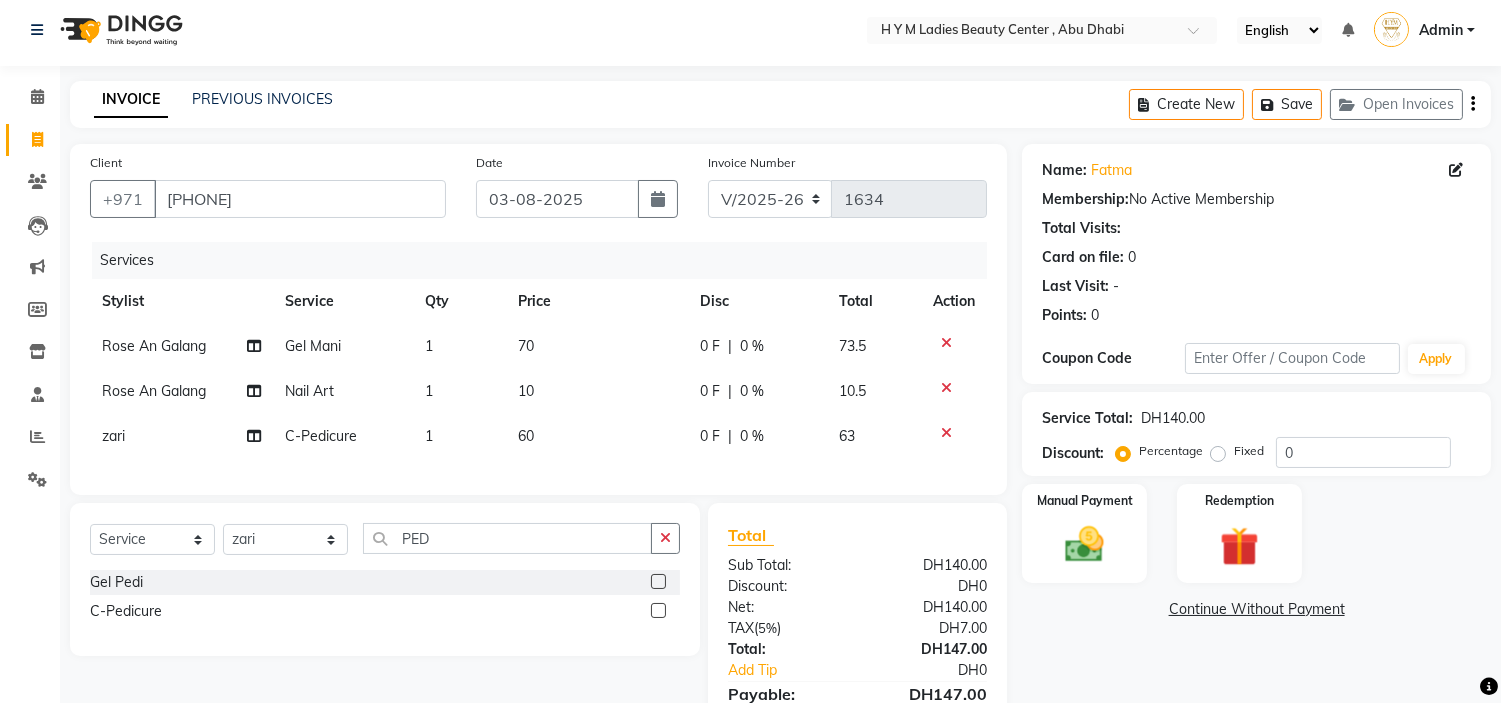 scroll, scrollTop: 125, scrollLeft: 0, axis: vertical 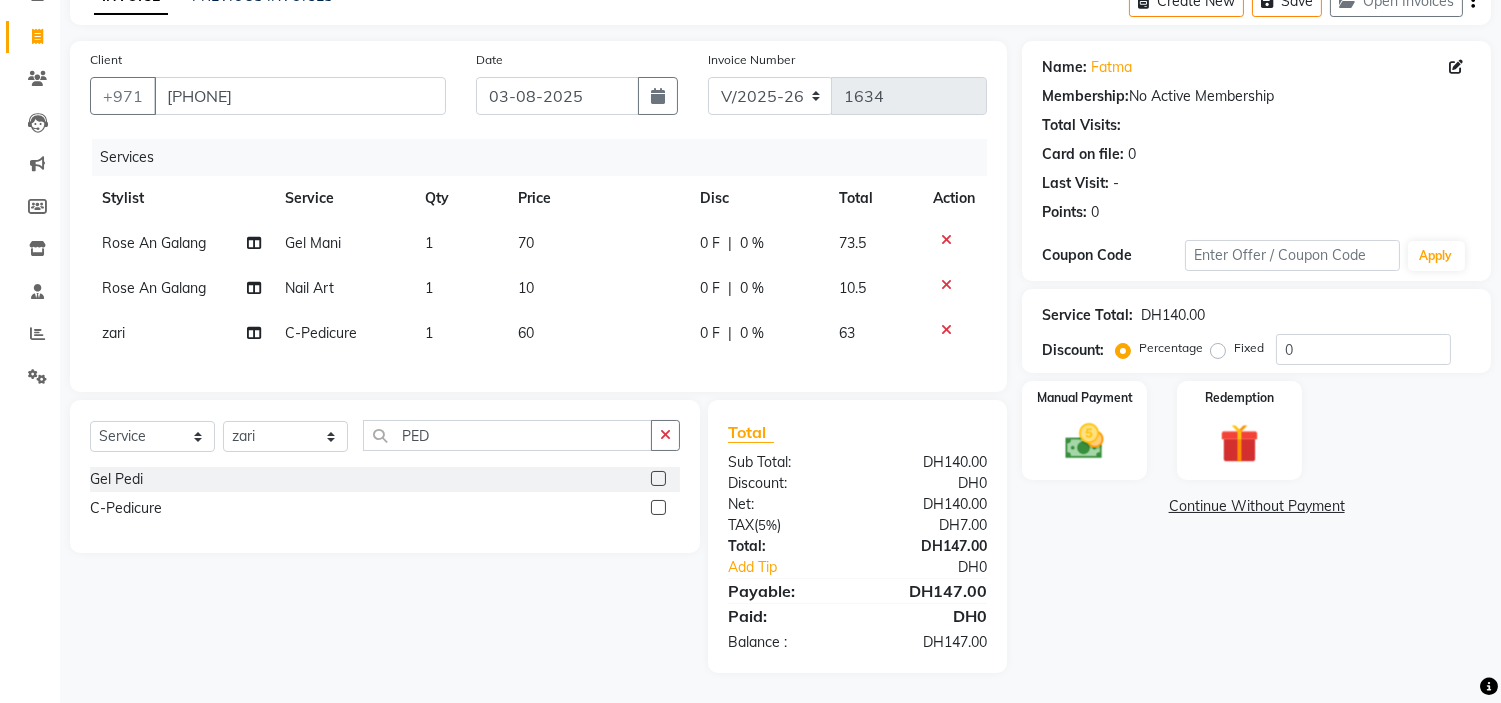 click on "60" 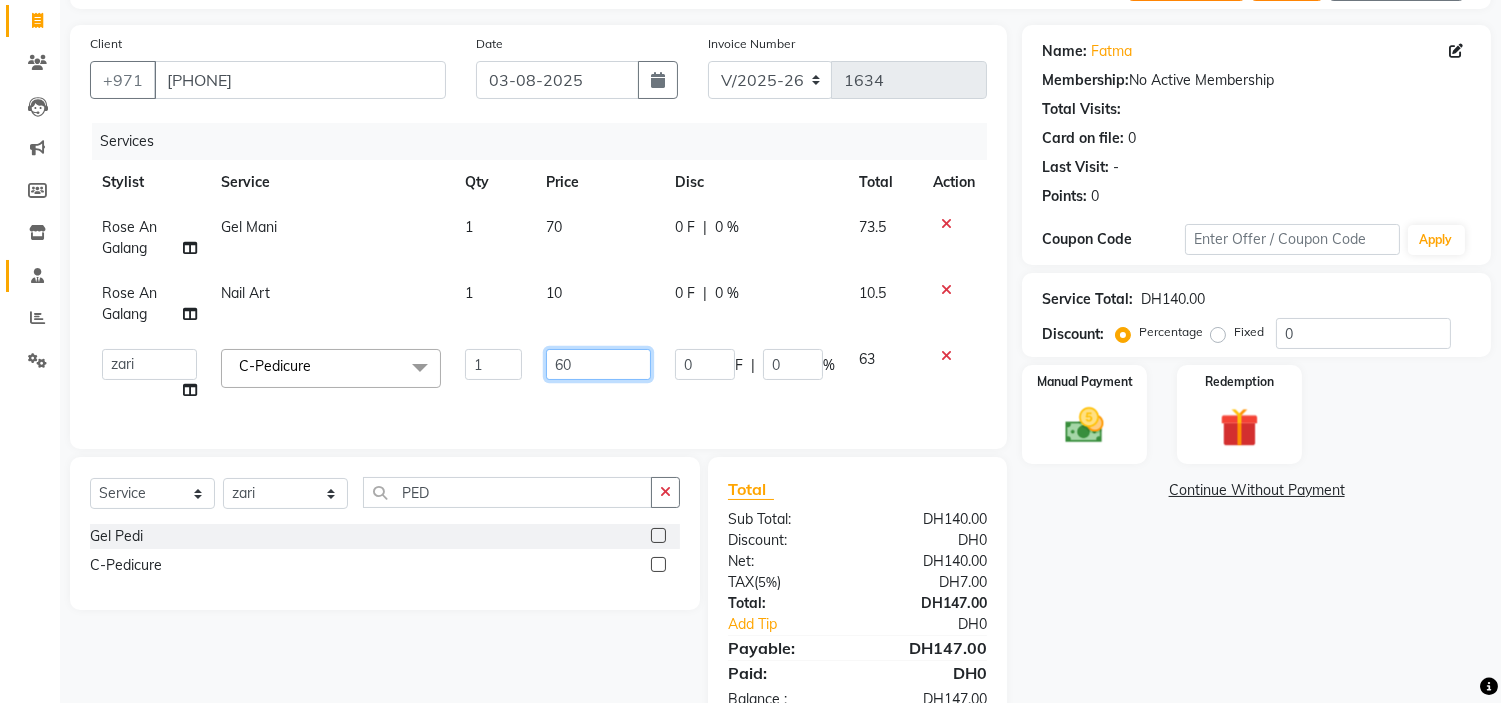 drag, startPoint x: 597, startPoint y: 362, endPoint x: 24, endPoint y: 291, distance: 577.382 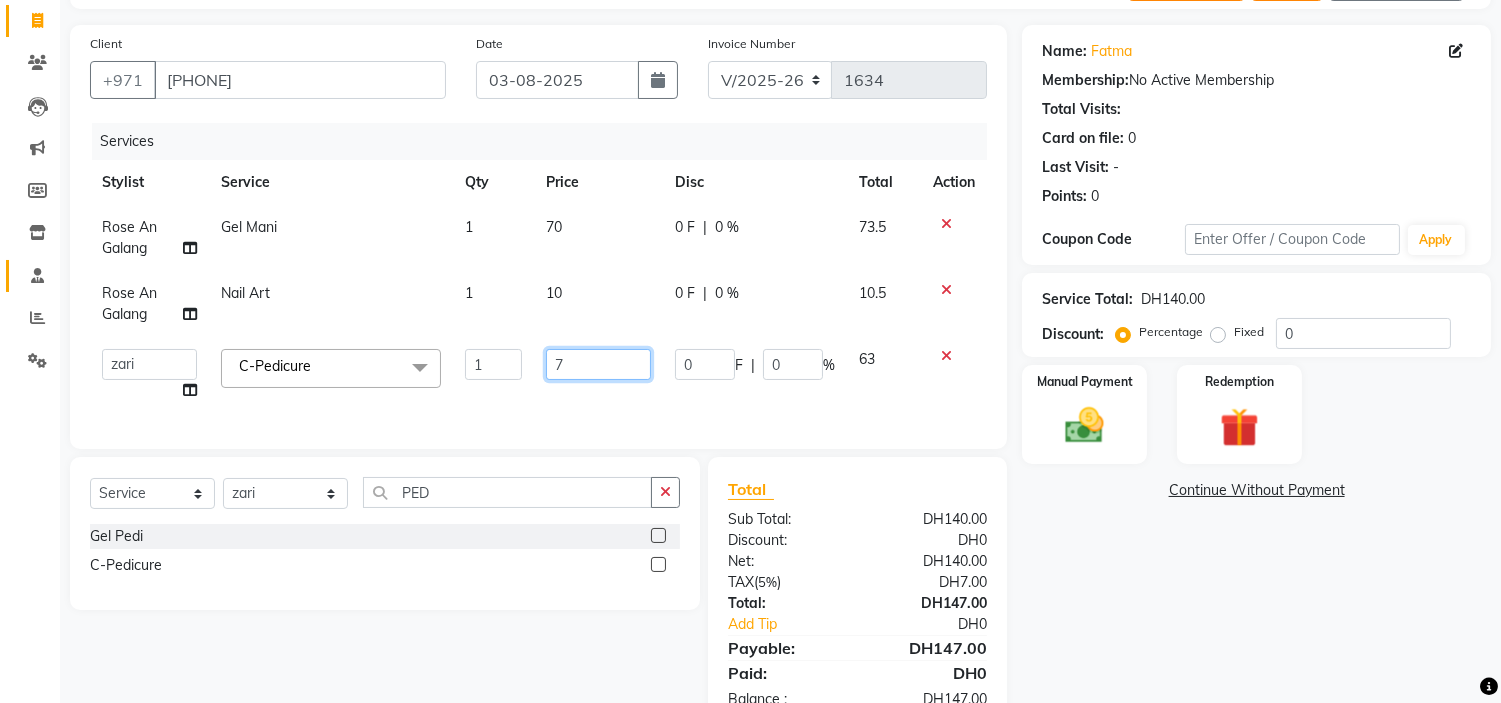 type on "70" 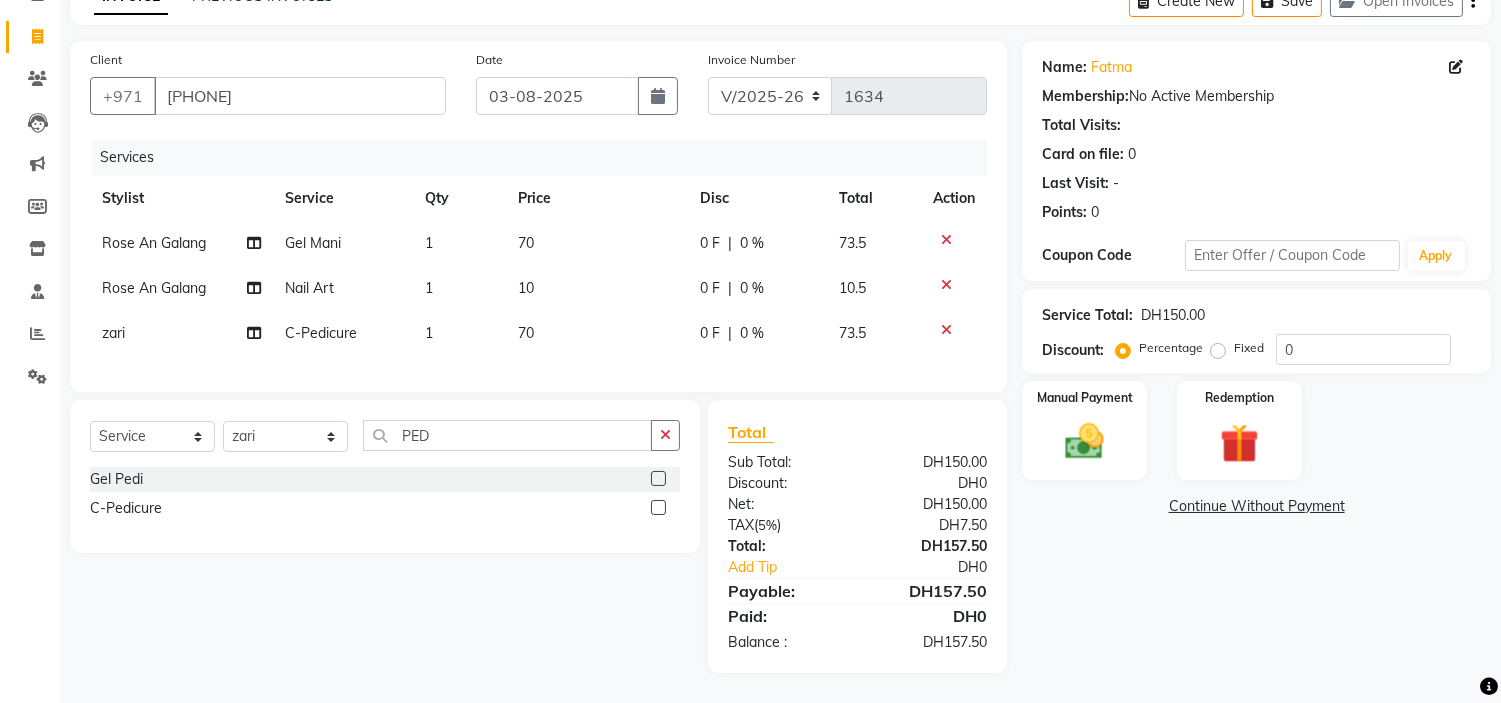 click on "Client +971 [PHONE] Date 03-08-2025 Invoice Number V/2025 V/2025-26 1634 Services Stylist Service Qty Price Disc Total Action Rose An Galang Gel Mani 1 70 0 F | 0 % 73.5 Rose An Galang Nail Art 1 10 0 F | 0 % 10.5 zari C-Pedicure 1 70 0 F | 0 % 73.5 Select Service Product Membership Package Voucher Prepaid Gift Card Select Stylist ameena Jheza Dalangin Julie Corteza nadeema randa Rose An Galang zari PED Gel Pedi C-Pedicure Total Sub Total: DH150.00 Discount: DH0 Net: DH150.00 tax ( 5% ) DH7.50 Total: DH157.50 Add Tip DH0 Payable: DH157.50 Paid: DH0 Balance : DH157.50" 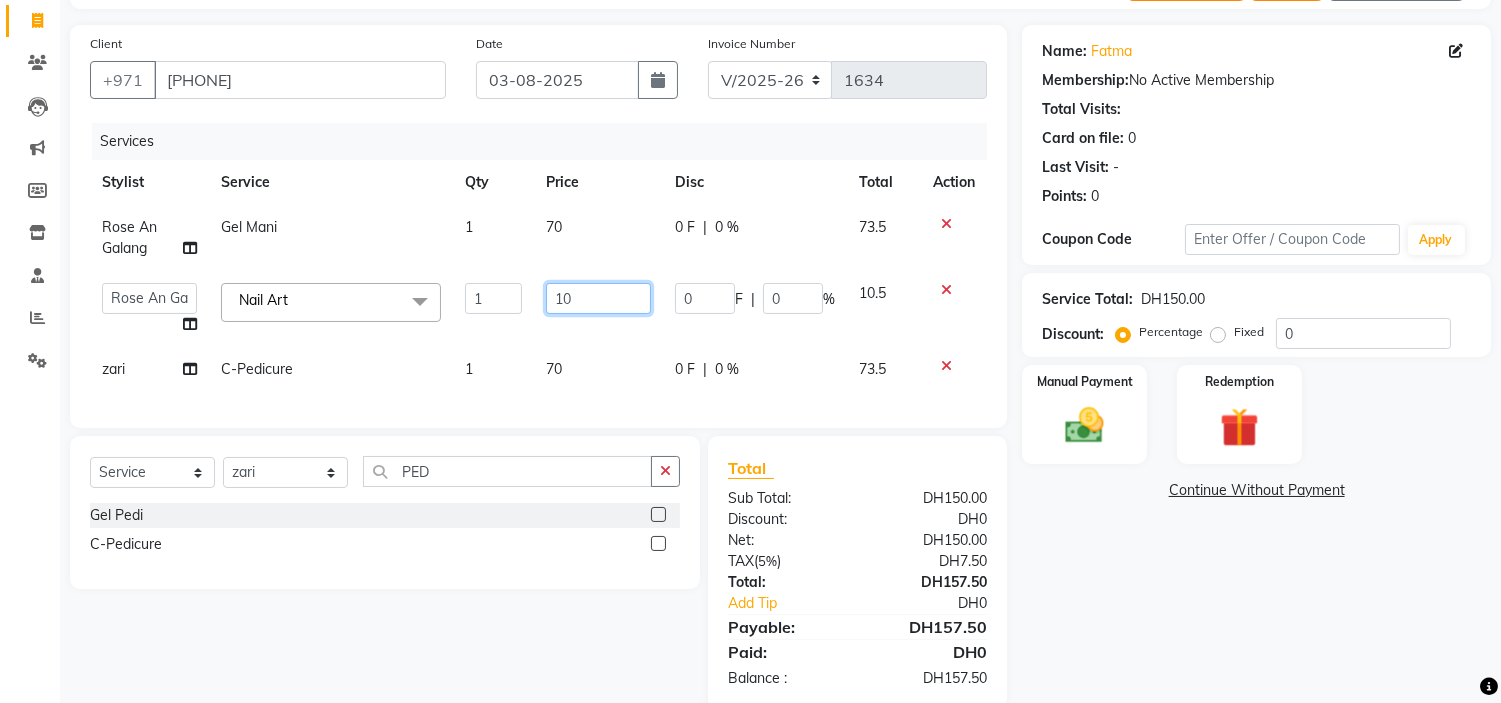 drag, startPoint x: 610, startPoint y: 287, endPoint x: 0, endPoint y: 257, distance: 610.73724 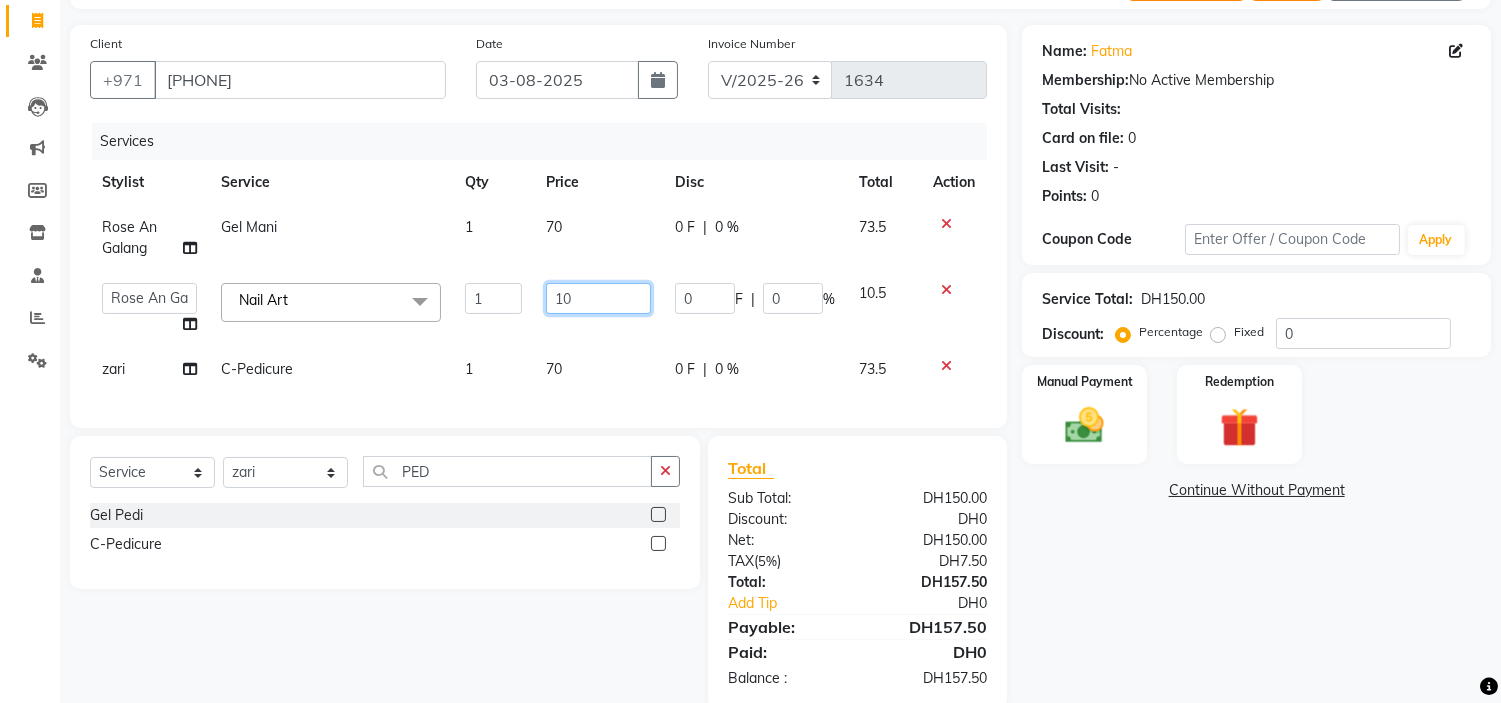click on "Select Location × H Y M Ladies Beauty Center , Abu Dhabi English ENGLISH Español العربية मराठी हिंदी ગુજરાતી தமிழ் 中文 Notifications nothing to show Admin Manage Profile Change Password Sign out Version:3.15.11 ☀ H Y M Ladies Beauty Center , Abu Dhabi Calendar Invoice Clients Leads Marketing Members Inventory Staff Reports Settings Completed InProgress Upcoming Dropped Tentative Check-In Confirm Bookings Generate Report Segments Page Builder INVOICE PREVIOUS INVOICES Create New Save Open Invoices Client +971 [PHONE] Date 03-08-2025 Invoice Number V/2025 V/2025-26 1634 Services Stylist Service Qty Price Disc Total Action Rose An Galang Gel Mani 1 70 0 F | 0 % 73.5 ameena Jheza Dalangin Julie Corteza nadeema randa Rose An Galang zari Nail Art x Traditional Moroccan Bath Moroccan Herbs And Scrub Royal Moroccan Bath Bridal Moroccan Bath face massage face scrub face mask loofah Swedish Massage (1 Hr) Back Massage ampule" 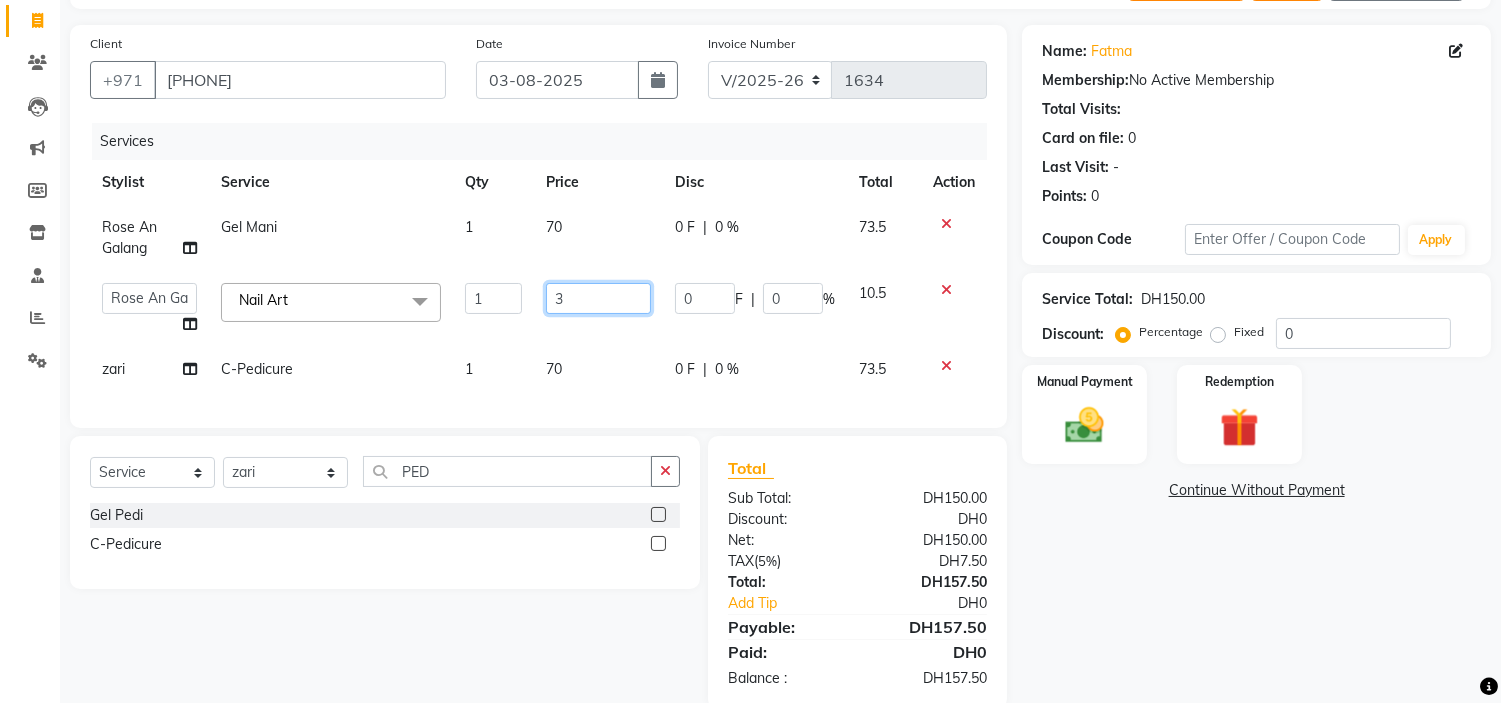 type on "30" 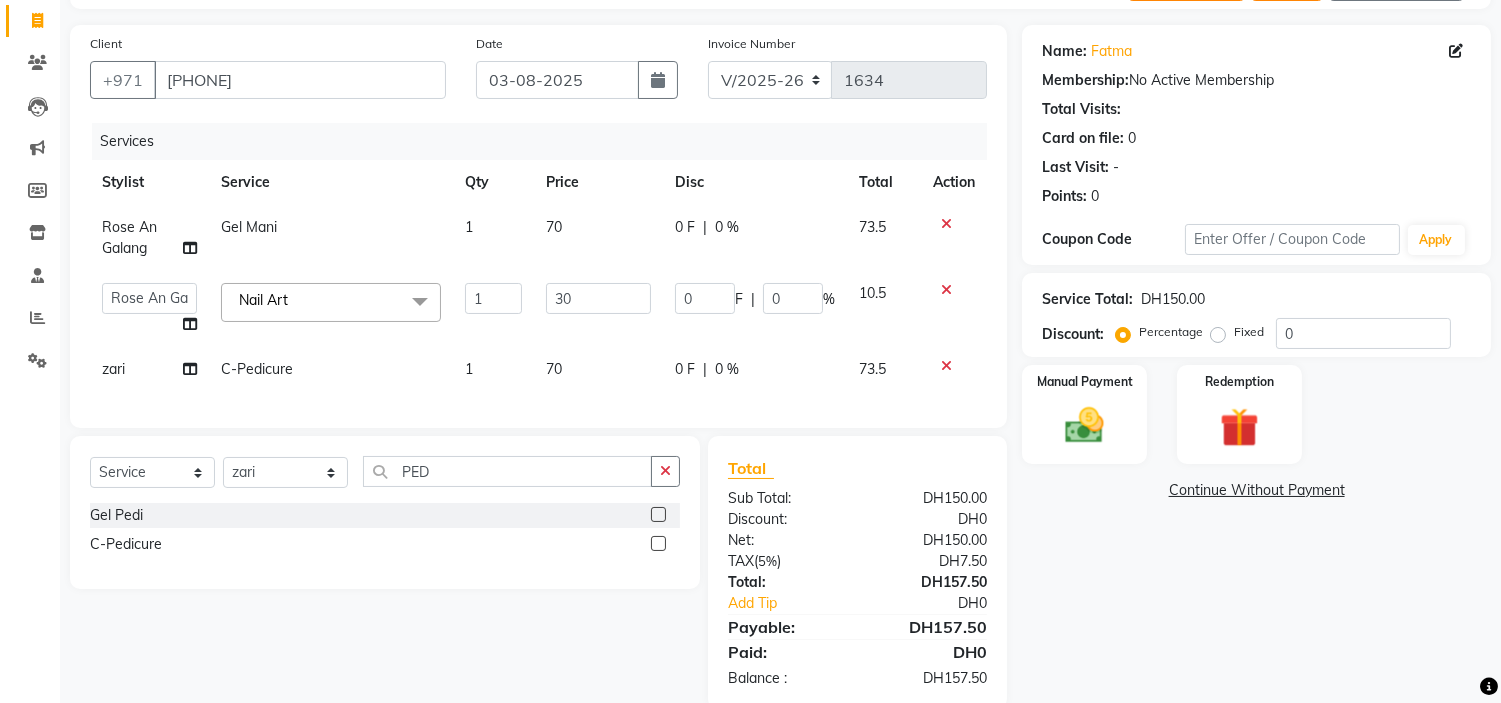click on "Gel Mani" 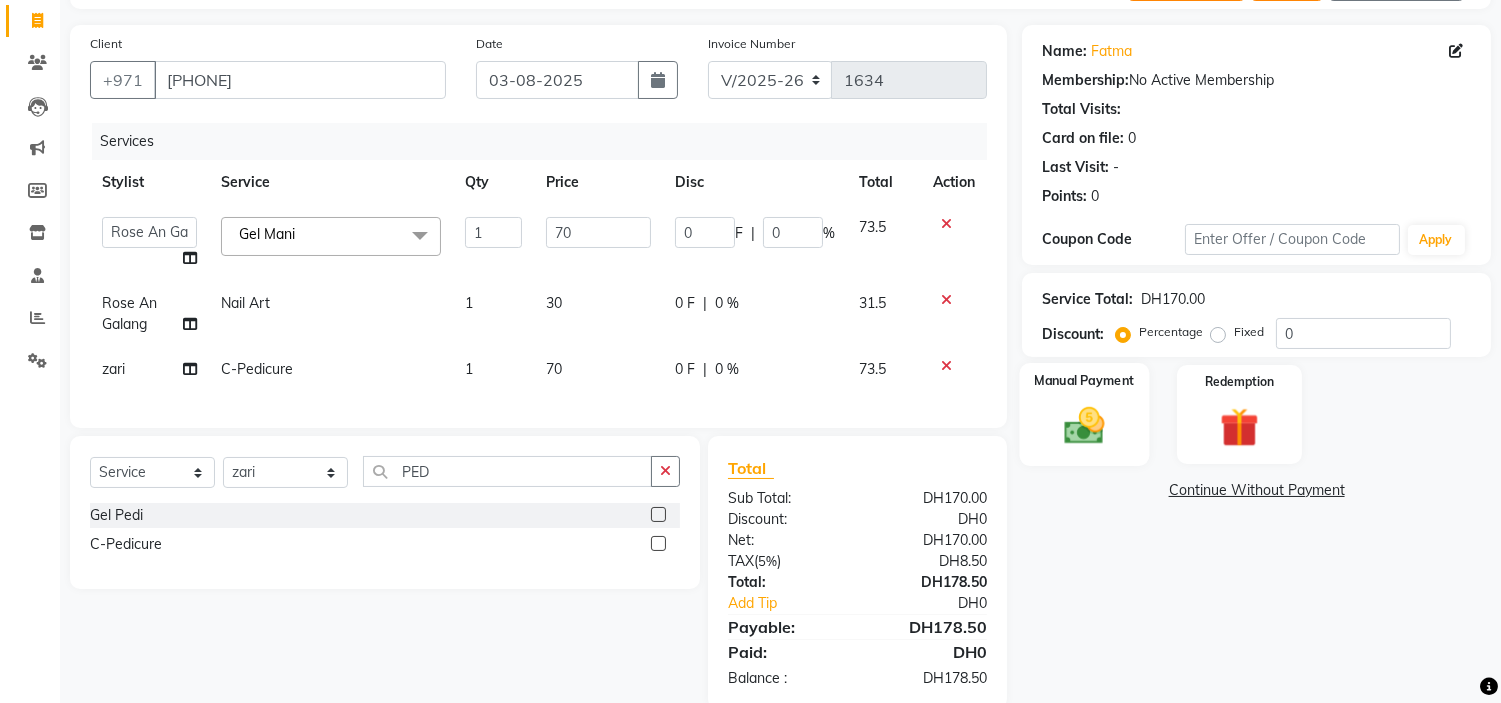 click 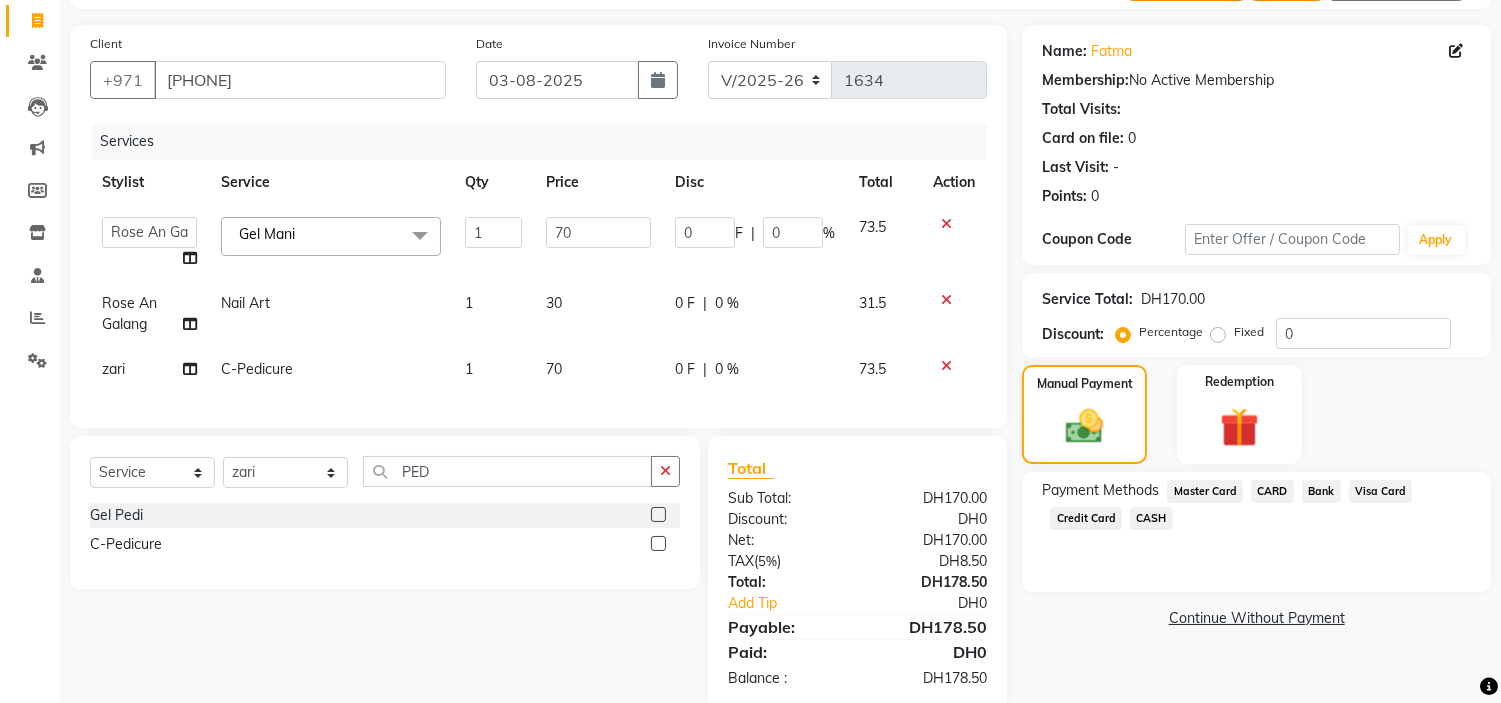 click on "Credit Card" 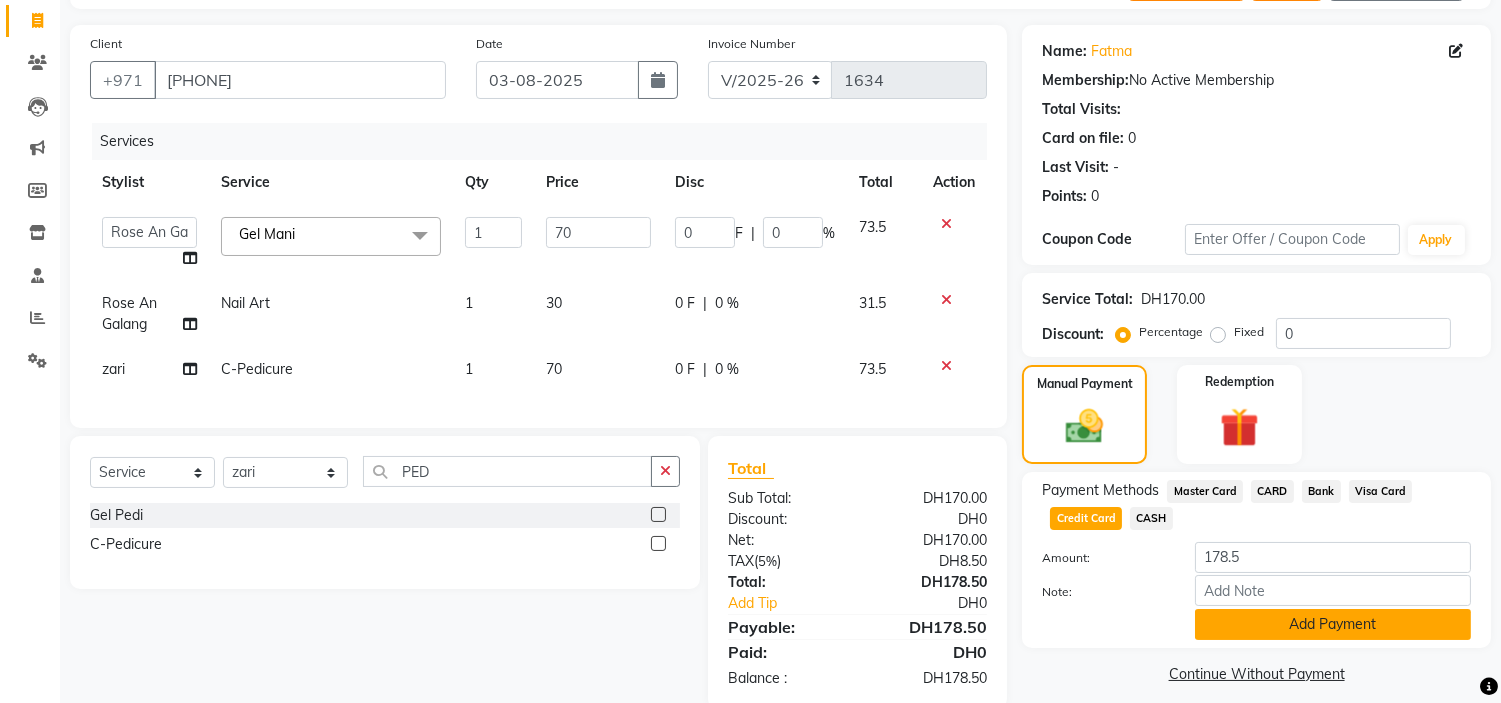 click on "Add Payment" 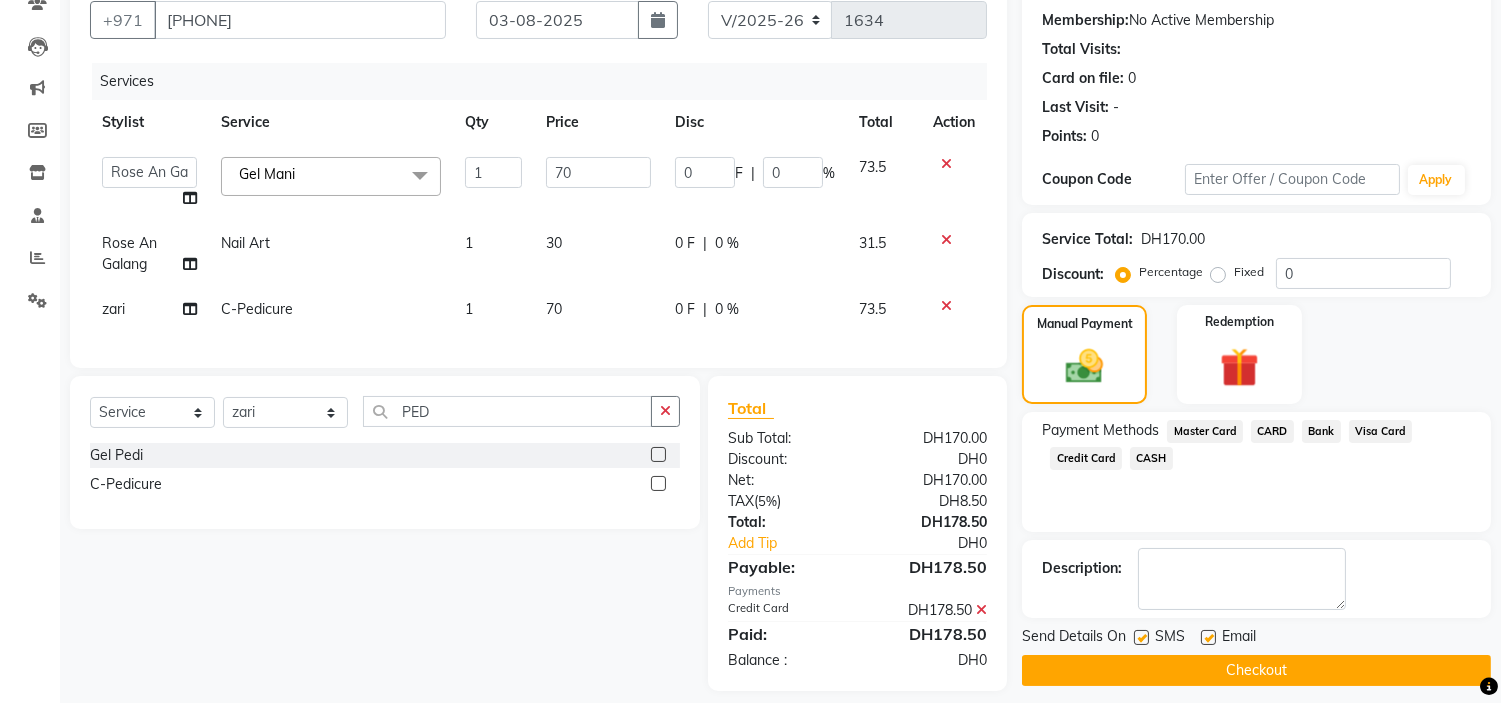 scroll, scrollTop: 218, scrollLeft: 0, axis: vertical 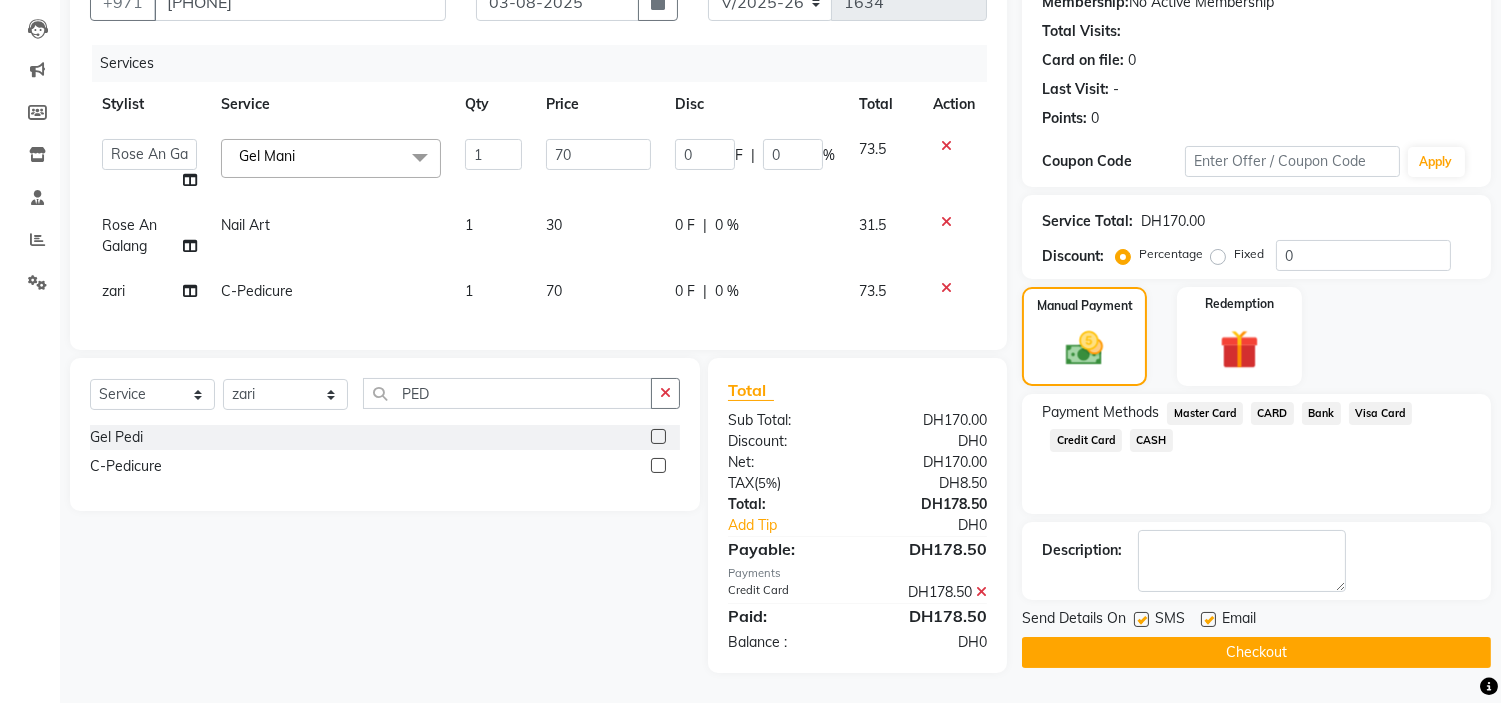 click 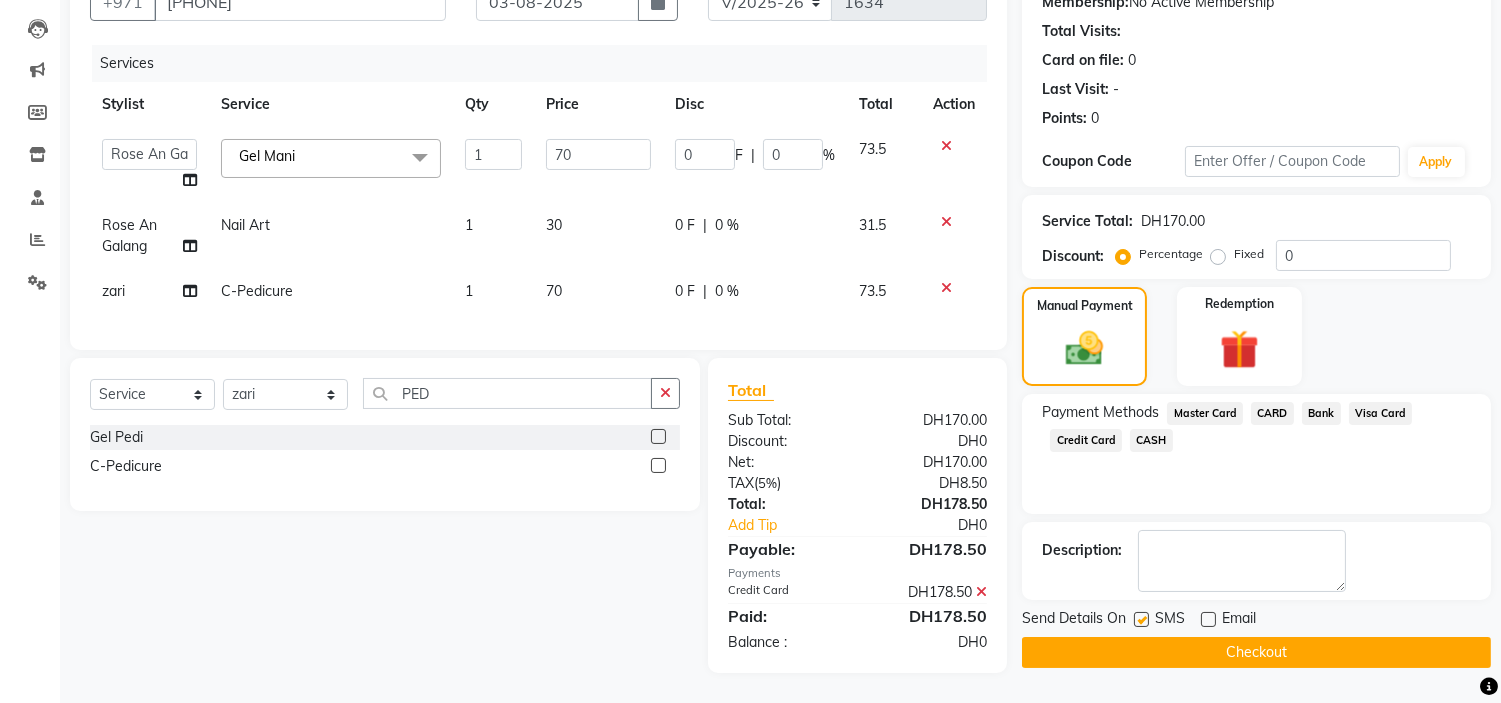 click 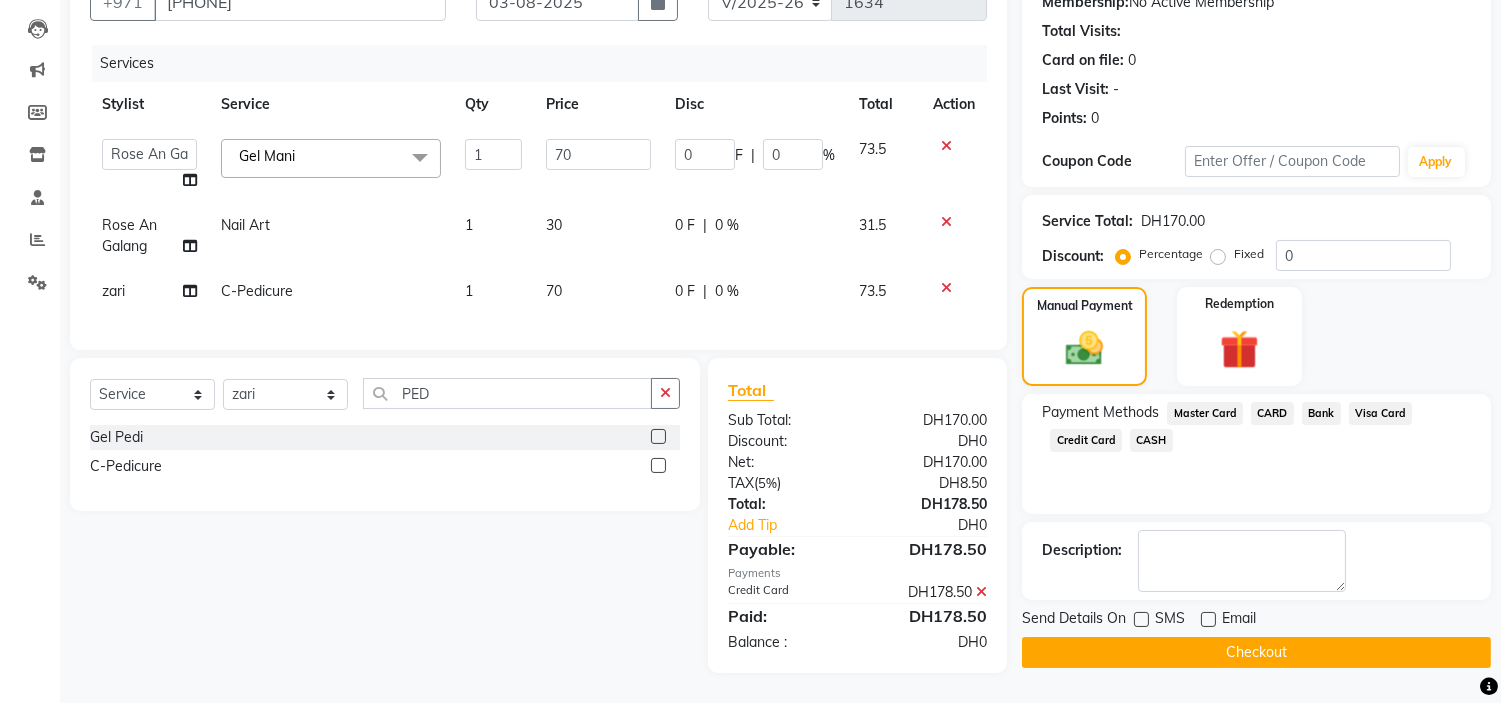 click on "Checkout" 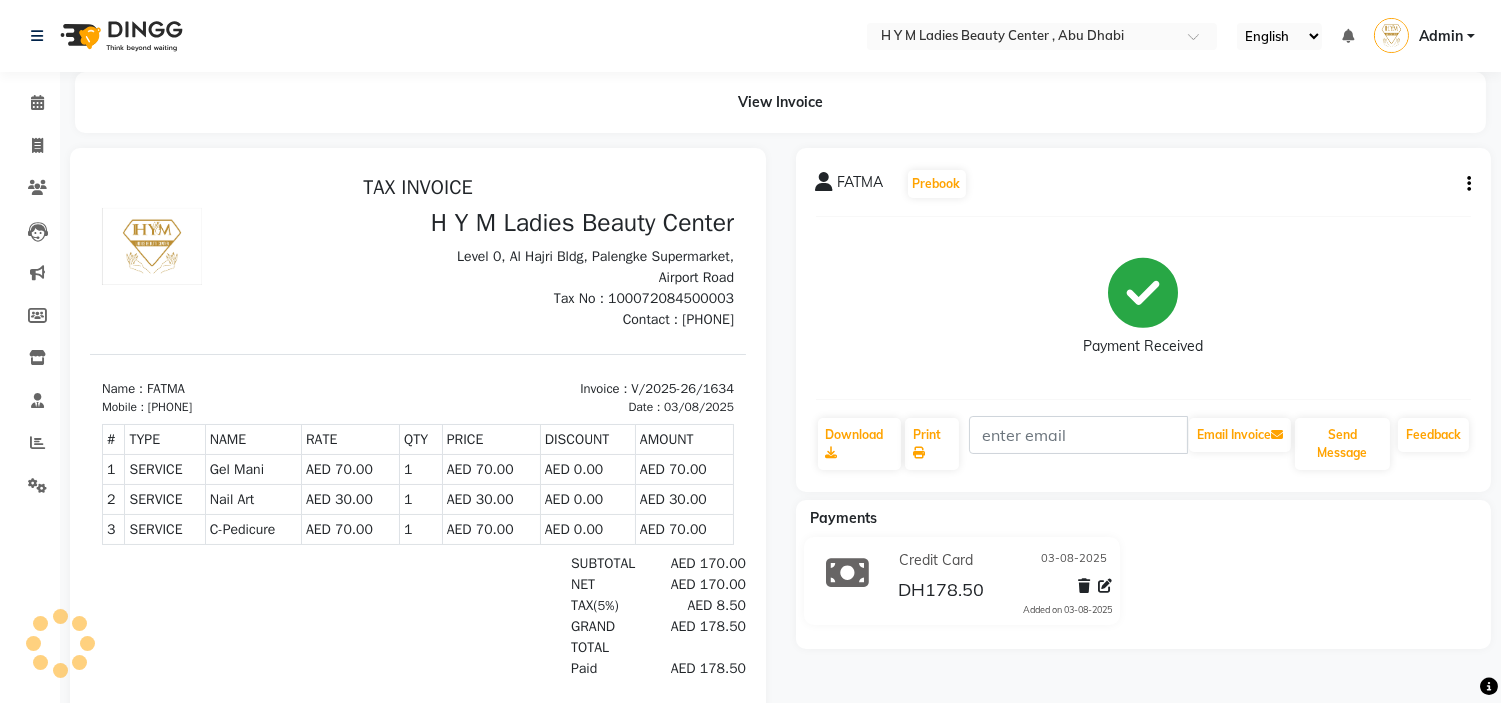 scroll, scrollTop: 0, scrollLeft: 0, axis: both 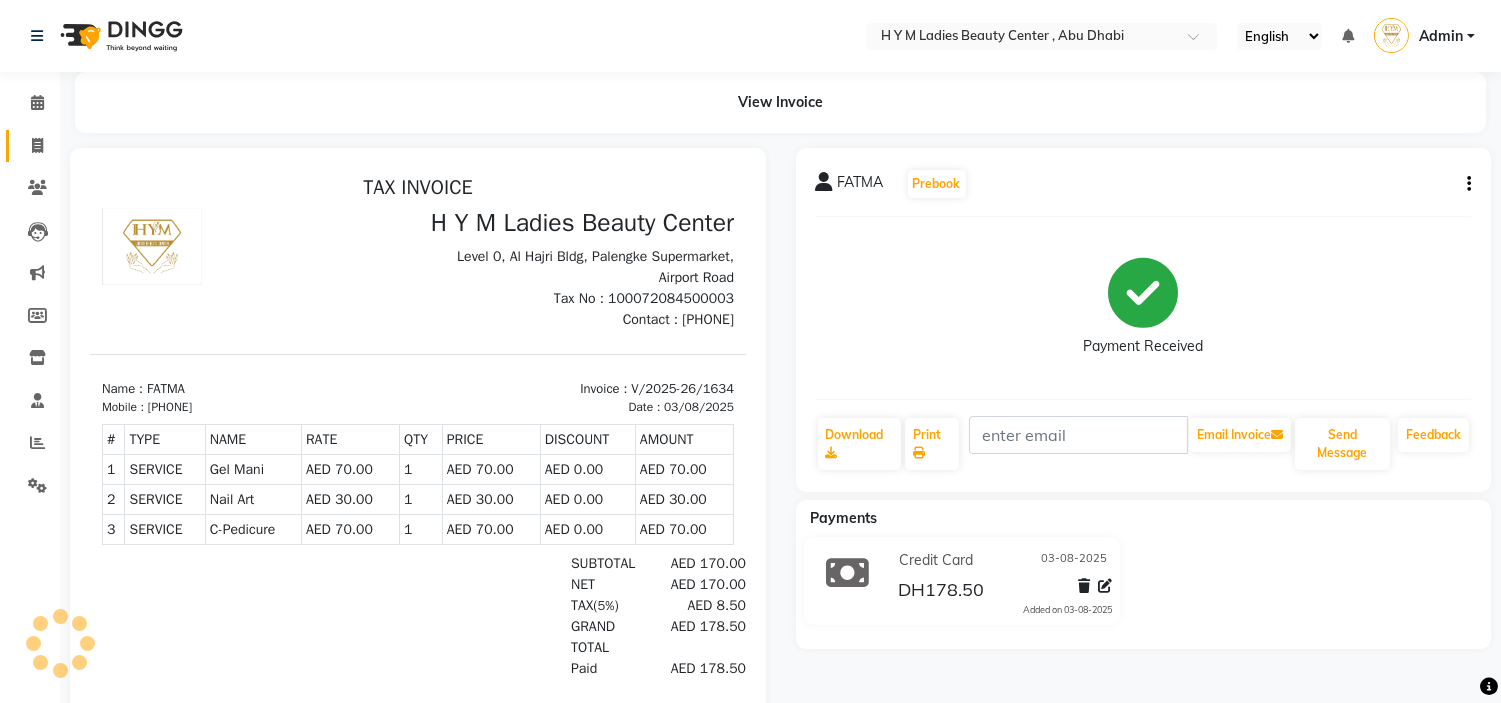 click on "Invoice" 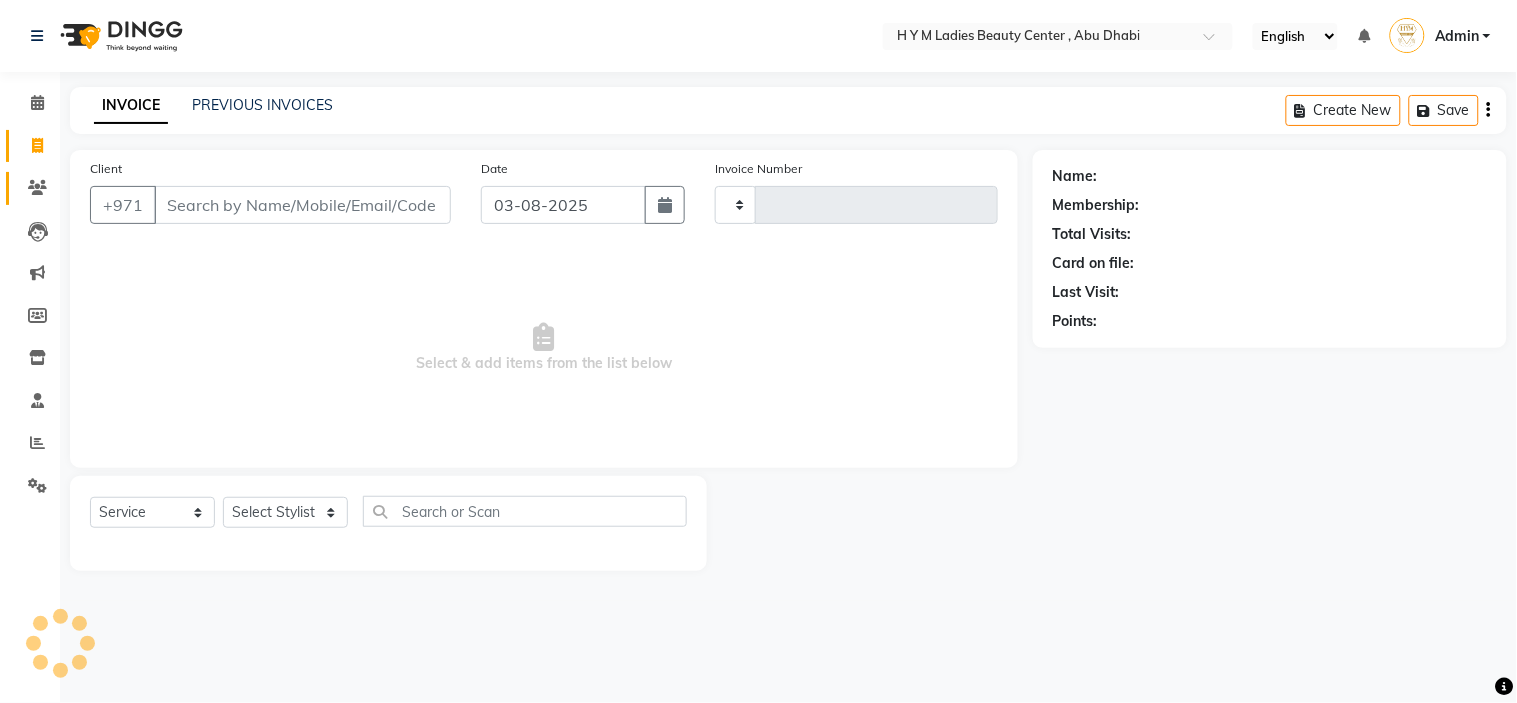 type on "1635" 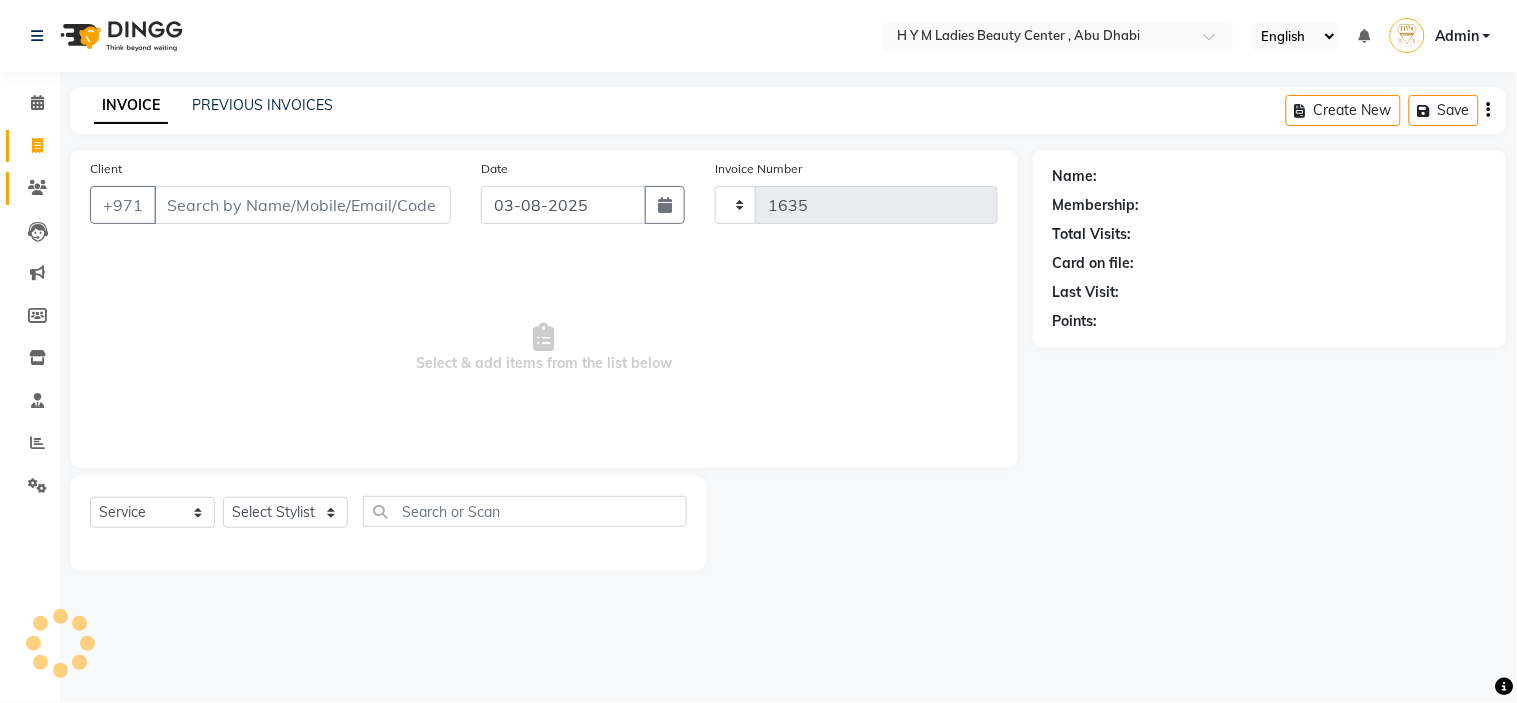 select on "7248" 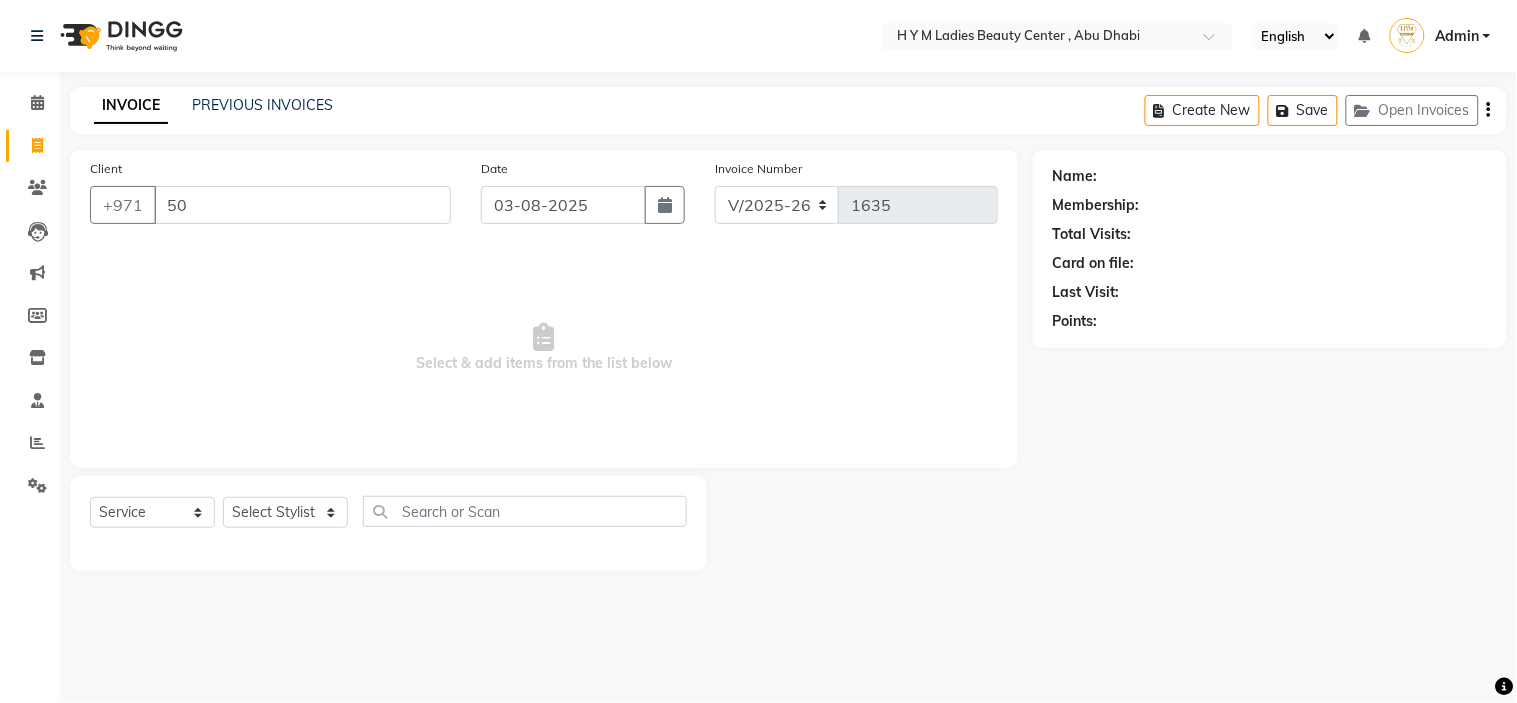 type on "5" 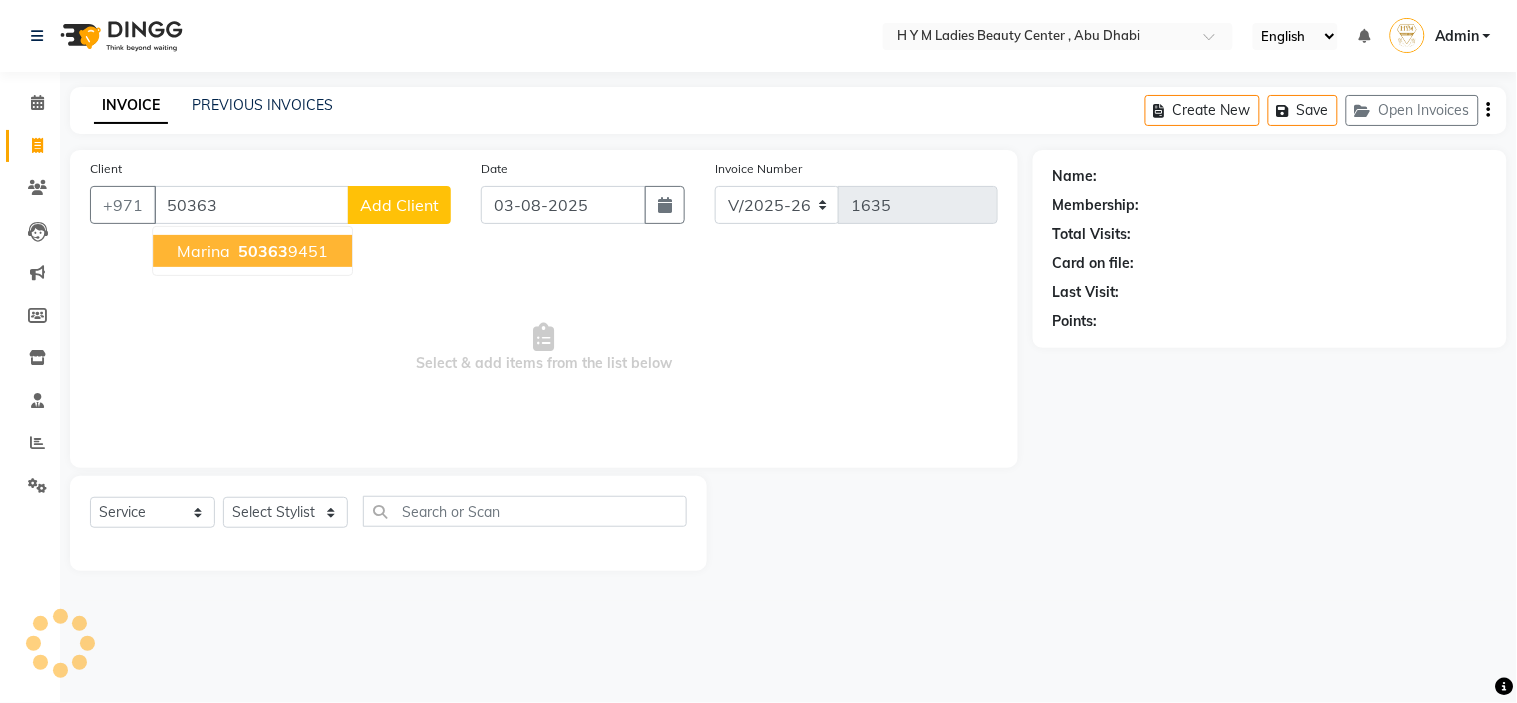 click on "marina" at bounding box center [203, 251] 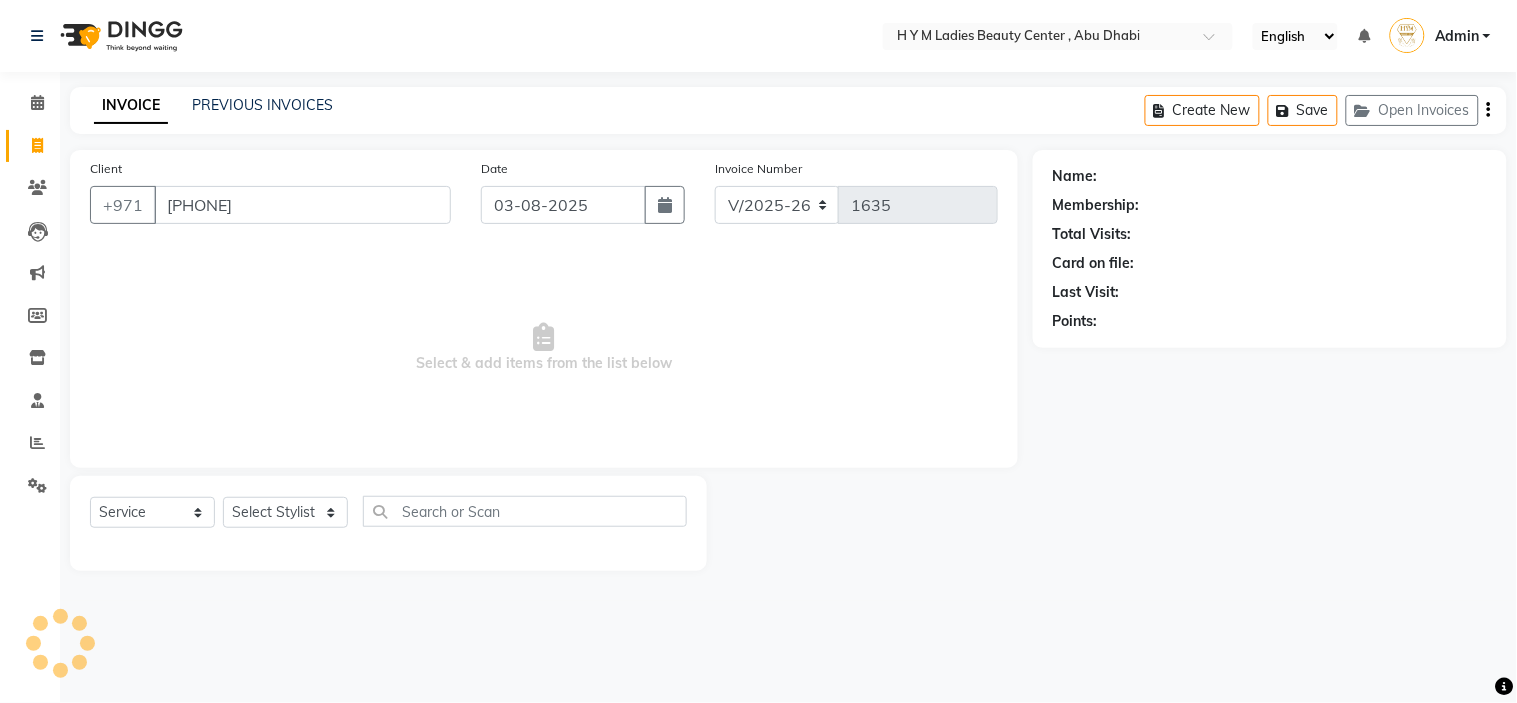 type on "[PHONE]" 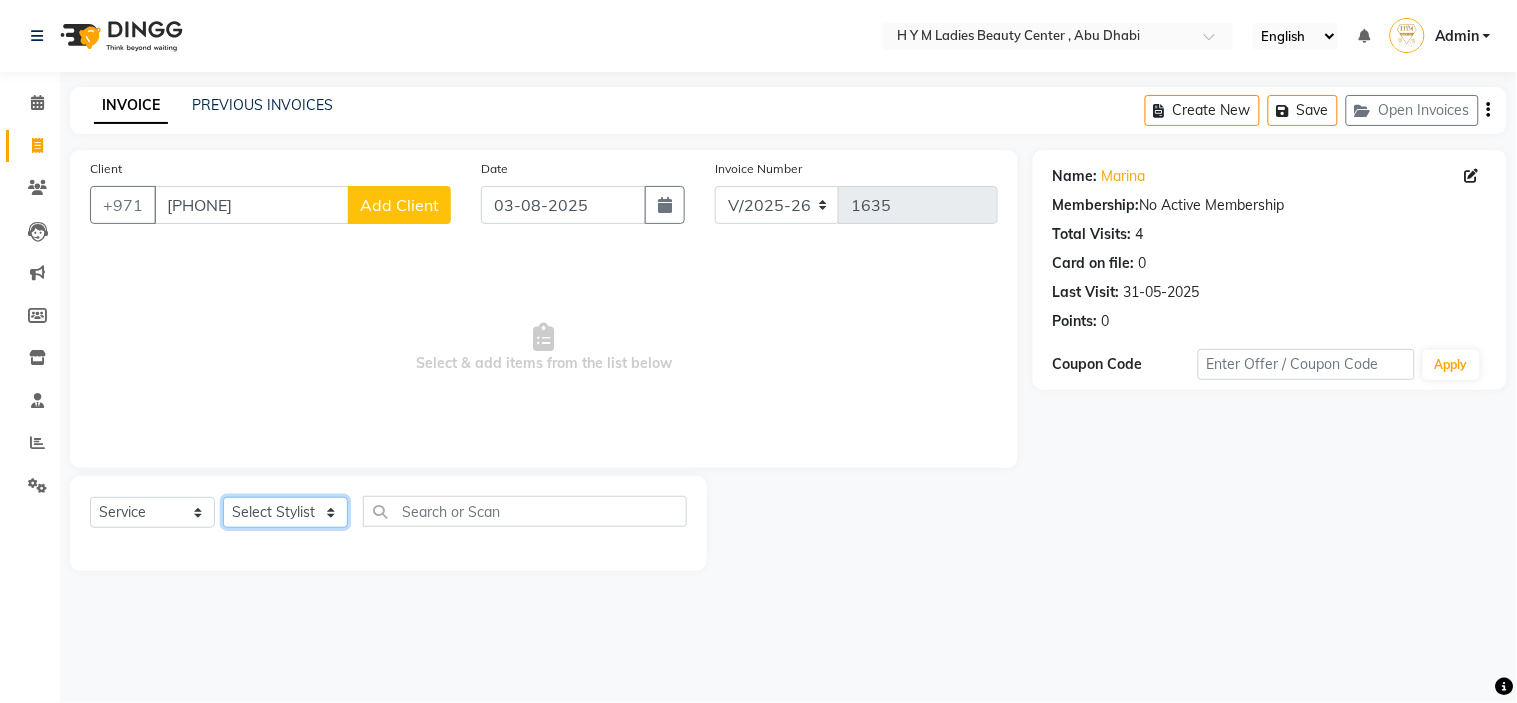 click on "Select Stylist ameena Jheza Dalangin Julie Corteza nadeema randa Rose An Galang zari" 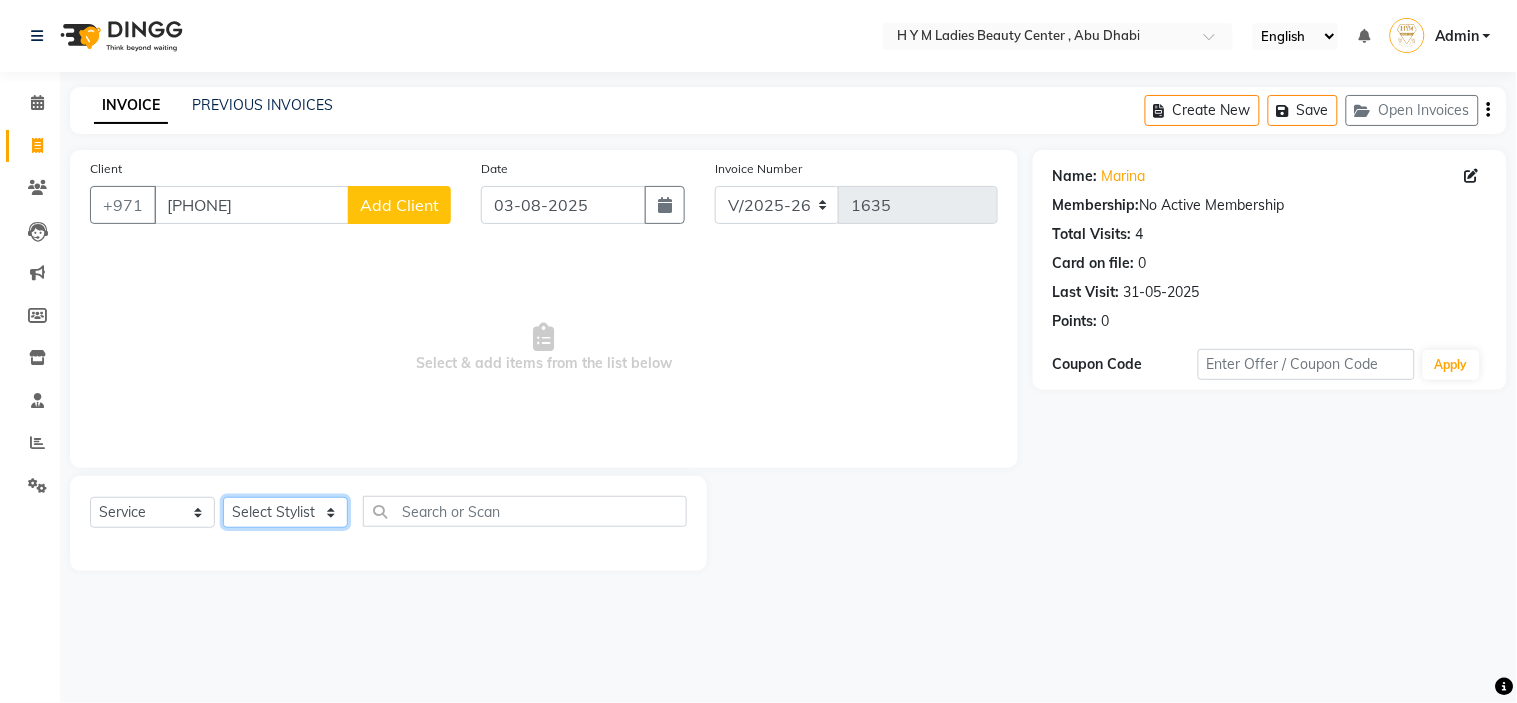 select on "61770" 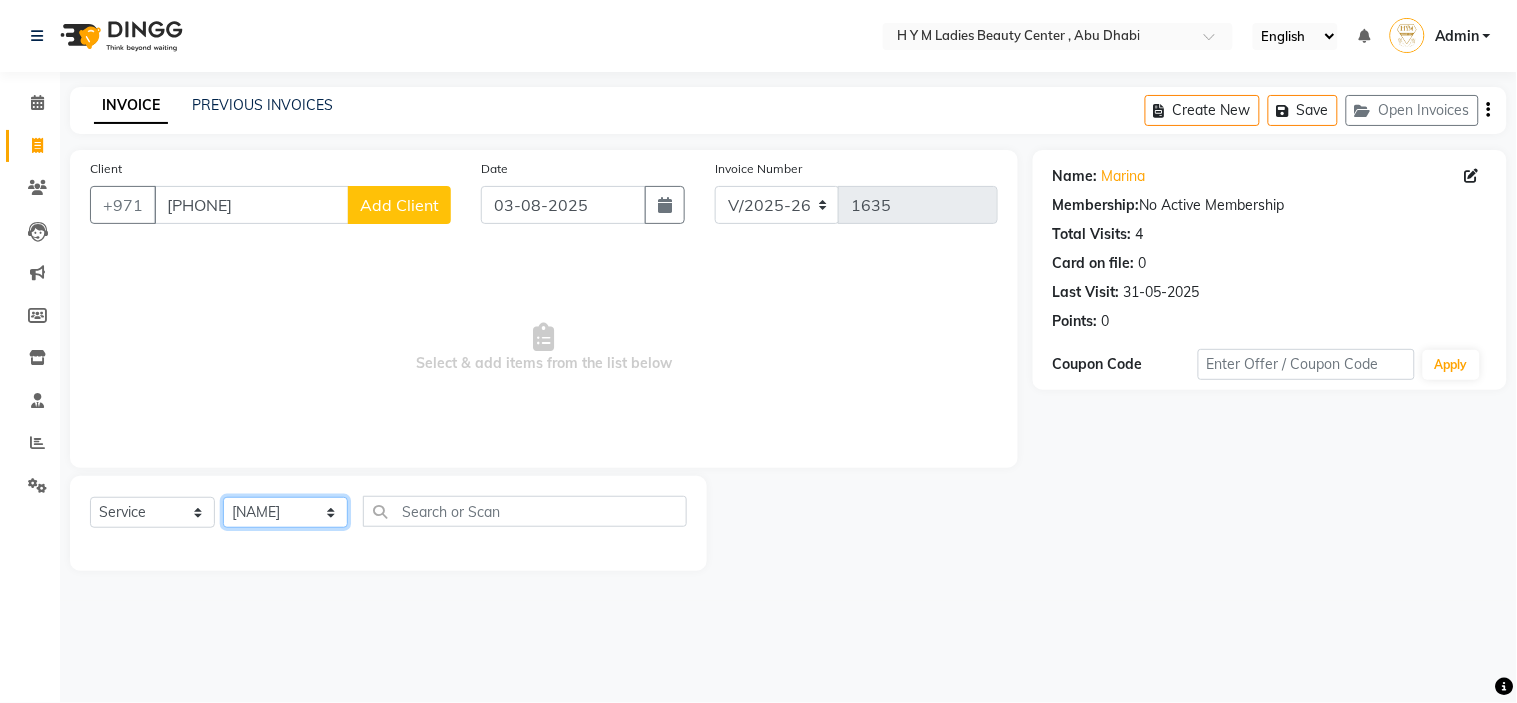click on "Select Stylist ameena Jheza Dalangin Julie Corteza nadeema randa Rose An Galang zari" 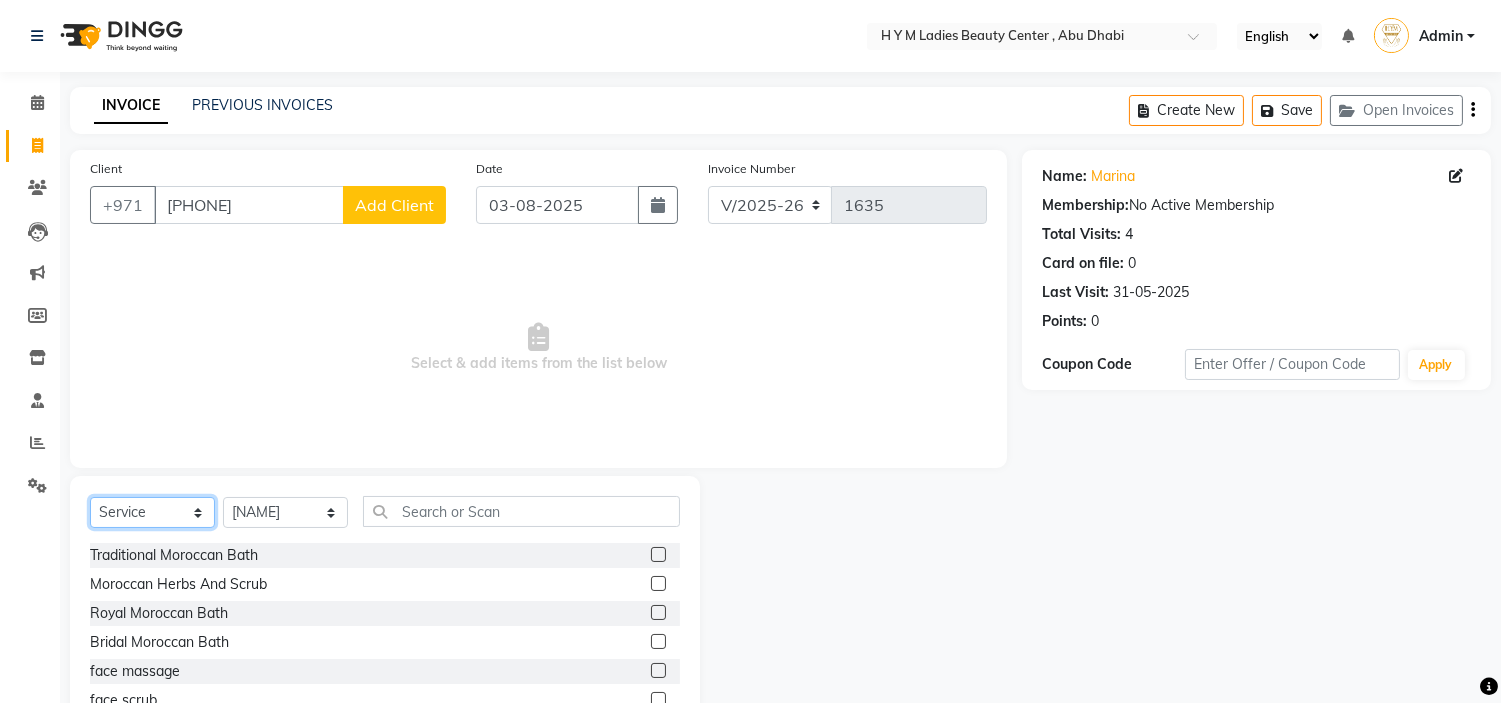 click on "Select  Service  Product  Membership  Package Voucher Prepaid Gift Card" 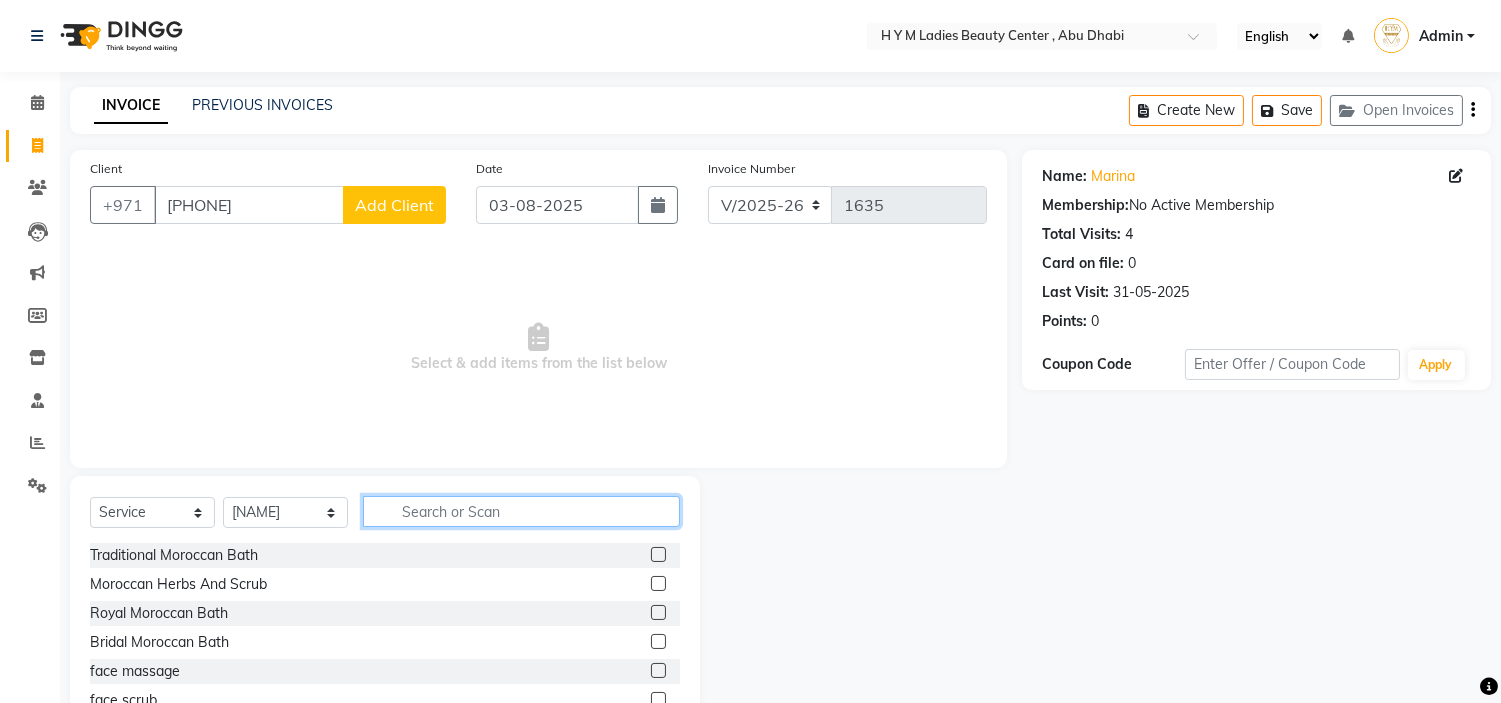 click 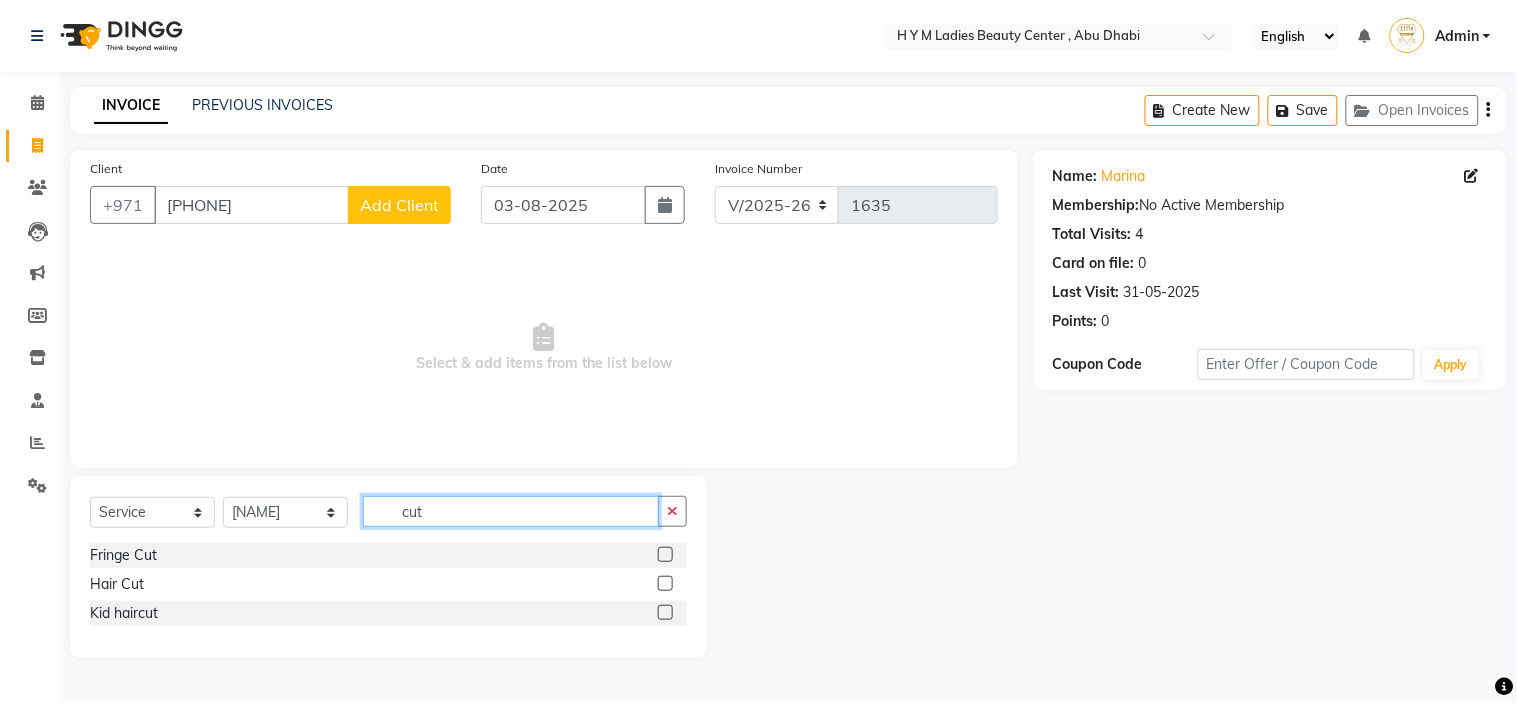 type on "cut" 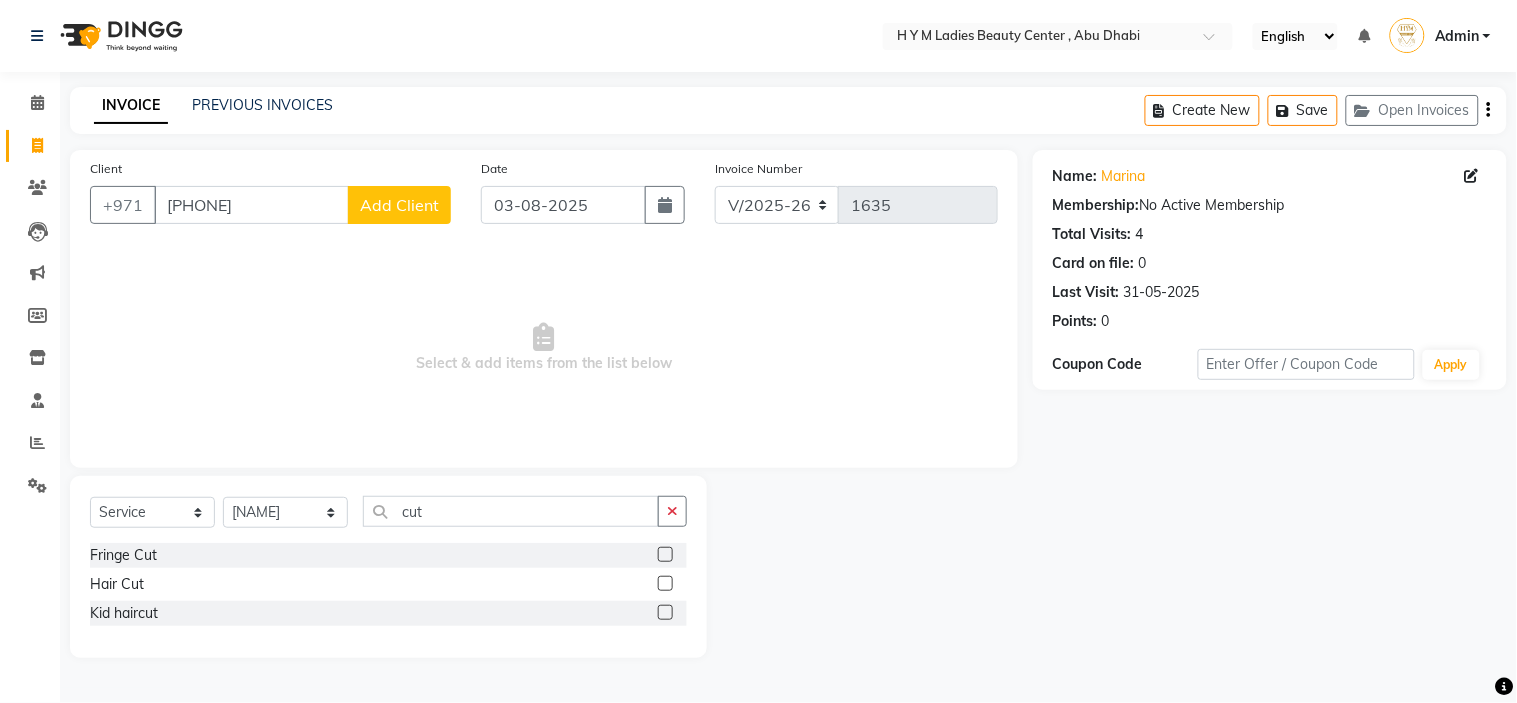 click 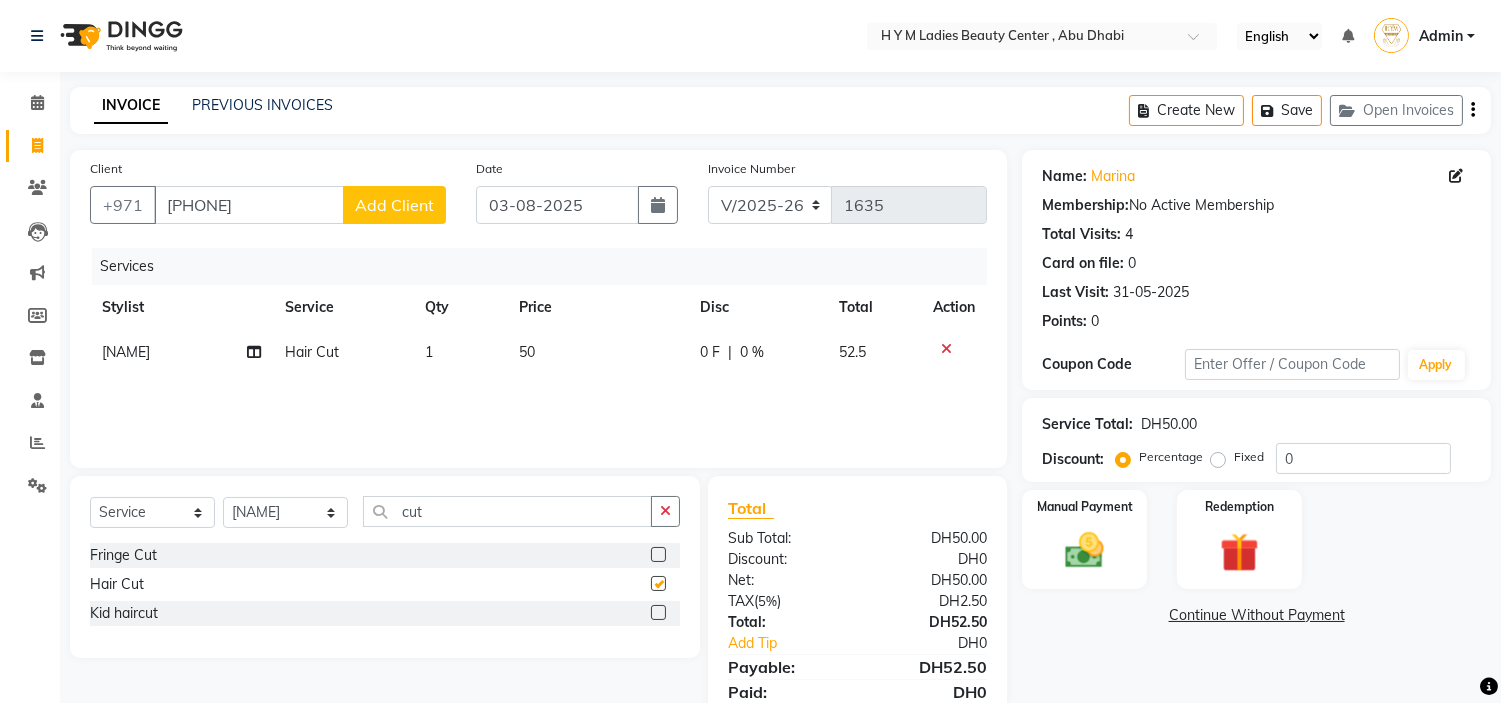 checkbox on "false" 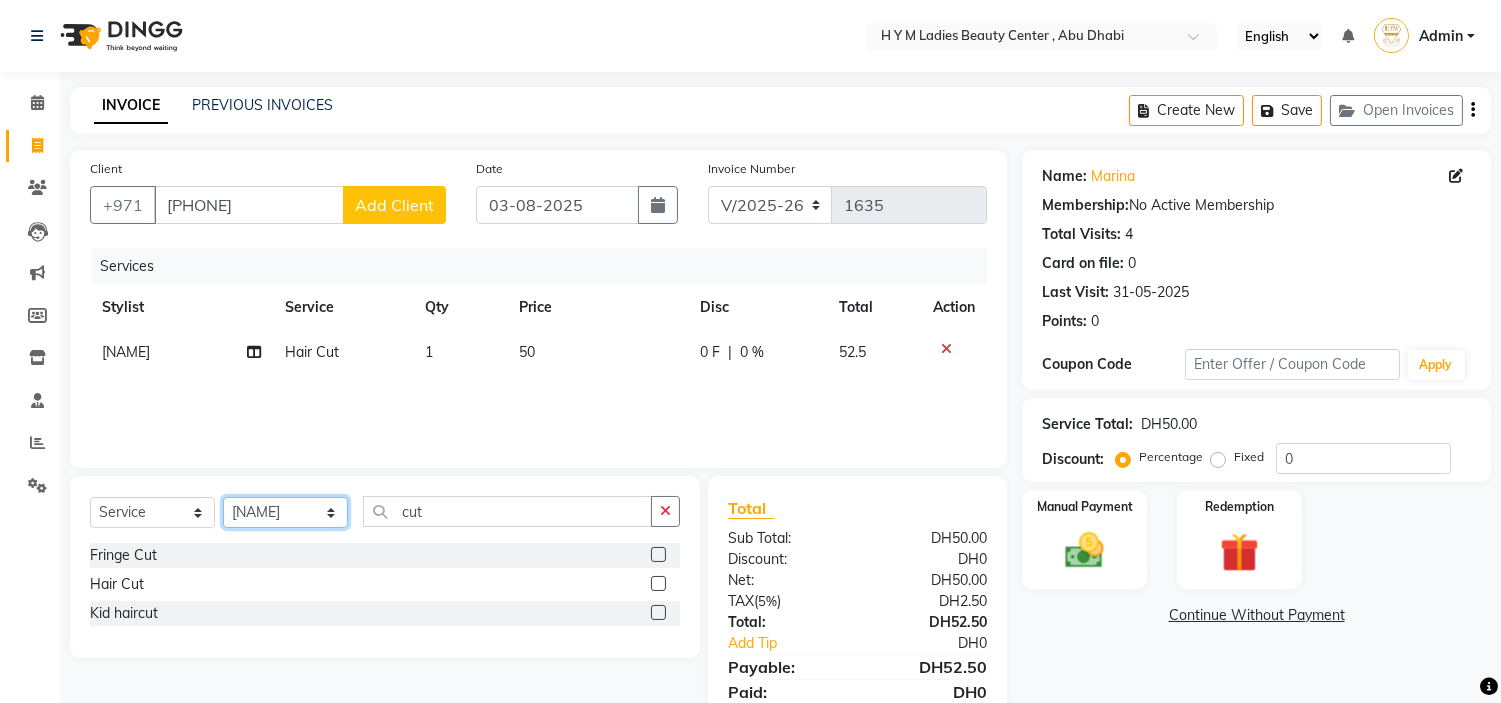click on "Select Stylist ameena Jheza Dalangin Julie Corteza nadeema randa Rose An Galang zari" 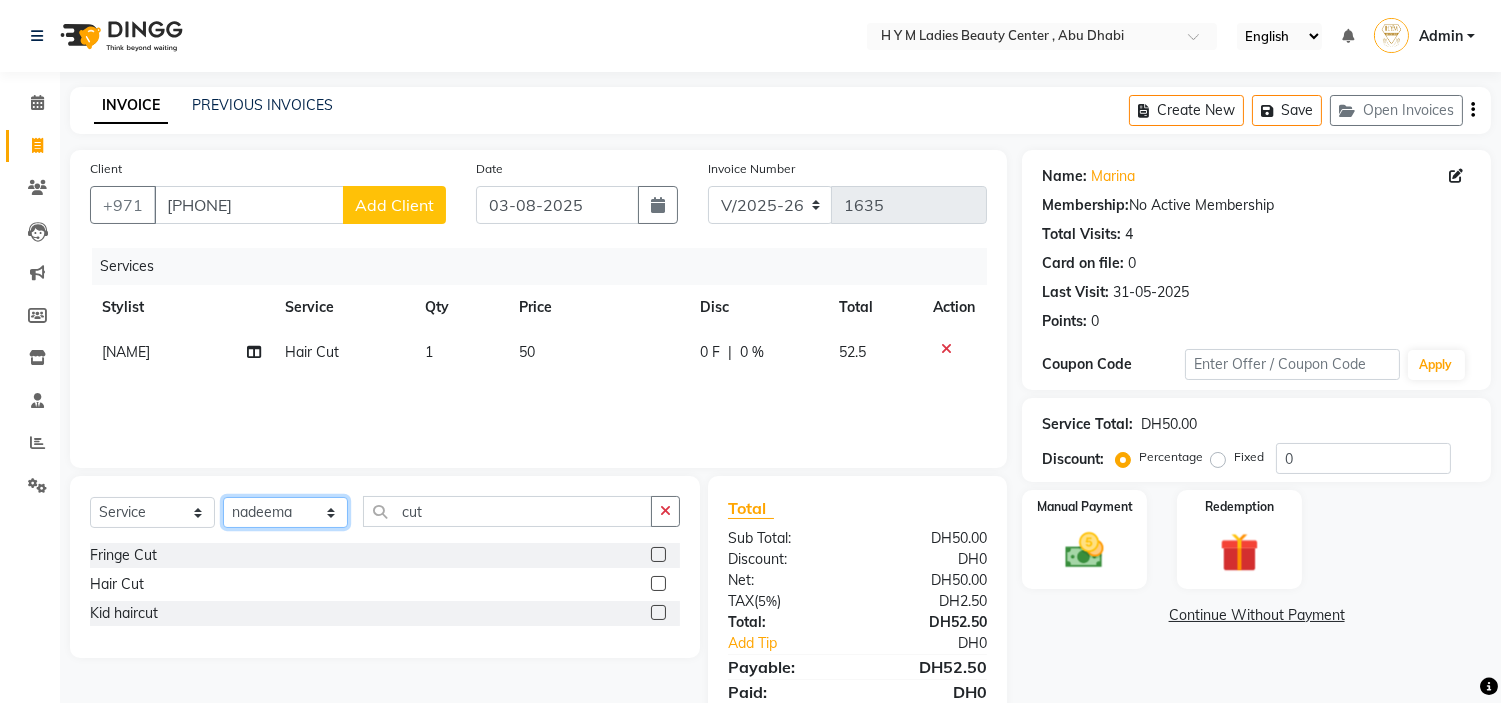 click on "Select Stylist ameena Jheza Dalangin Julie Corteza nadeema randa Rose An Galang zari" 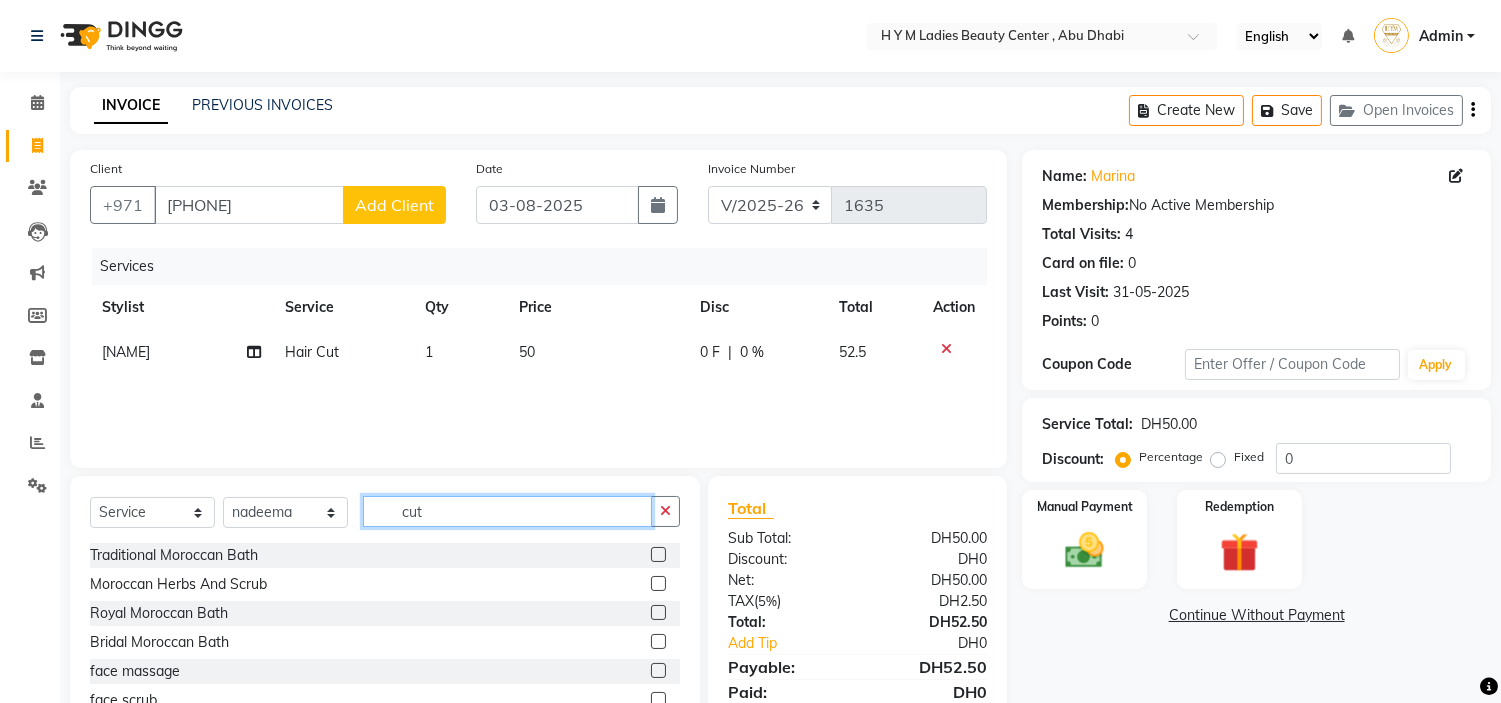 drag, startPoint x: 453, startPoint y: 523, endPoint x: 476, endPoint y: 500, distance: 32.526913 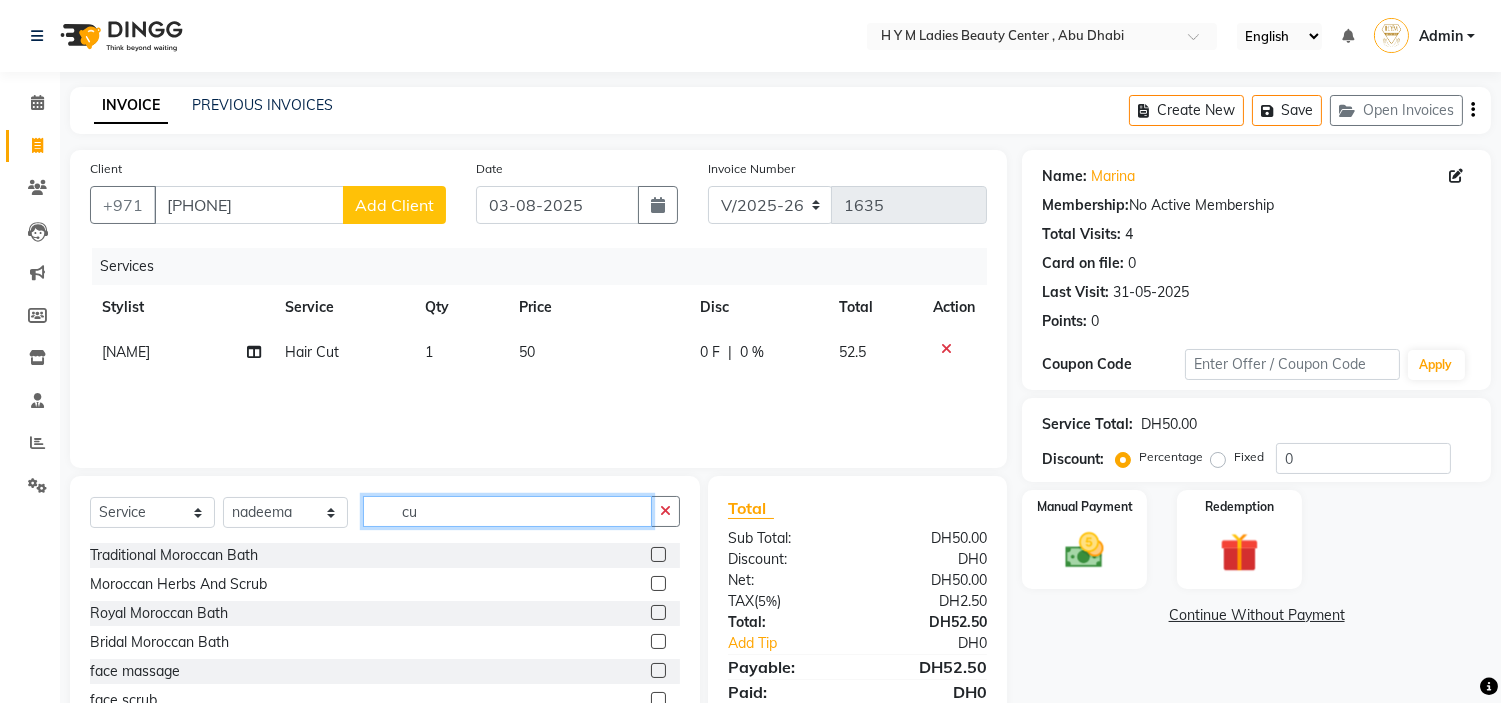 type on "c" 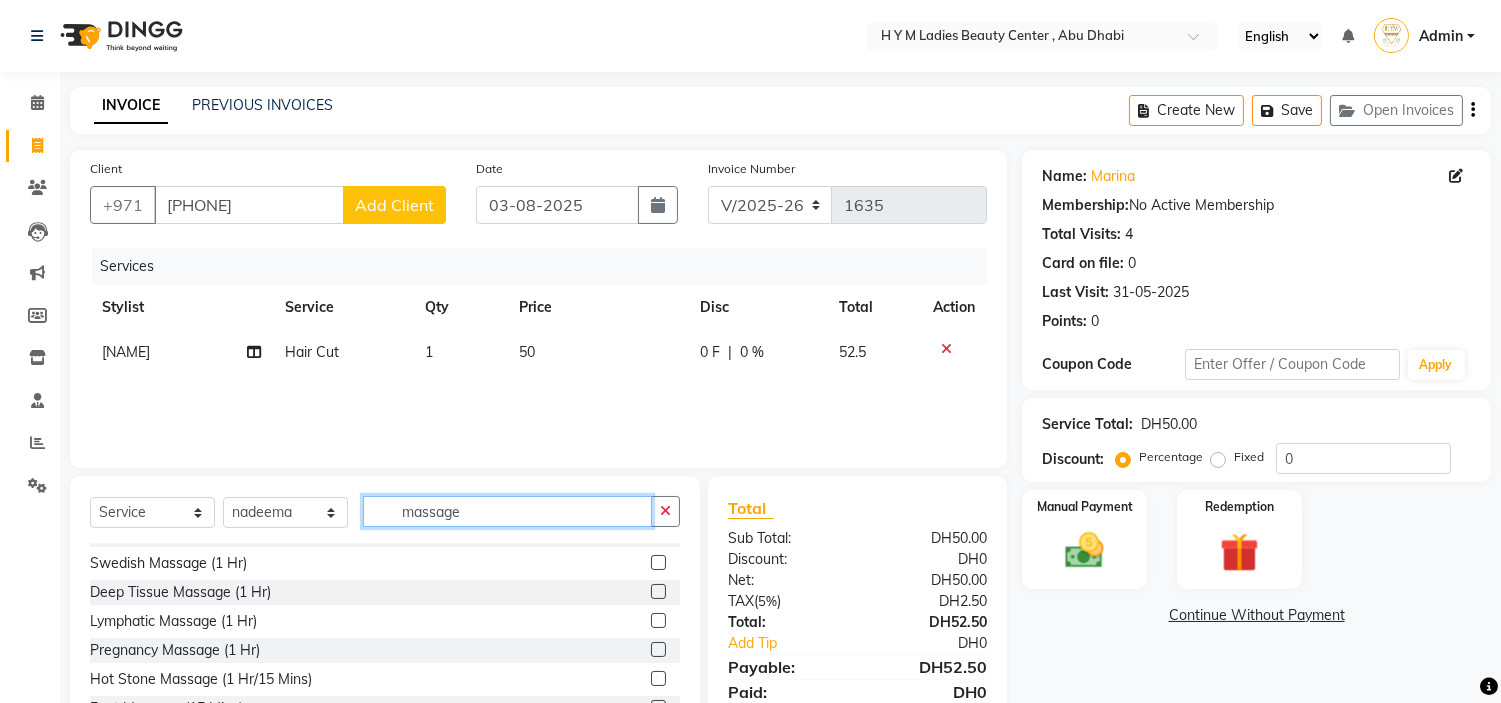 scroll, scrollTop: 0, scrollLeft: 0, axis: both 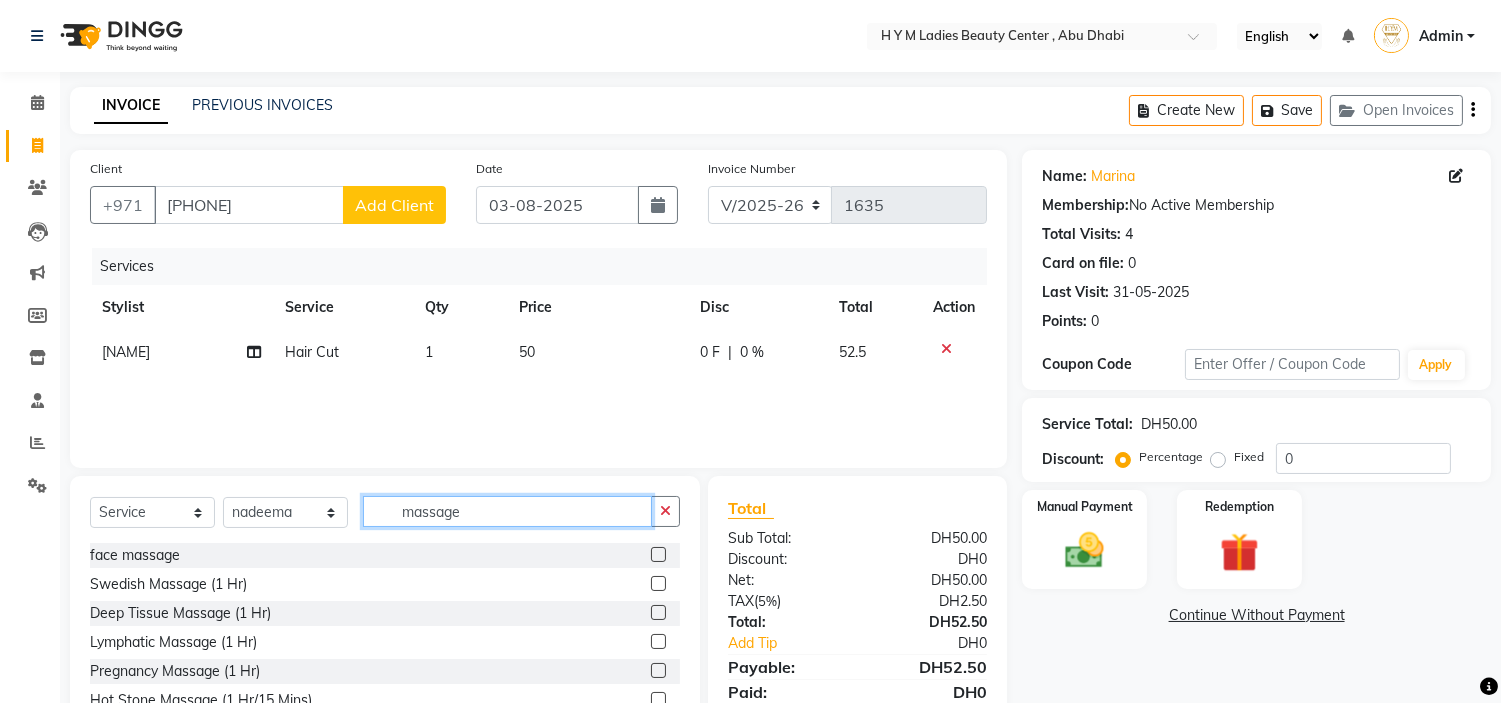 type on "massage" 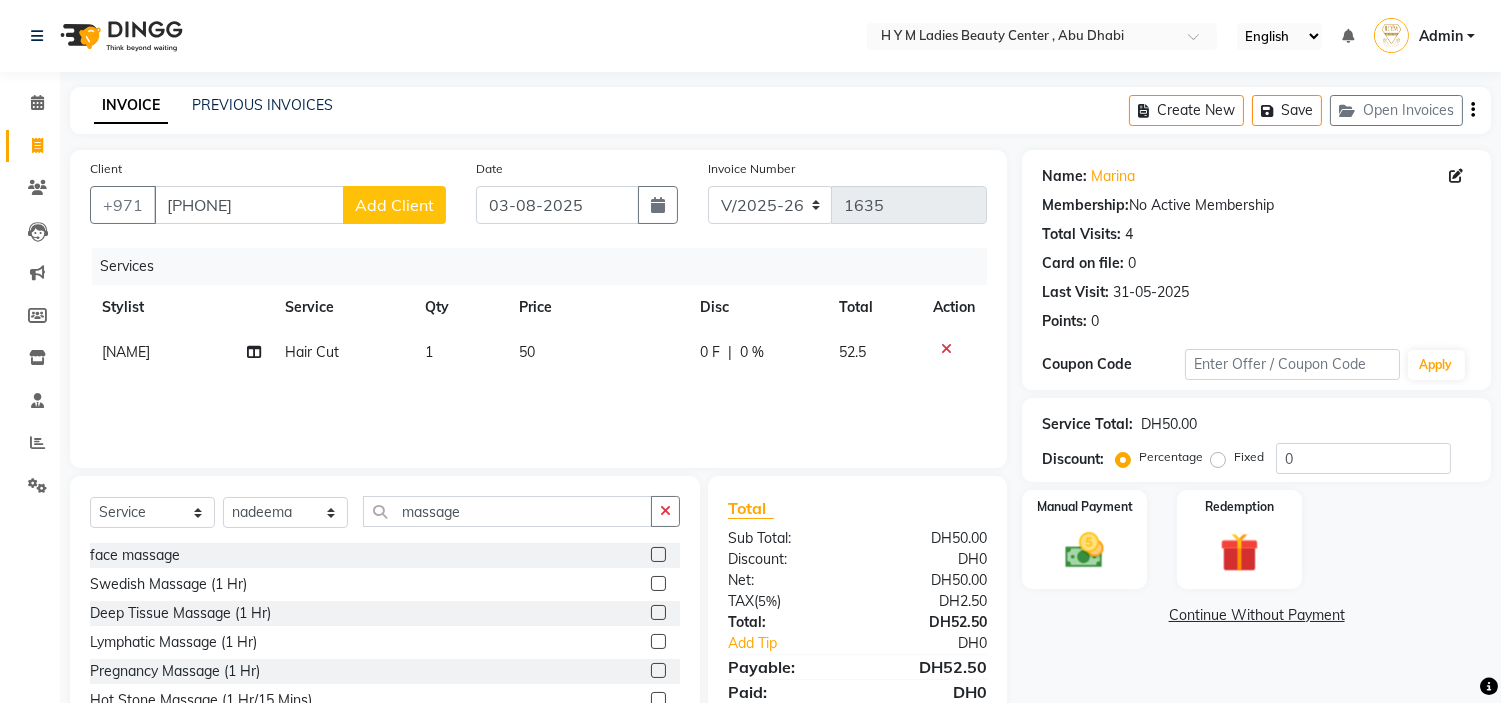 click 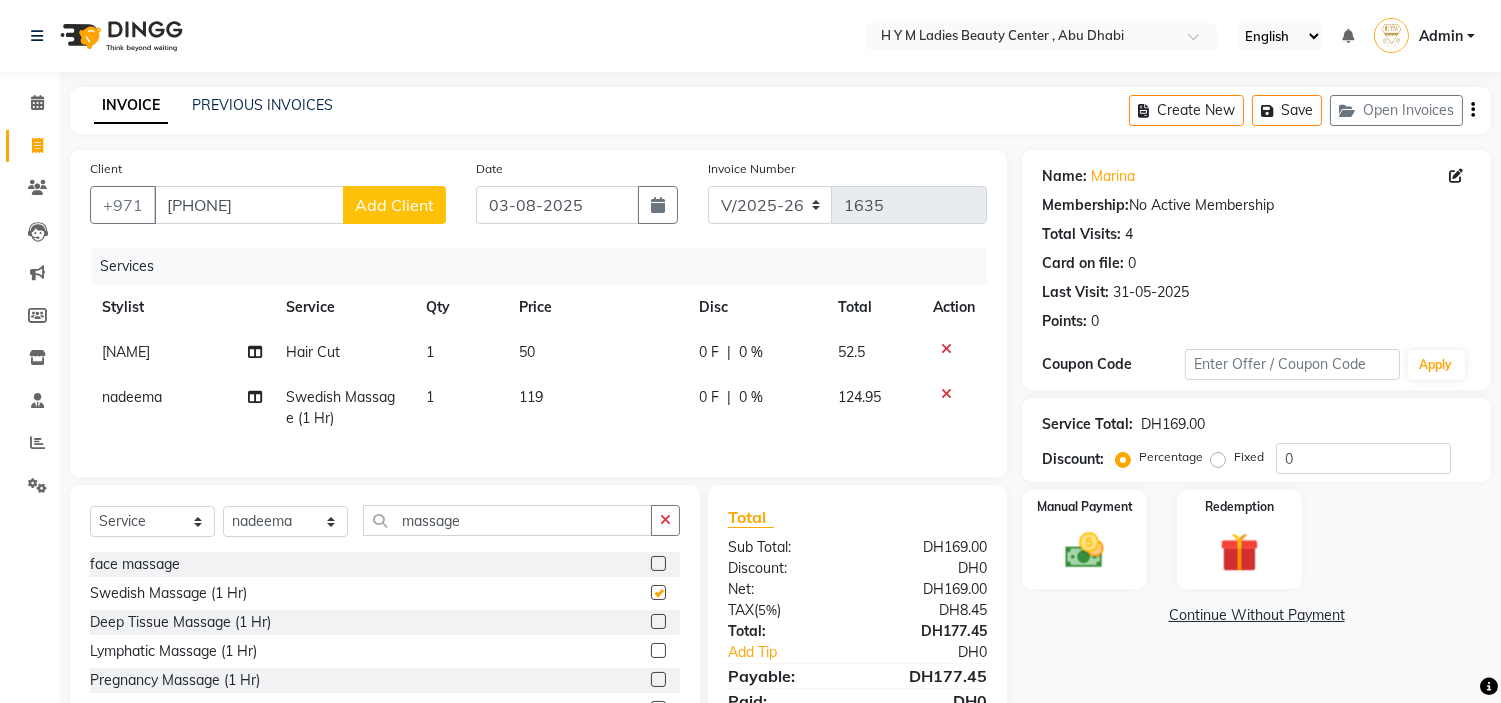 checkbox on "false" 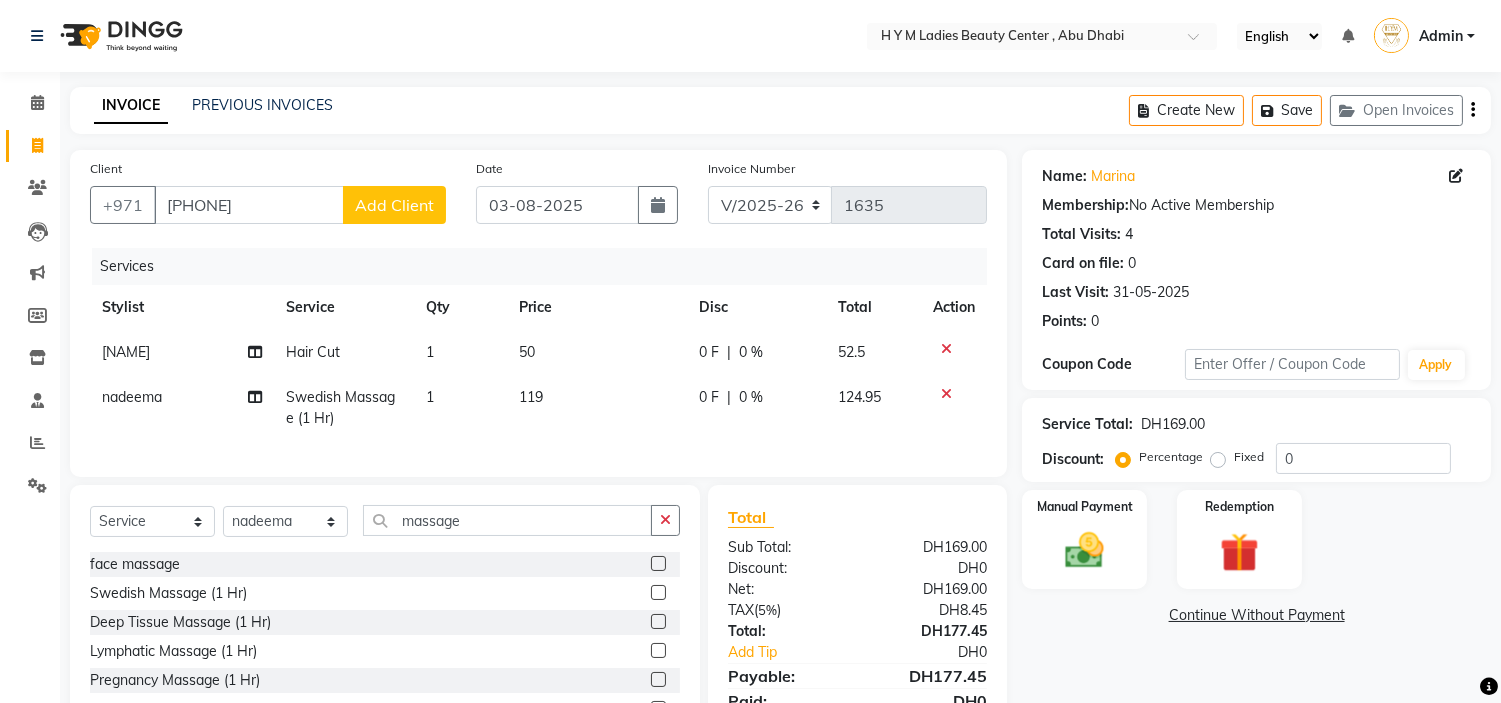 click on "119" 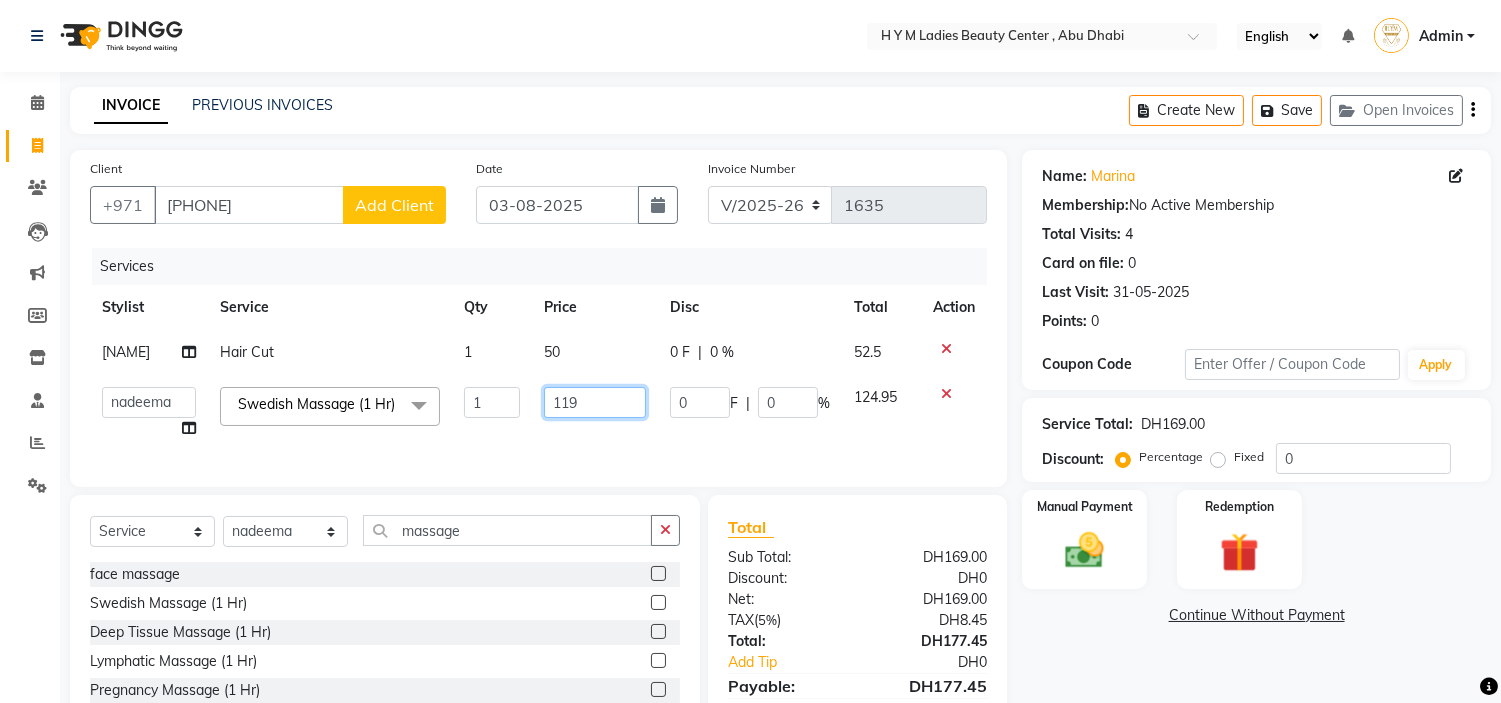 click on "119" 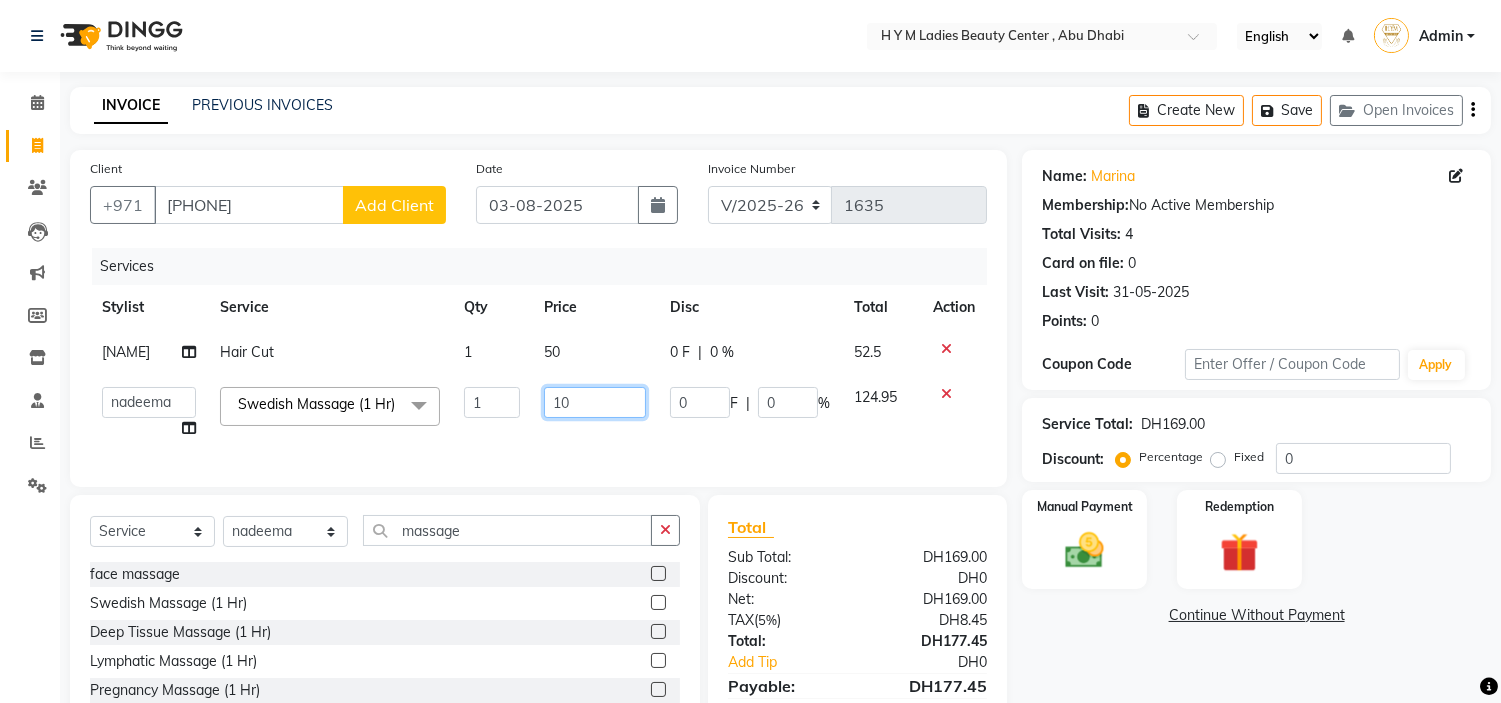 type on "100" 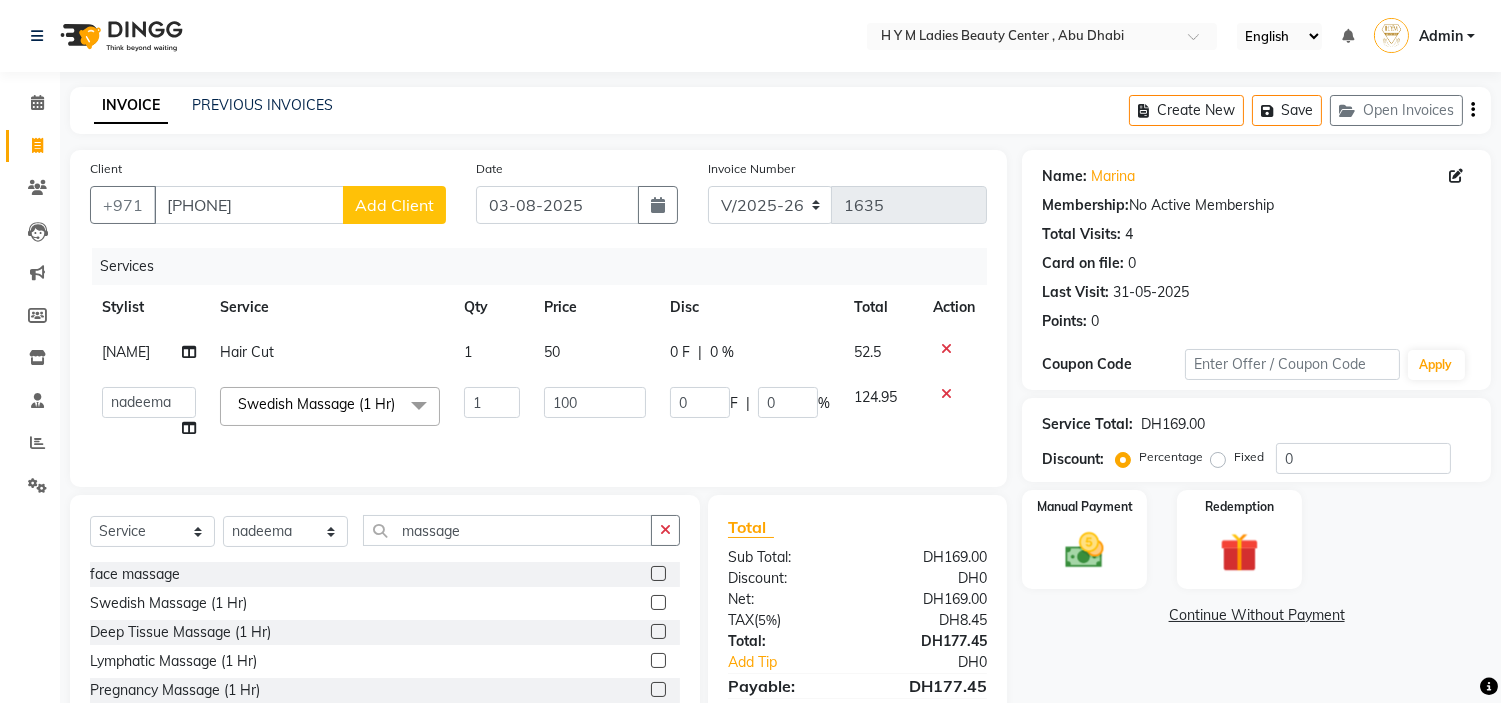 click on "Services Stylist Service Qty Price Disc Total Action Julie Corteza Hair Cut 1 50 0 F | 0 % 52.5 ameena Jheza Dalangin Julie Corteza nadeema randa Rose An Galang zari Swedish Massage (1 Hr) Traditional Moroccan Bath Moroccan Herbs And Scrub Royal Moroccan Bath Bridal Moroccan Bath face massage face scrub face mask loofah Swedish Massage (1 Hr) Deep Tissue Massage (1 Hr) Lymphatic Massage (1 Hr) Pregnancy Massage (1 Hr) Madero Therapy (1 Hr) Hot Stone Massage (1 Hr/15 Mins) Foot Massage (15 Mins) Hand Massage (15 Mins) Head, Neck, Shoulder (30 Mins) Back Massage Bleaching Classic Bleaching Volume Bleaching Hand Bleach Bleaching Under Arm Bleaching Foot/Hand Nails Filling Gel Polish N. Polish C-Manicure Gel Mani Gel Pedi Fake Nails C-Pedicure Acrylic Ext Gel Builder Nail Art Foot Spa Callus Remover Paraffin (H/F) Nails Refill Nails Overlay polish remover/gel removal Softgel Ingrown removal nails repair stick on,gel builder,acrylic Hand scub Foot scrunb french tip Filling/shaping/buffing ampule" 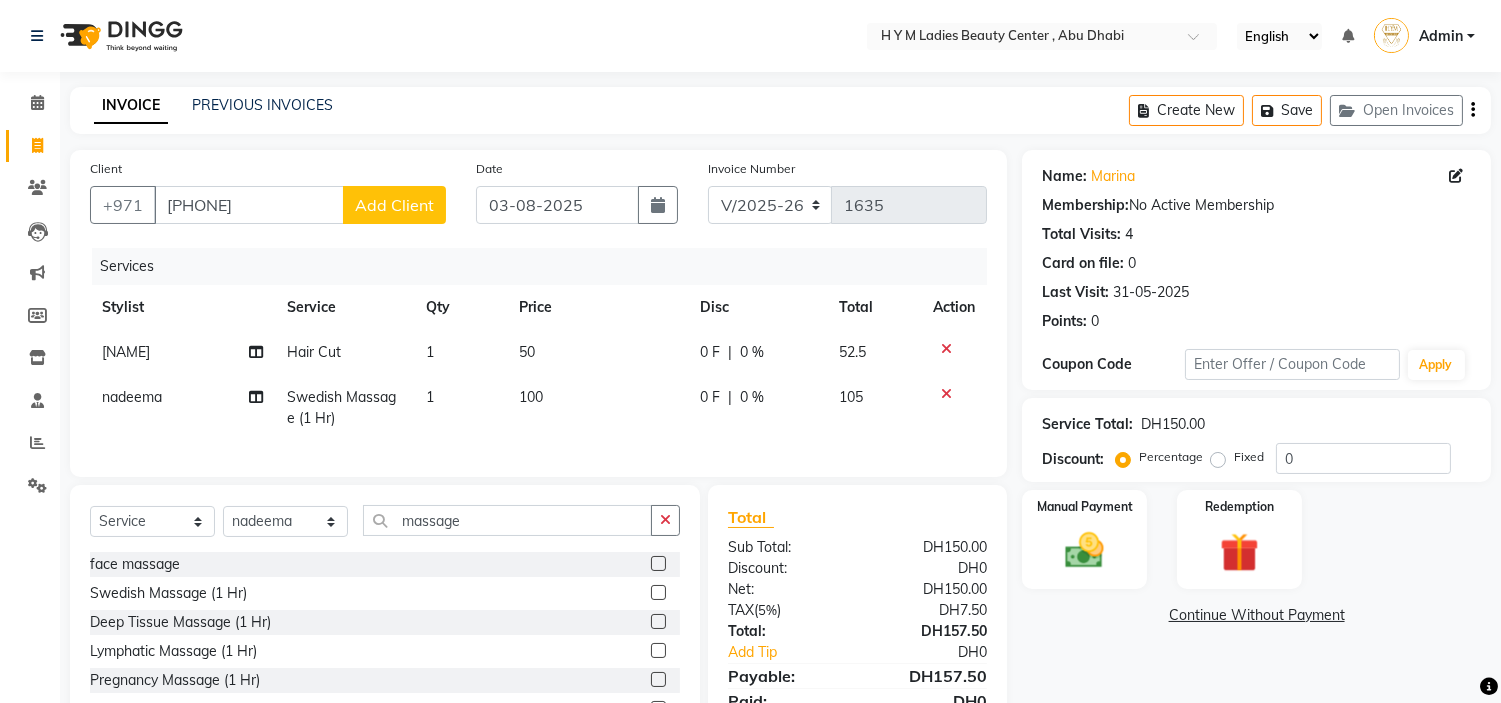 scroll, scrollTop: 111, scrollLeft: 0, axis: vertical 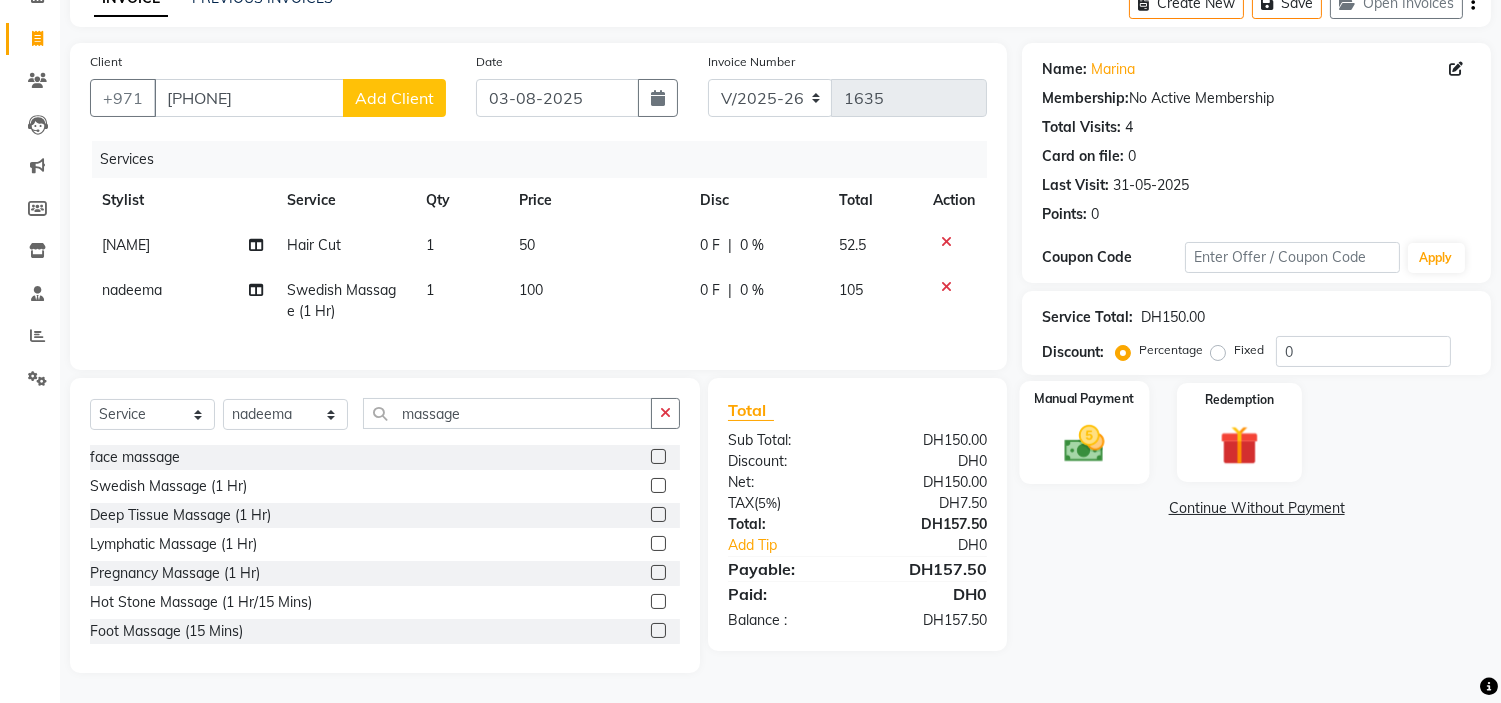 click on "Manual Payment" 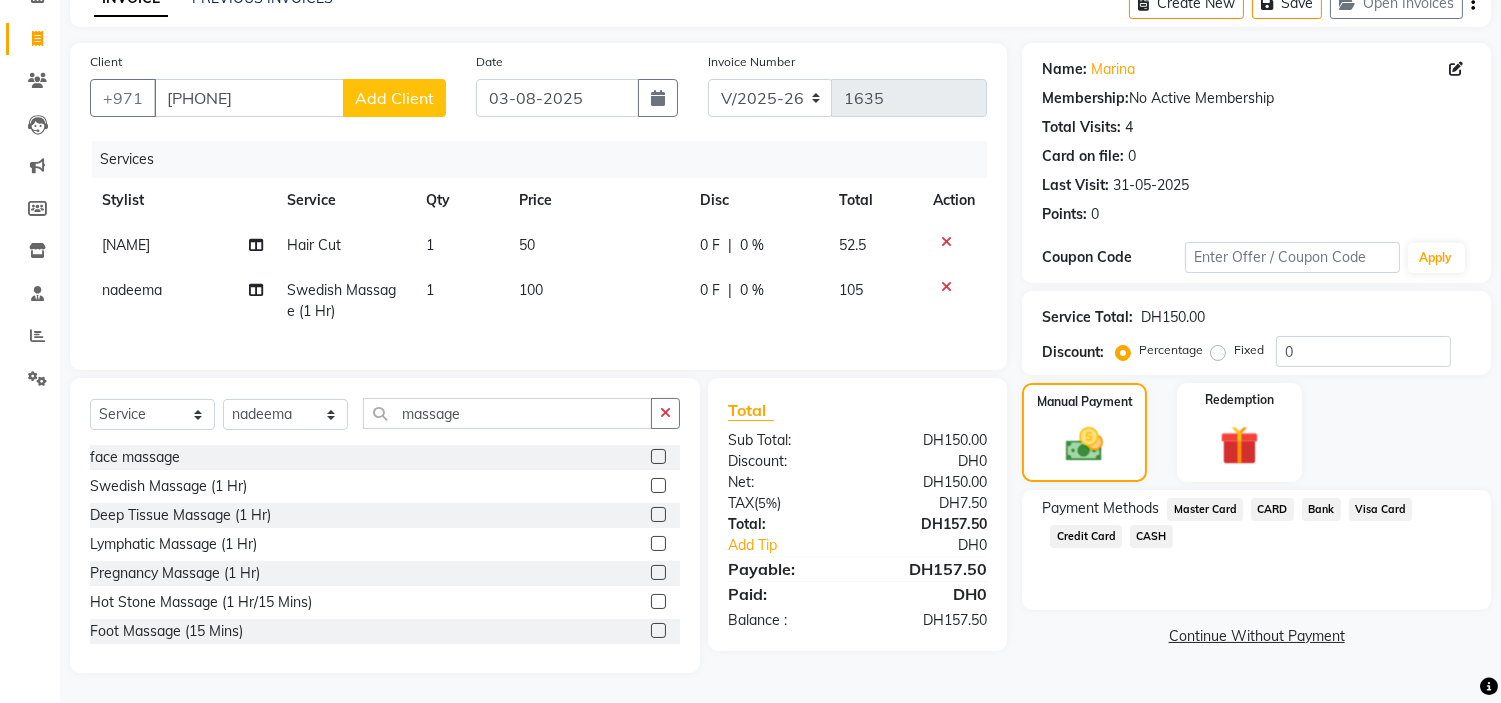 click on "Credit Card" 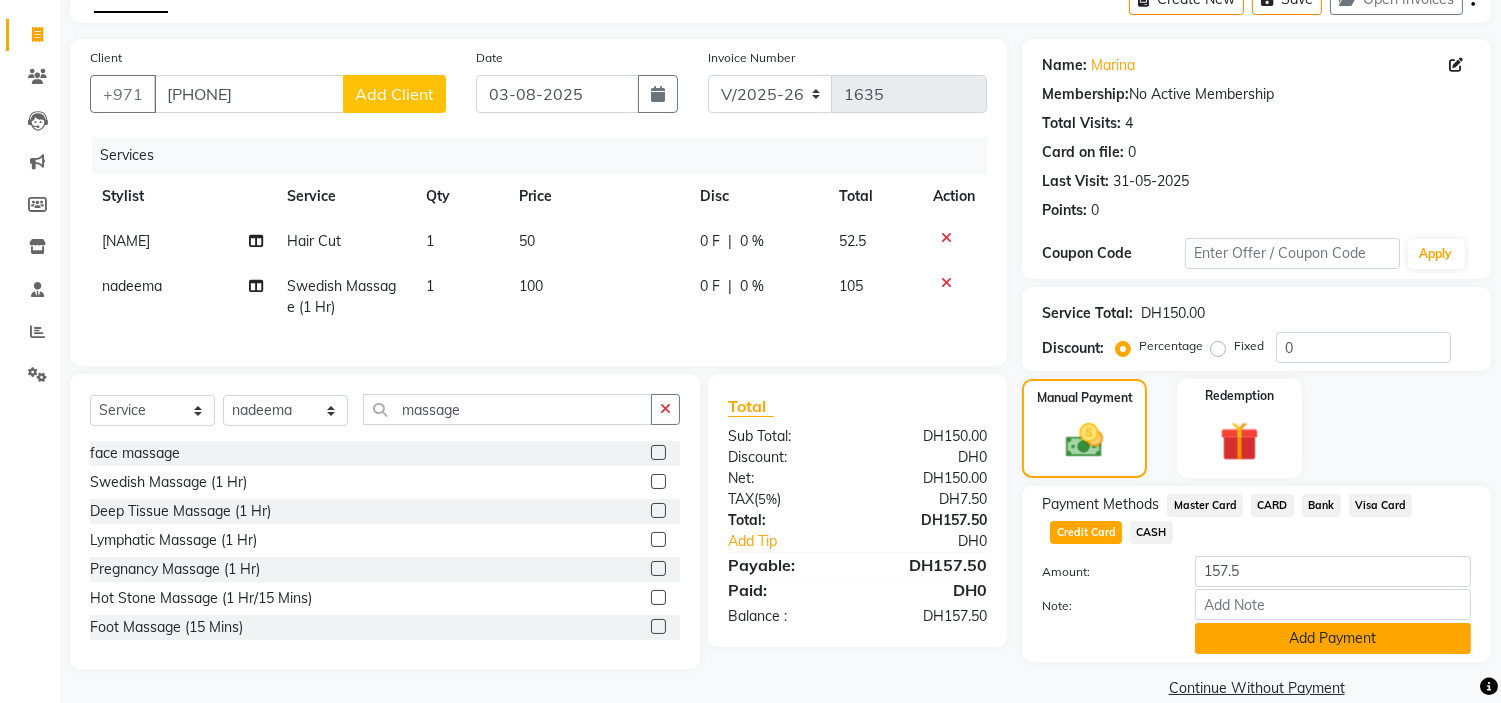click on "Add Payment" 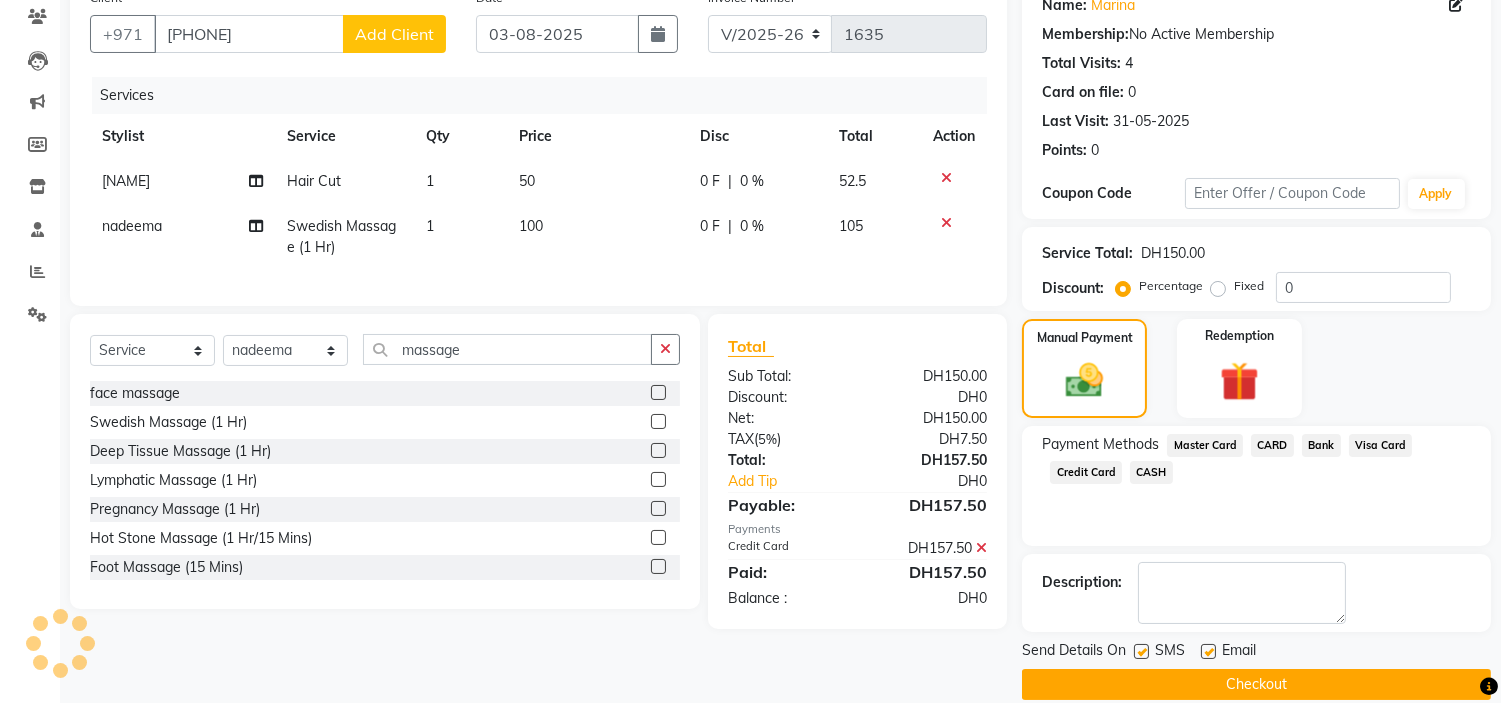 scroll, scrollTop: 196, scrollLeft: 0, axis: vertical 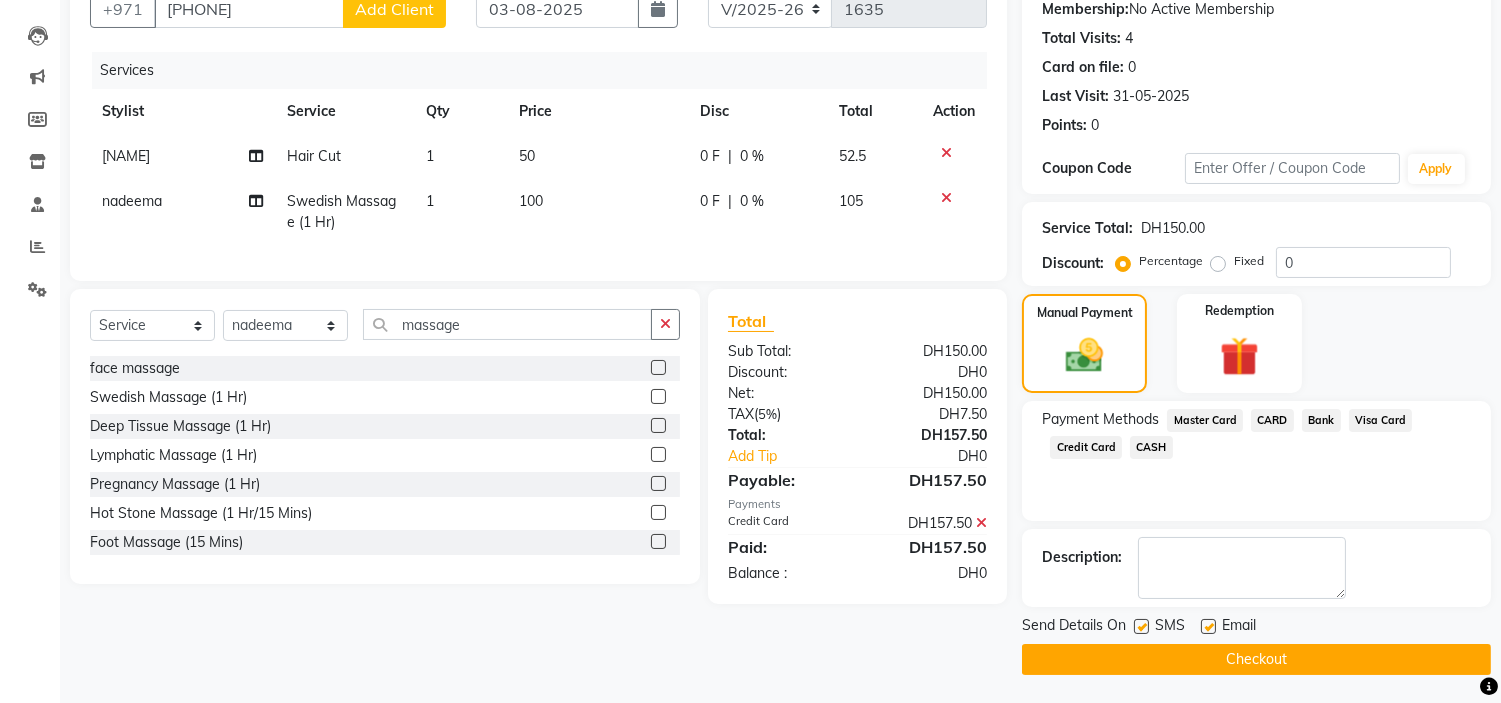 click 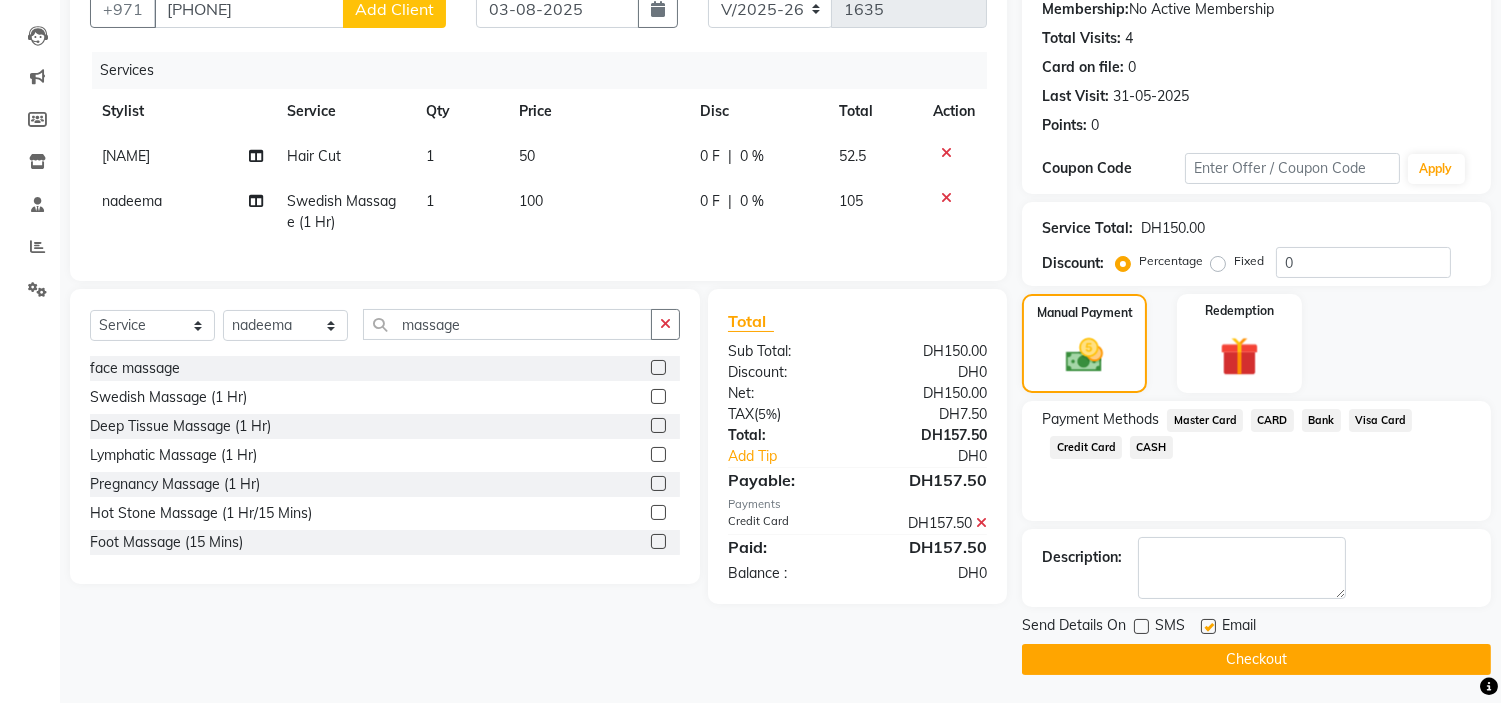 drag, startPoint x: 1203, startPoint y: 620, endPoint x: 1180, endPoint y: 646, distance: 34.713108 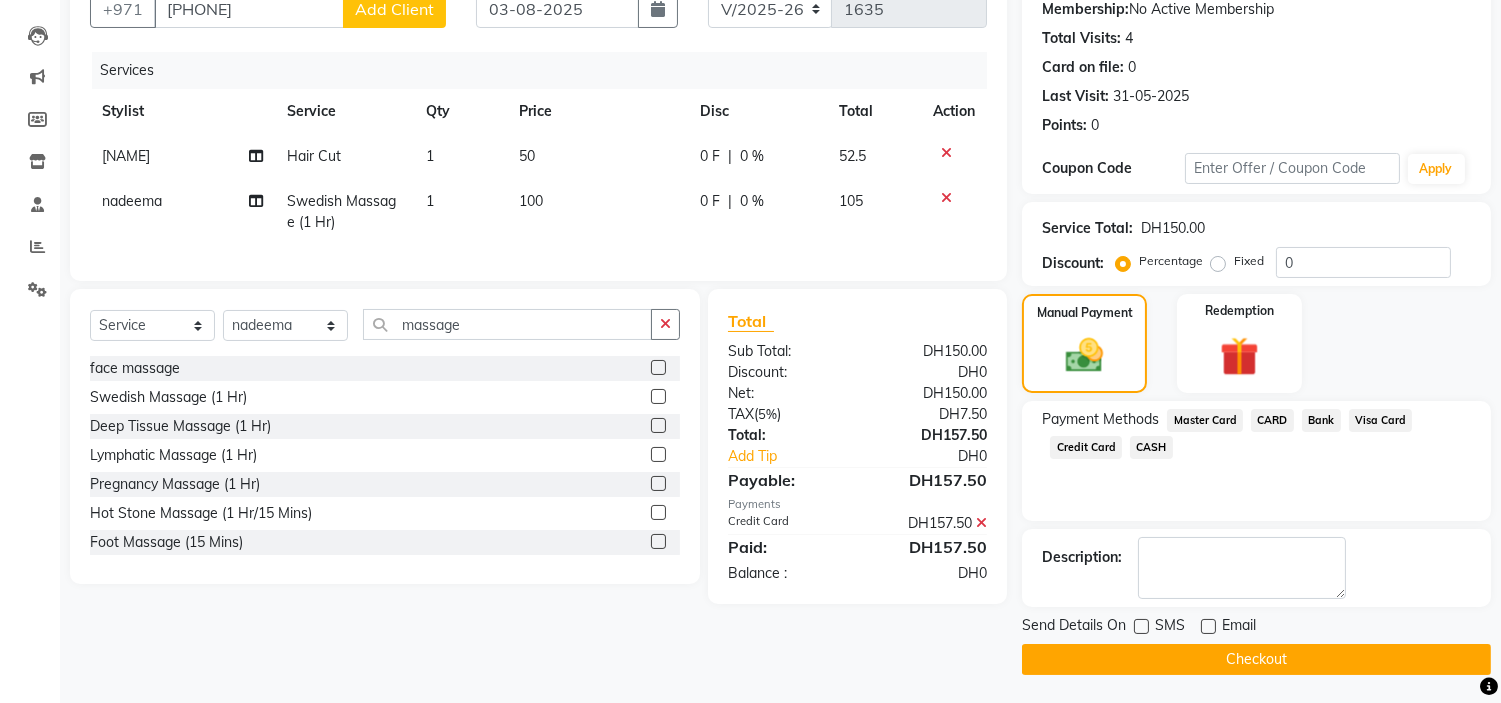 click on "Checkout" 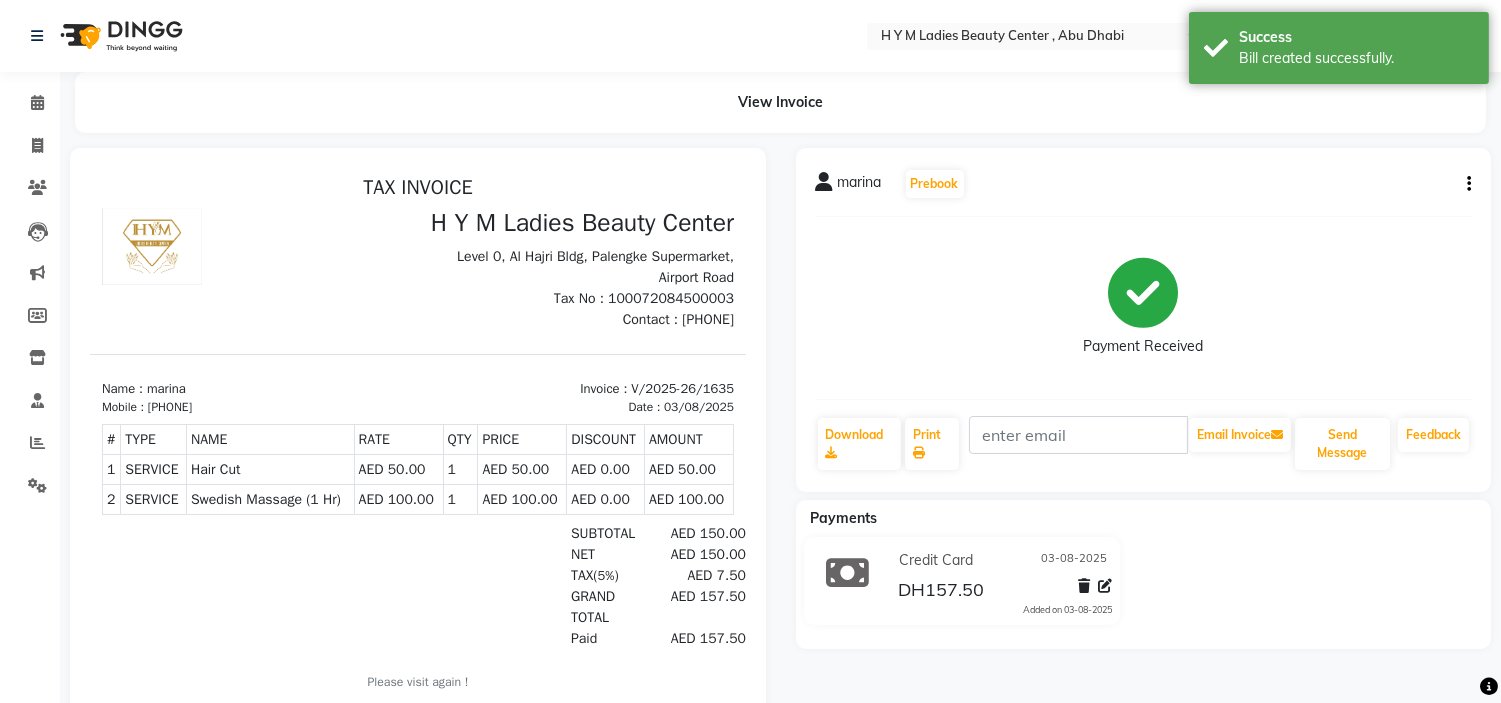 scroll, scrollTop: 0, scrollLeft: 0, axis: both 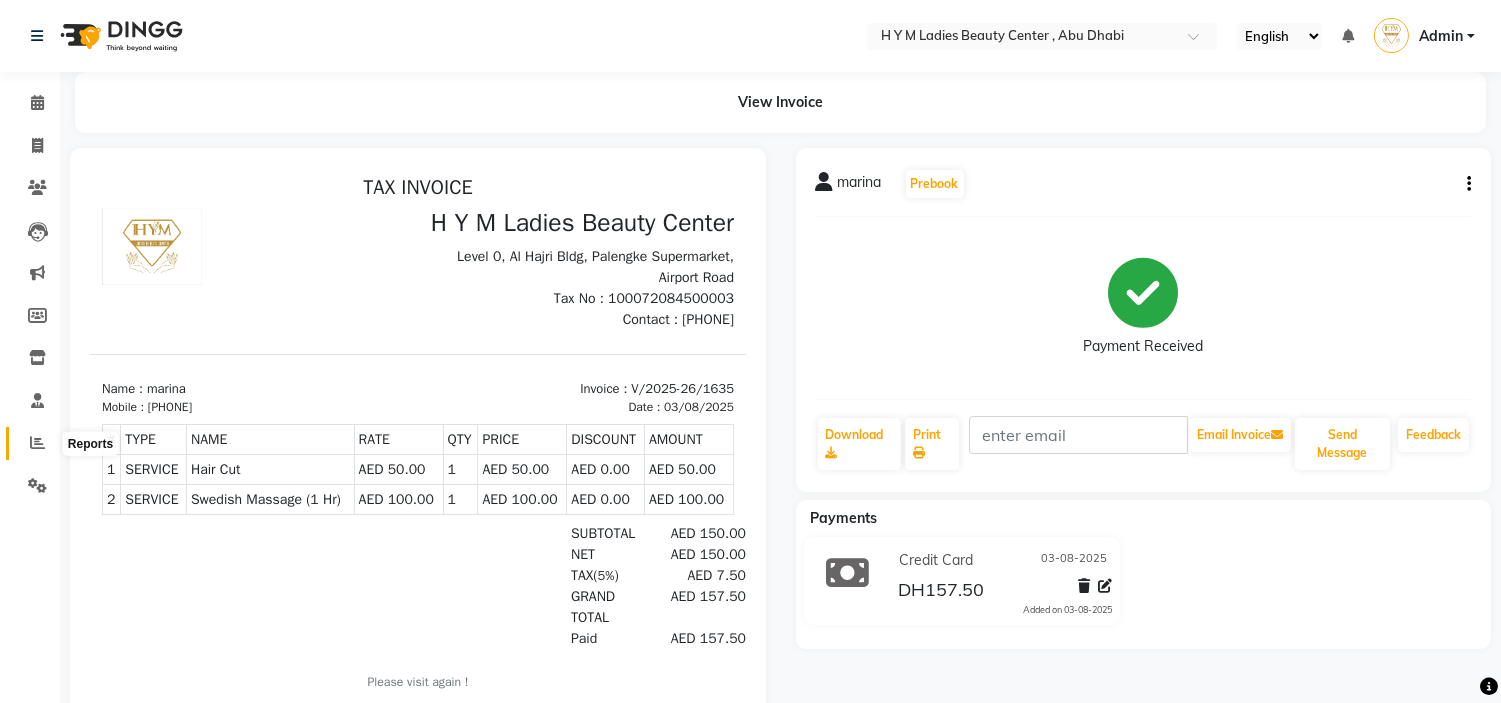 click 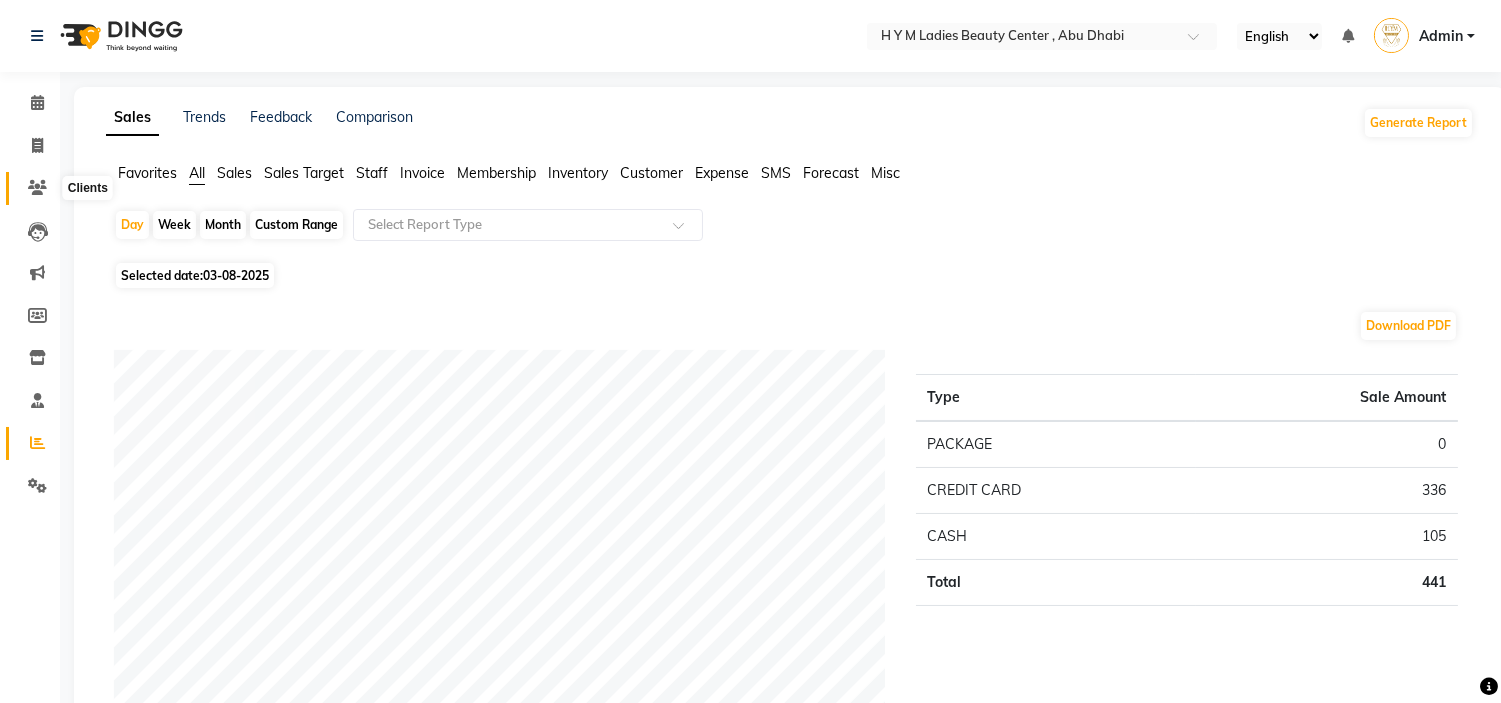 click 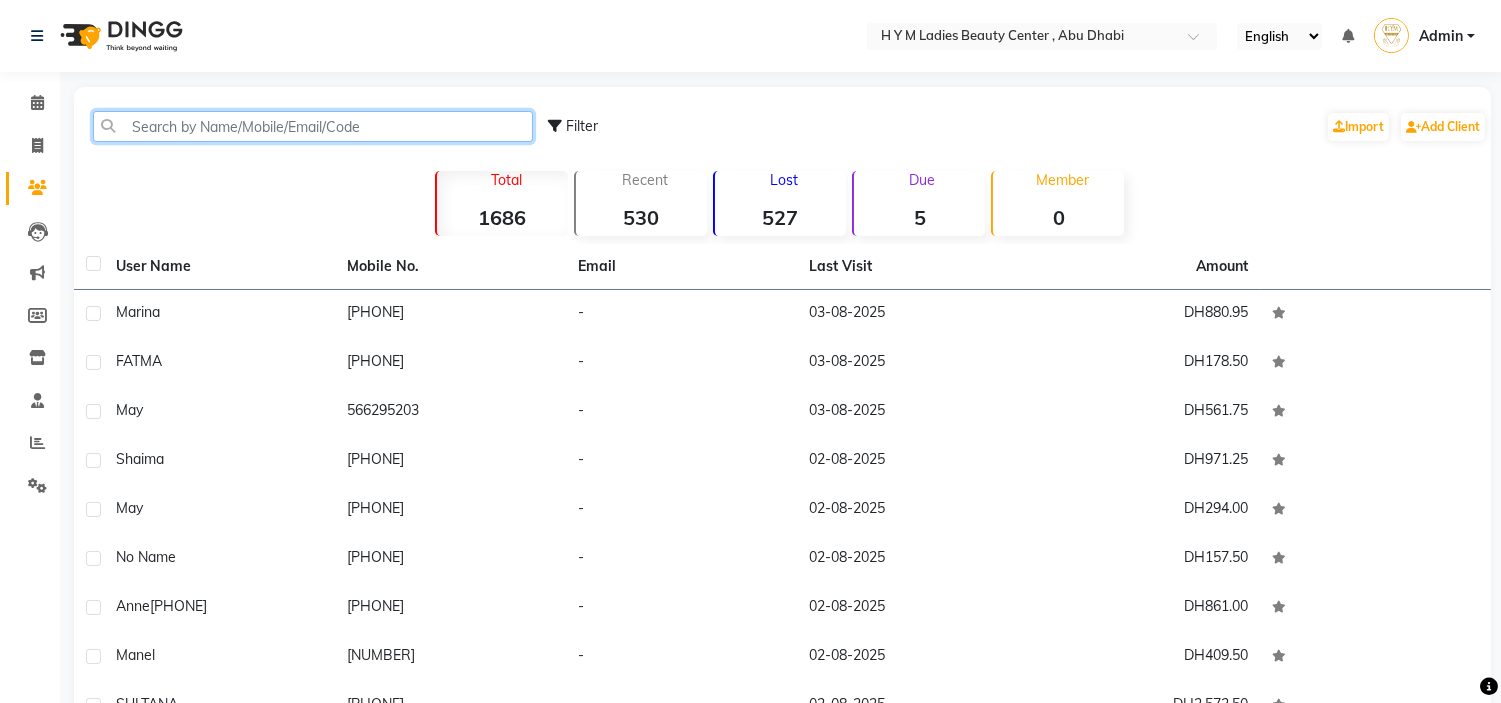 click 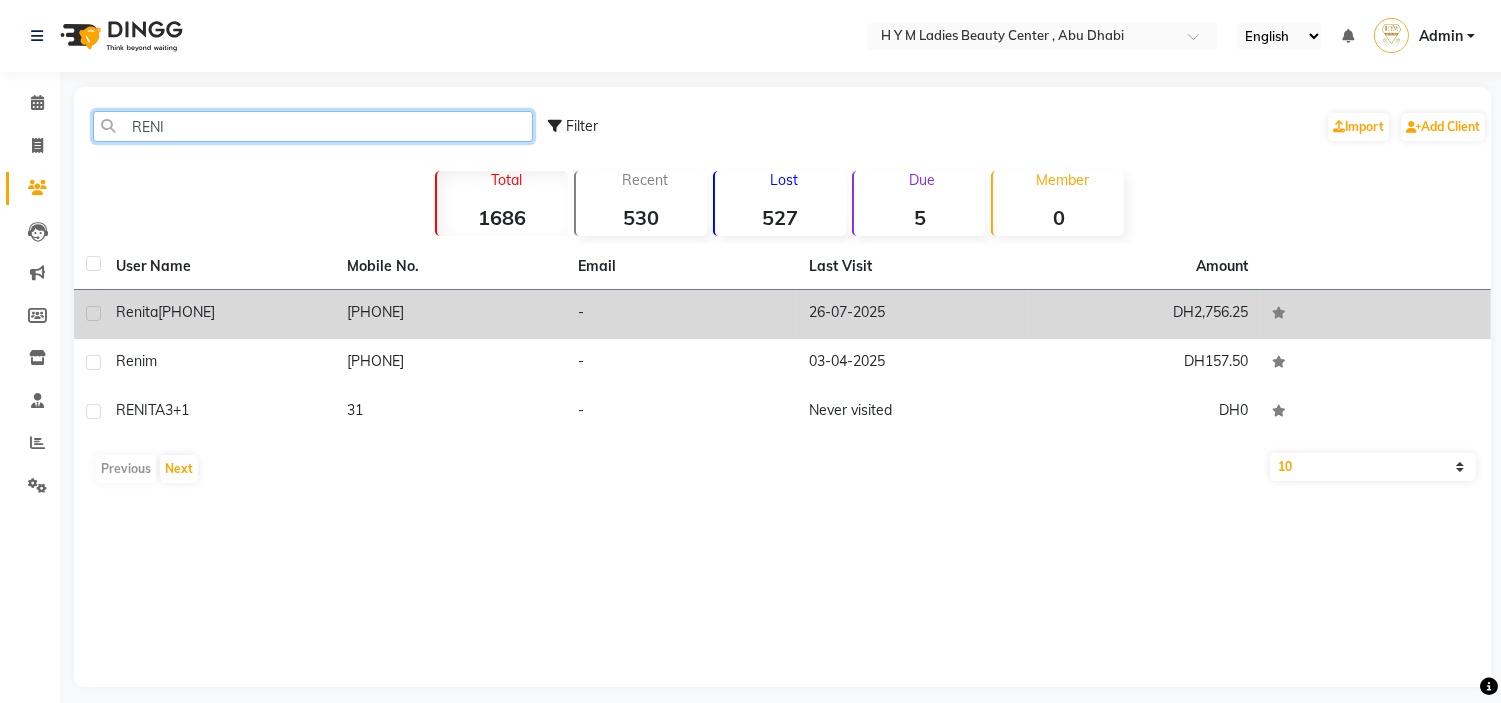 type on "RENI" 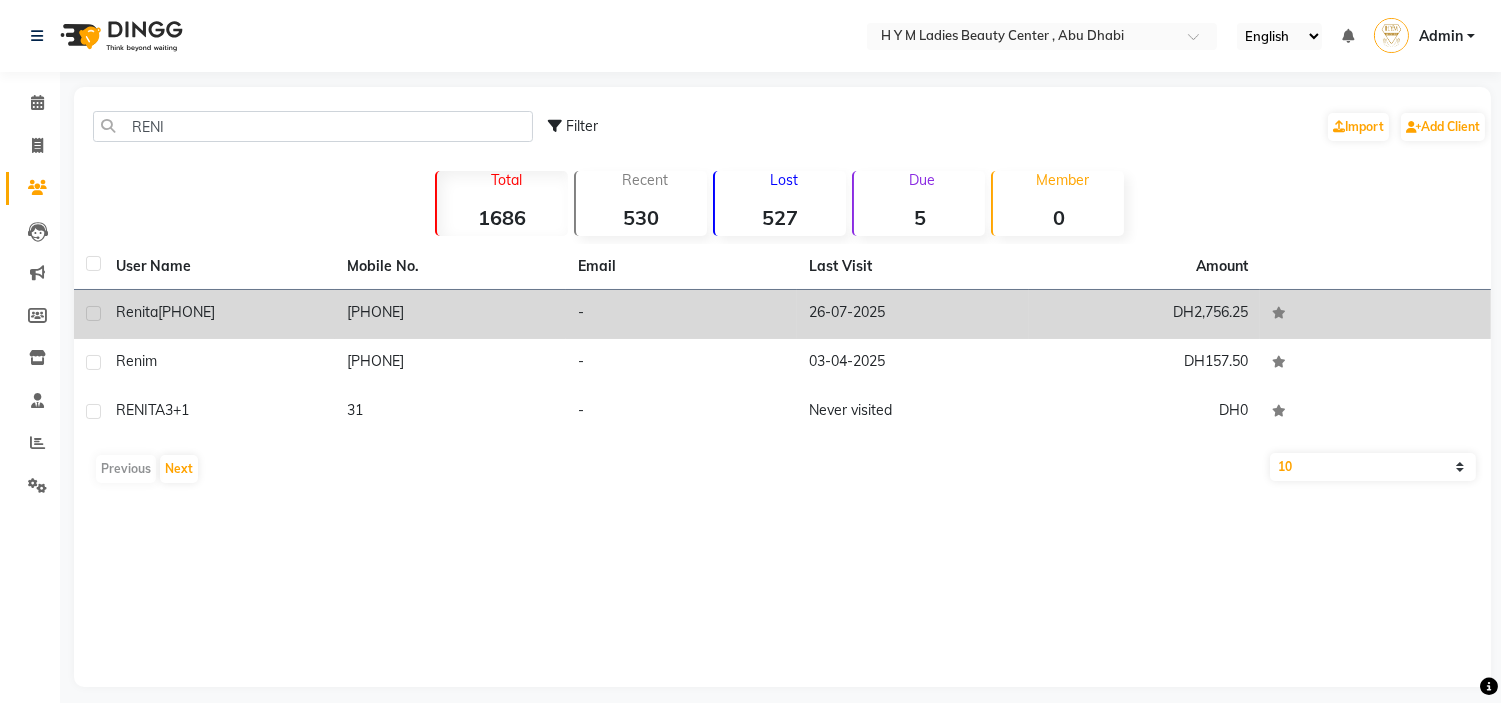click on "[PHONE]" 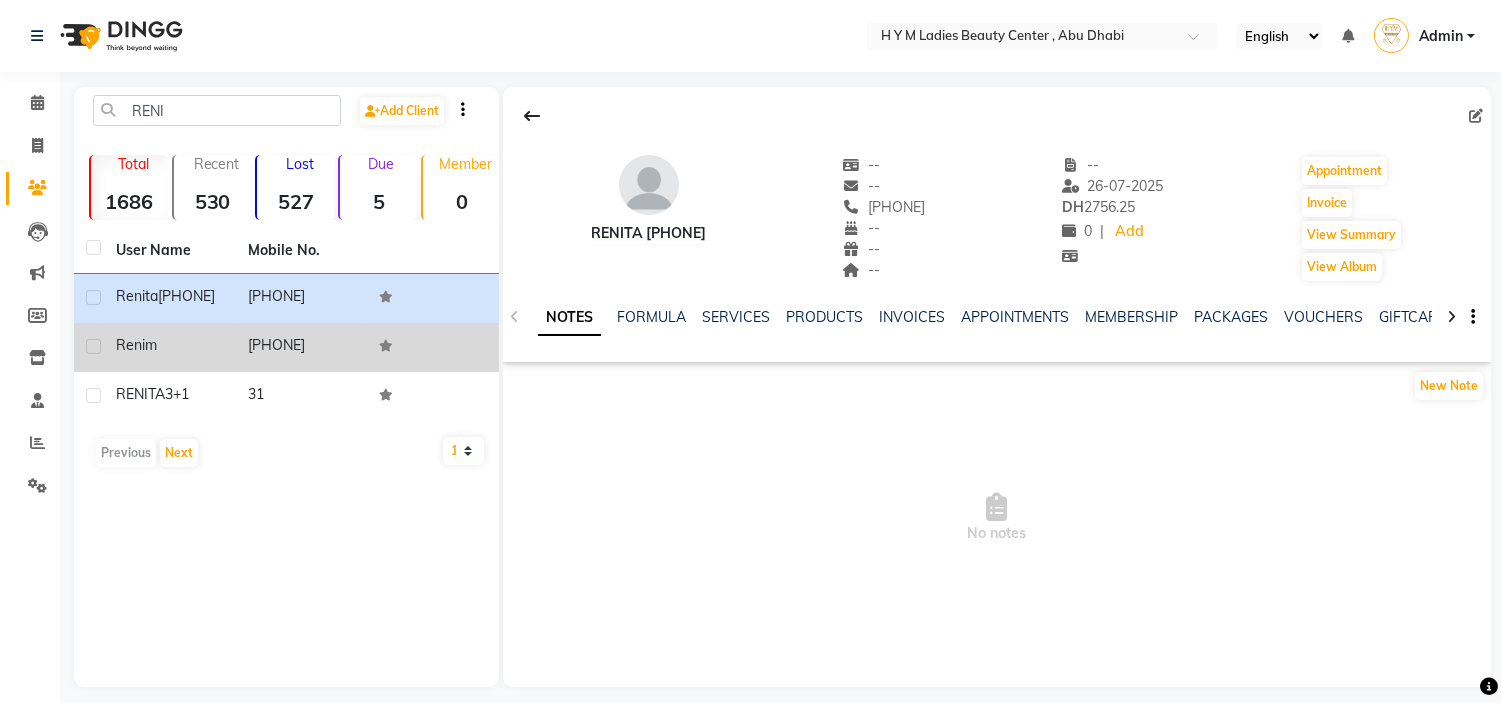 click 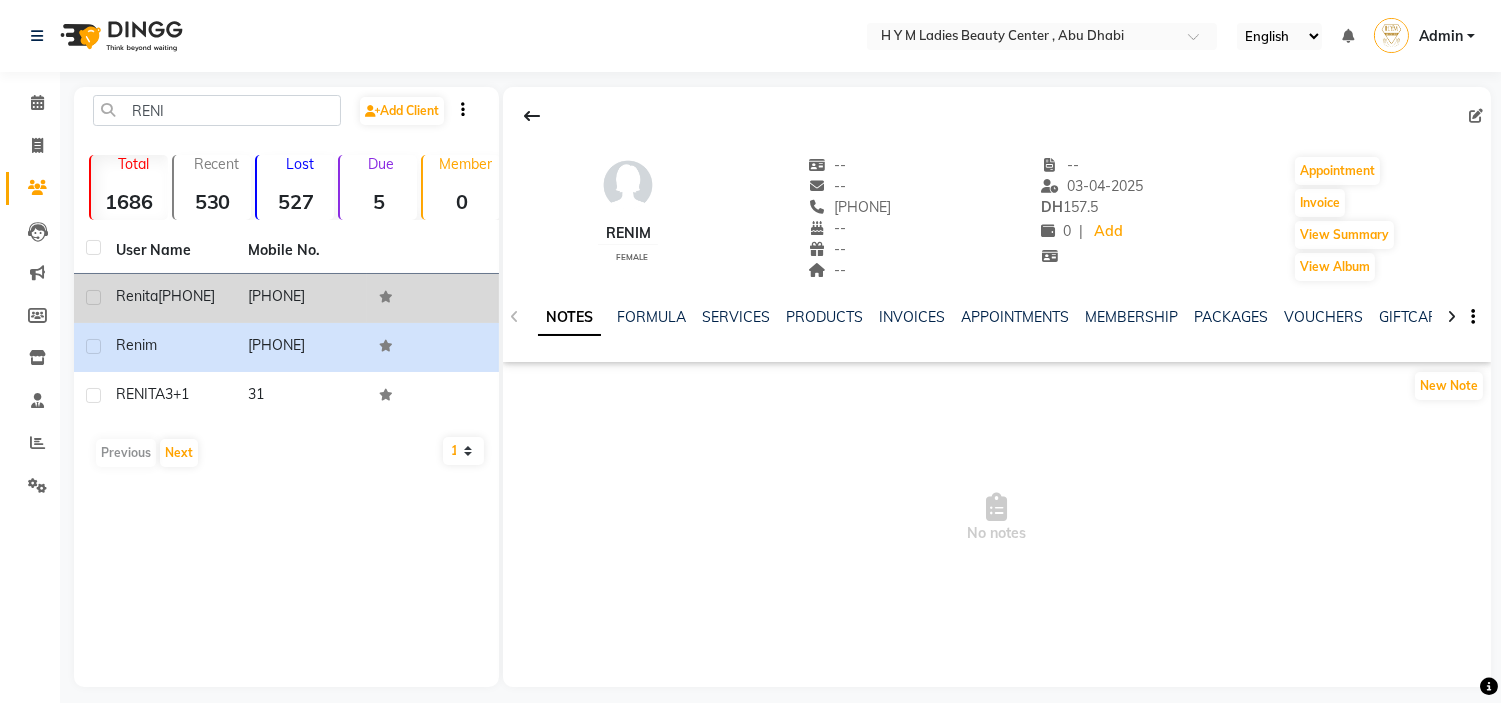 click 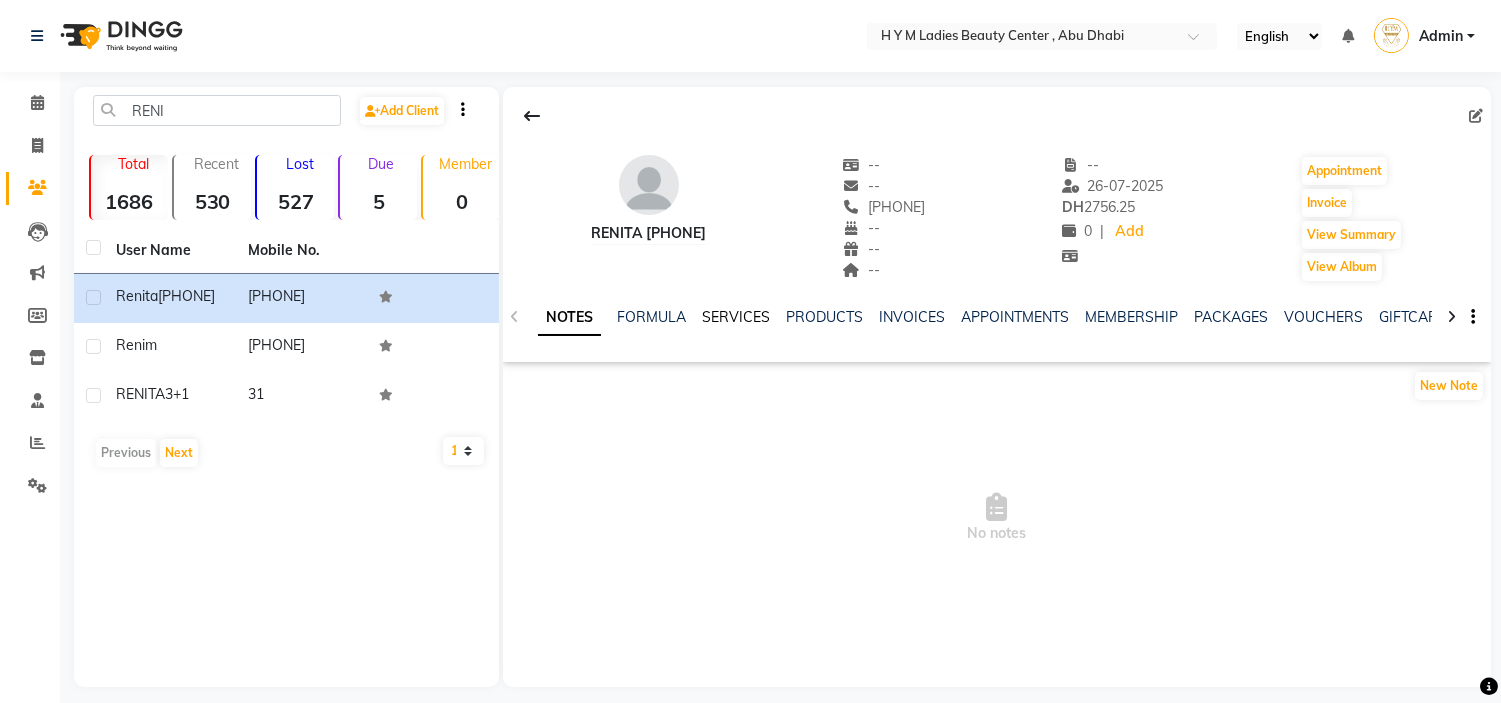 click on "SERVICES" 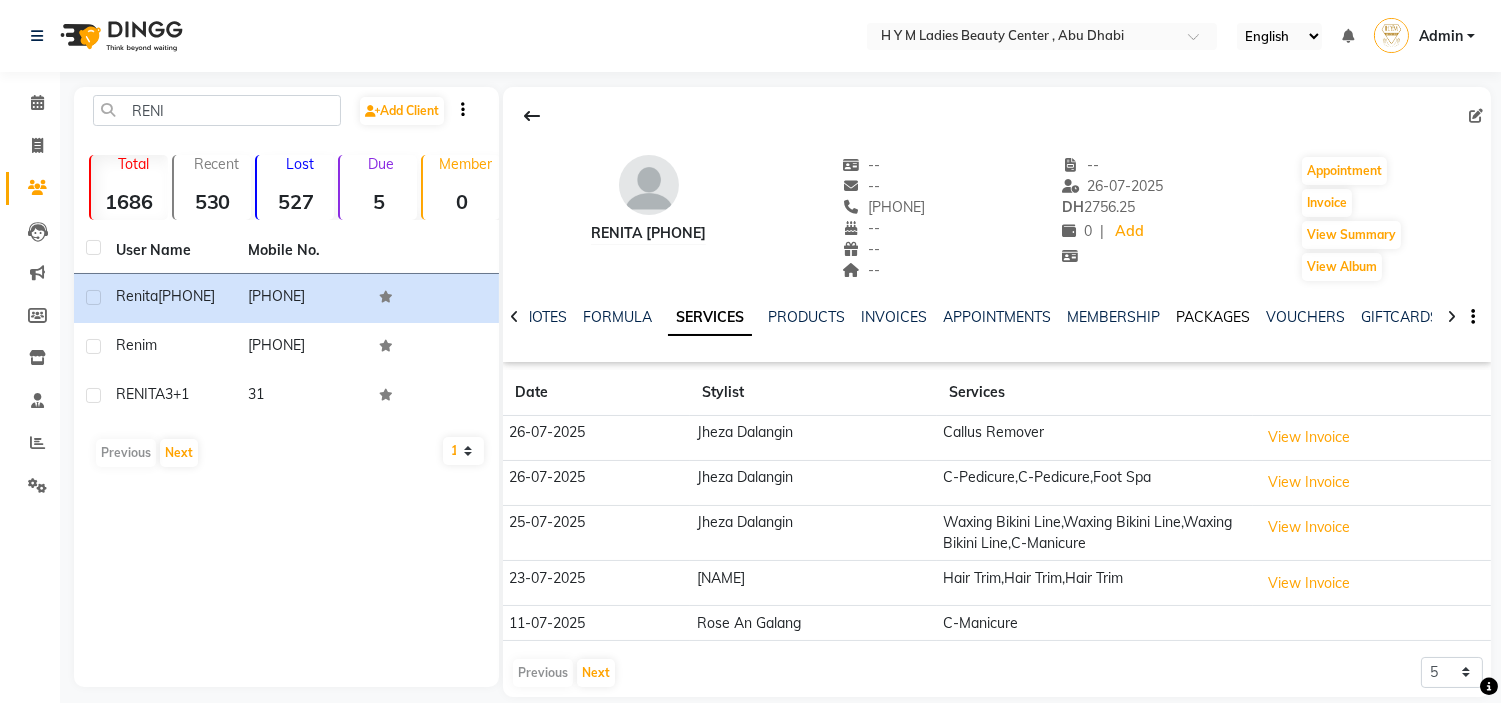 click on "PACKAGES" 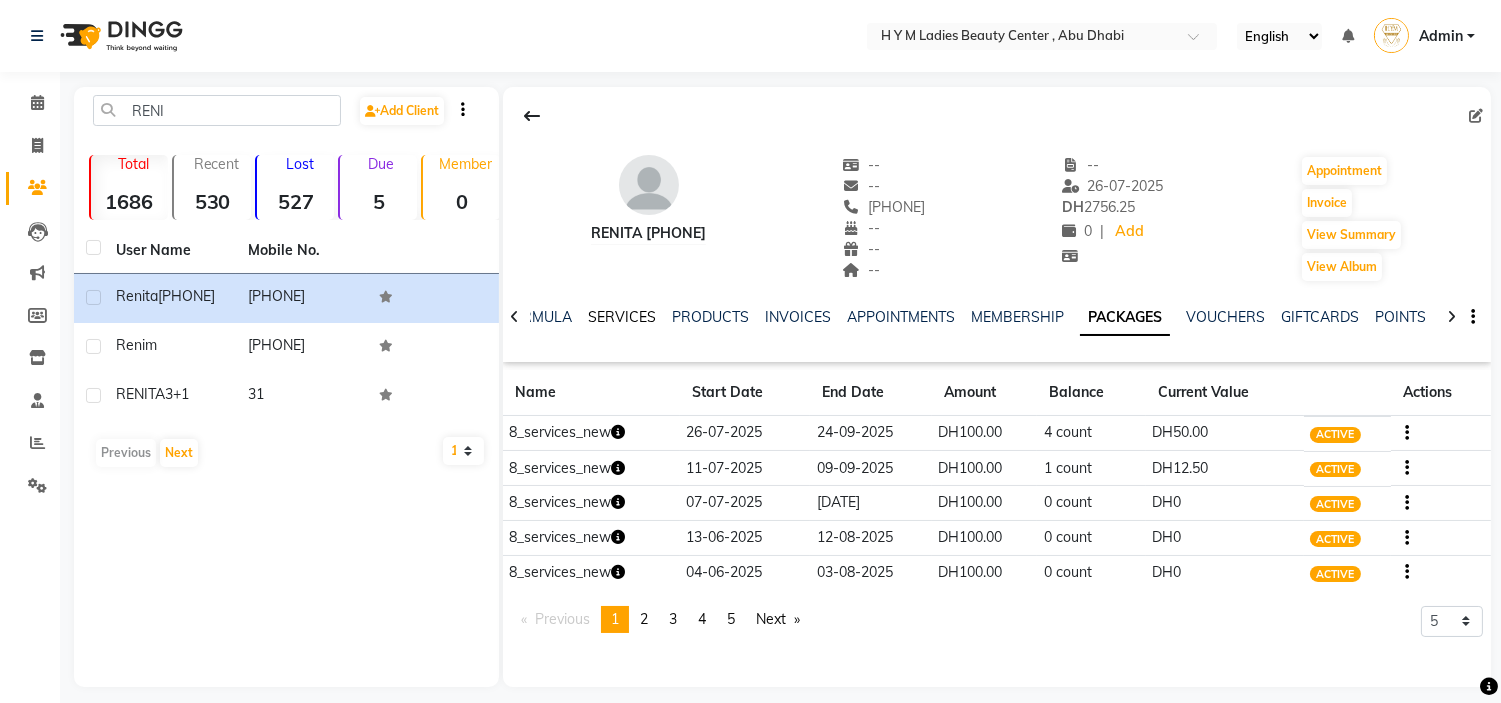 click on "SERVICES" 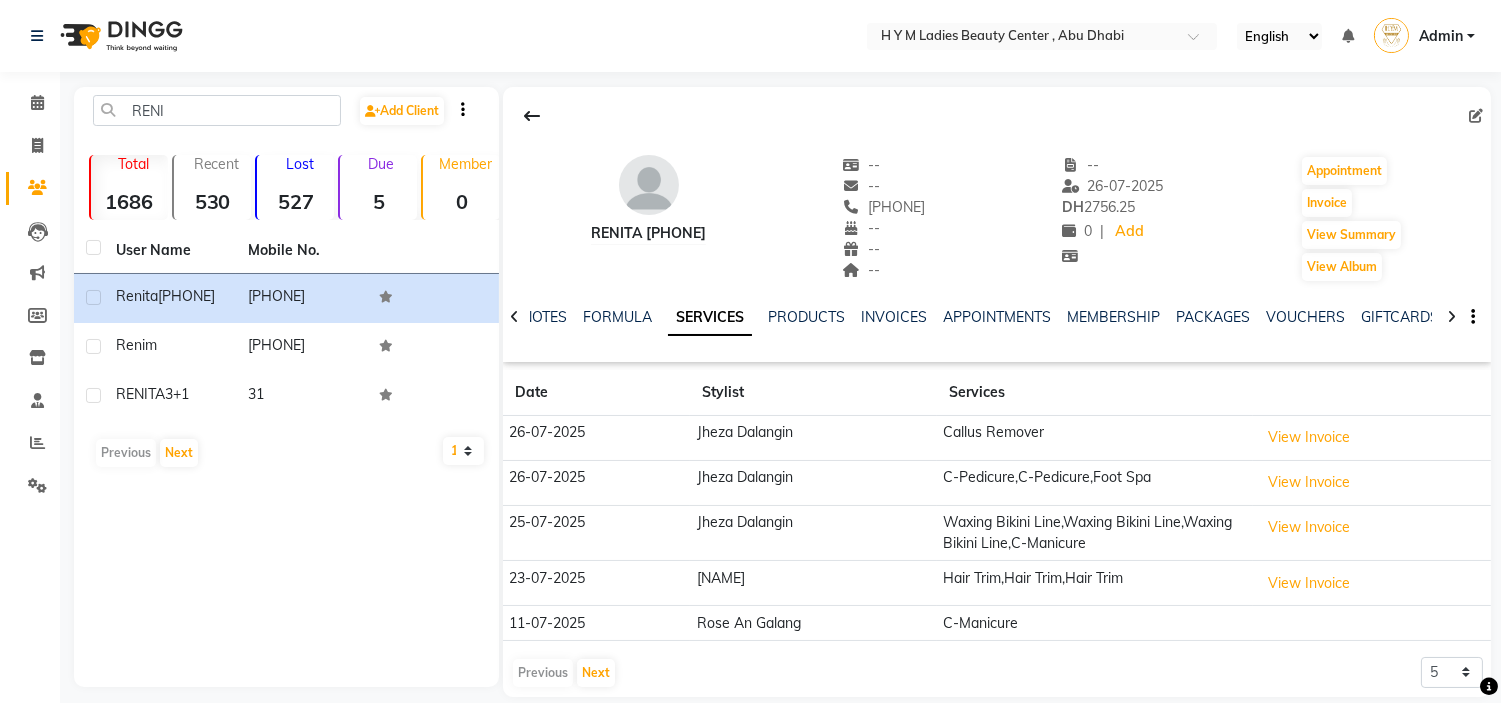 click on "NOTES FORMULA SERVICES PRODUCTS INVOICES APPOINTMENTS MEMBERSHIP PACKAGES VOUCHERS GIFTCARDS POINTS FORMS FAMILY CARDS WALLET" 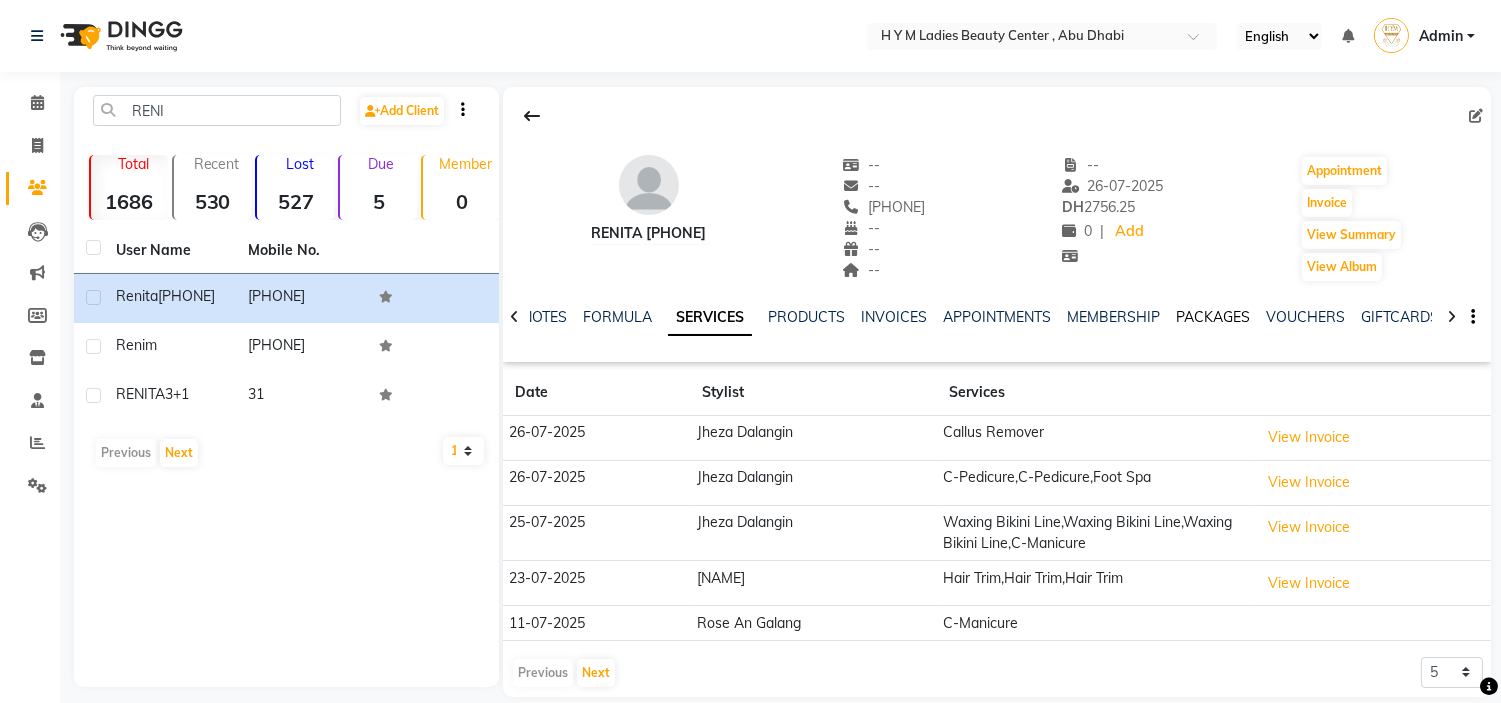 click on "PACKAGES" 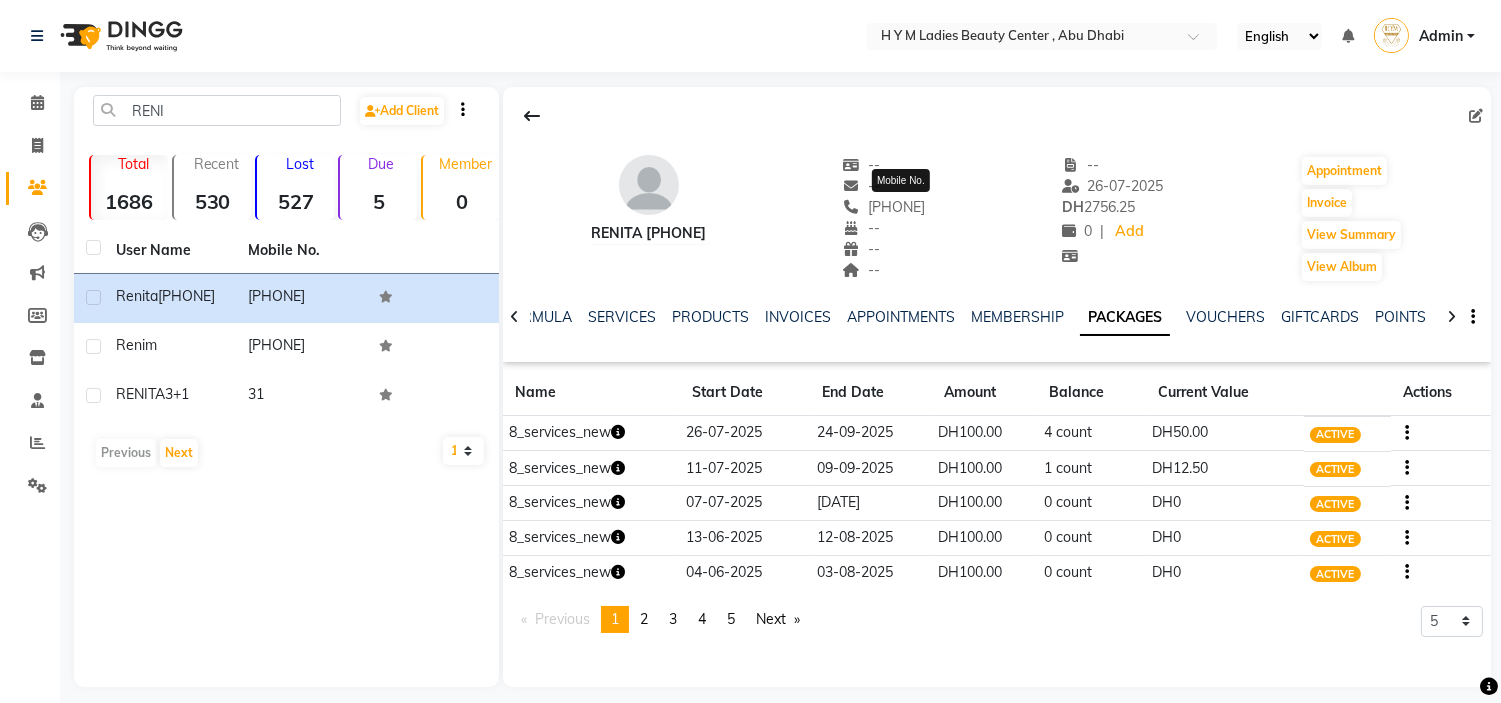 drag, startPoint x: 956, startPoint y: 205, endPoint x: 857, endPoint y: 204, distance: 99.00505 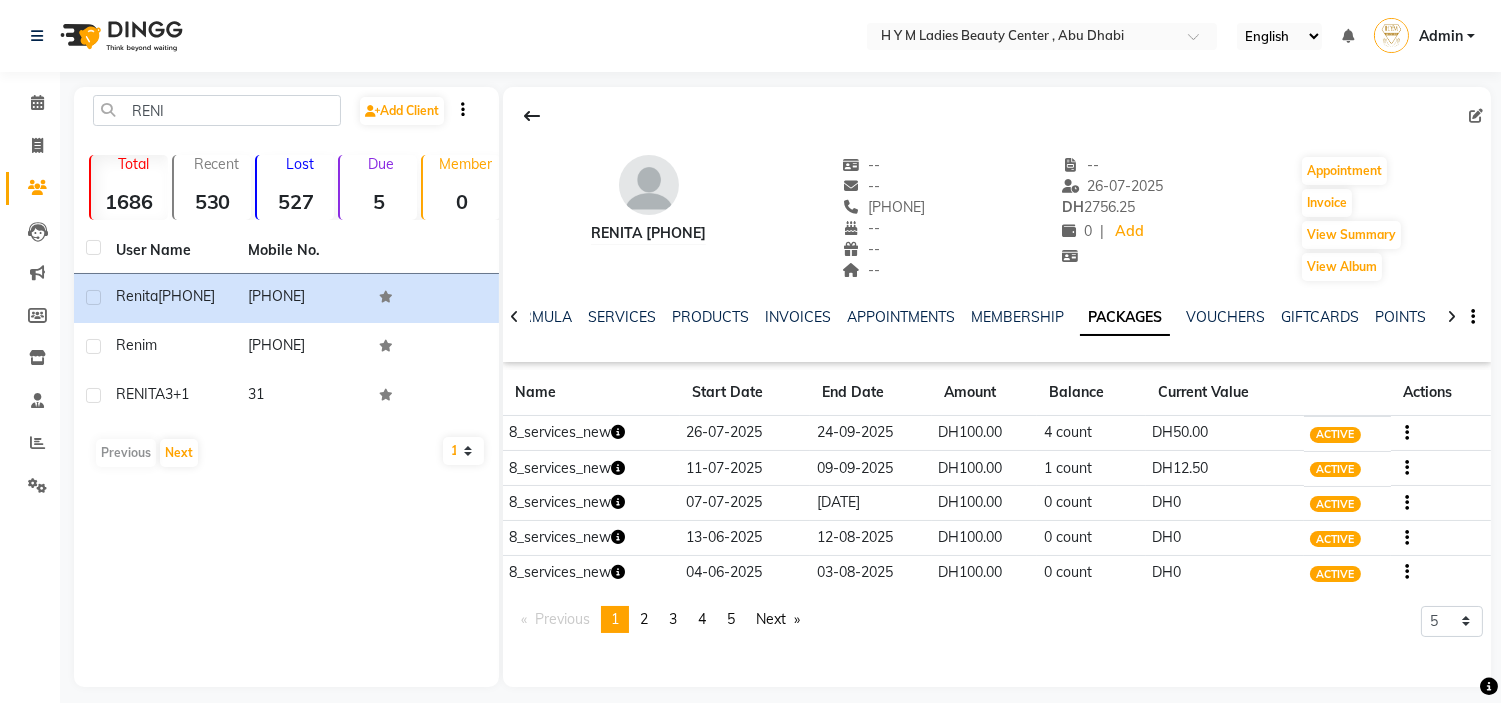 copy on "[PHONE]" 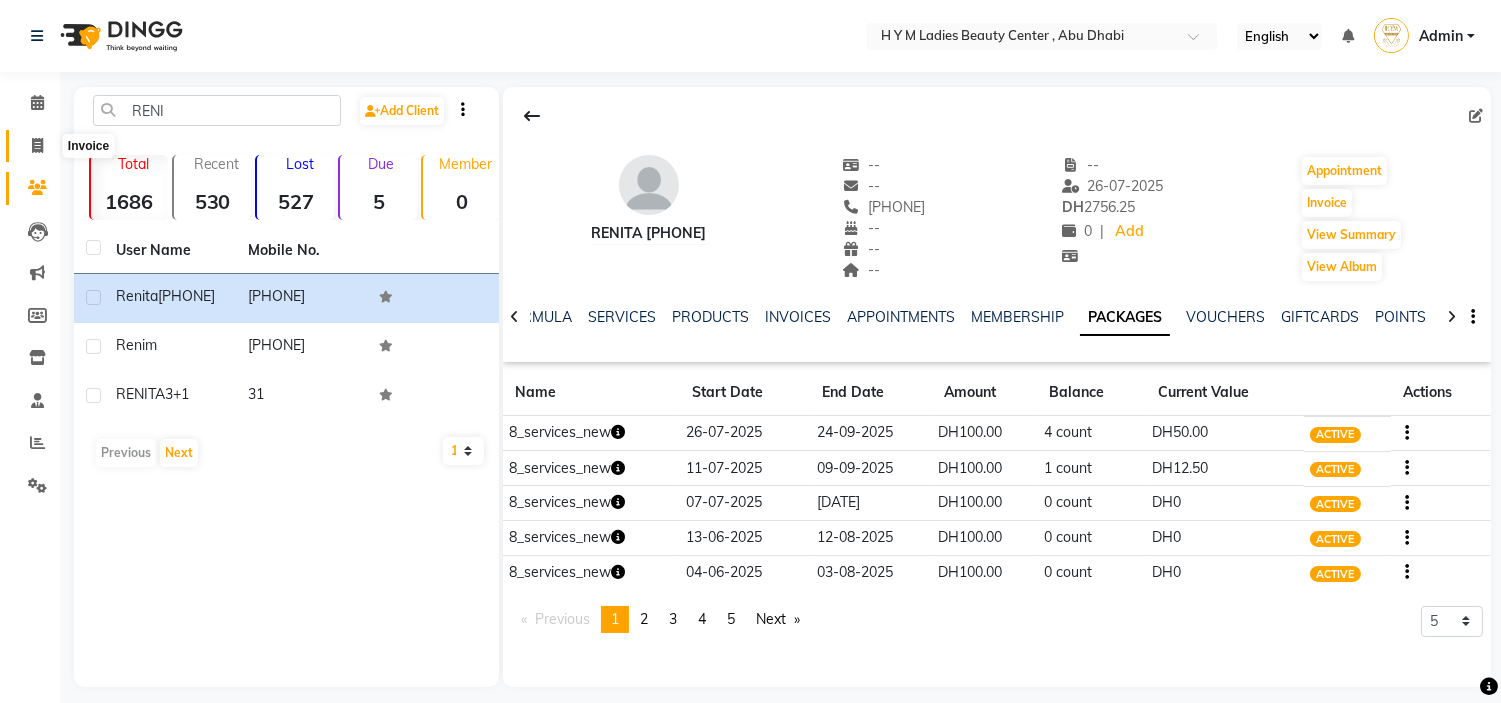 click 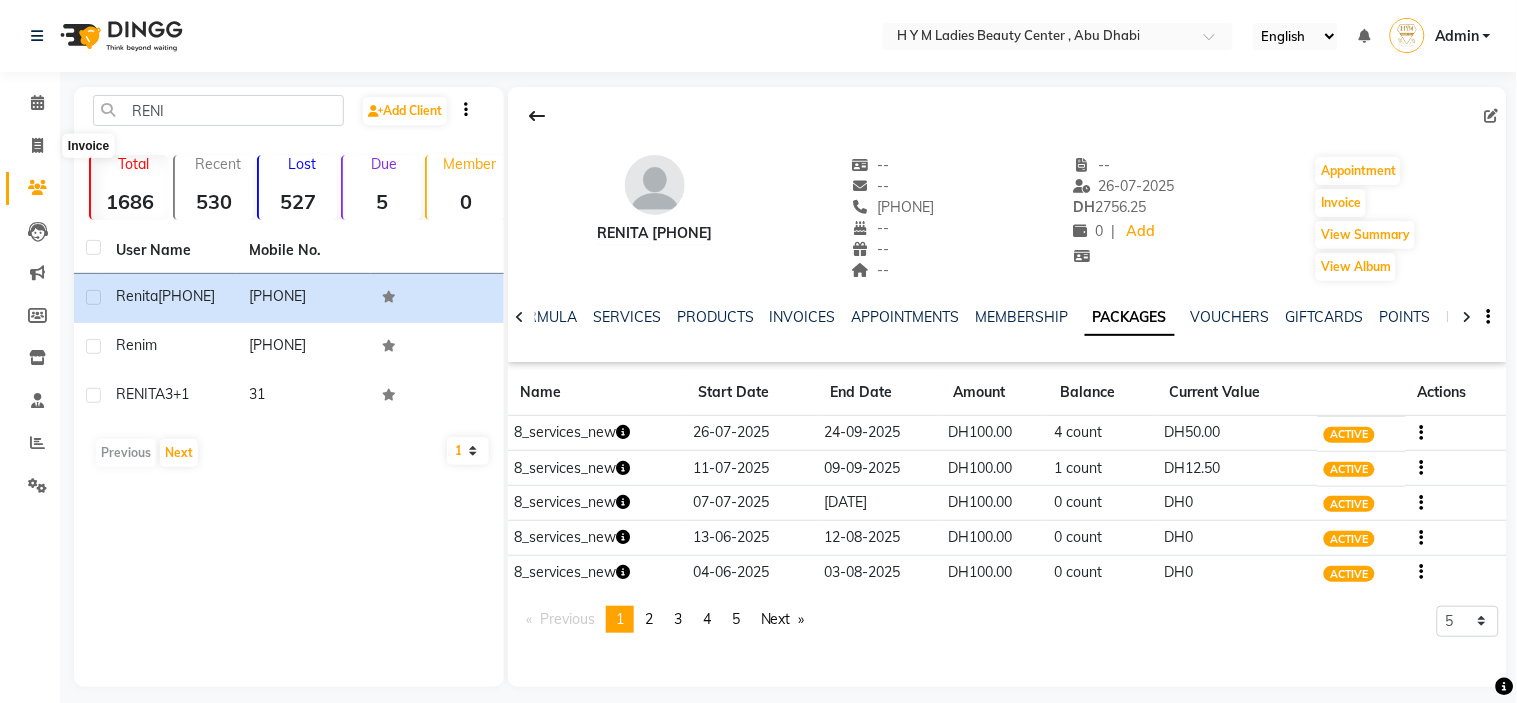 select on "service" 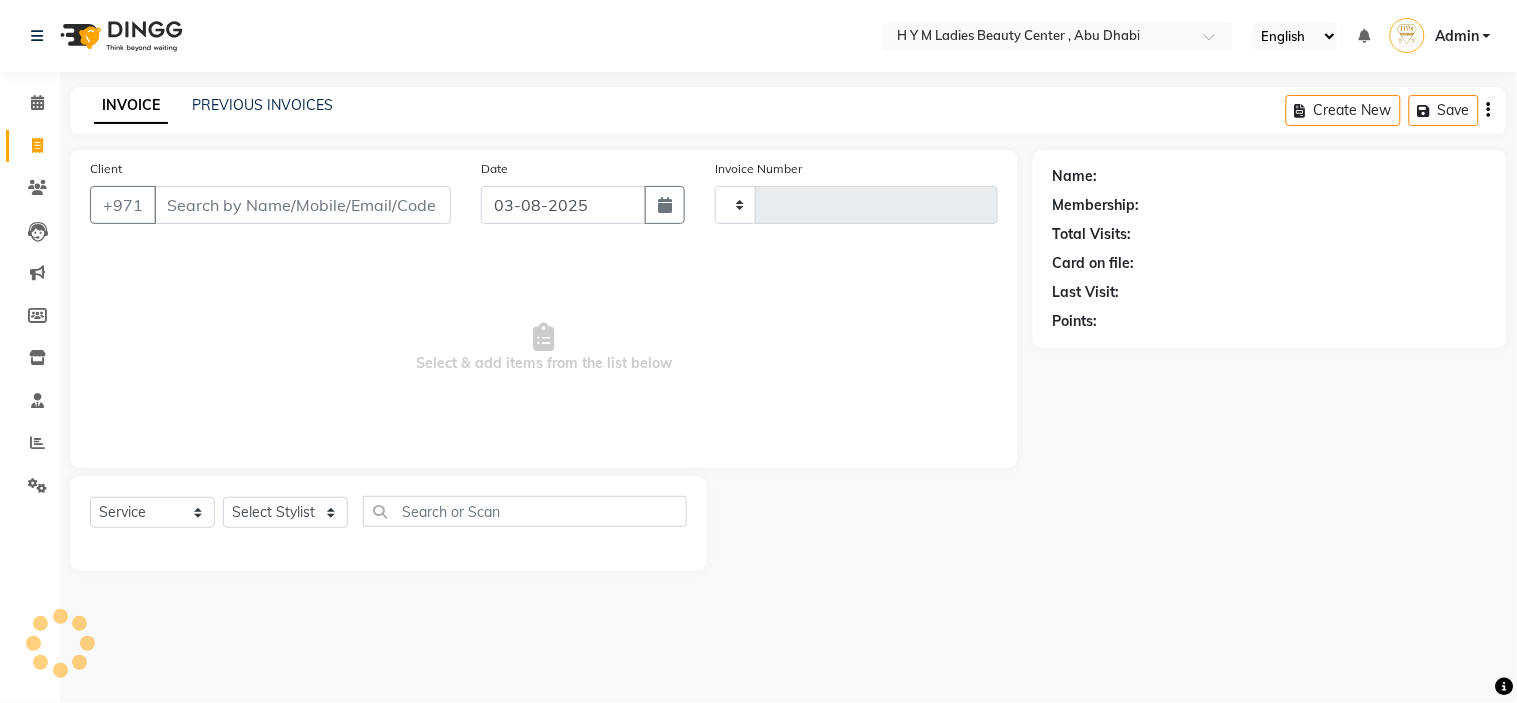 type on "1636" 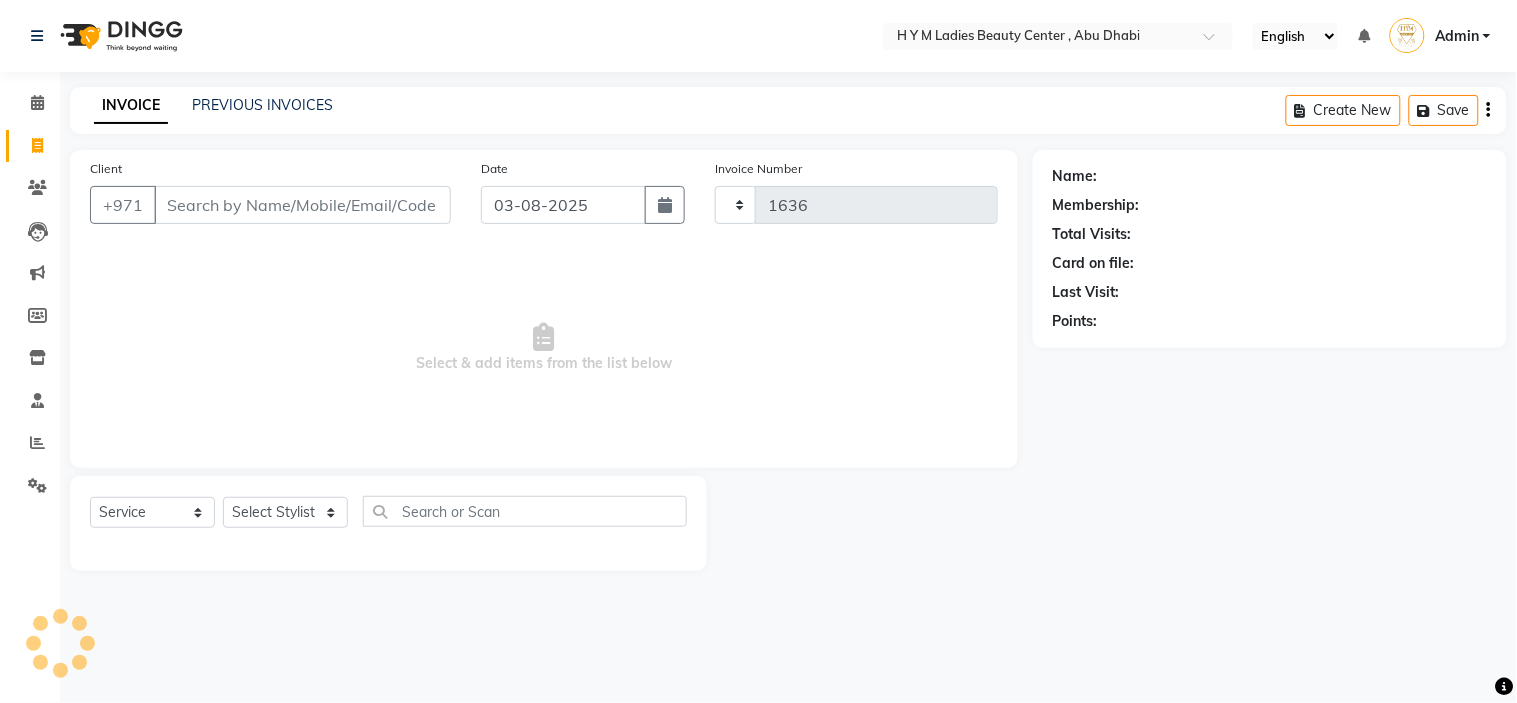 select on "7248" 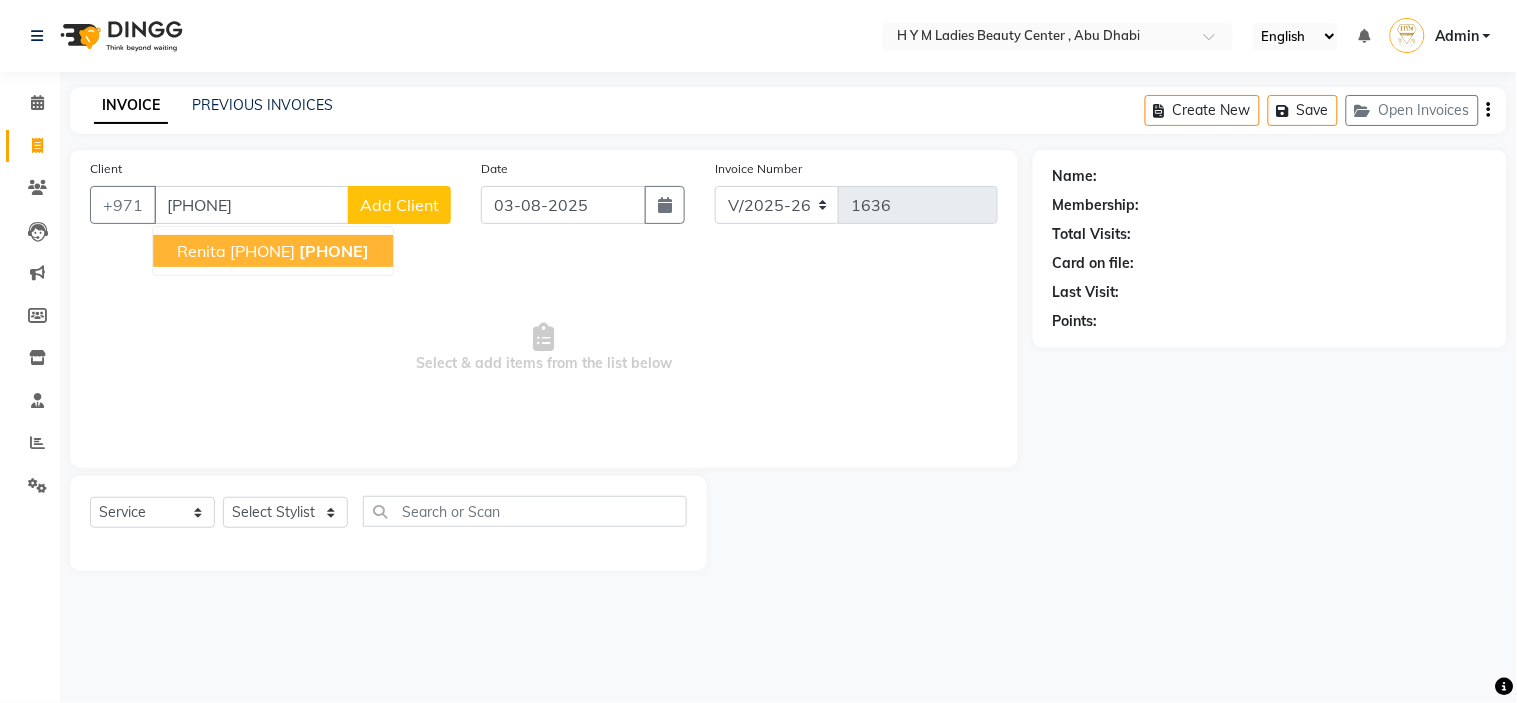 click on "renita [PHONE] [PHONE]" at bounding box center (273, 251) 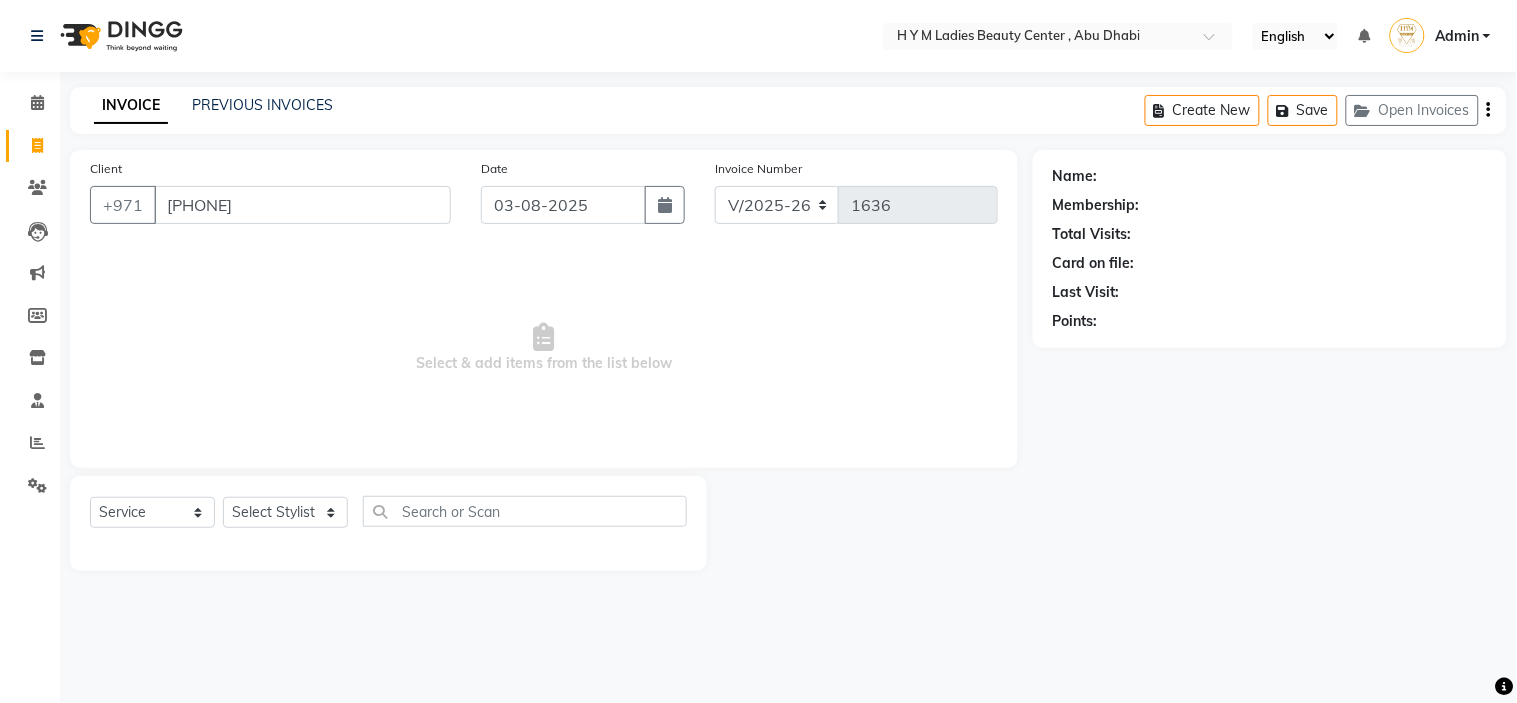 type on "[PHONE]" 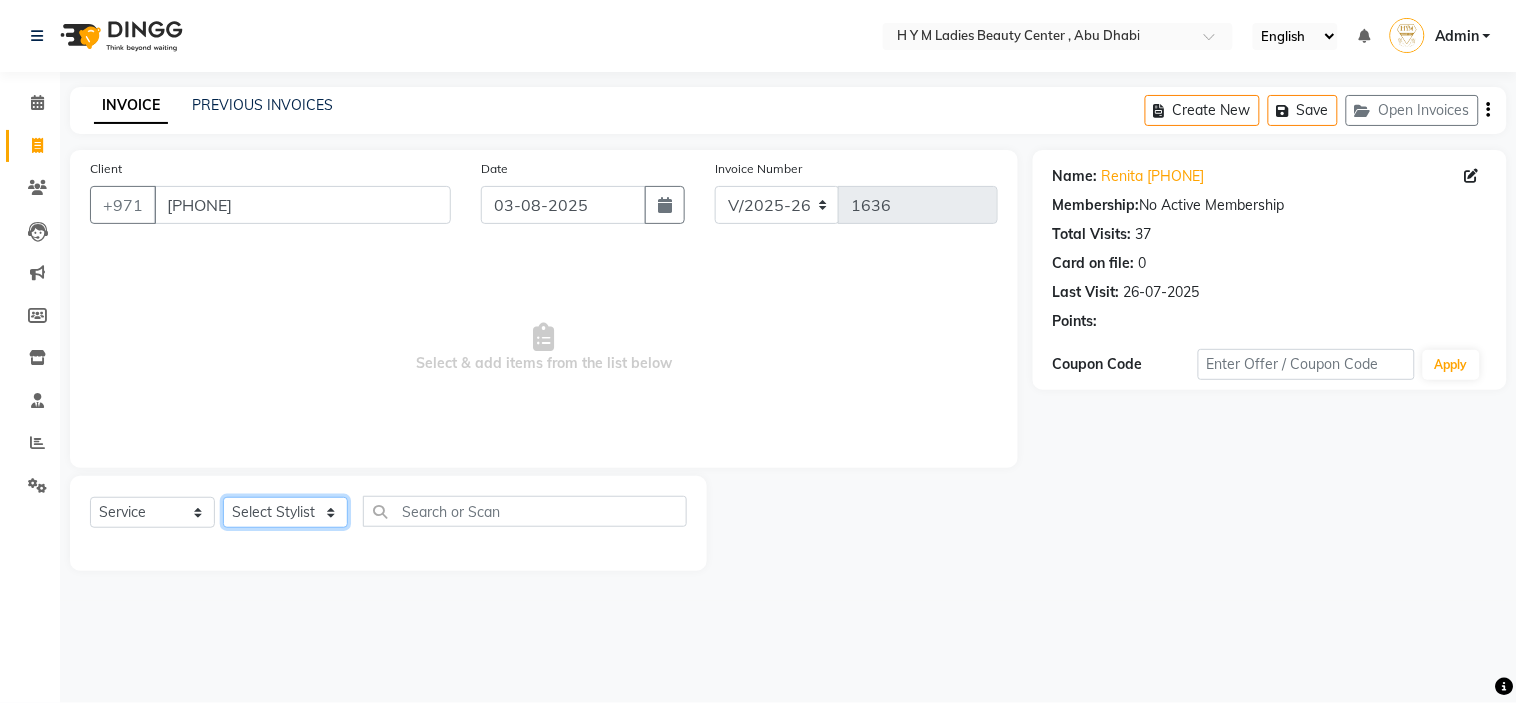 click on "Select Stylist ameena Jheza Dalangin Julie Corteza nadeema randa Rose An Galang zari" 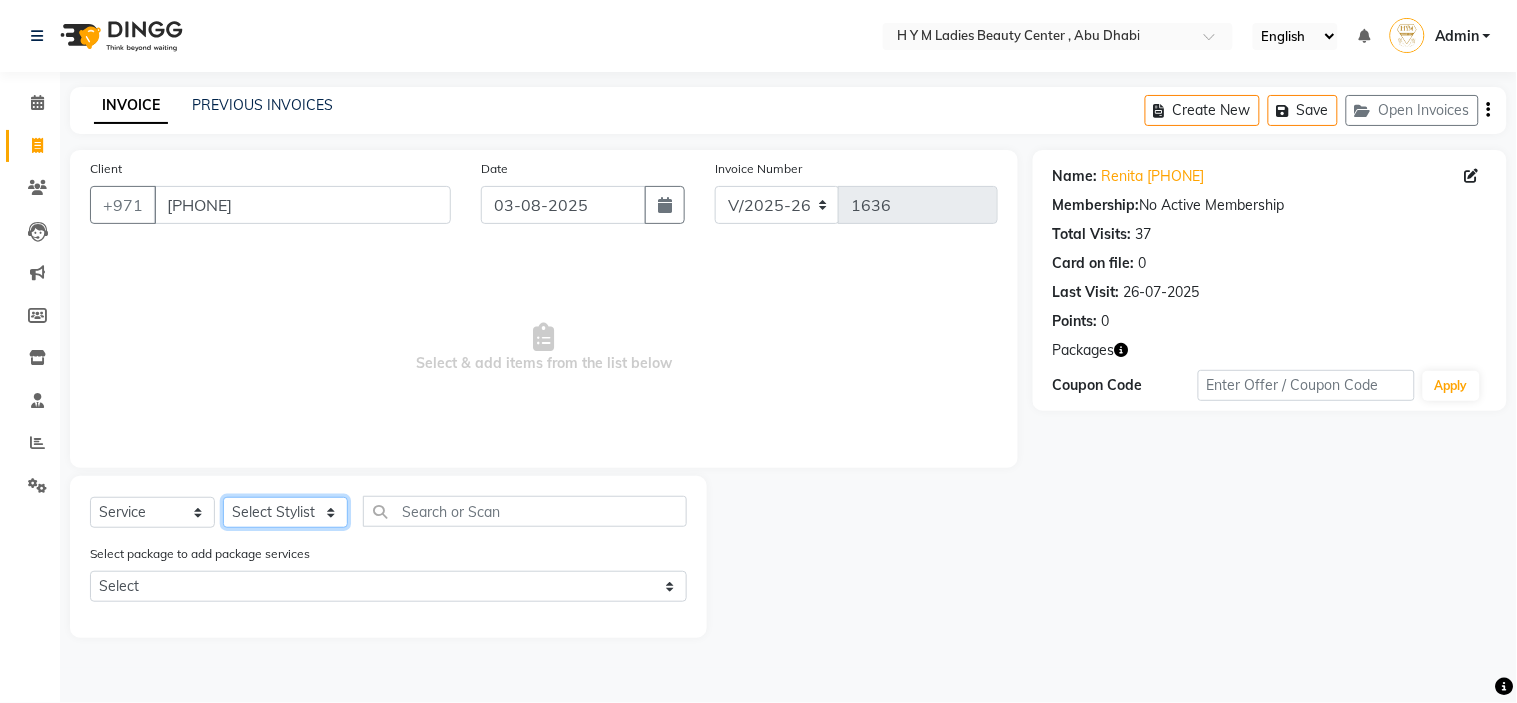 select on "76457" 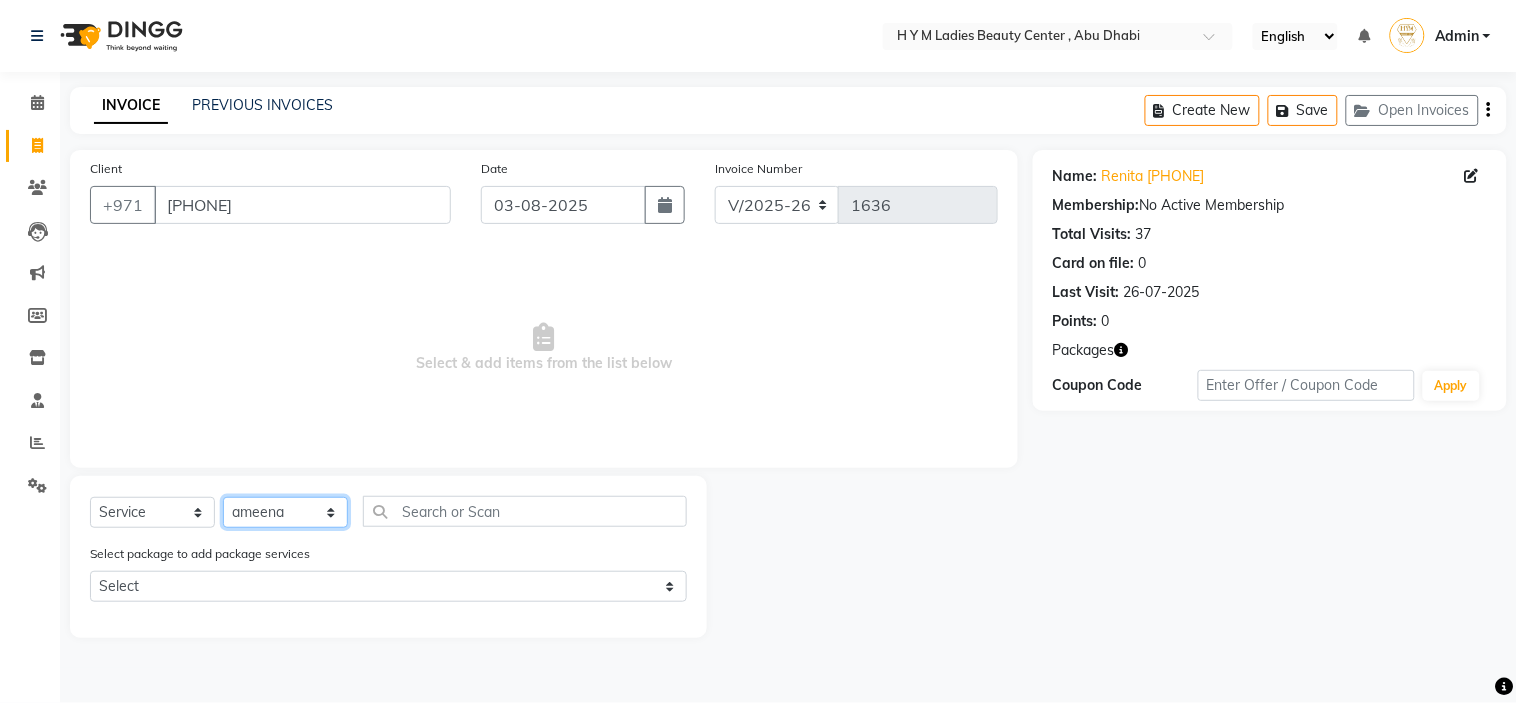 click on "Select Stylist ameena Jheza Dalangin Julie Corteza nadeema randa Rose An Galang zari" 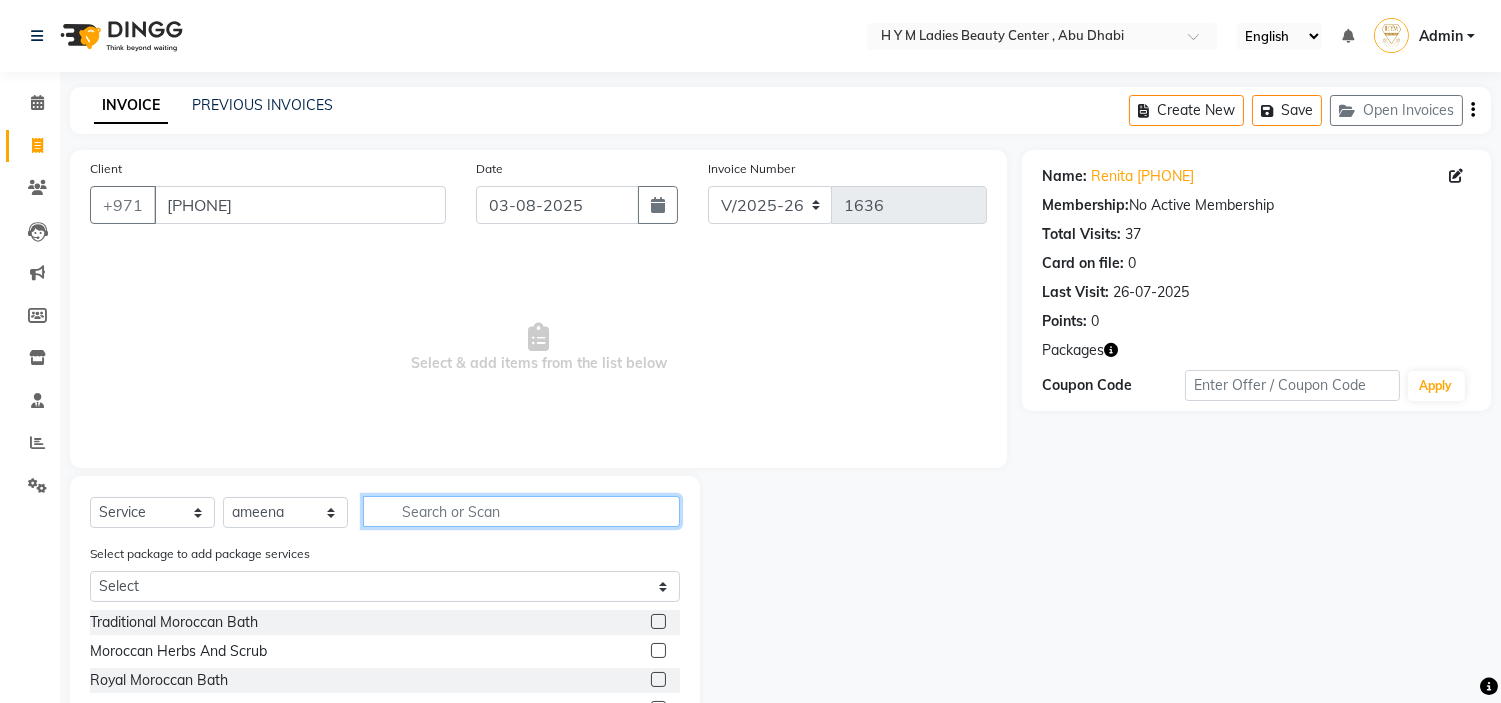 click 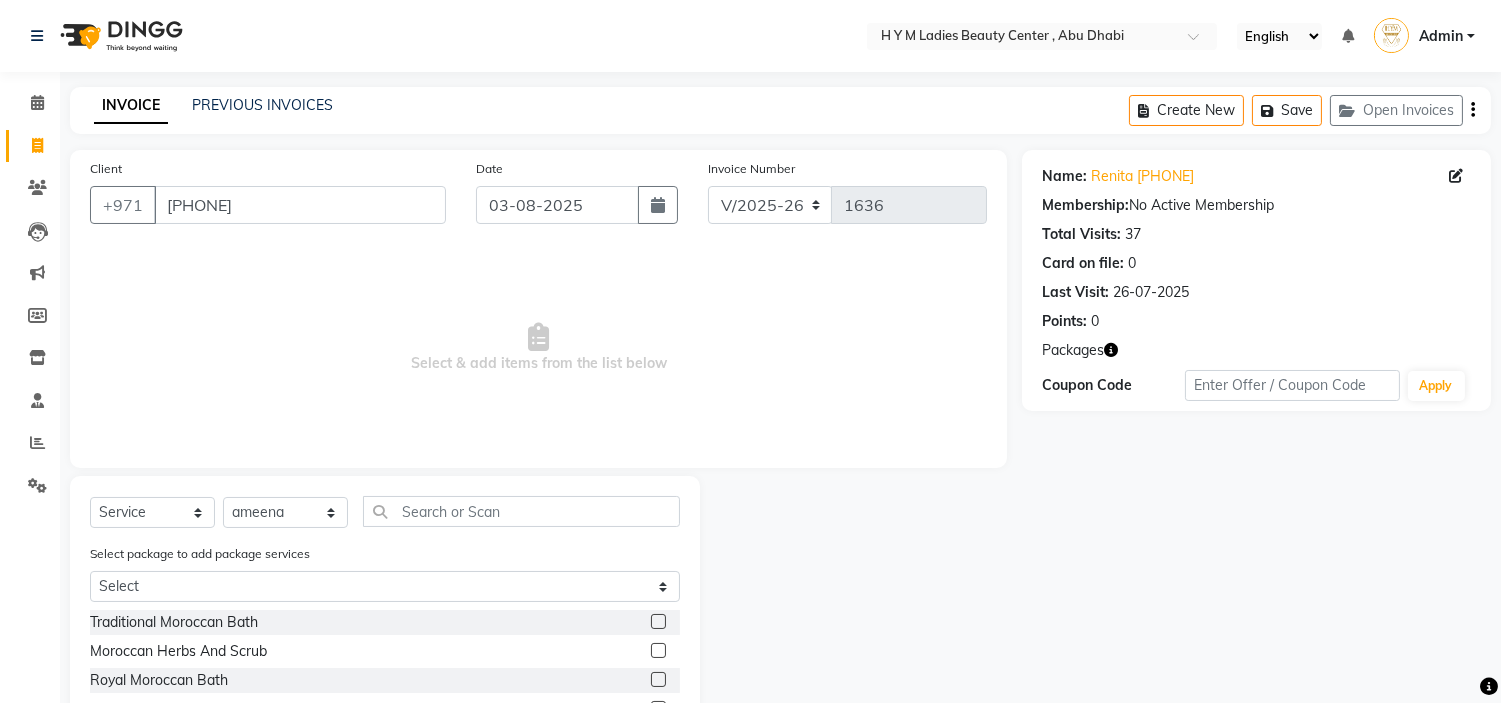 click 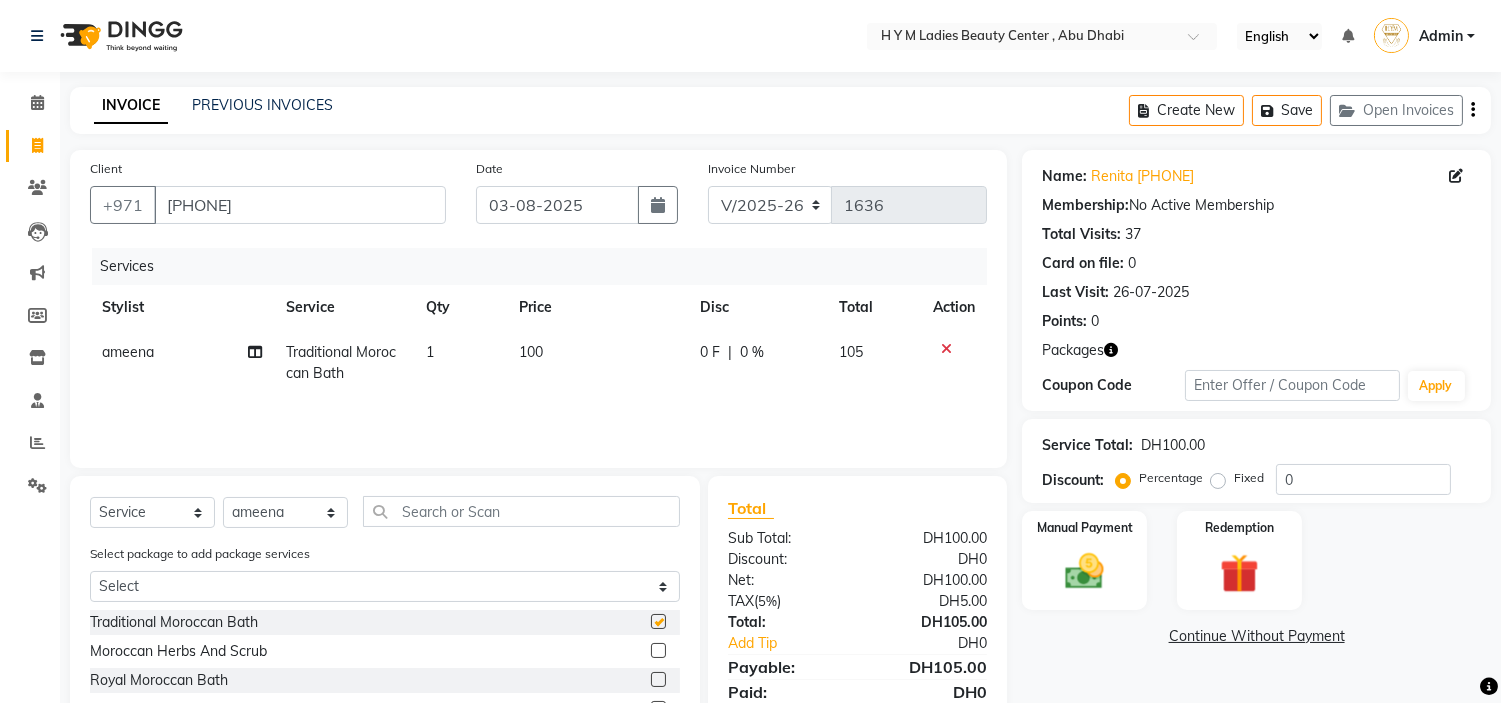 checkbox on "false" 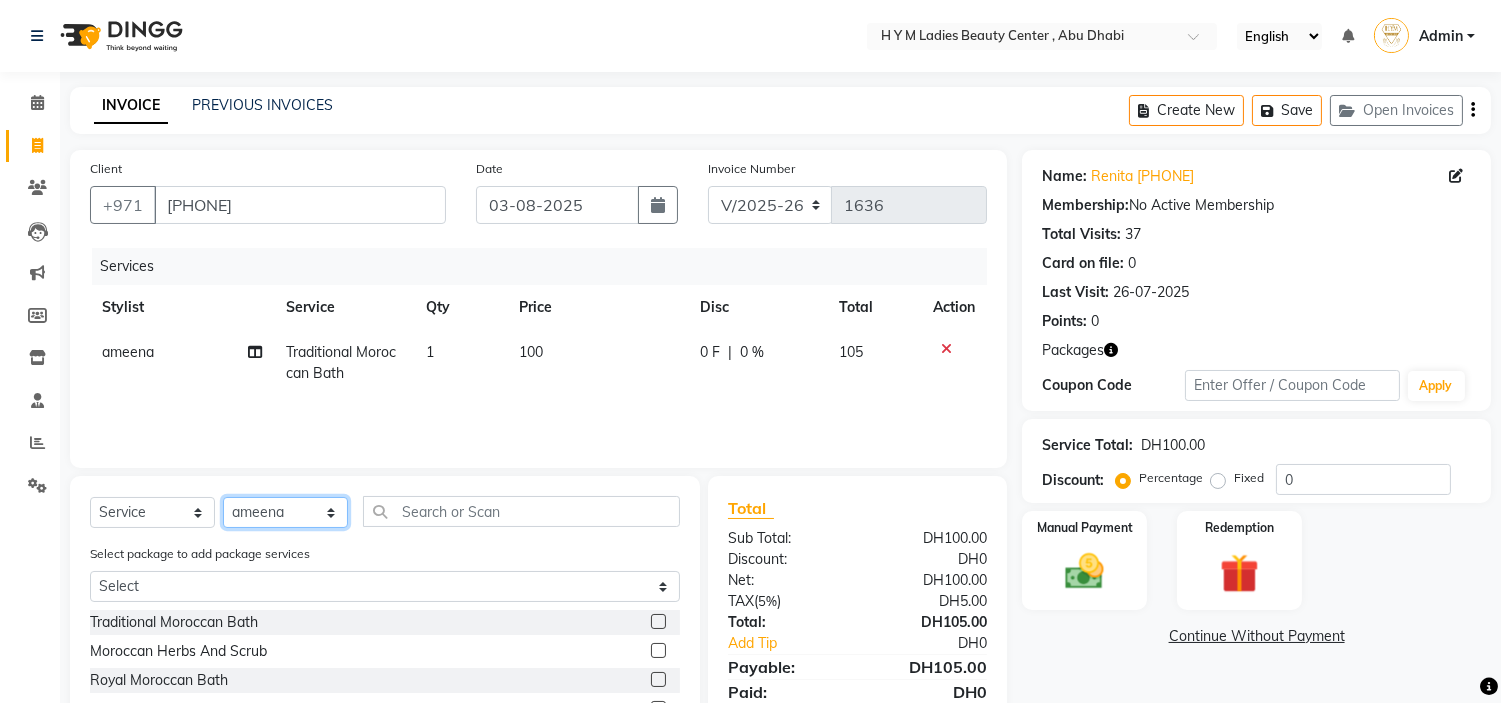 click on "Select Stylist ameena Jheza Dalangin Julie Corteza nadeema randa Rose An Galang zari" 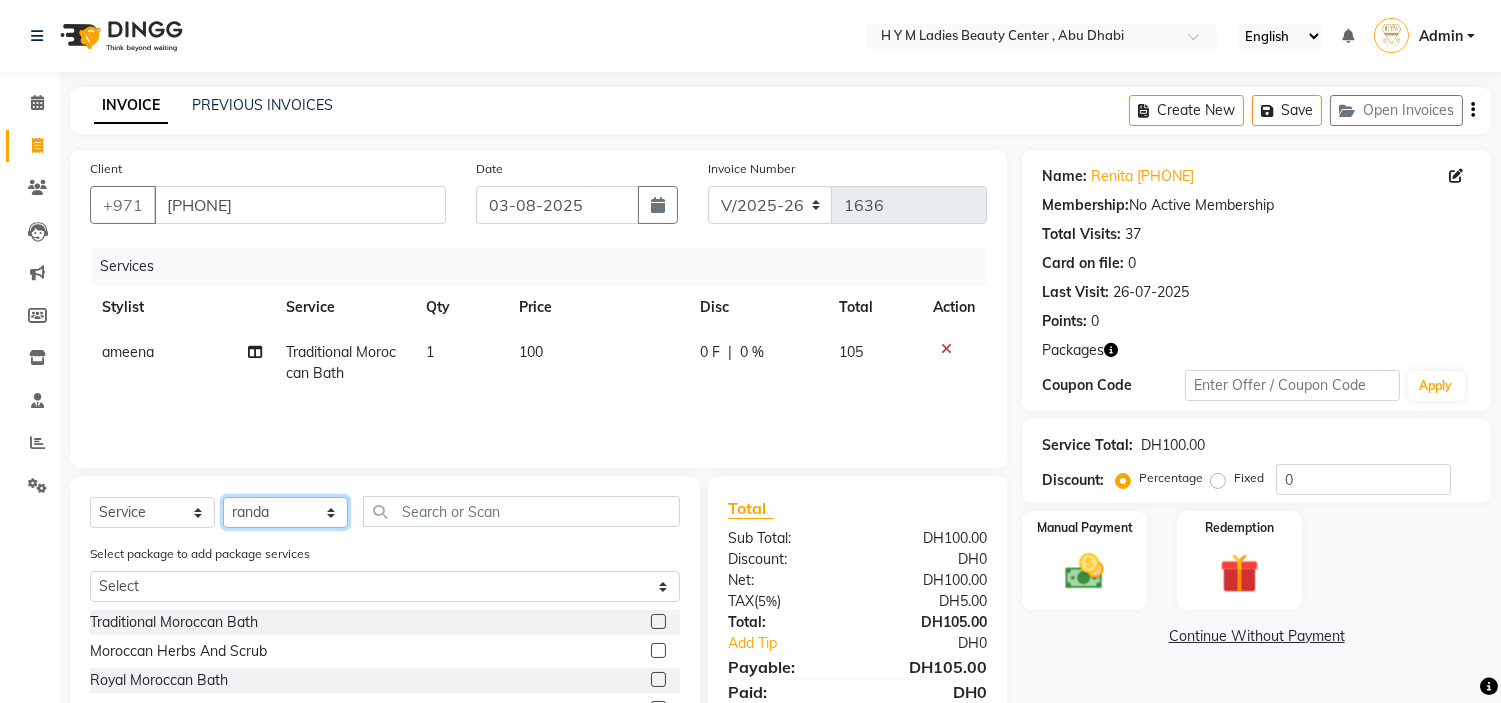 click on "Select Stylist ameena Jheza Dalangin Julie Corteza nadeema randa Rose An Galang zari" 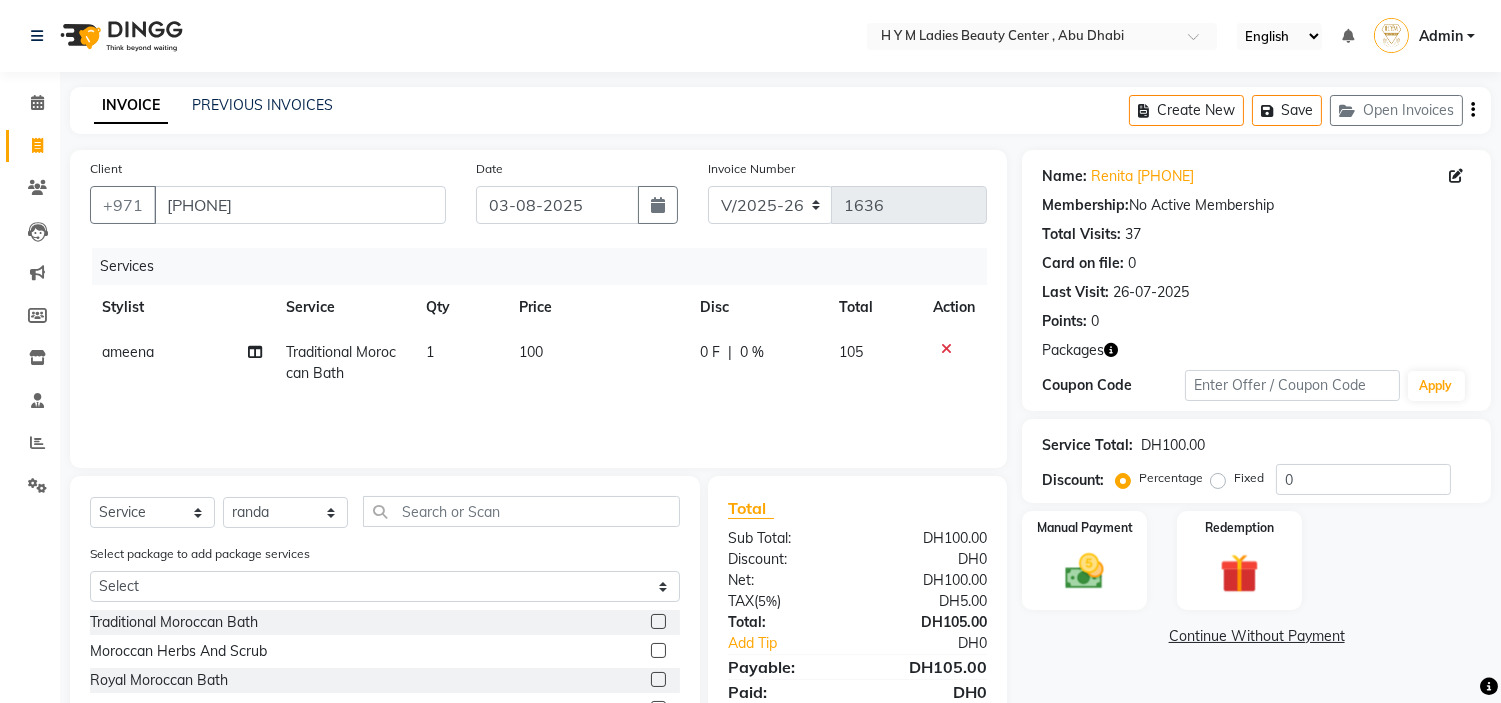 click on "Select Service Product Membership Package Voucher Prepaid Gift Card Select Stylist ameena Jheza Dalangin Julie Corteza nadeema randa Rose An Galang zari Select package to add package services Select 8_services_new 8_services_new 8_services_new 8_services_new 8_services_new Traditional Moroccan Bath Moroccan Herbs And Scrub Royal Moroccan Bath Bridal Moroccan Bath face massage face scrub face mask loofah Swedish Massage (1 Hr) Deep Tissue Massage (1 Hr) Lymphatic Massage (1 Hr) Pregnancy Massage (1 Hr) Madero Therapy (1 Hr) Hot Stone Massage (1 Hr/15 Mins) Foot Massage (15 Mins) Hand Massage (15 Mins) Head, Neck, Shoulder (30 Mins) Back Massage Bleaching Classic Bleaching Volume Bleaching Hand Bleach Bleaching Under Arm Bleaching Foot/Hand Nails Filling Gel Polish N. Polish C-Manicure Gel Mani Gel Pedi Fake Nails C-Pedicure Acrylic Ext Gel Builder Nail Art Foot Spa Callus Remover Paraffin (H/F) Nails Refill Nails Overlay polish remover/gel removal Softgel ampule" 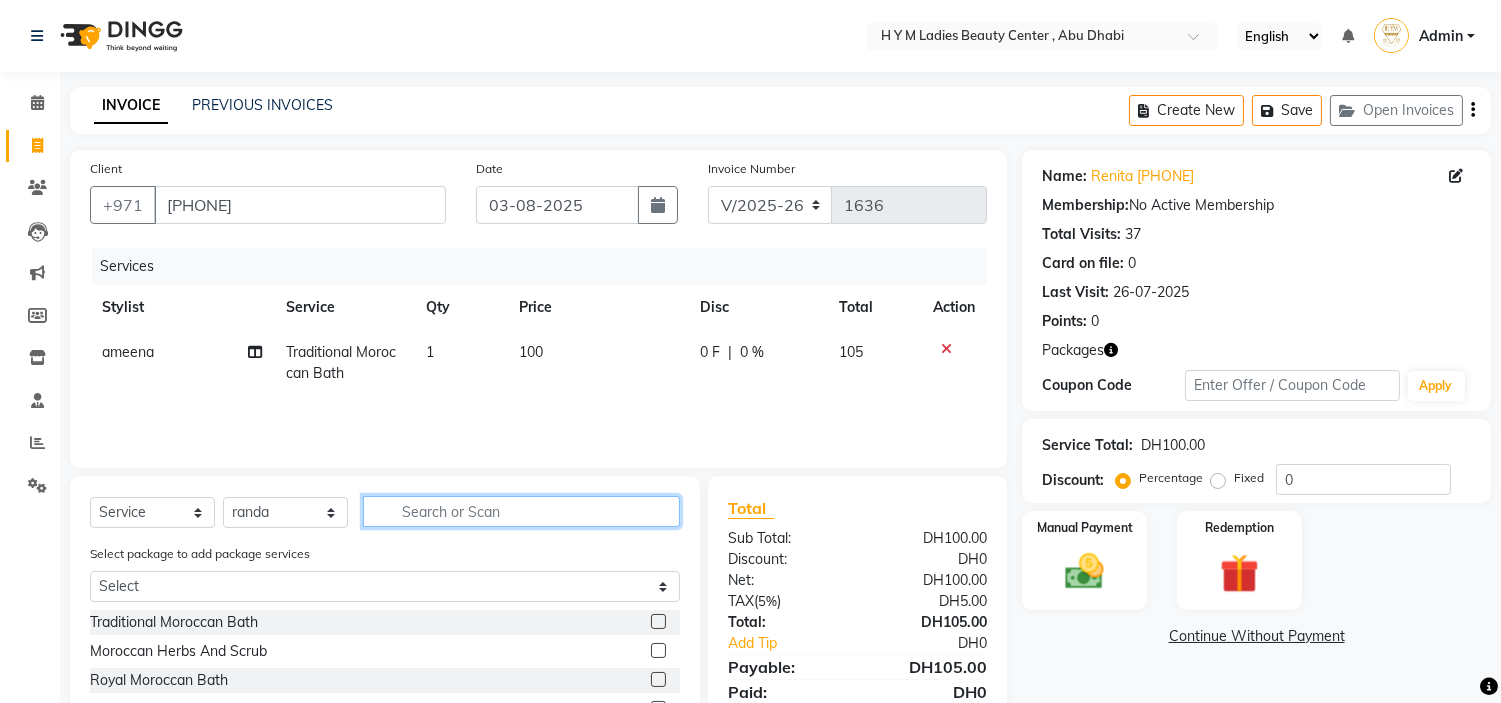 click 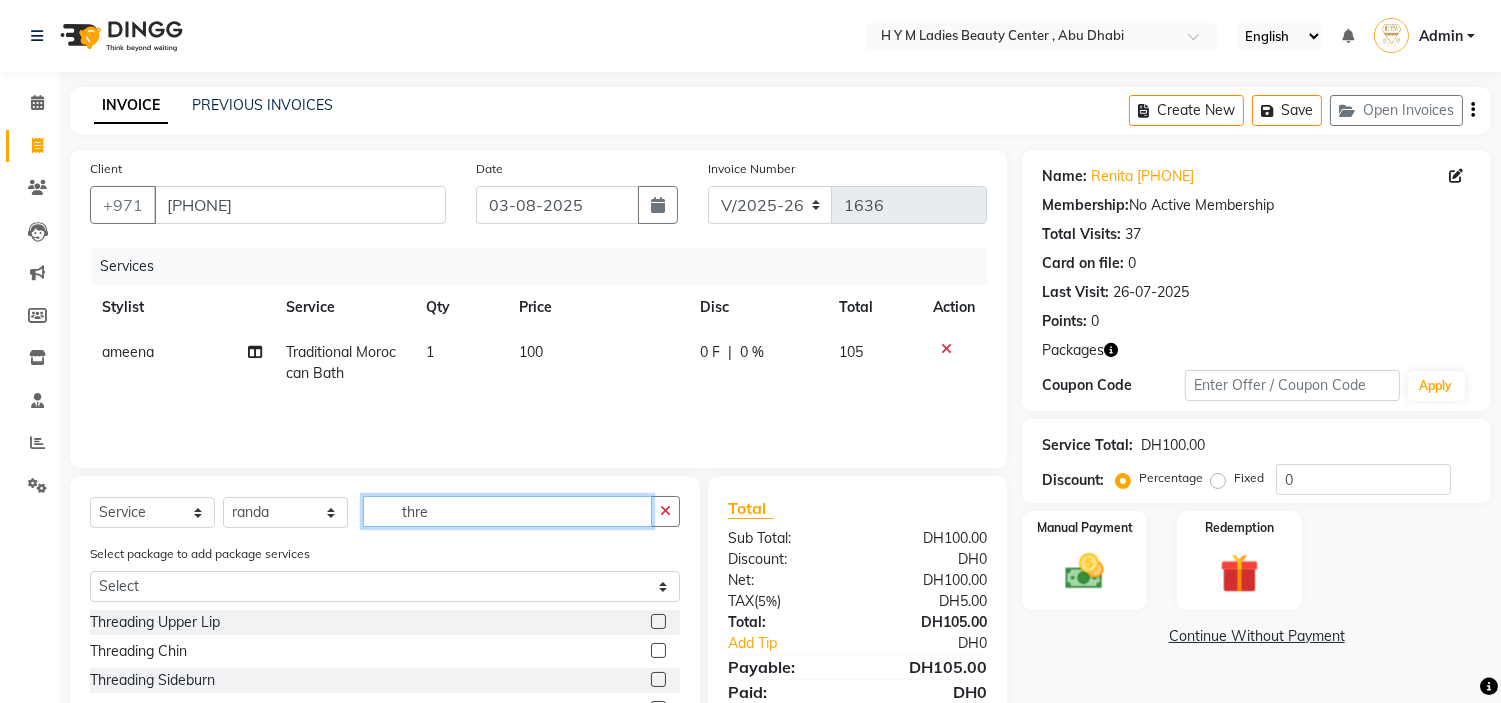 type on "thre" 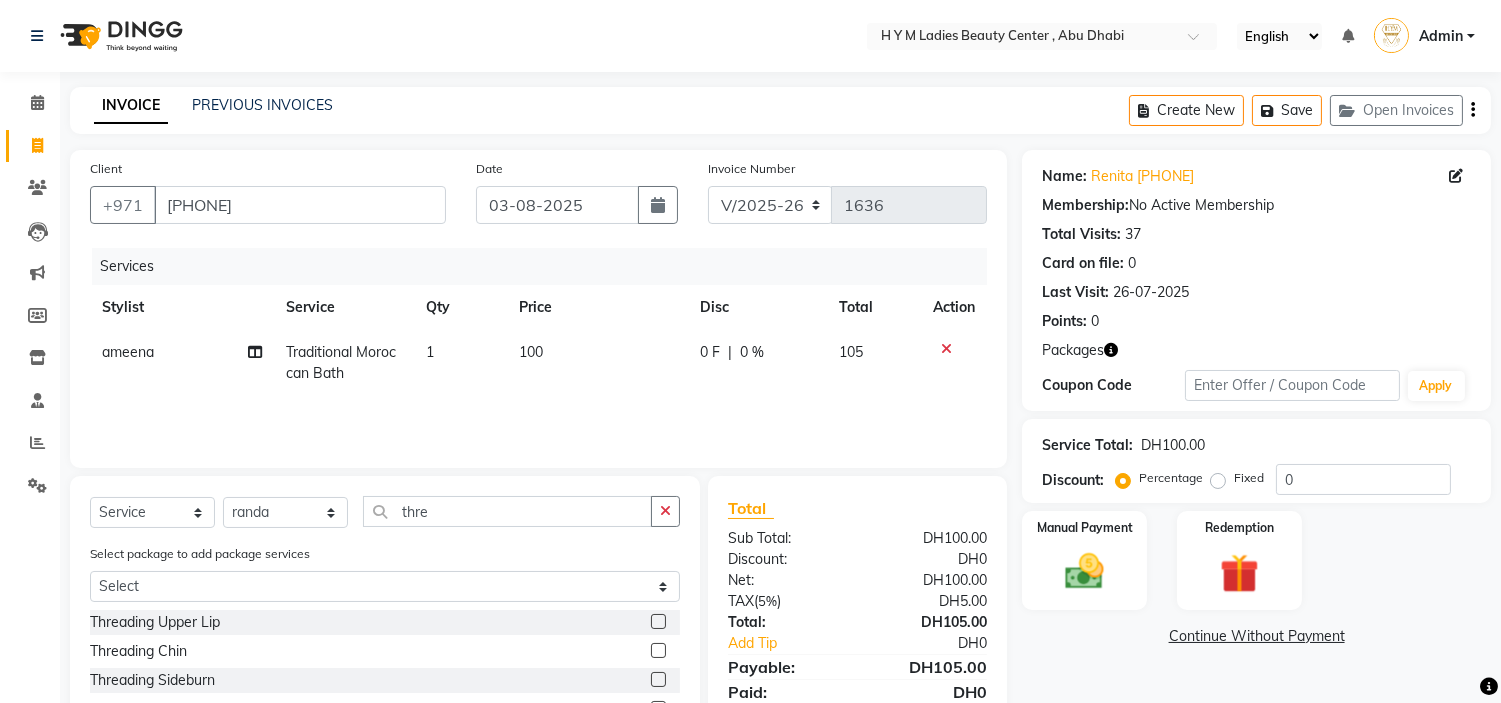 click 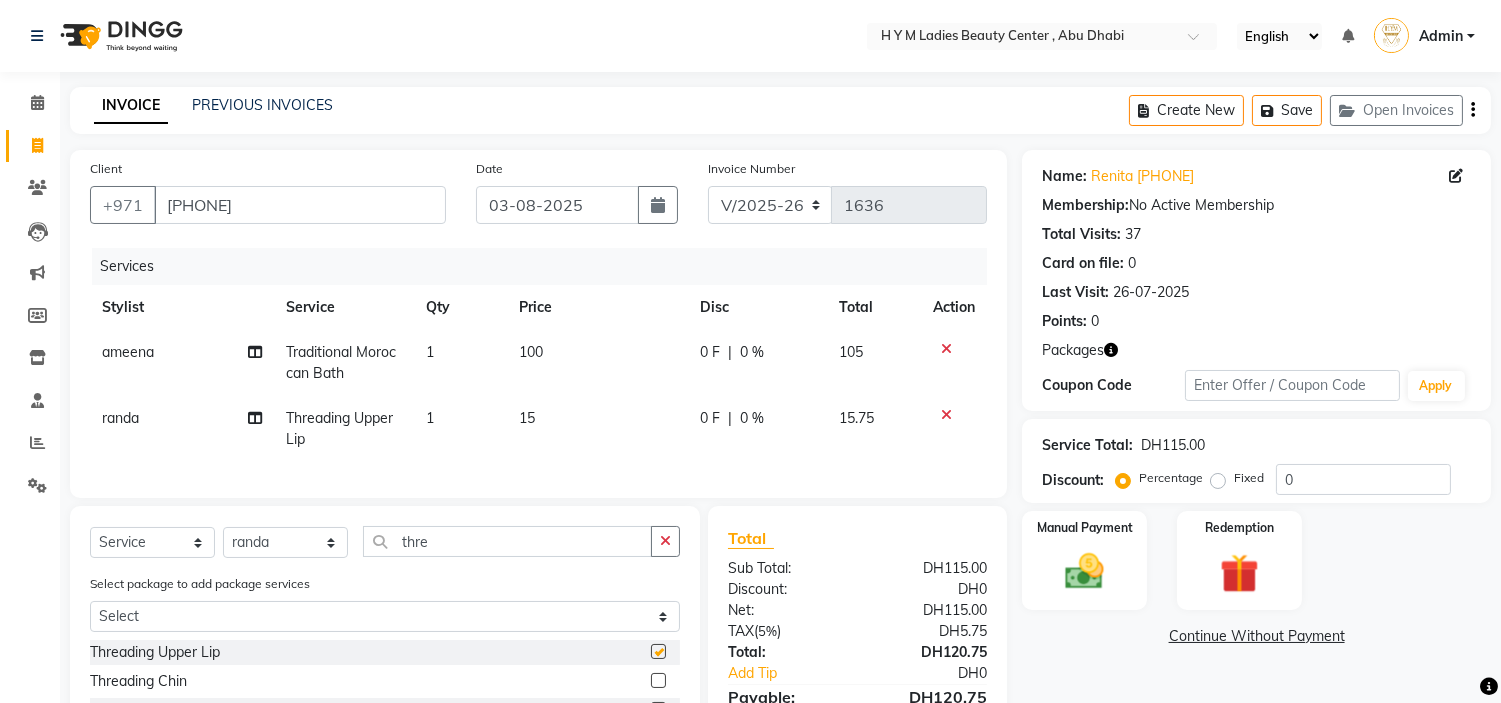 checkbox on "false" 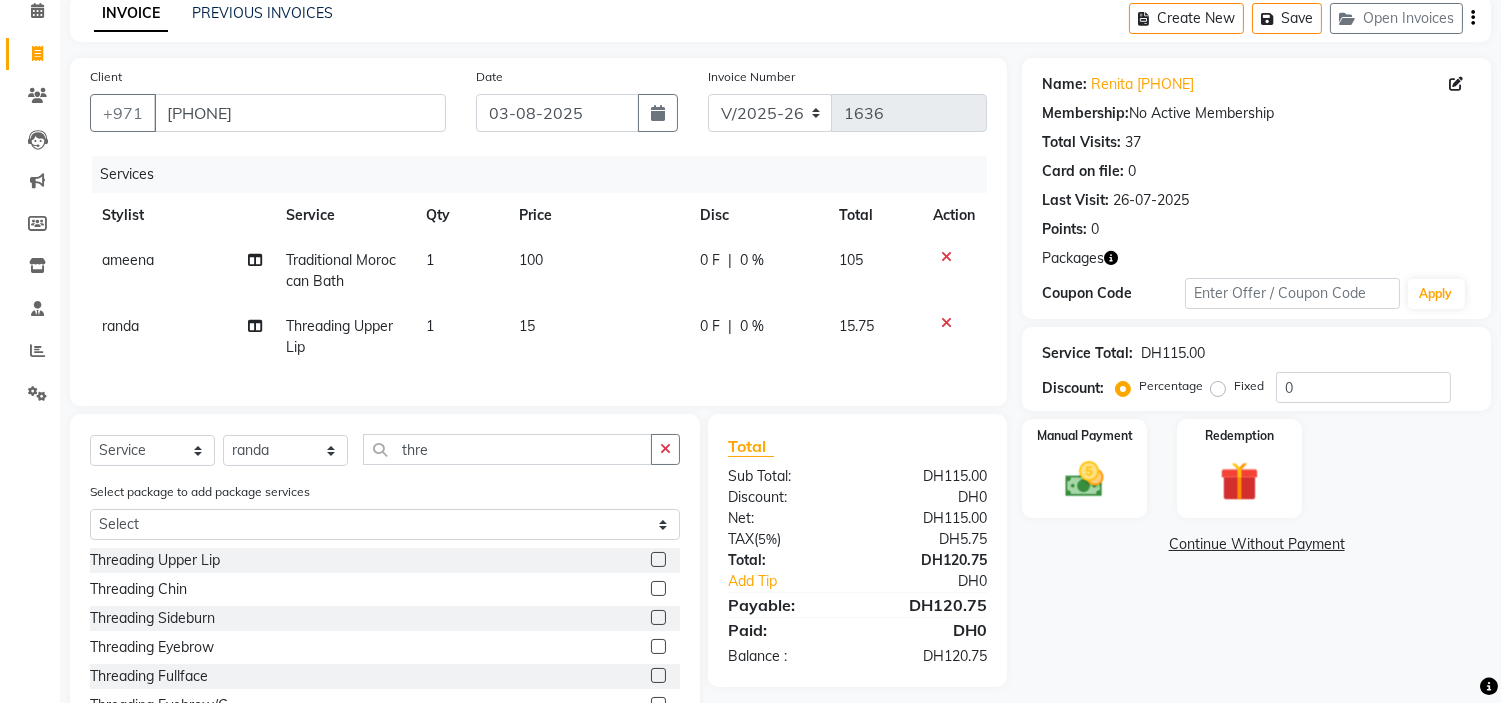 scroll, scrollTop: 185, scrollLeft: 0, axis: vertical 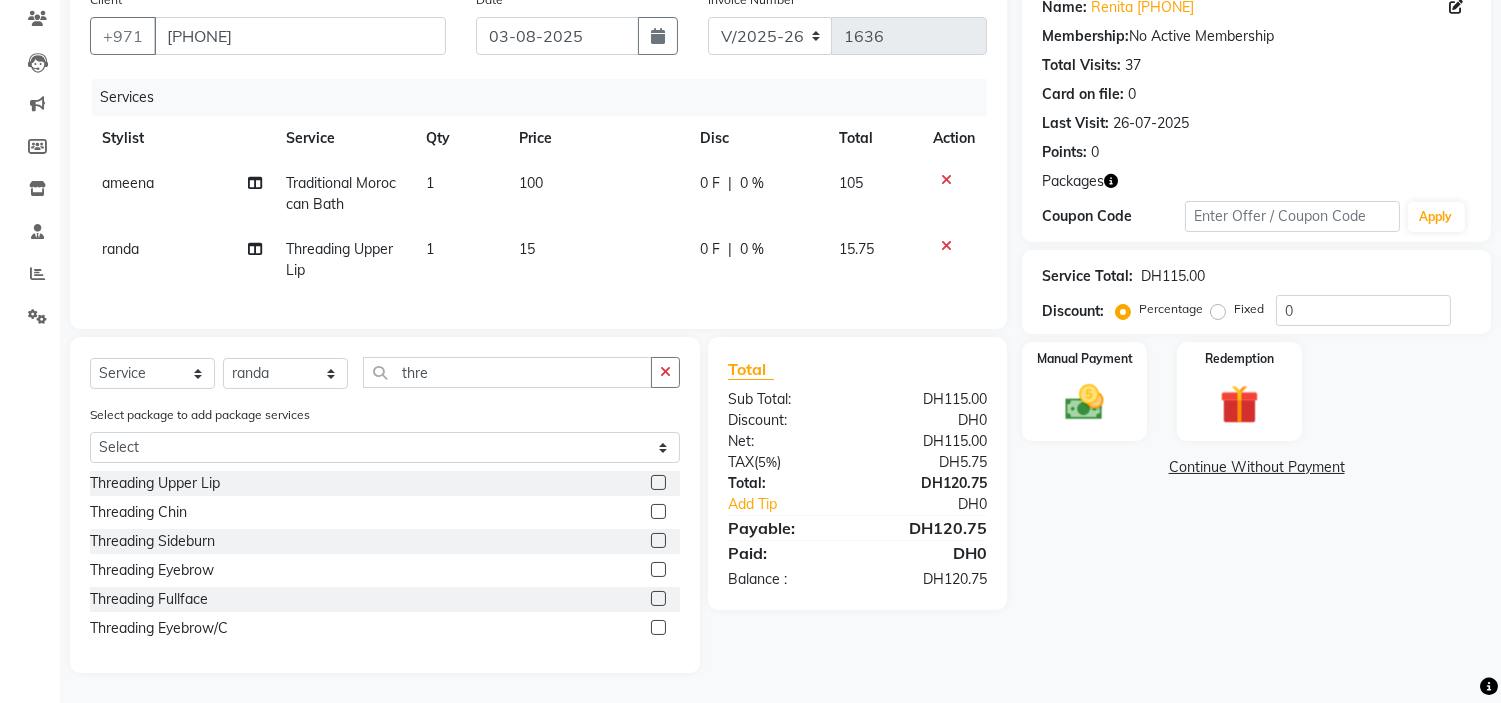 click 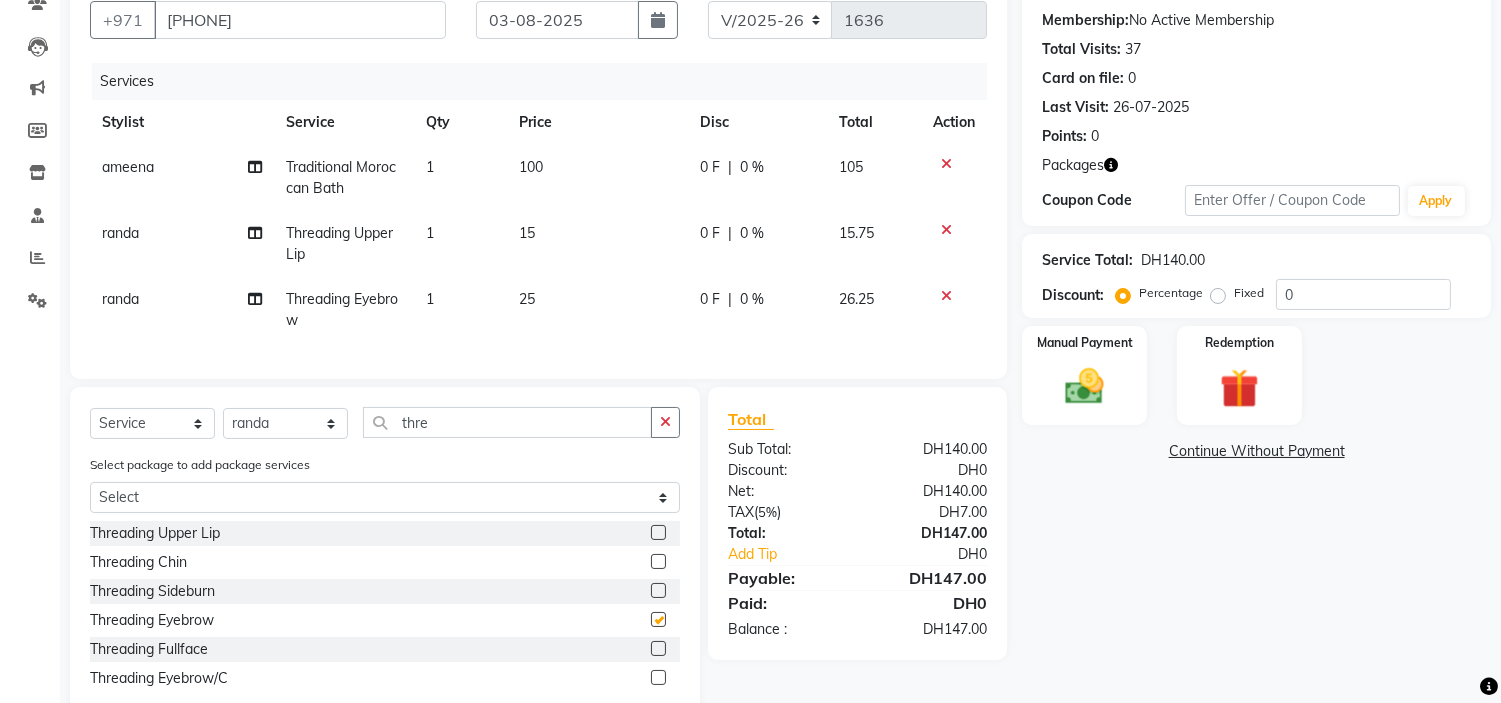 checkbox on "false" 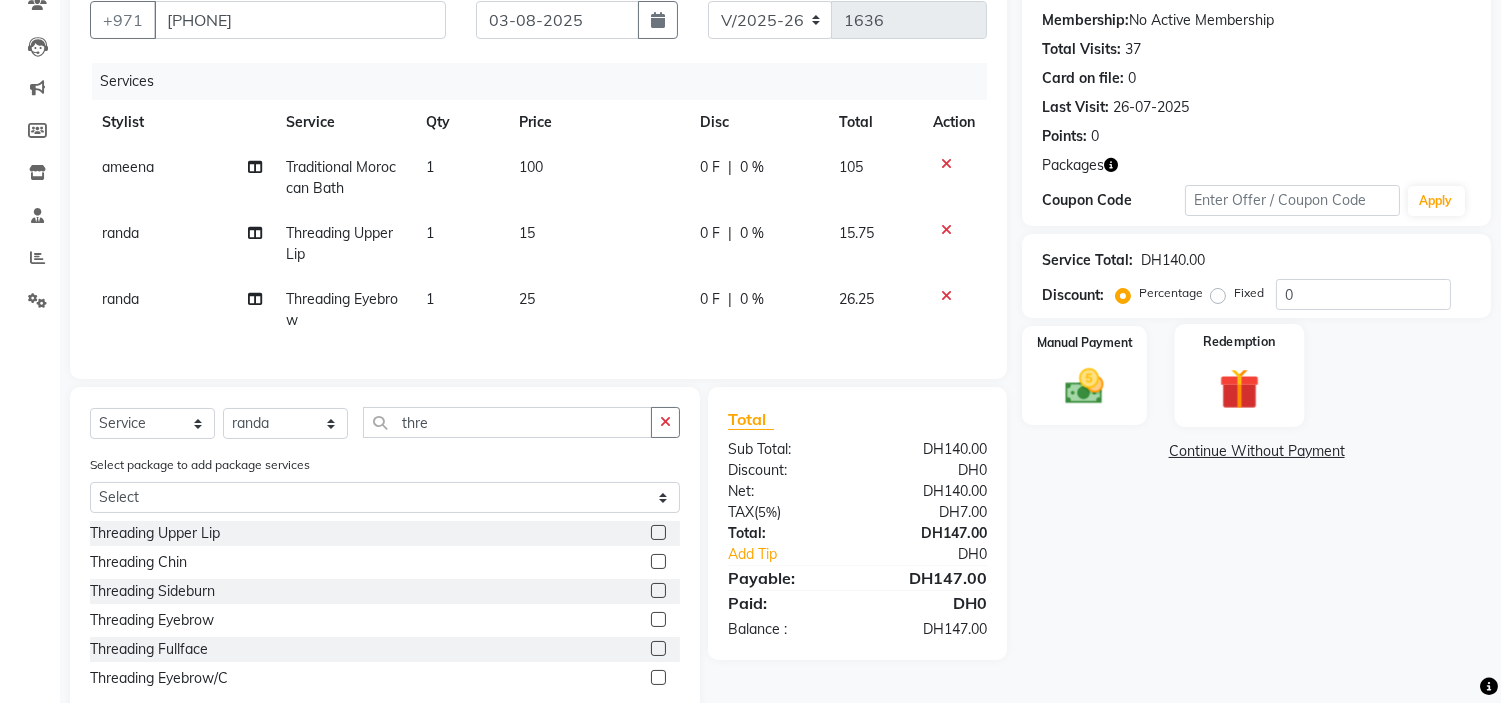 click 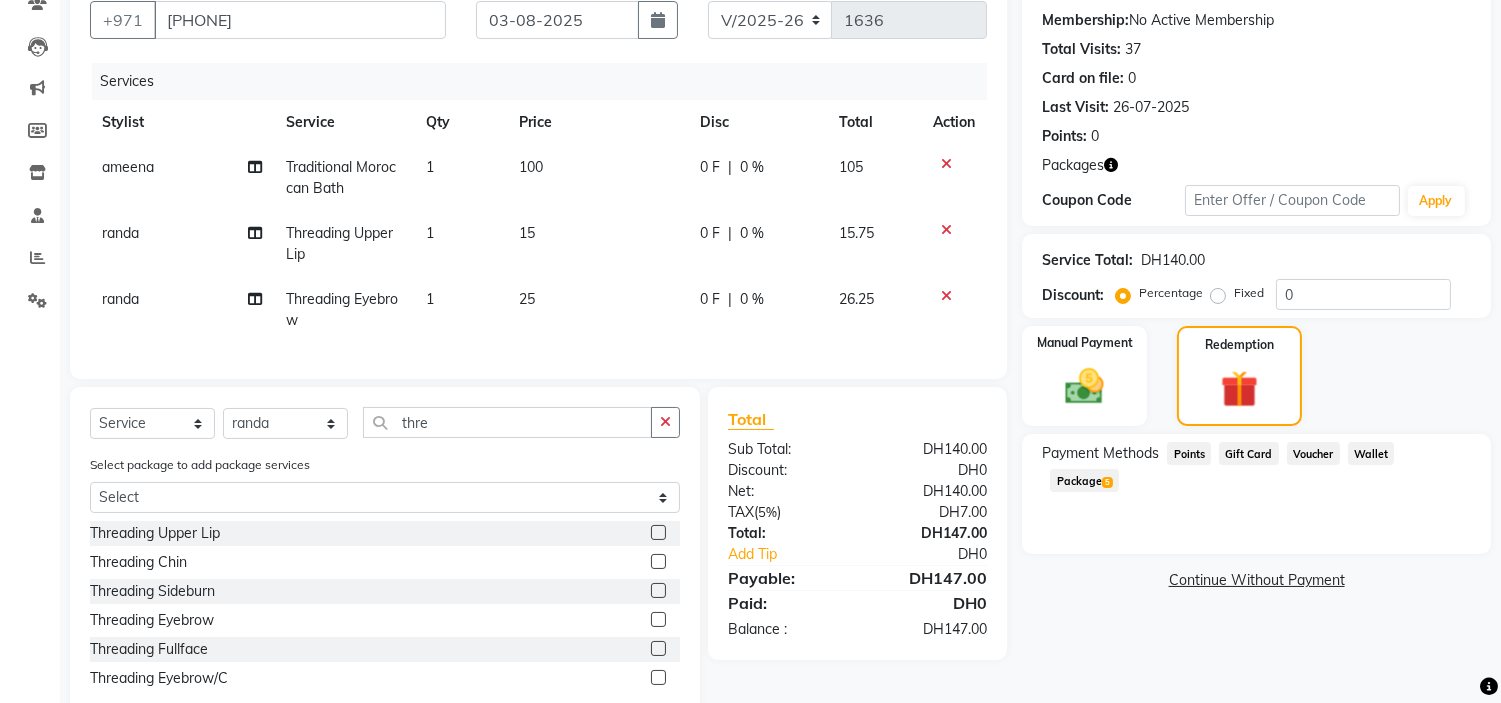 click on "Package  5" 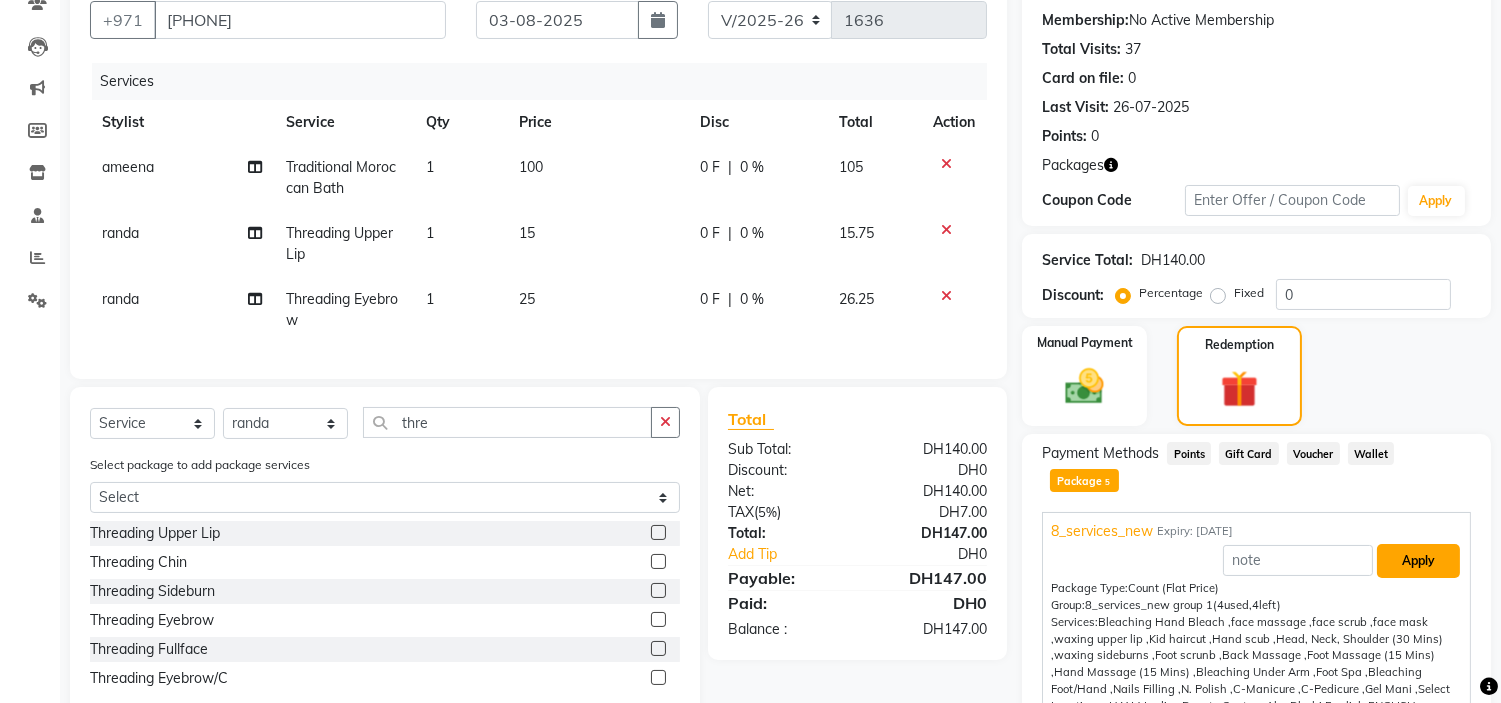 click on "Apply" at bounding box center (1418, 561) 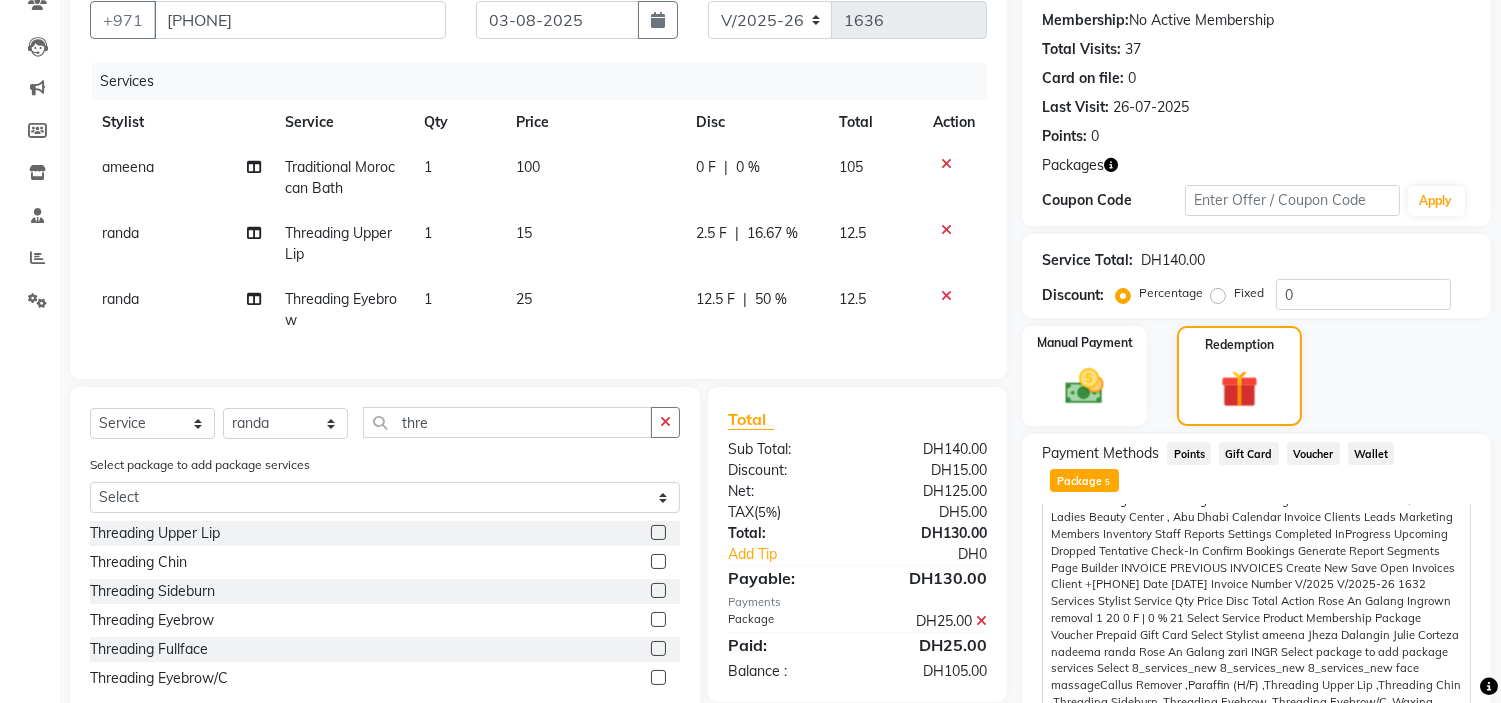 scroll, scrollTop: 278, scrollLeft: 0, axis: vertical 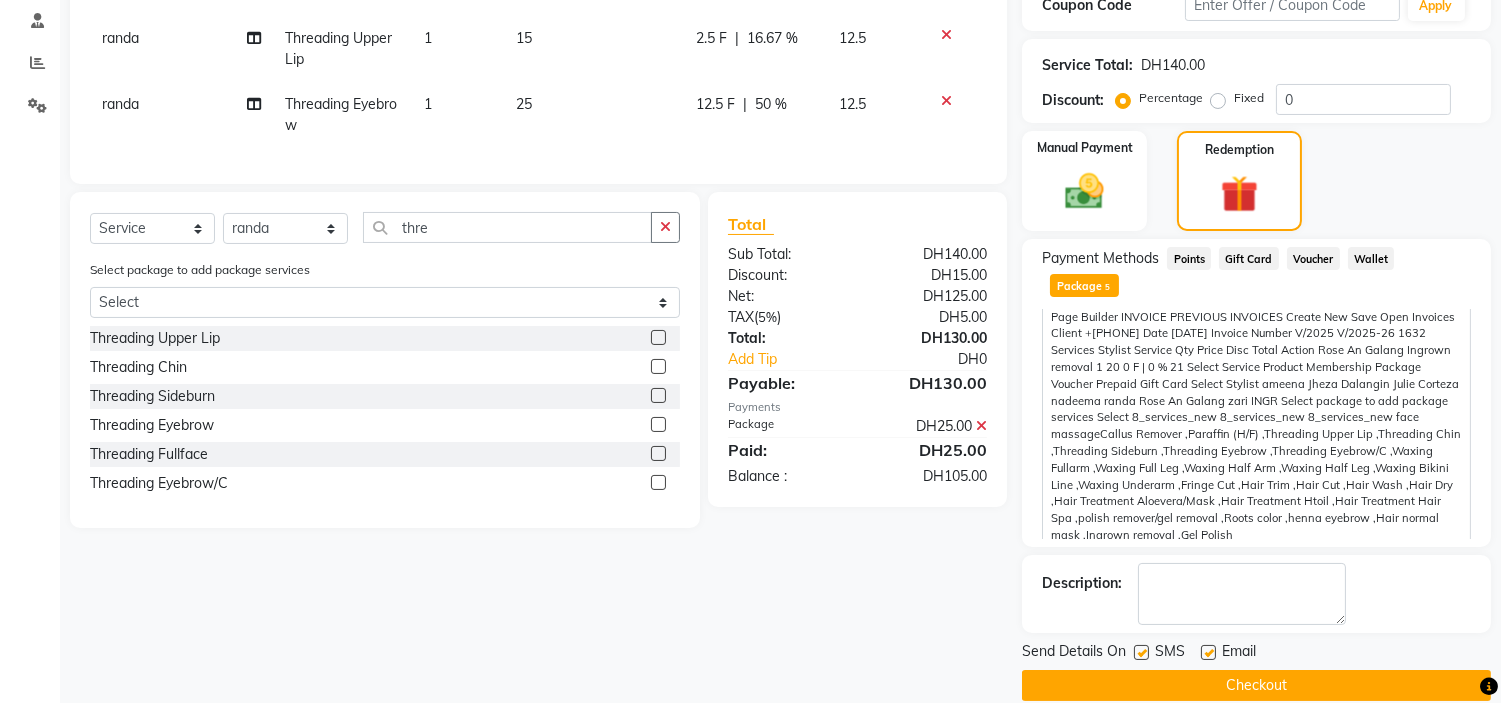 drag, startPoint x: 1221, startPoint y: 611, endPoint x: 1198, endPoint y: 612, distance: 23.021729 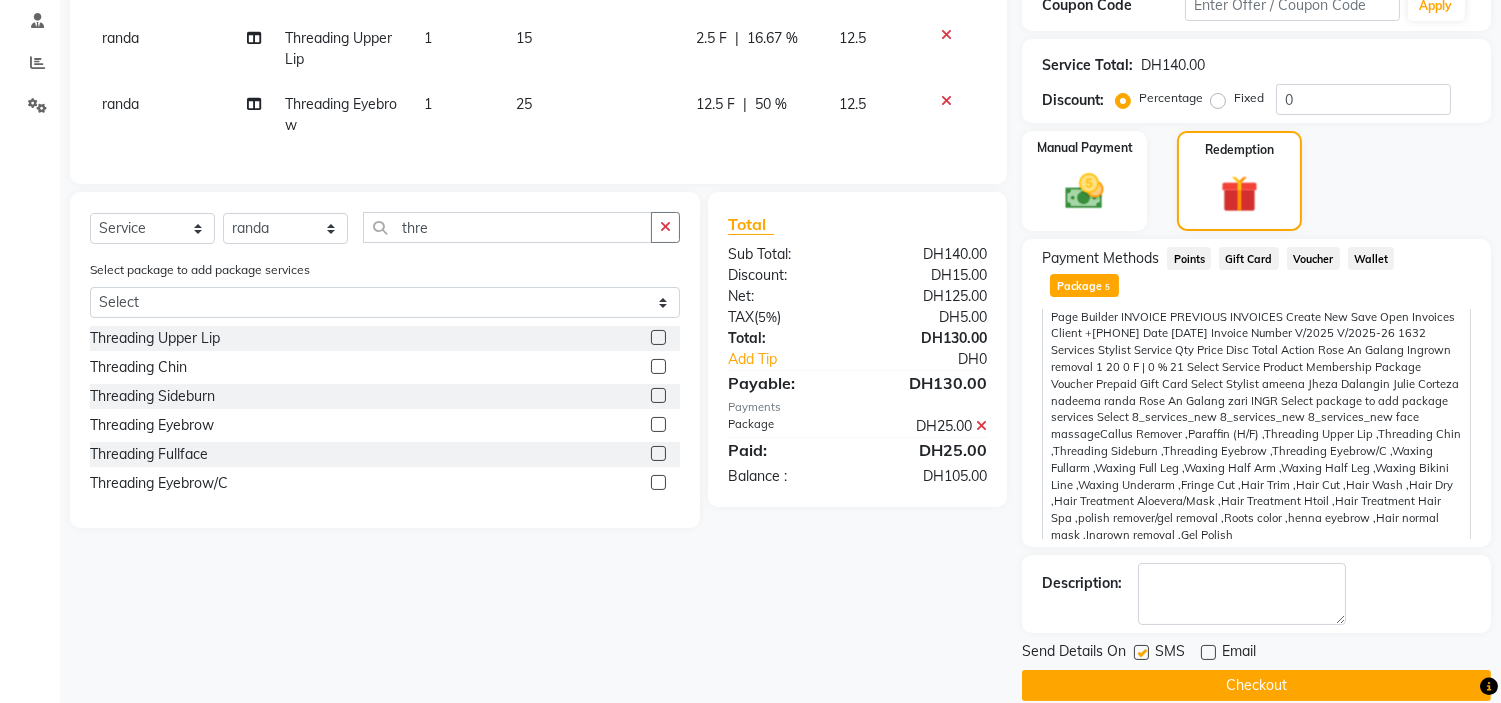 click 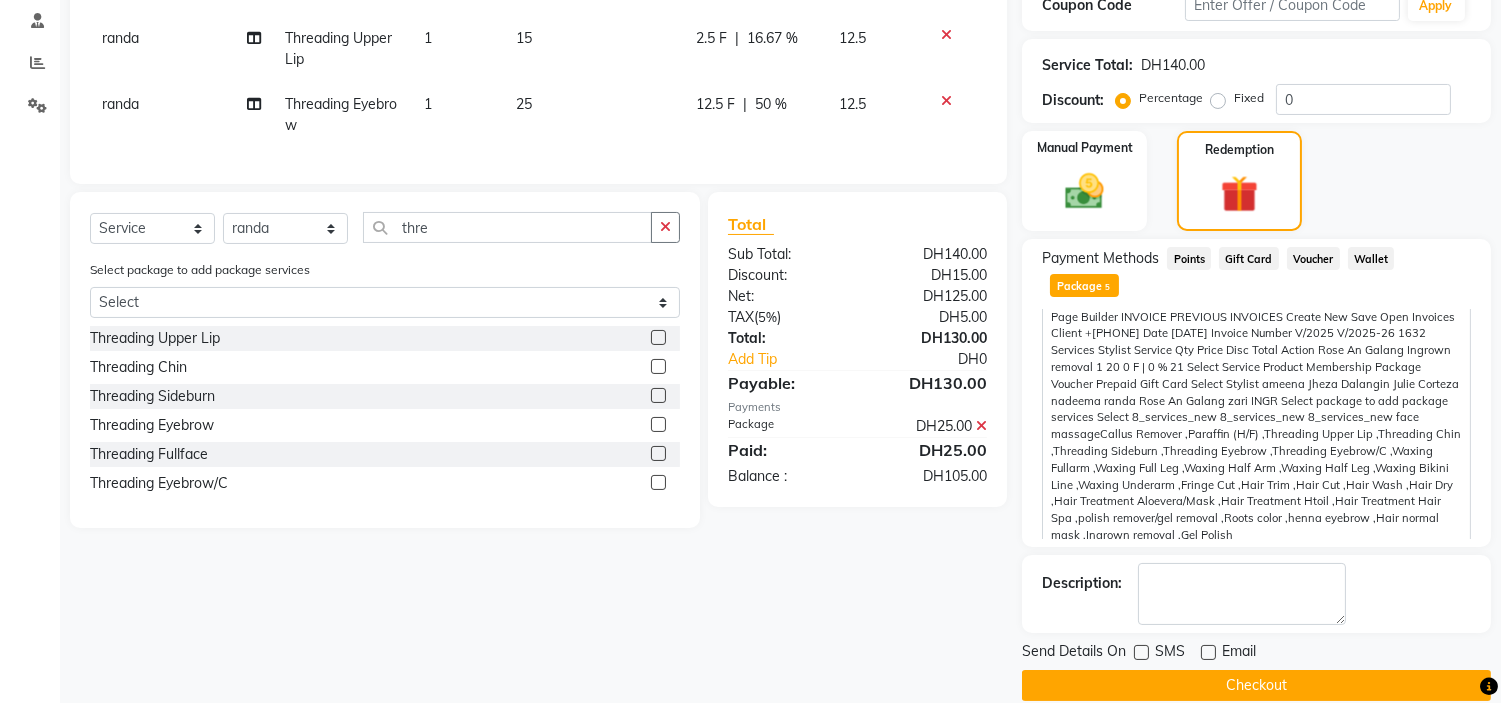 click on "Checkout" 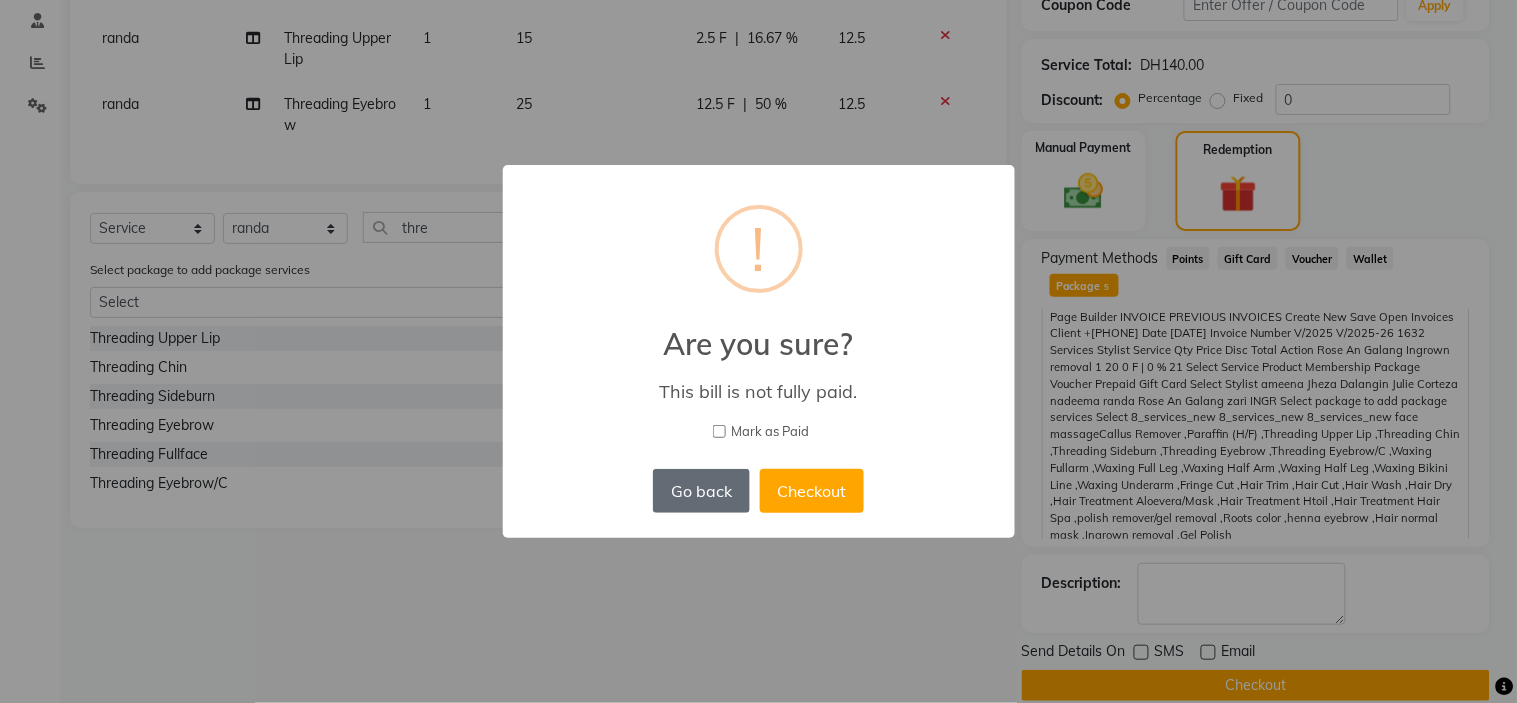click on "Go back" at bounding box center [701, 491] 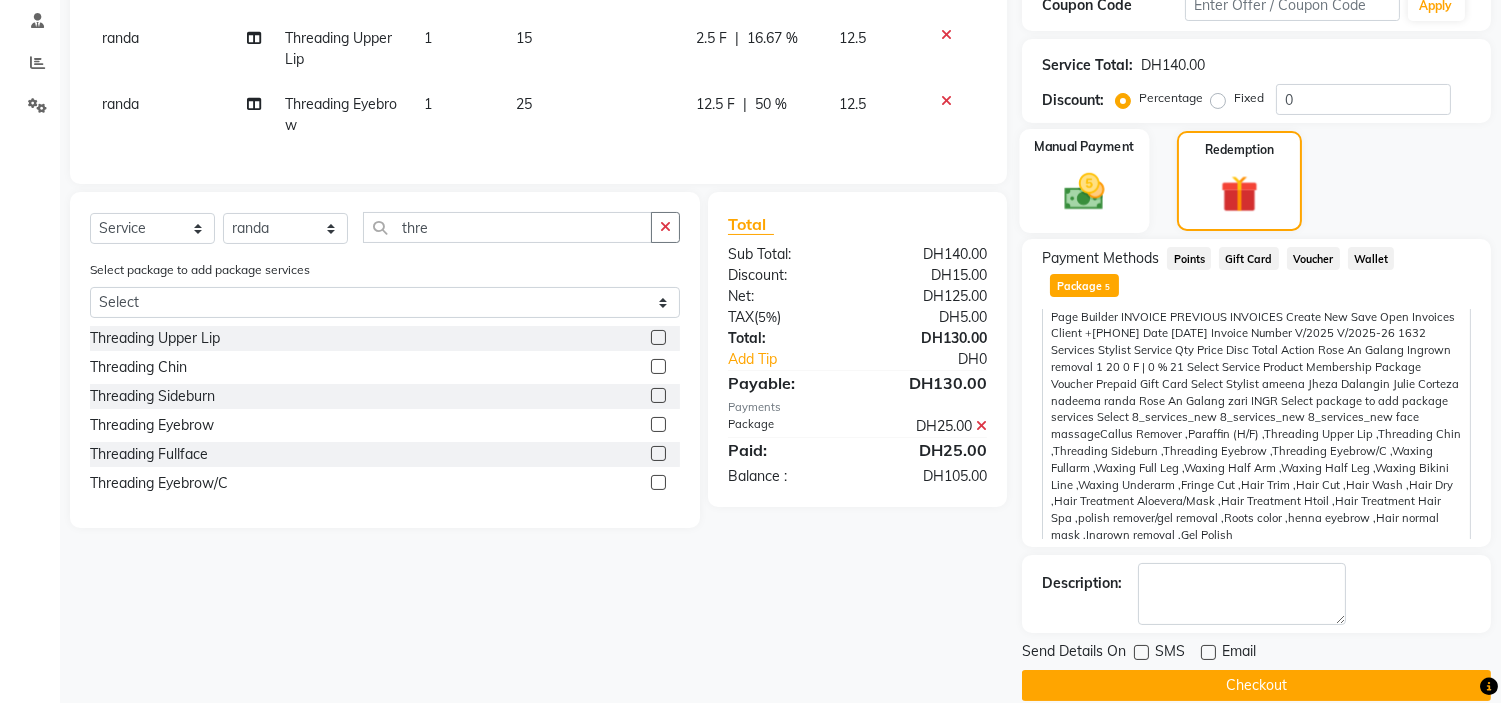 click on "Manual Payment" 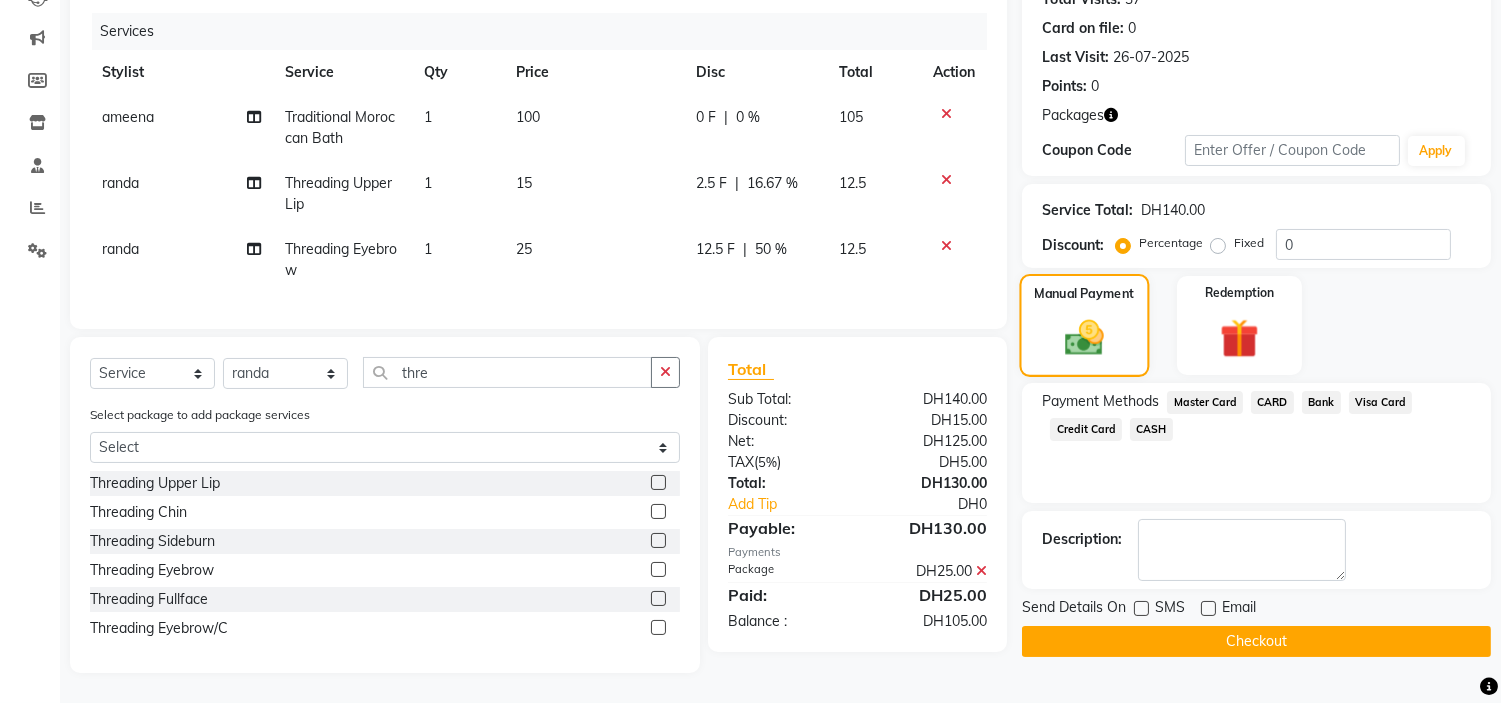 scroll, scrollTop: 251, scrollLeft: 0, axis: vertical 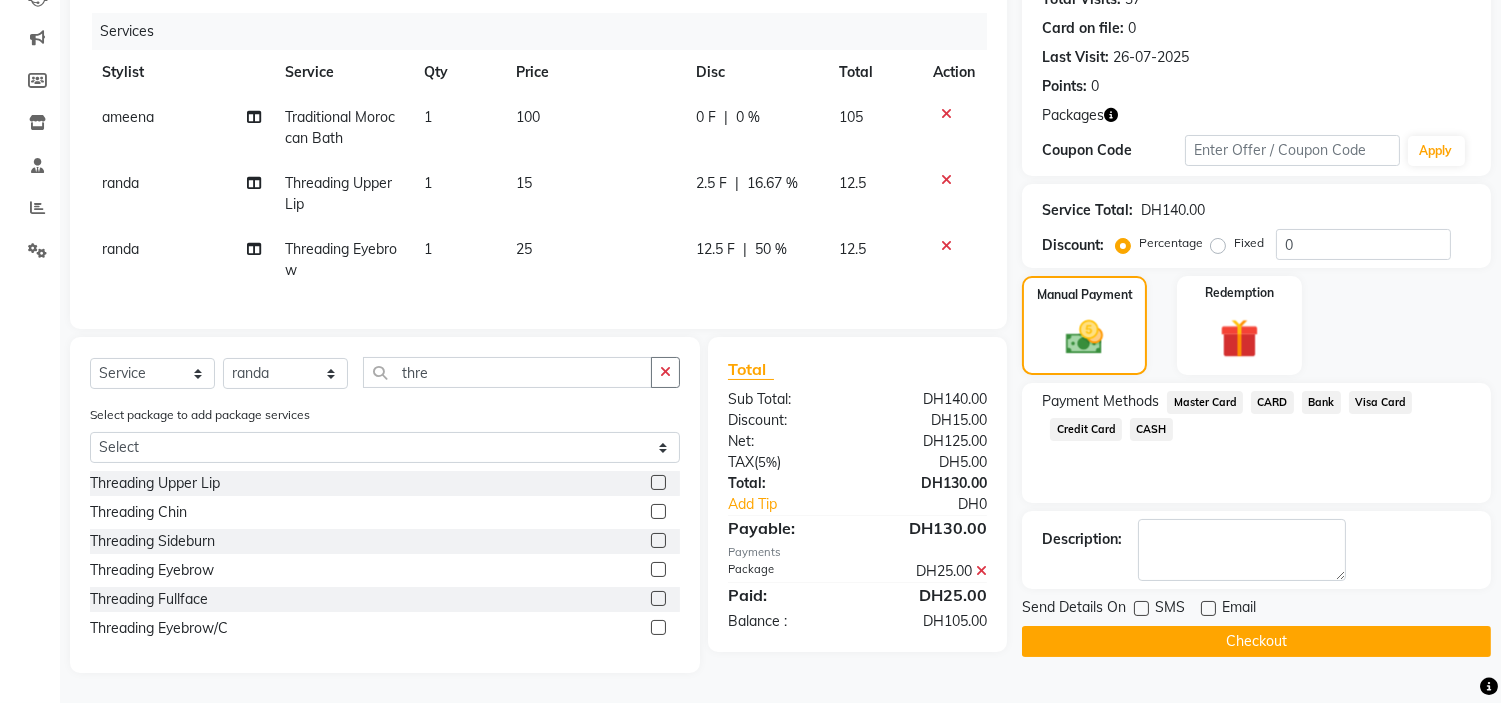 click on "CASH" 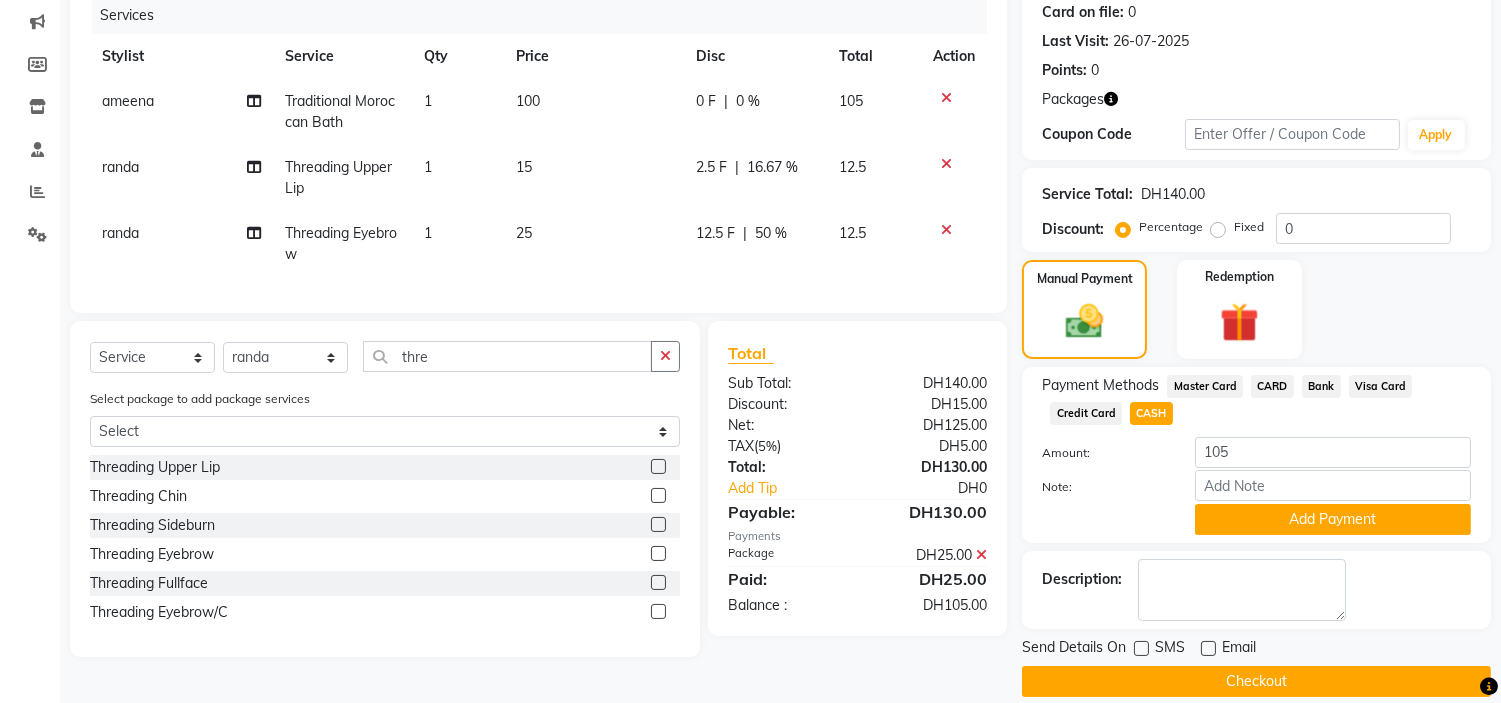 scroll, scrollTop: 275, scrollLeft: 0, axis: vertical 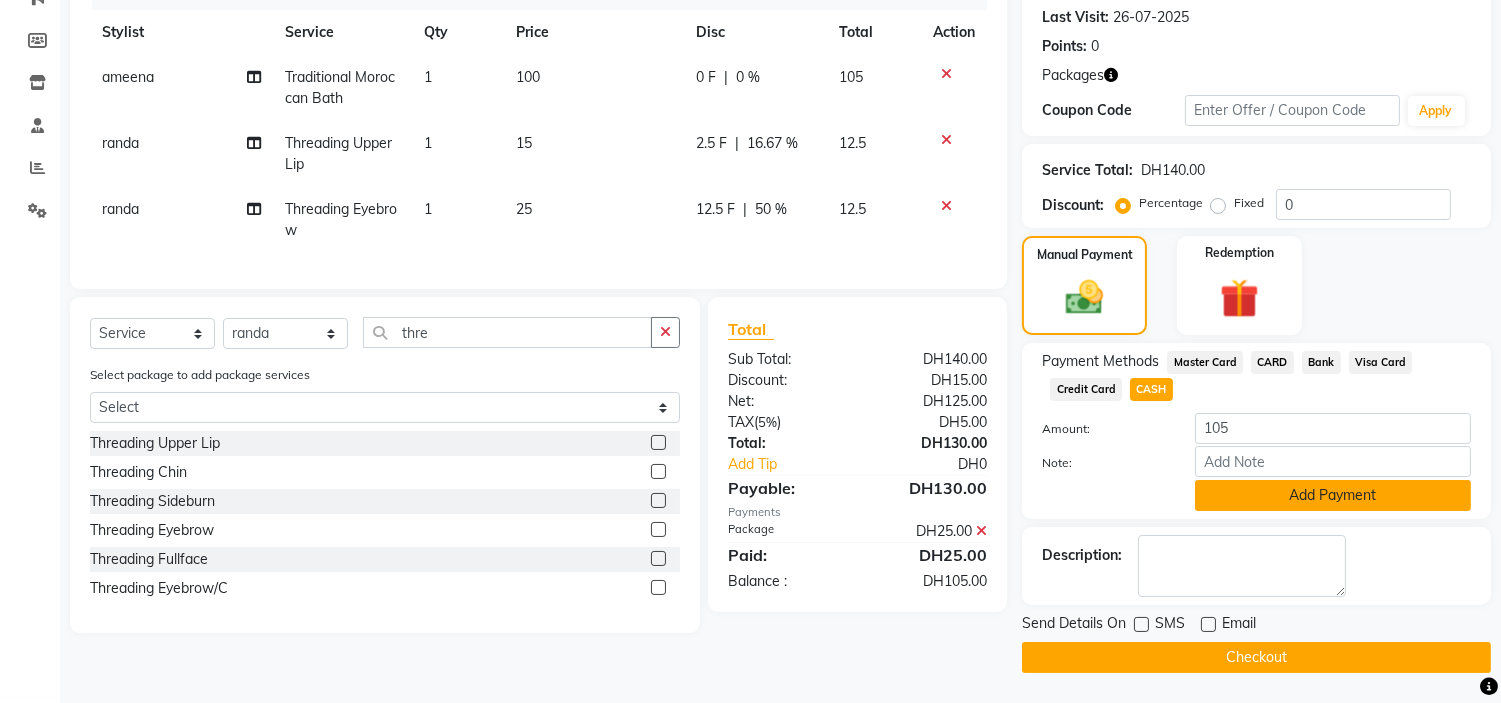 click on "Add Payment" 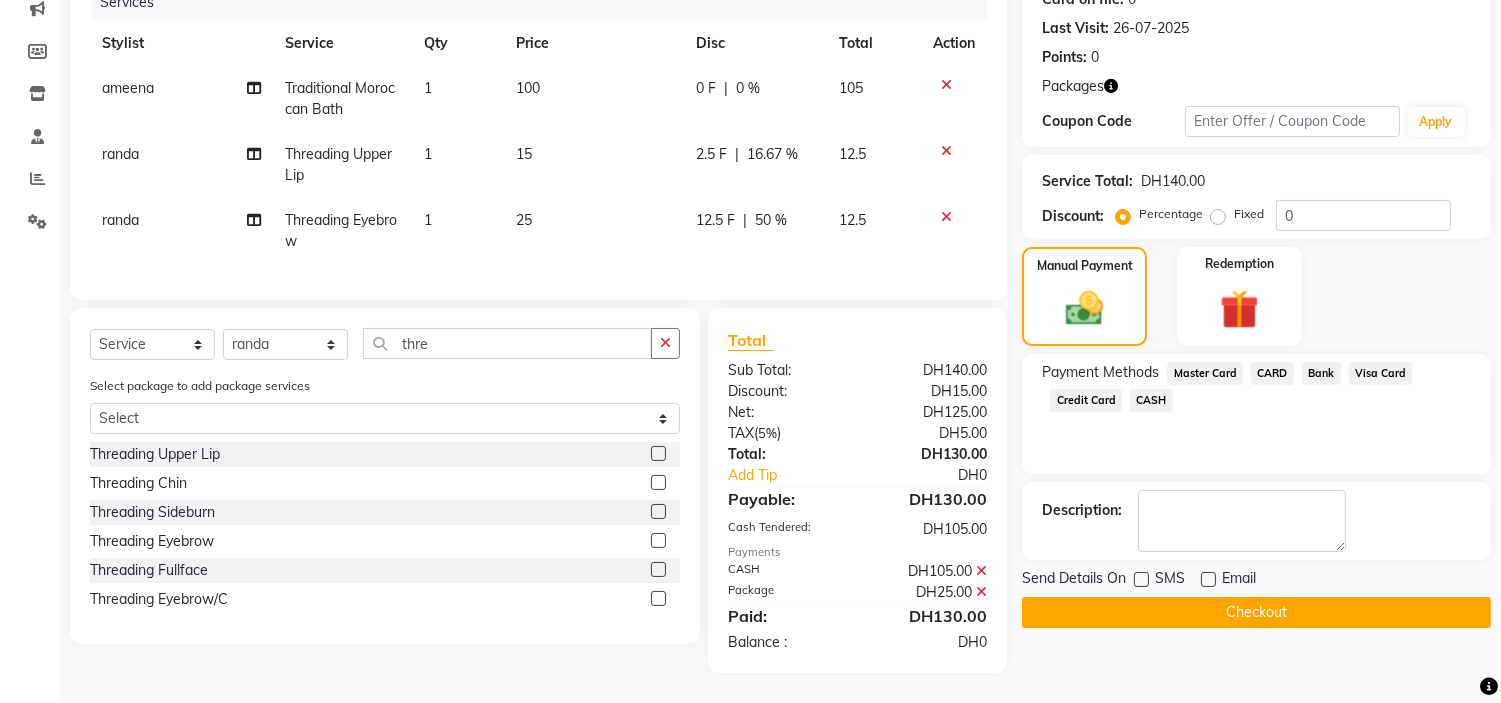 click on "Checkout" 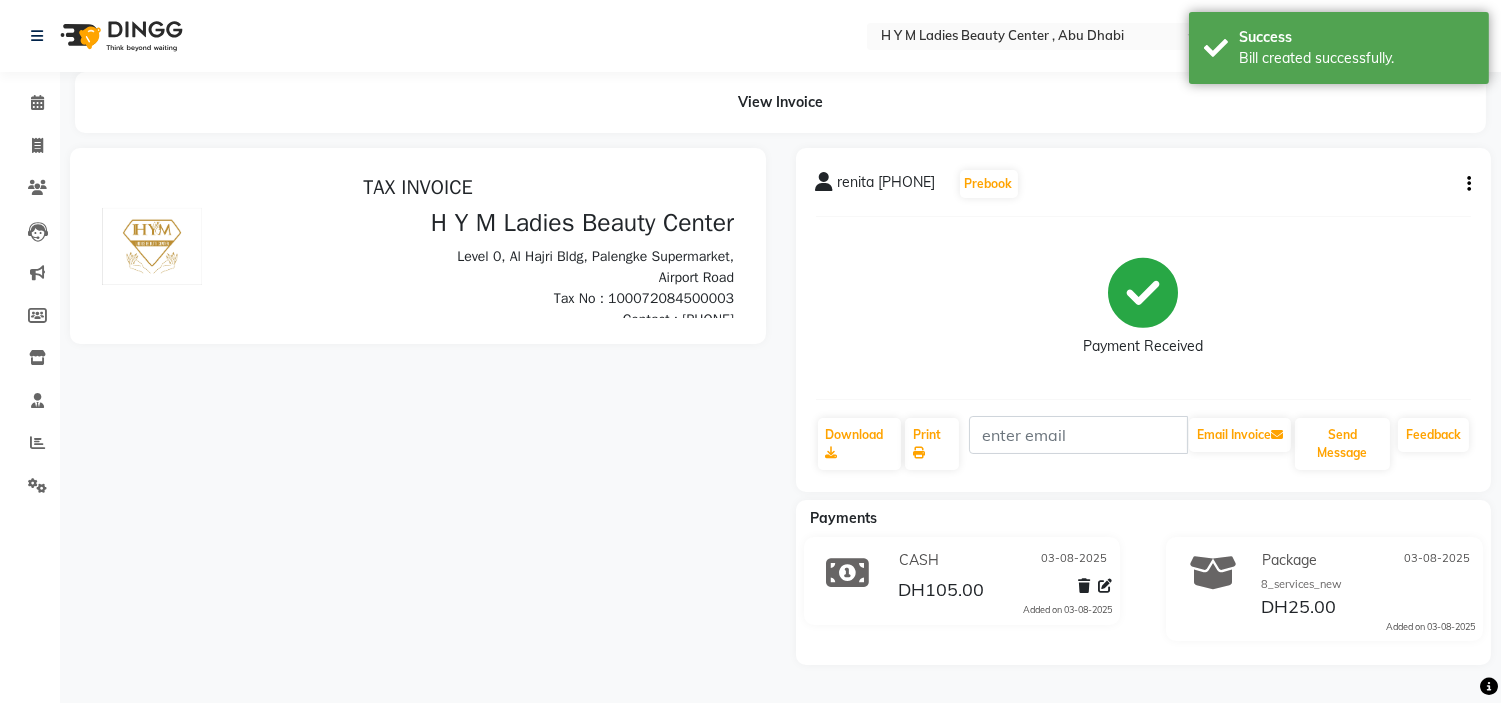 scroll, scrollTop: 0, scrollLeft: 0, axis: both 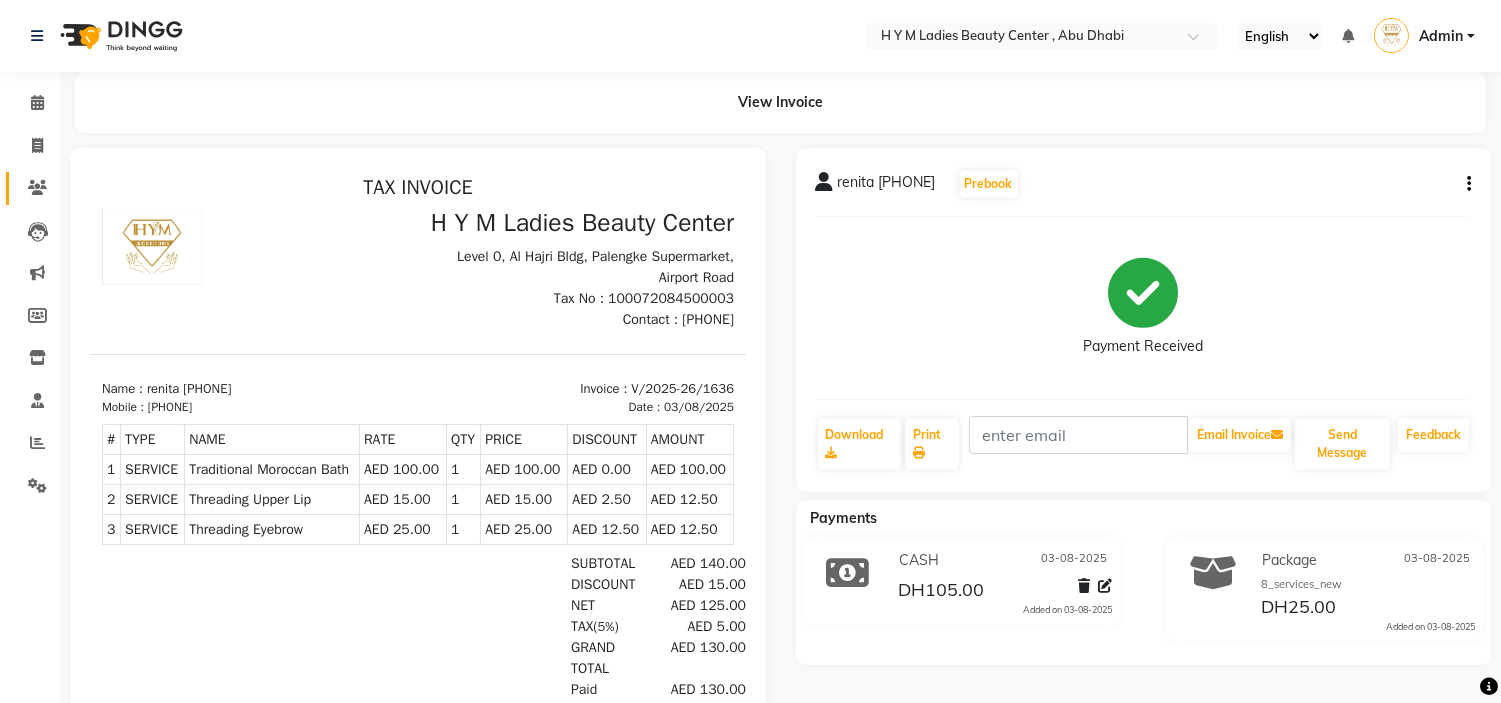 click 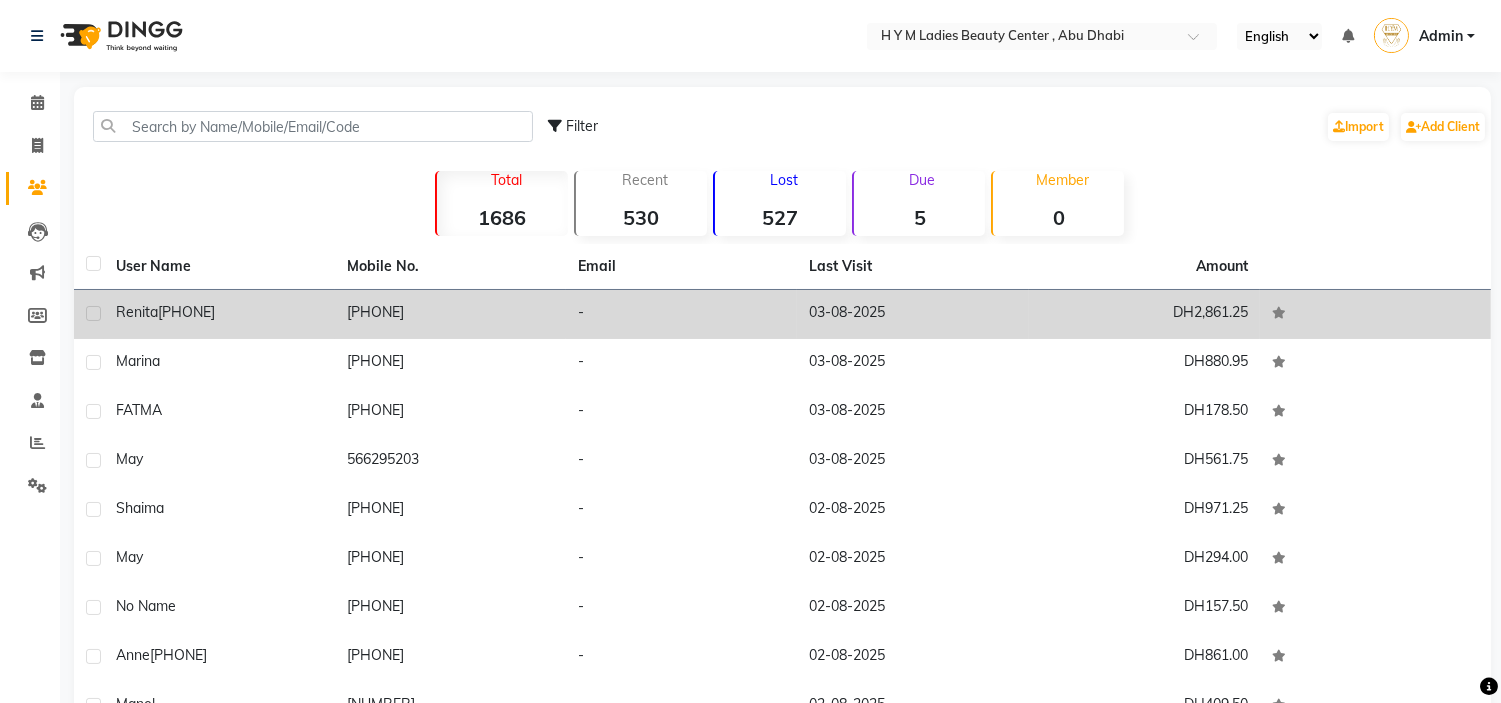 click on "[PHONE]" 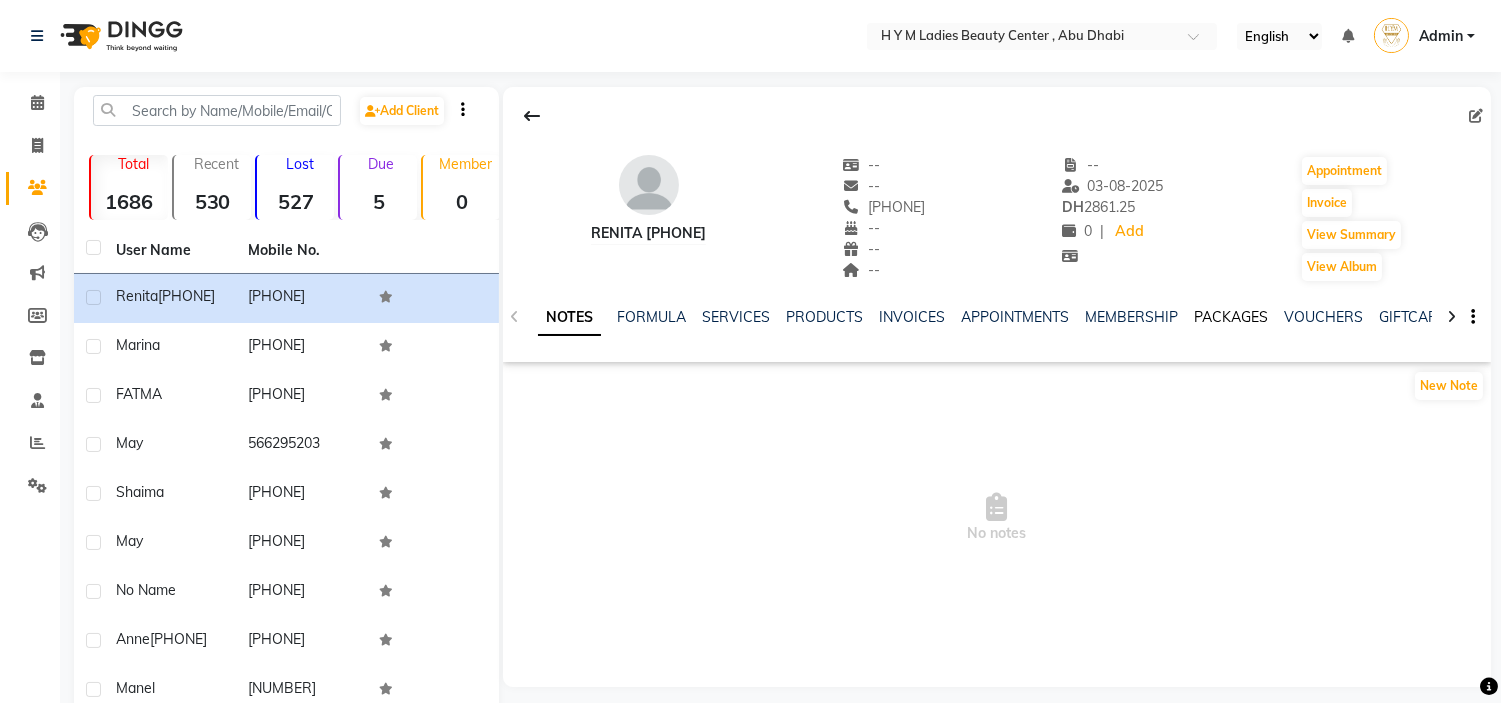 click on "PACKAGES" 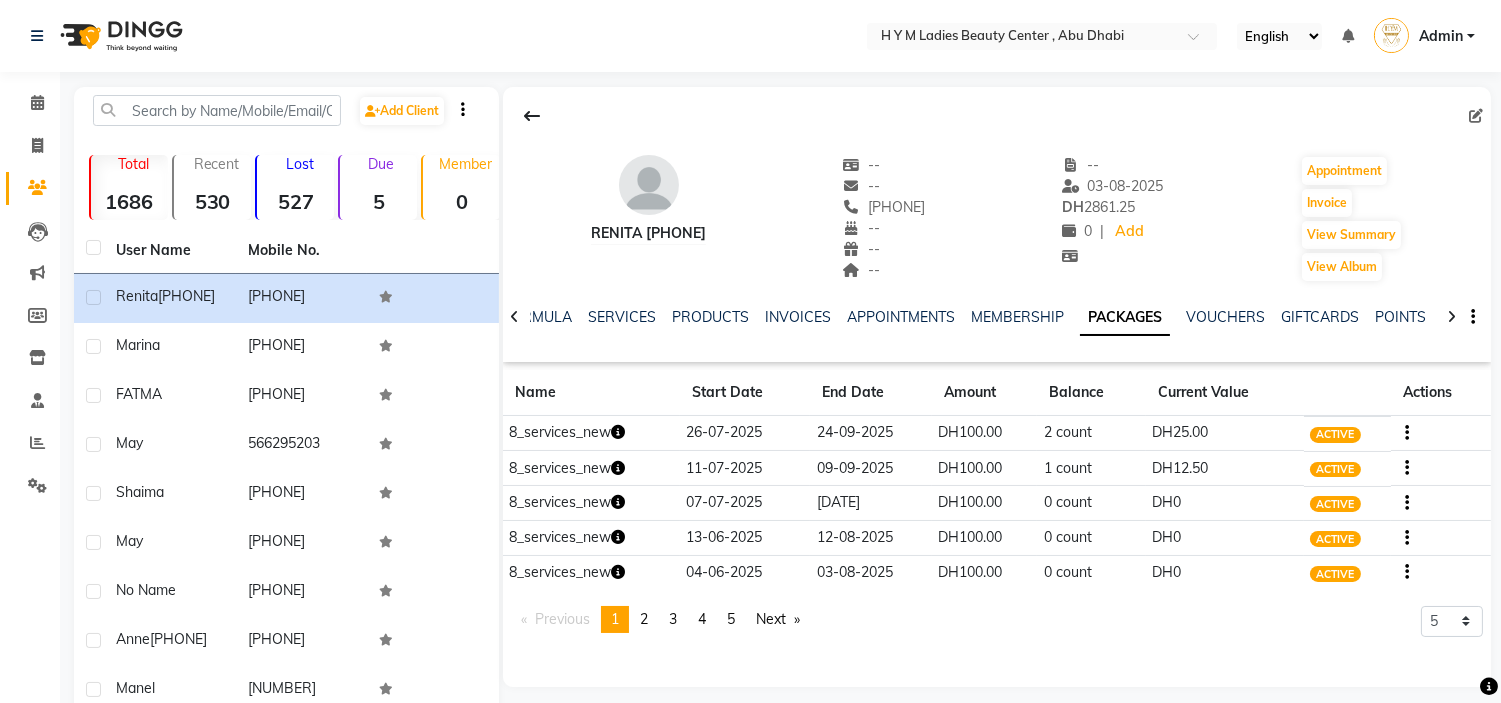 scroll, scrollTop: 111, scrollLeft: 0, axis: vertical 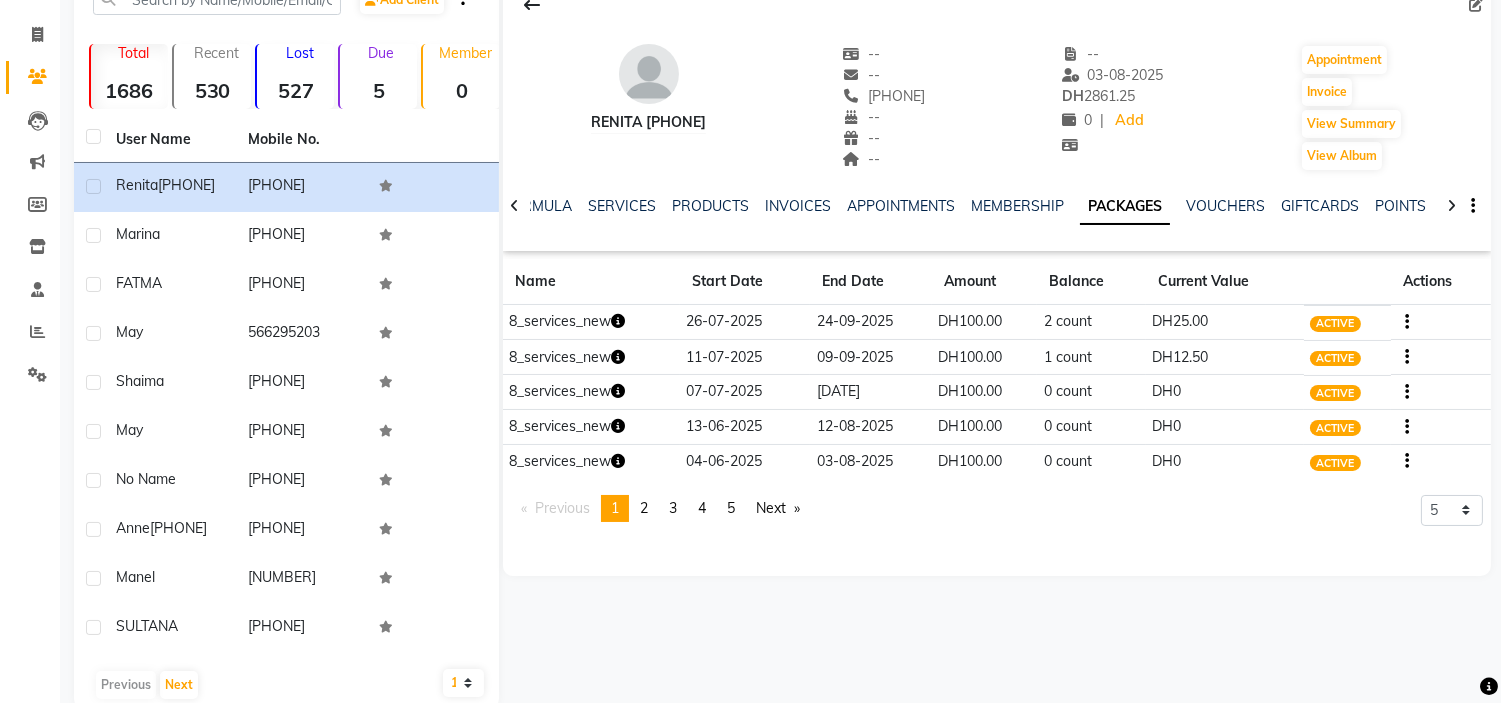 click on "renita [PHONE]   --   --   [PHONE]  --  --  --  -- [DATE] DH    2861.25 0 |  Add   Appointment   Invoice  View Summary  View Album  NOTES FORMULA SERVICES PRODUCTS INVOICES APPOINTMENTS MEMBERSHIP PACKAGES VOUCHERS GIFTCARDS POINTS FORMS FAMILY CARDS WALLET Name Start Date End Date Amount Balance Current Value Actions  8_services_new  26-07-2025 24-09-2025  DH100.00   2 count  DH25.00 ACTIVE  8_services_new  11-07-2025 09-09-2025  DH100.00   1 count  DH12.50 ACTIVE  8_services_new  07-07-2025 05-09-2025  DH100.00   0 count  DH0 ACTIVE  8_services_new  13-06-2025 12-08-2025  DH100.00   0 count  DH0 ACTIVE  8_services_new  04-06-2025 03-08-2025  DH100.00   0 count  DH0 ACTIVE  Previous  page  1 / 5  You're on page  1 page  2 page  3 page  4 page  5  Next  page 5 10 50 100 500" 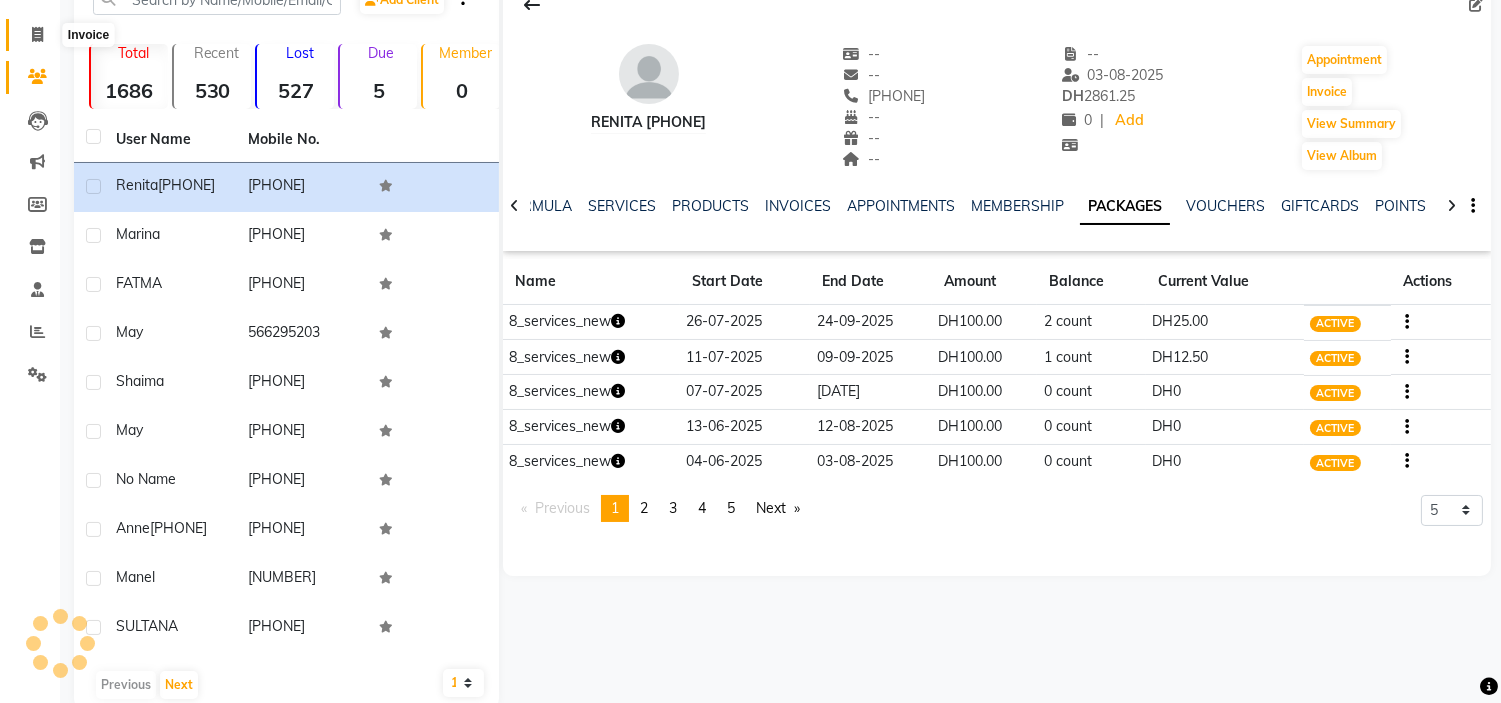 click 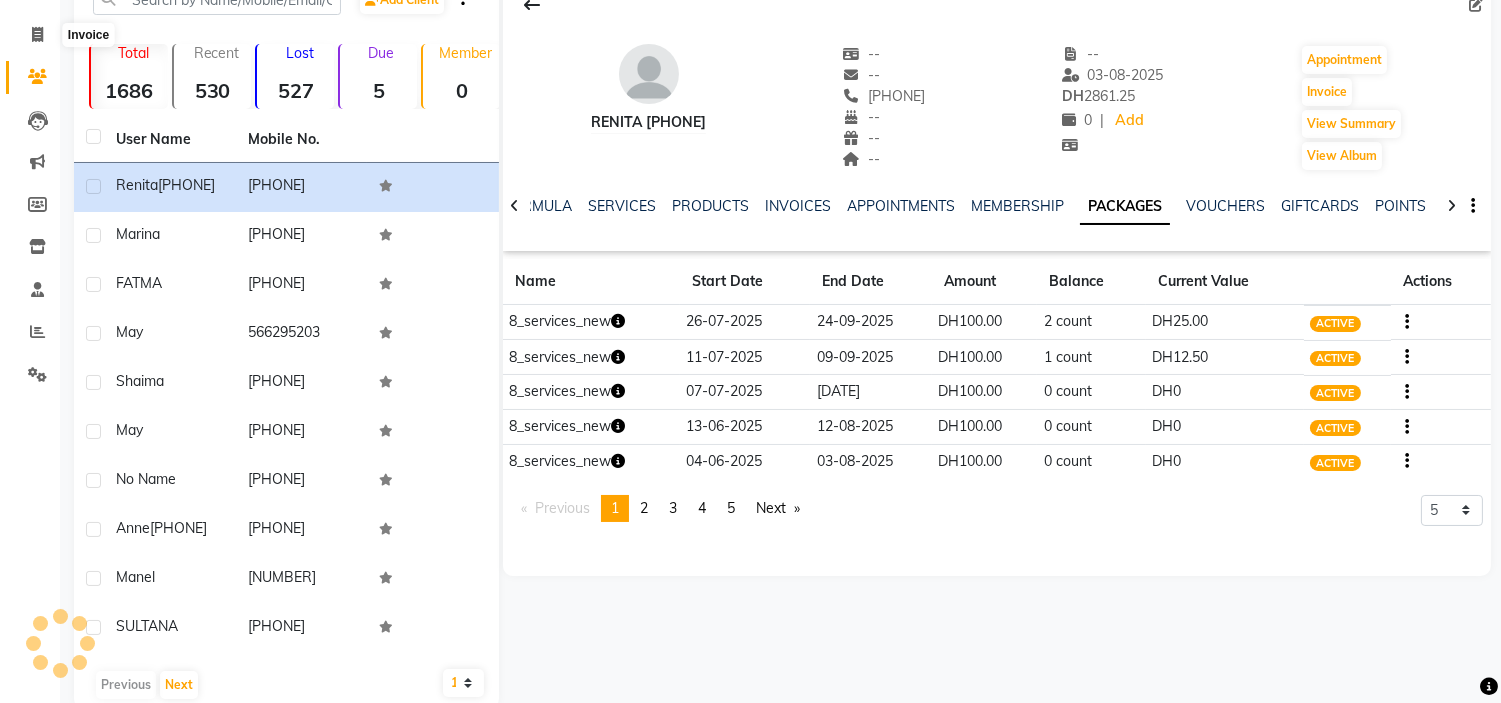 select on "service" 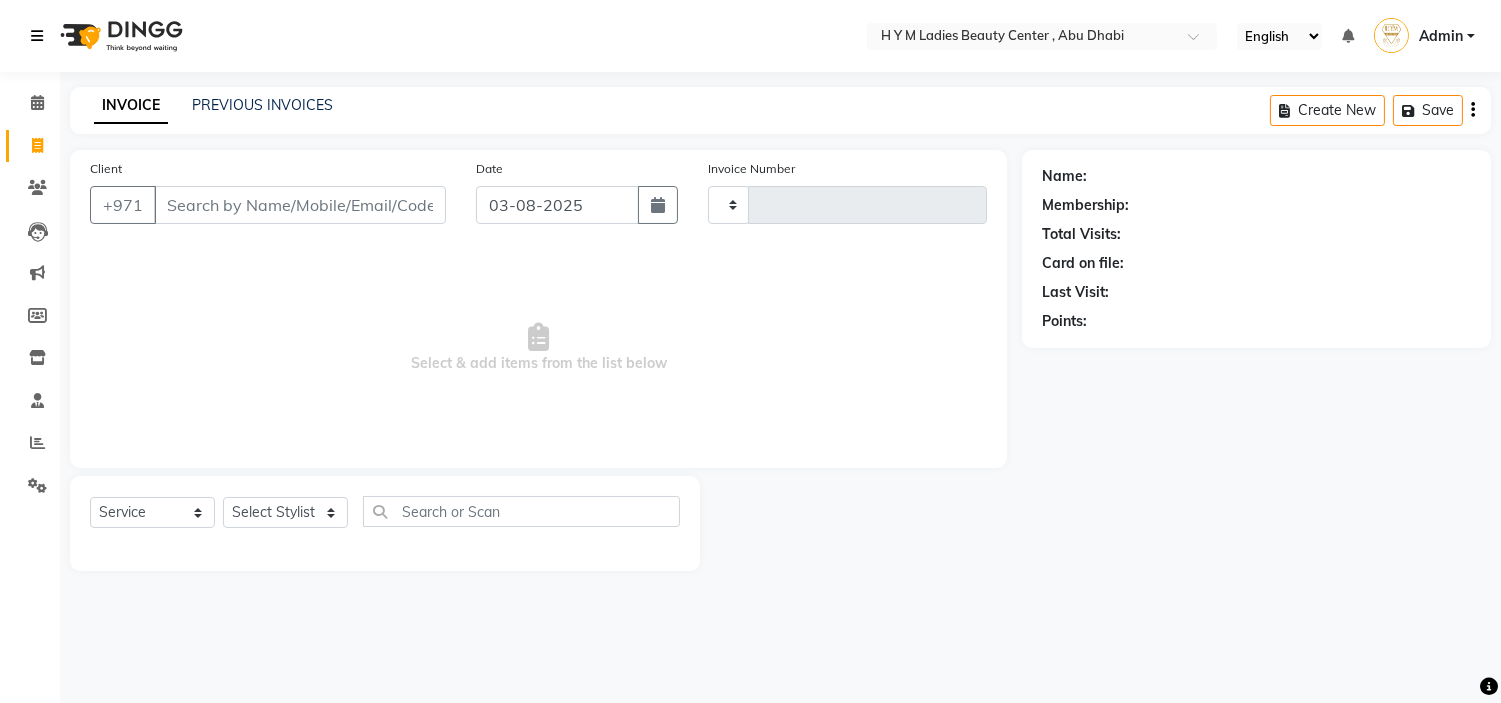 scroll, scrollTop: 0, scrollLeft: 0, axis: both 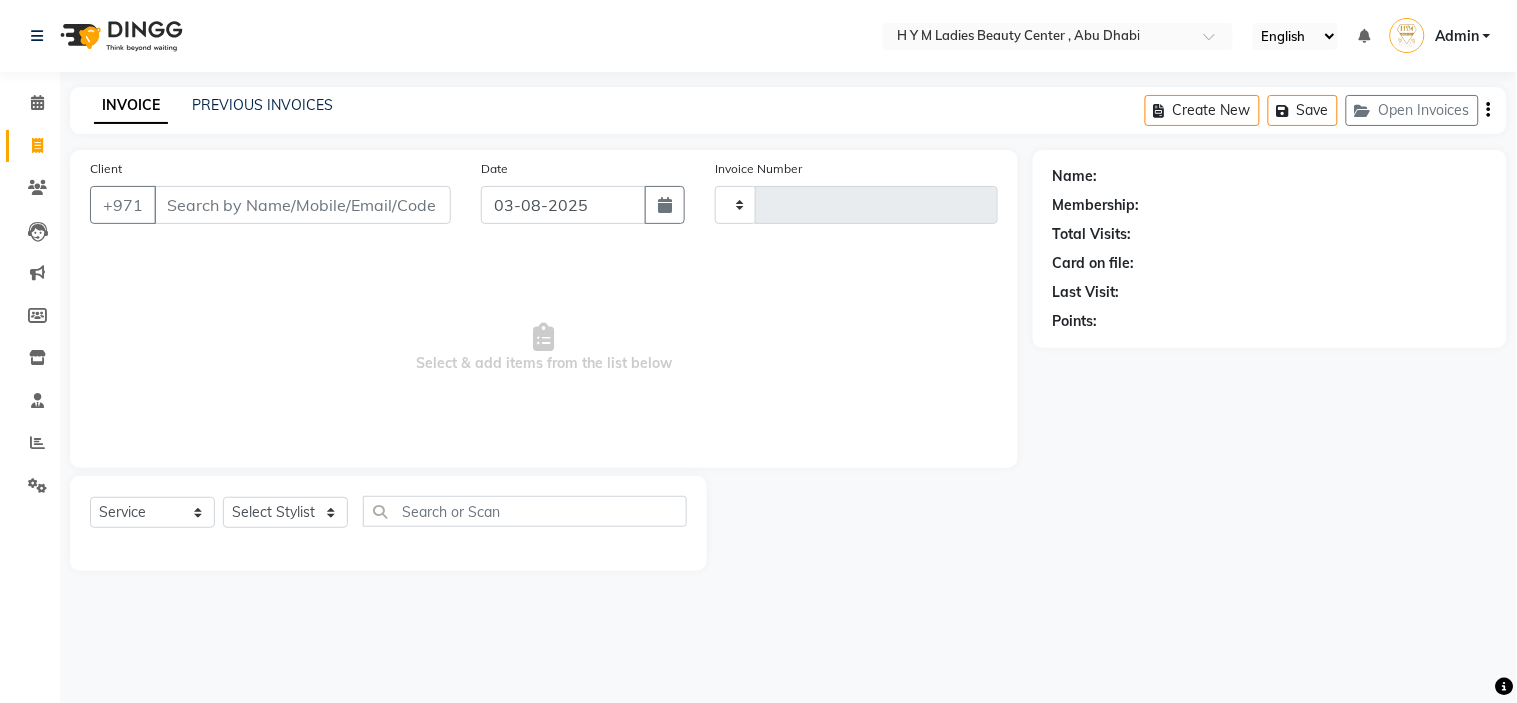 type on "1637" 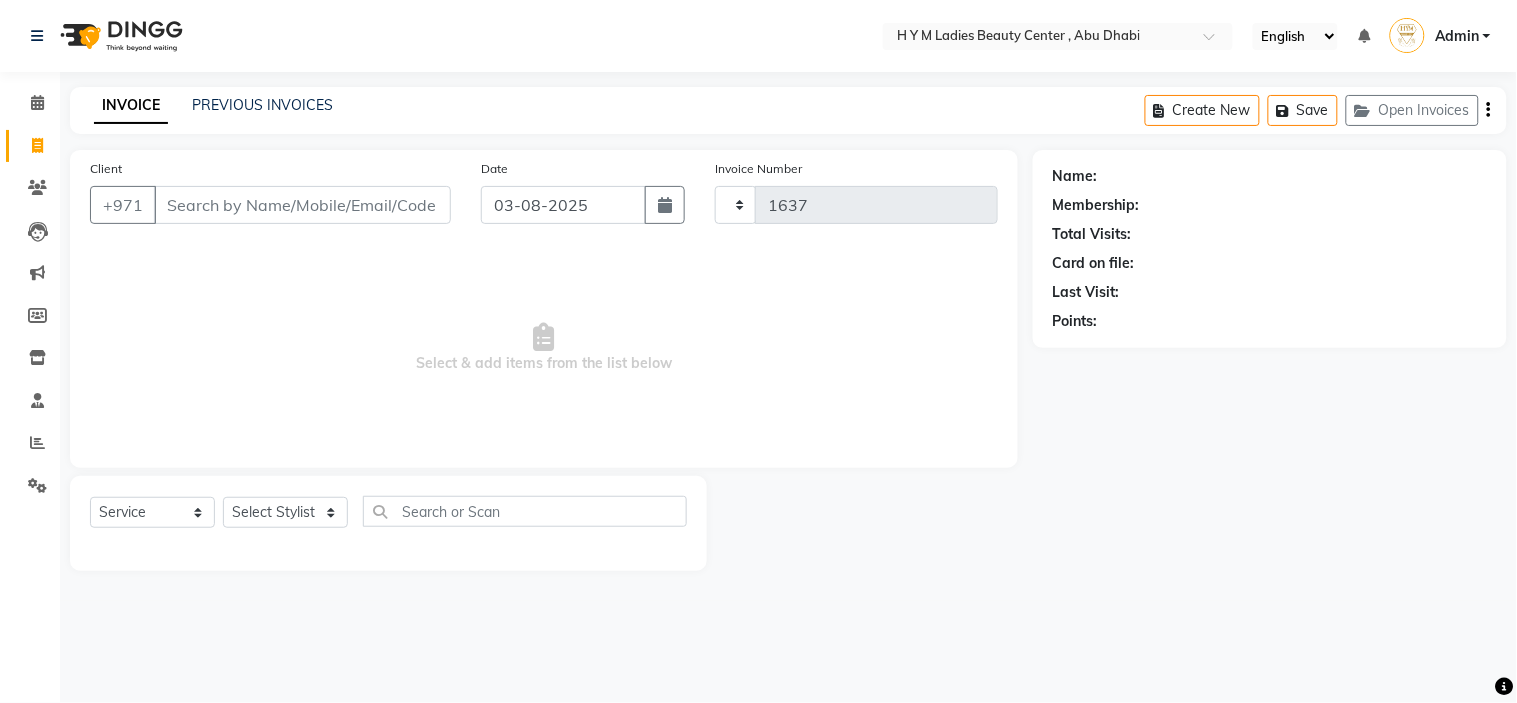 select on "7248" 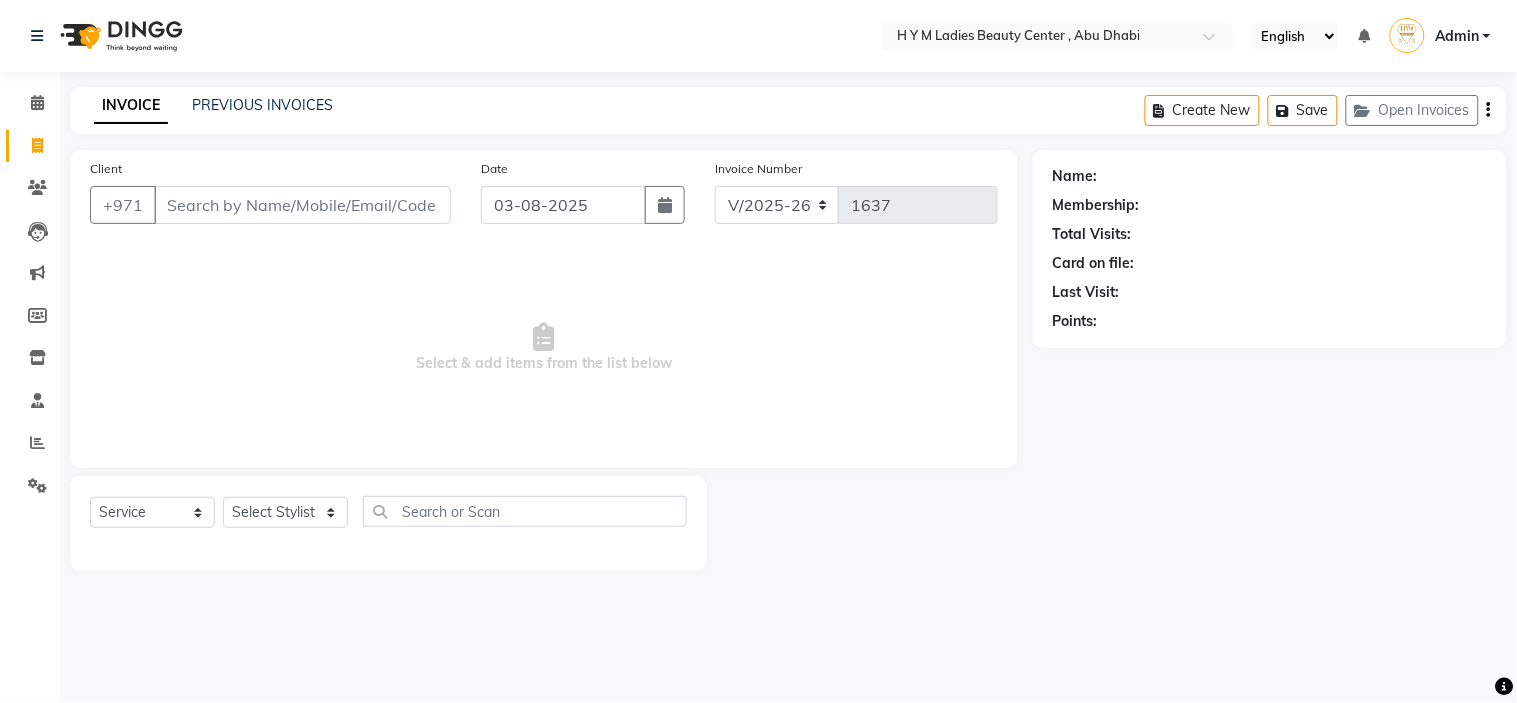 click on "Client" at bounding box center (302, 205) 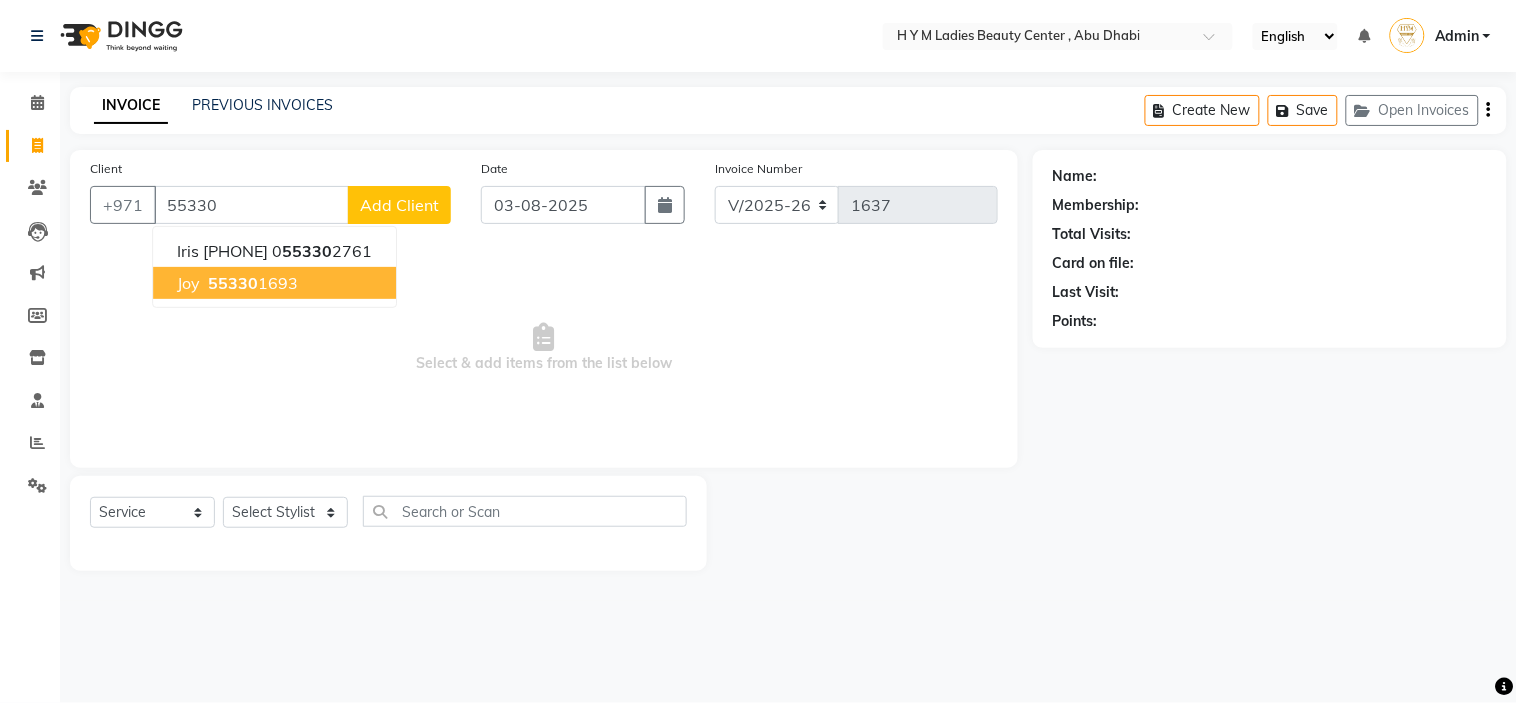 click on "joy [PHONE]" at bounding box center (274, 283) 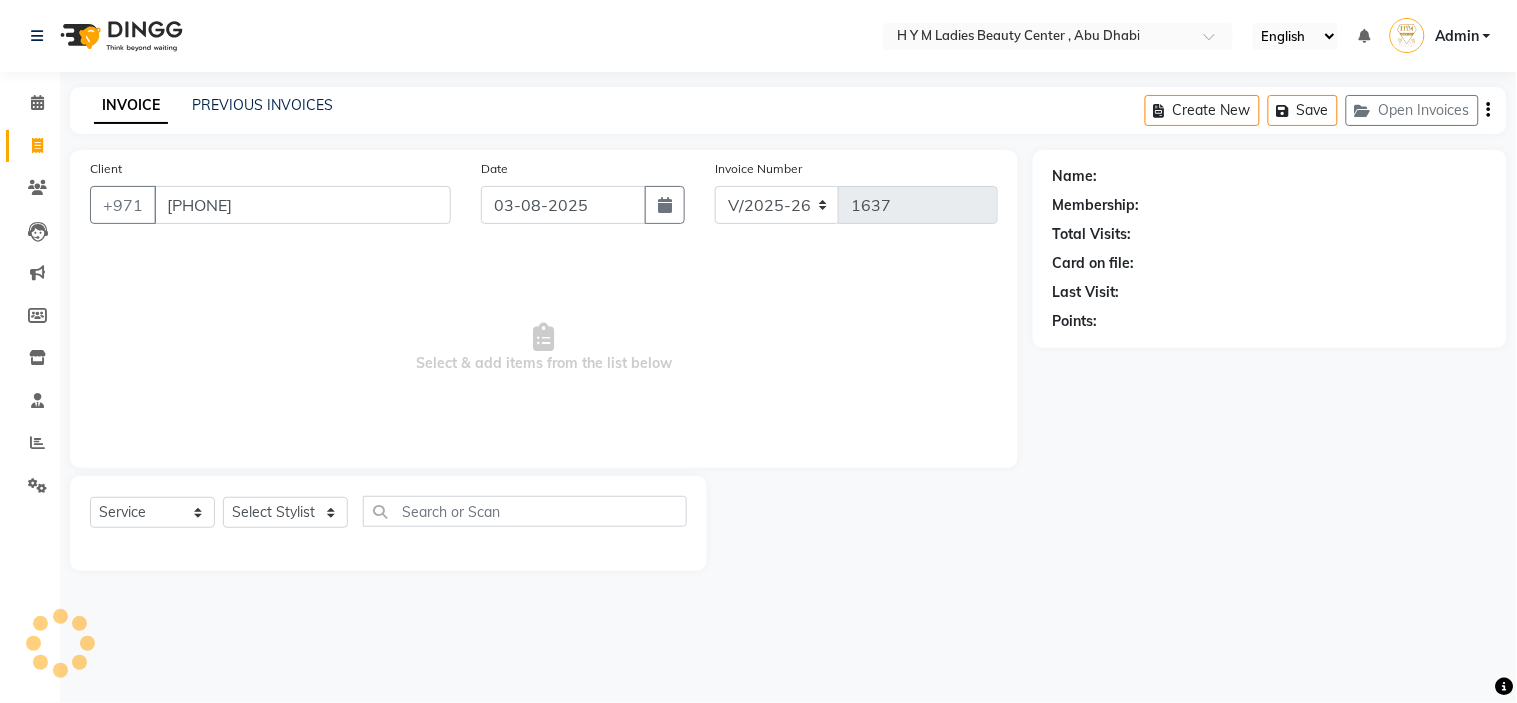 type on "[PHONE]" 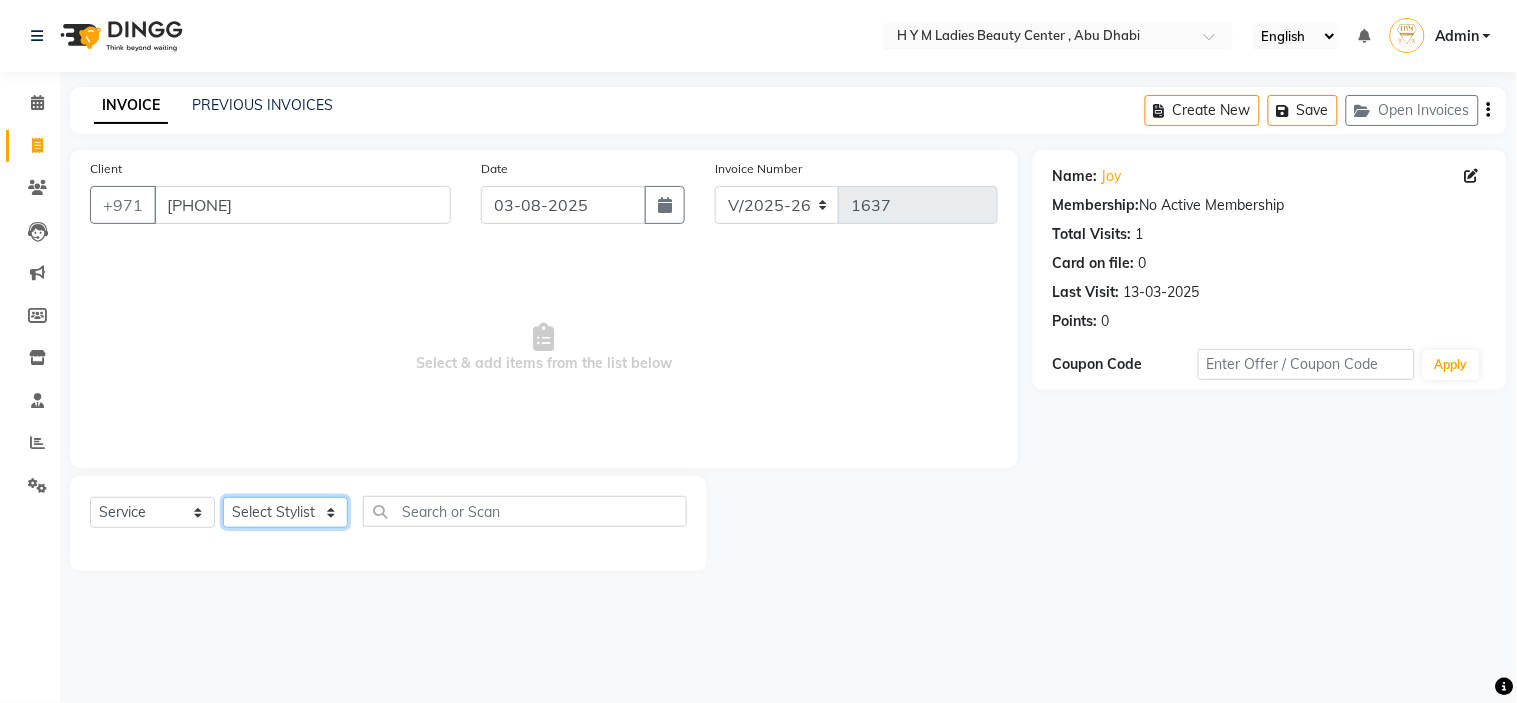 click on "Select Stylist ameena Jheza Dalangin Julie Corteza nadeema randa Rose An Galang zari" 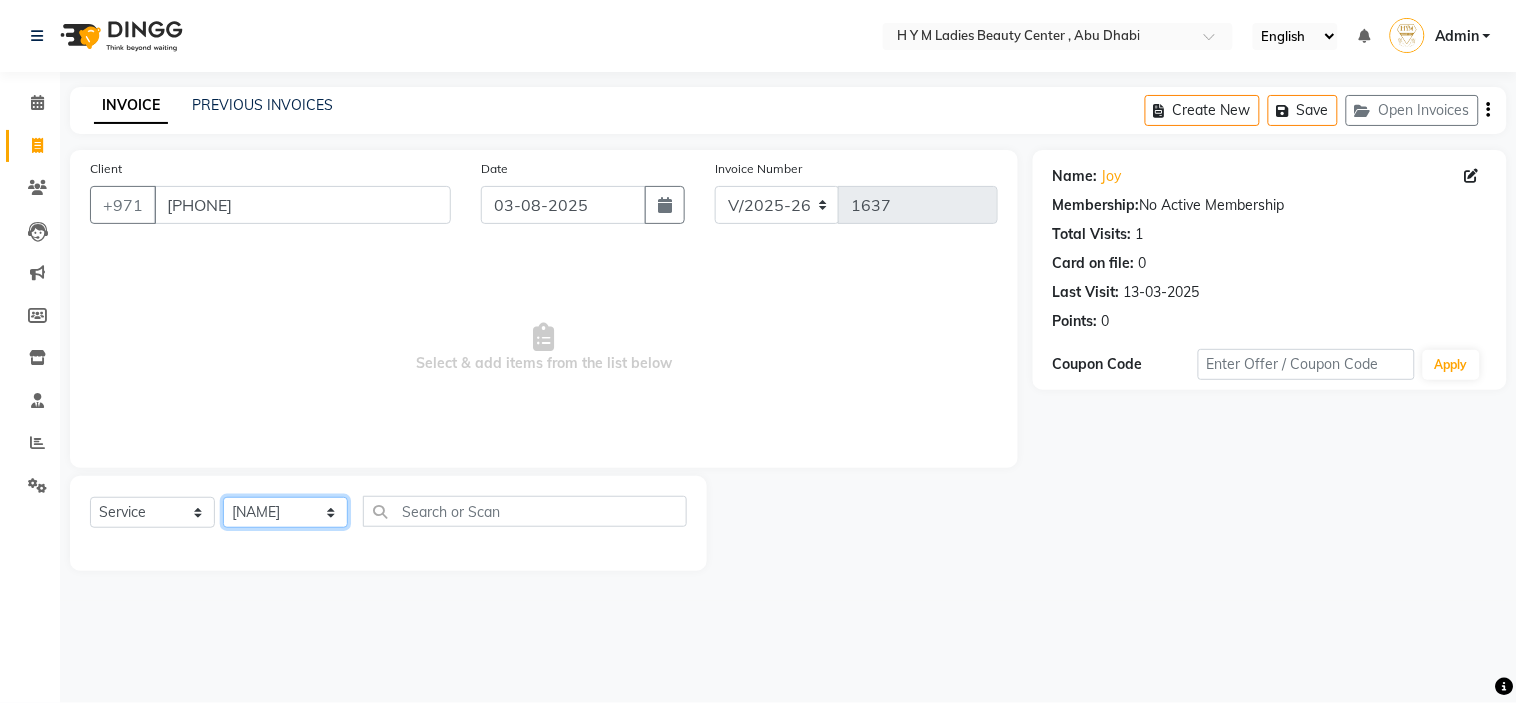 click on "Select Stylist ameena Jheza Dalangin Julie Corteza nadeema randa Rose An Galang zari" 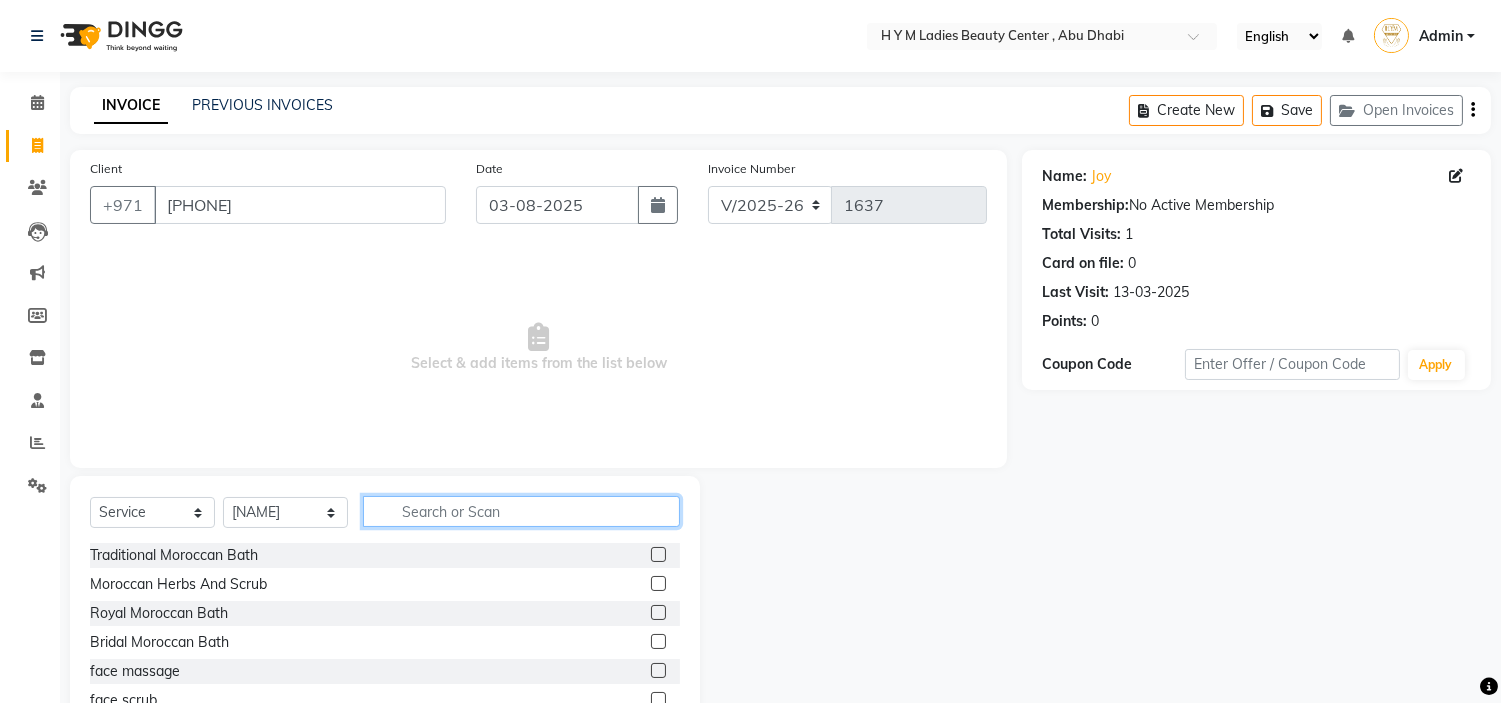 click 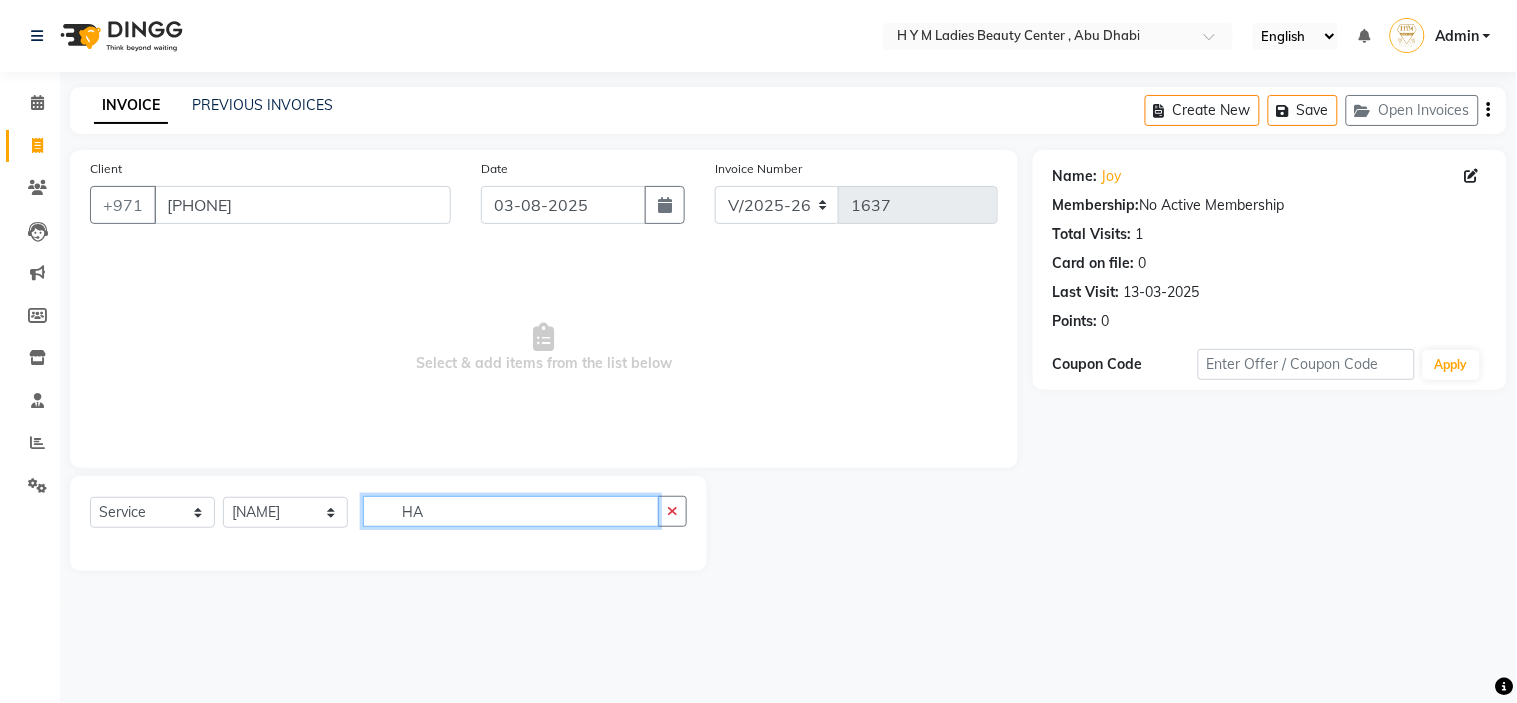 type on "H" 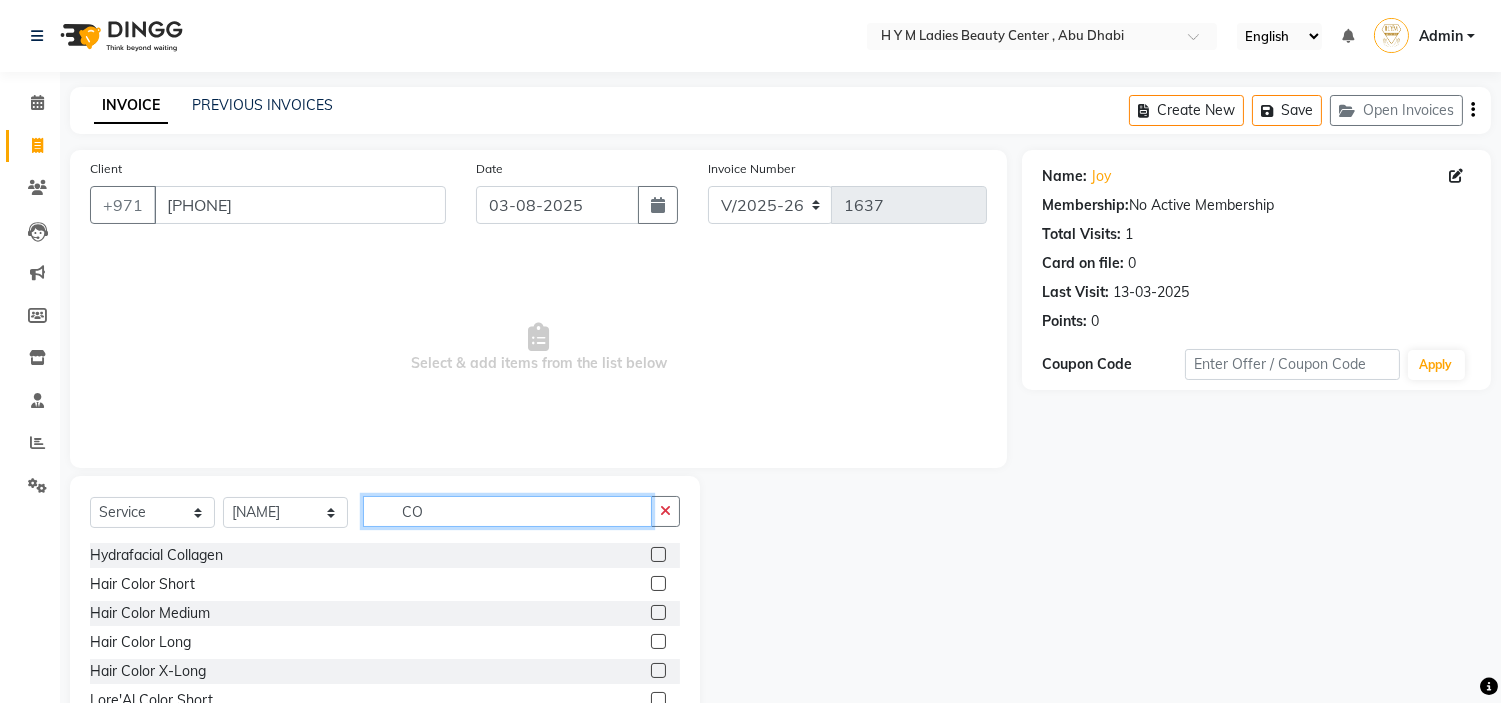 type on "CO" 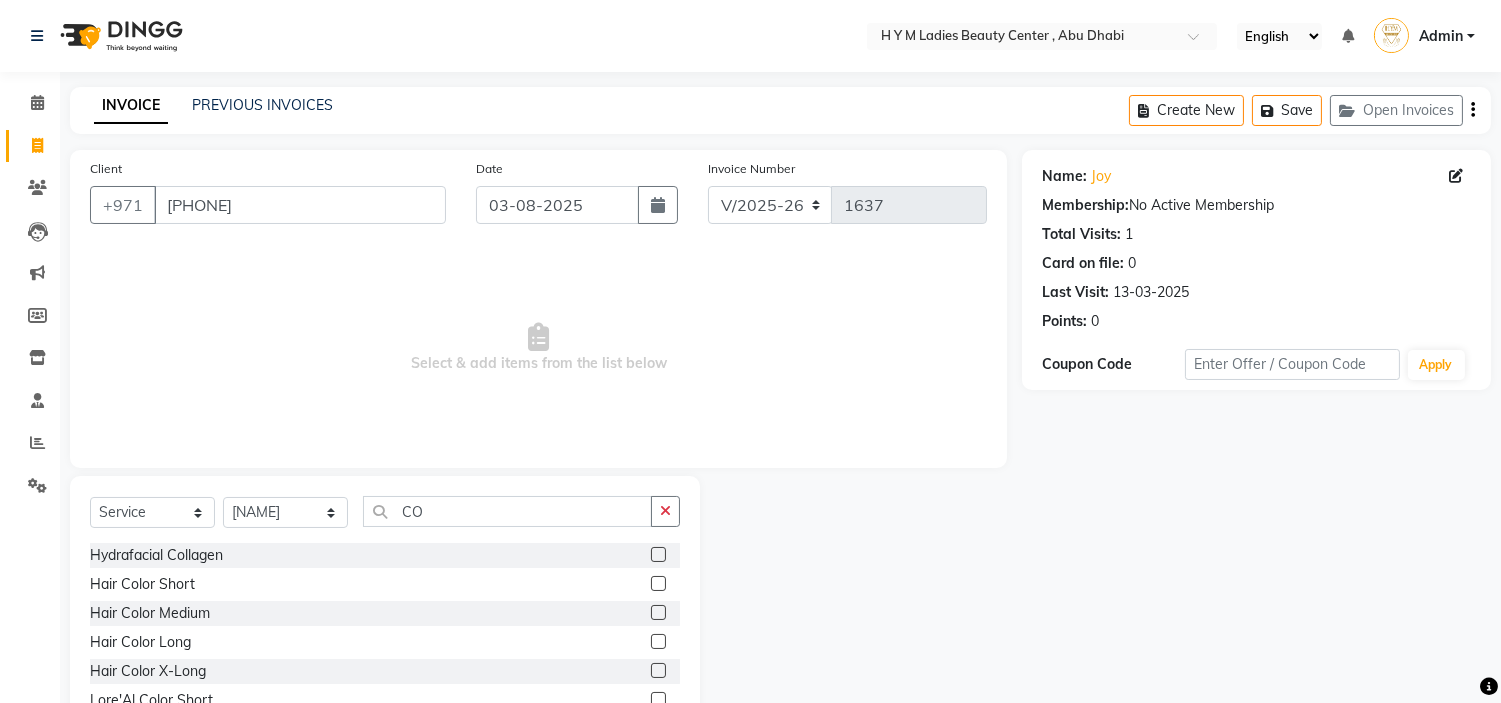 click 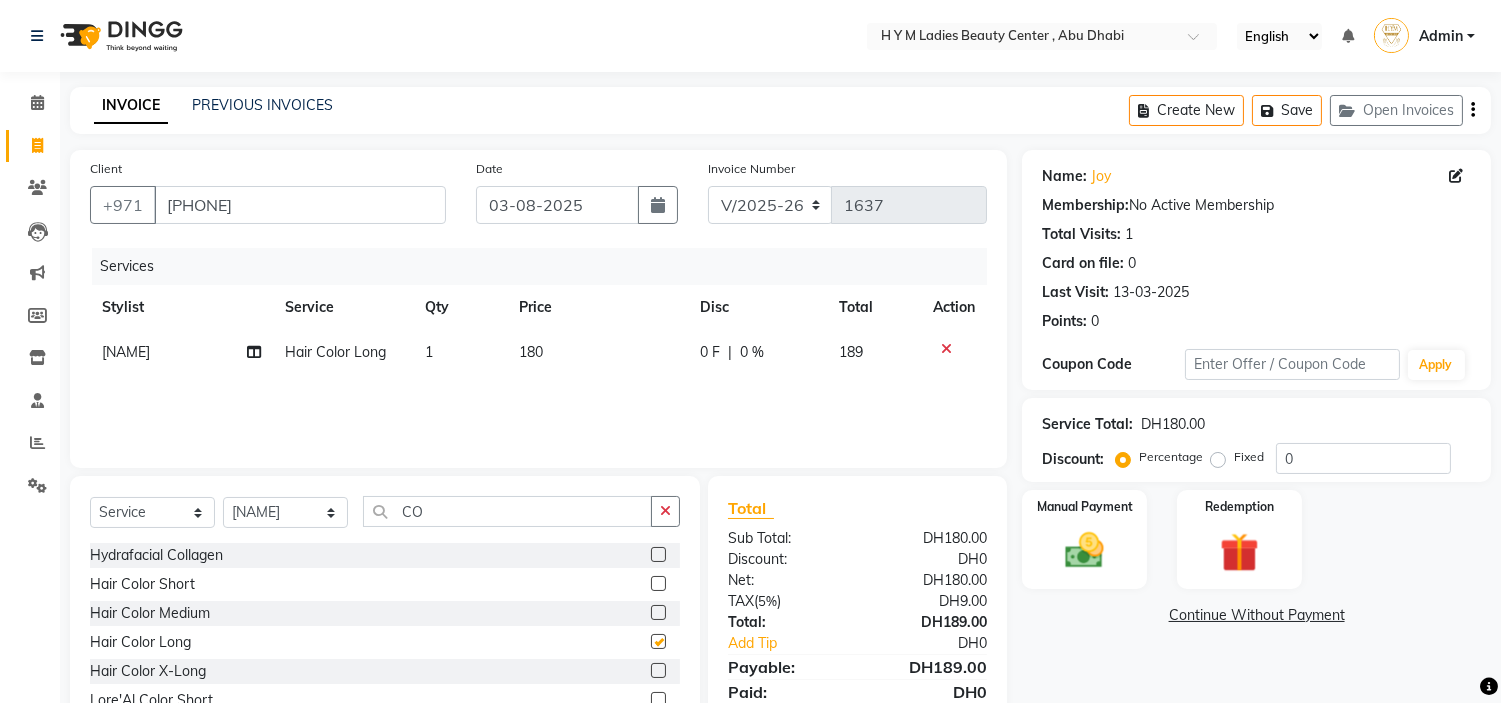 checkbox on "false" 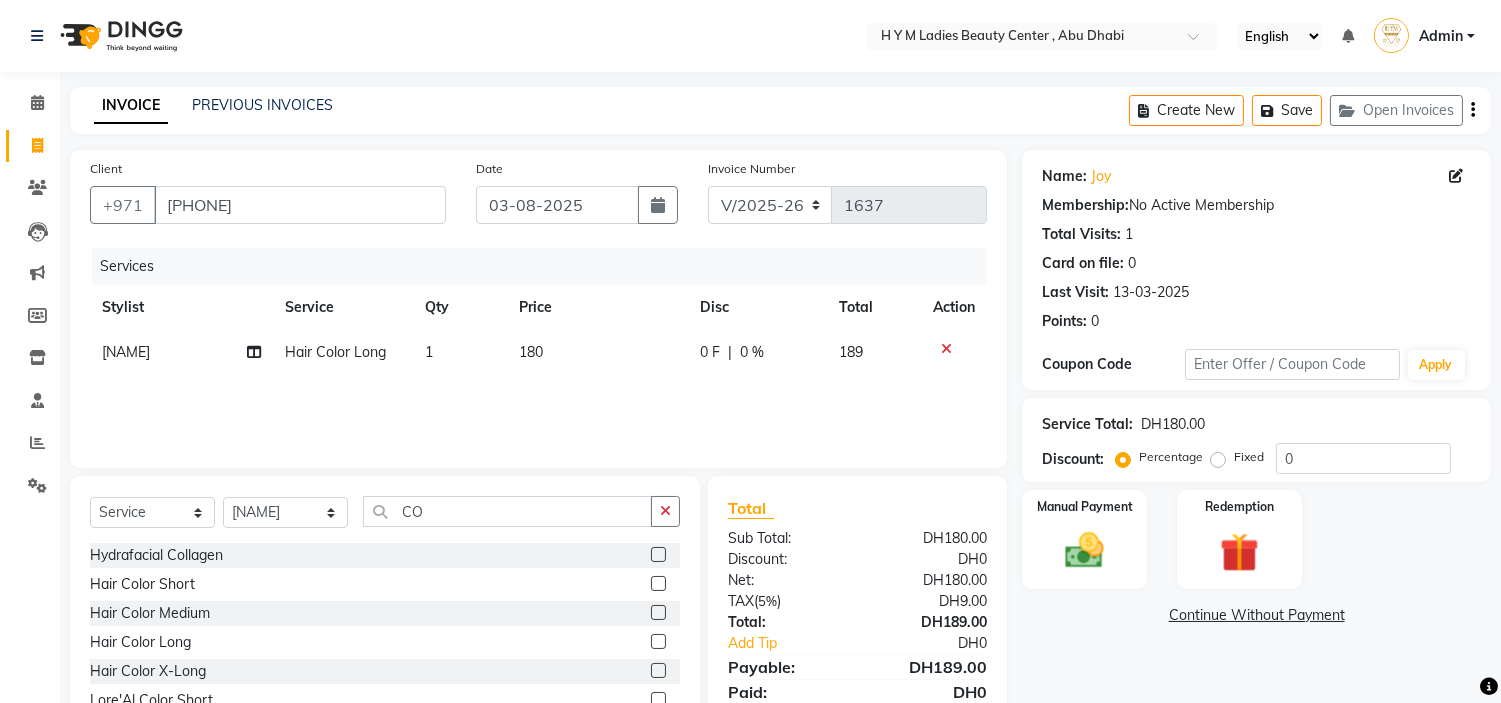 click on "180" 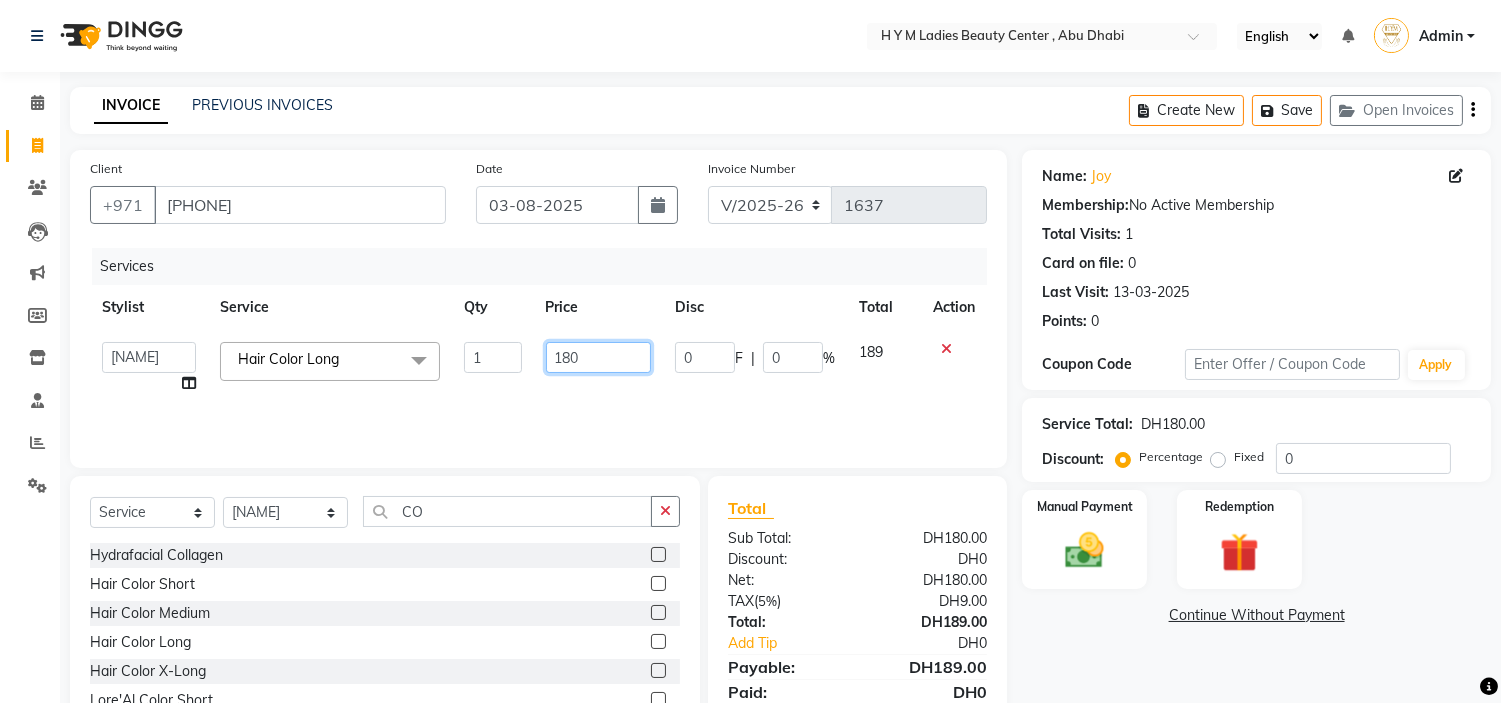 drag, startPoint x: 577, startPoint y: 351, endPoint x: 452, endPoint y: 352, distance: 125.004 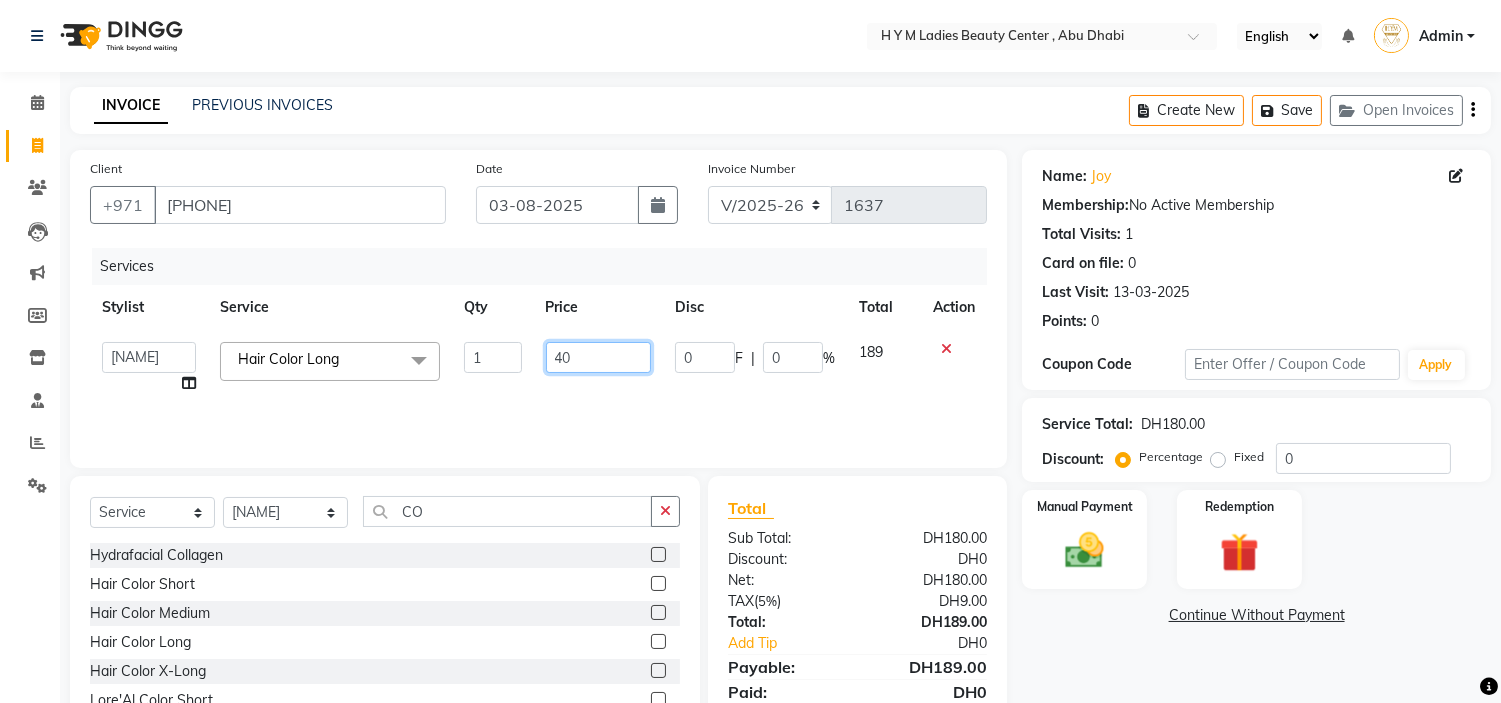 type on "400" 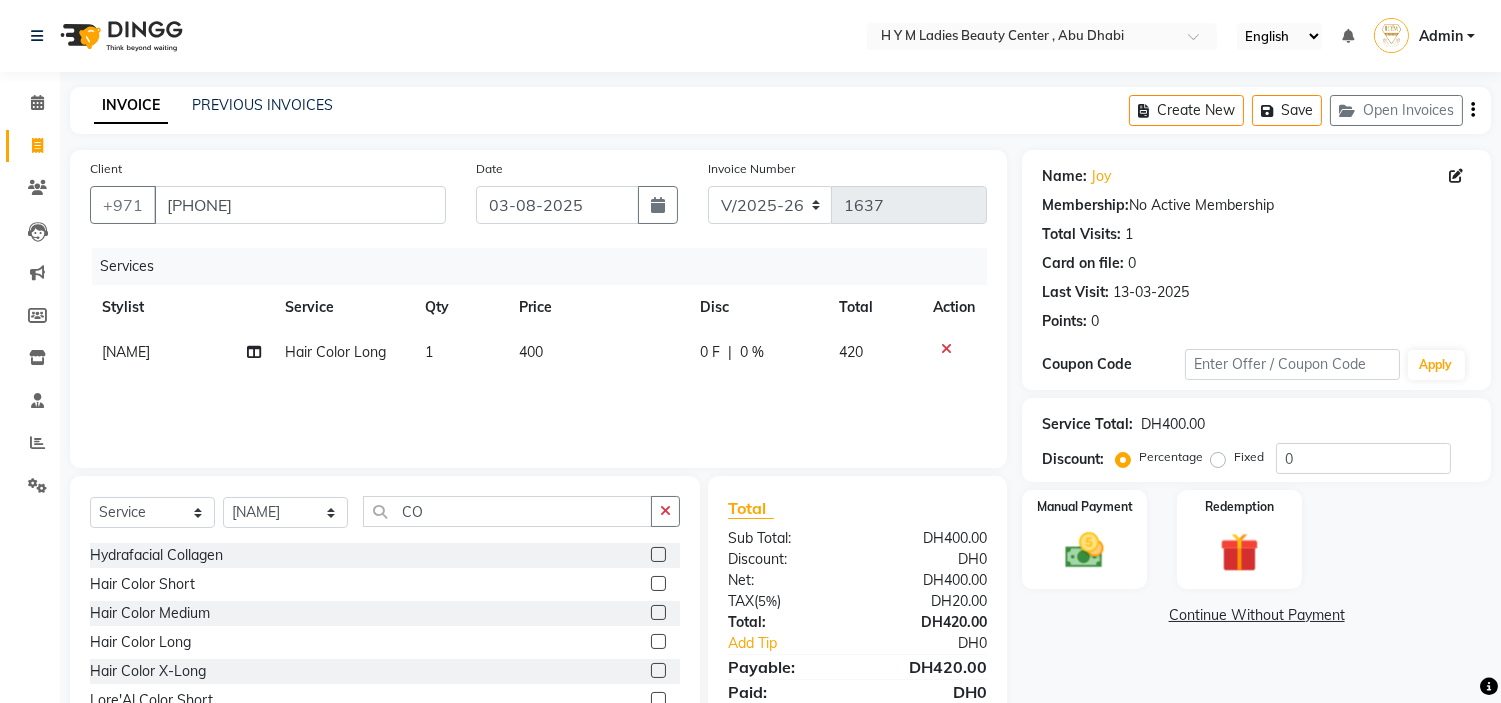 click on "Client +971 [PHONE] Date 03-08-2025 Invoice Number V/2025 V/2025-26 1637 Services Stylist Service Qty Price Disc Total Action Julie Corteza Hair Color Long 1 400 0 F | 0 % 420" 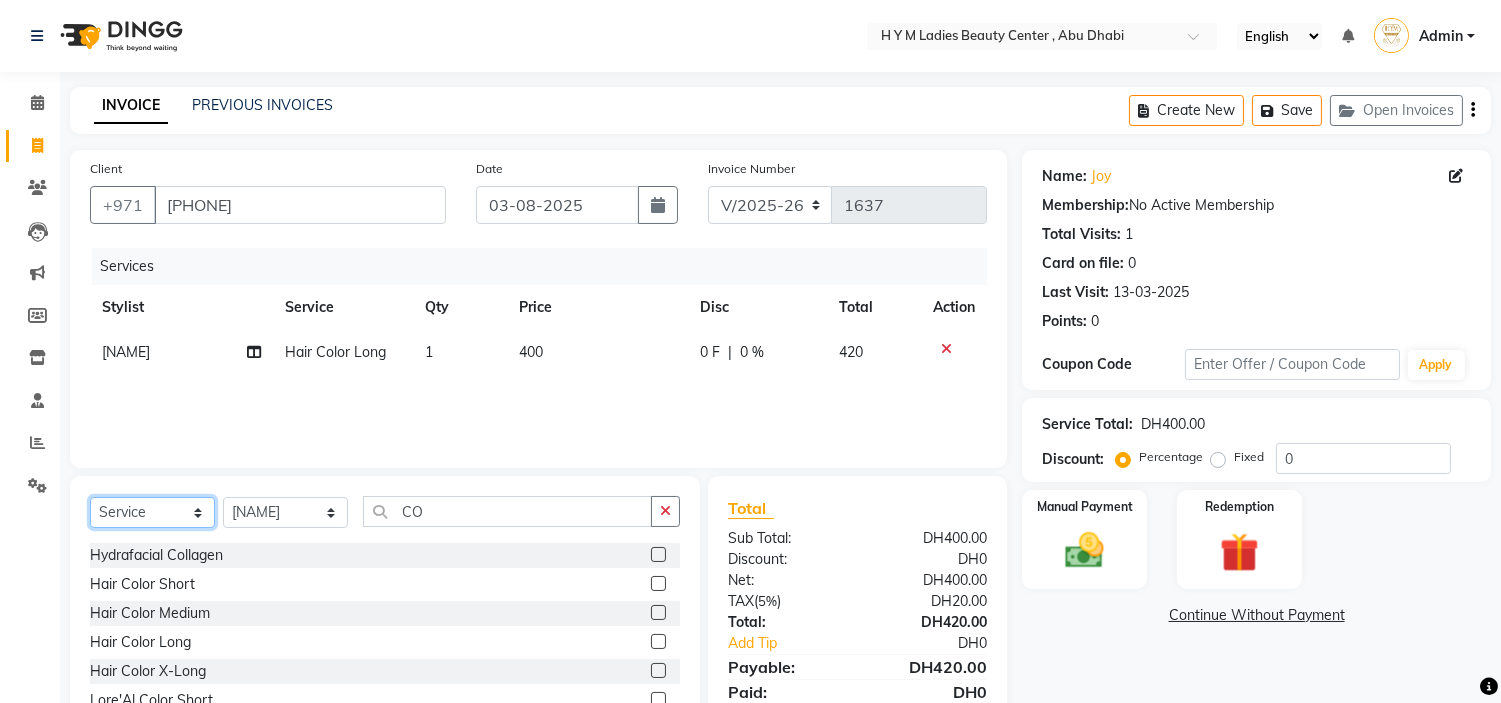 click on "Select  Service  Product  Membership  Package Voucher Prepaid Gift Card" 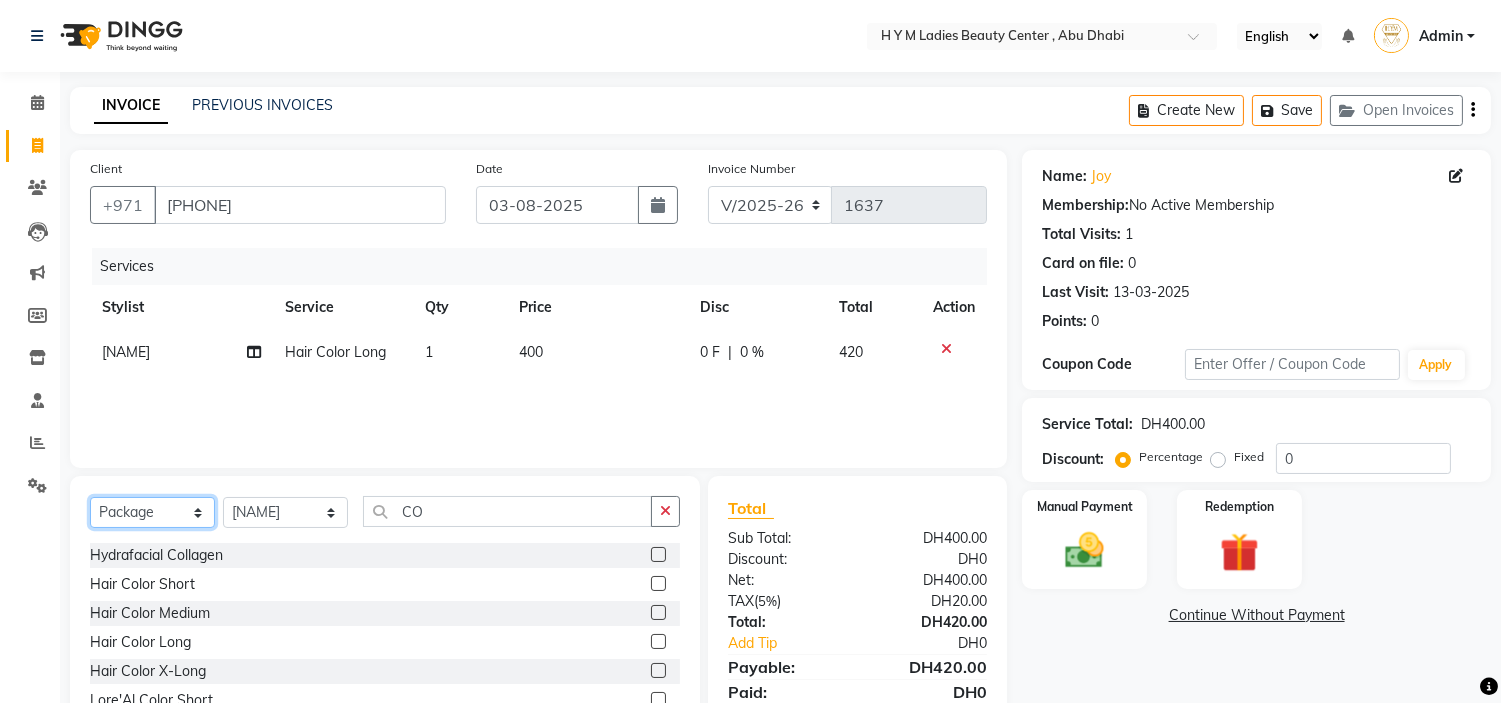 click on "Select  Service  Product  Membership  Package Voucher Prepaid Gift Card" 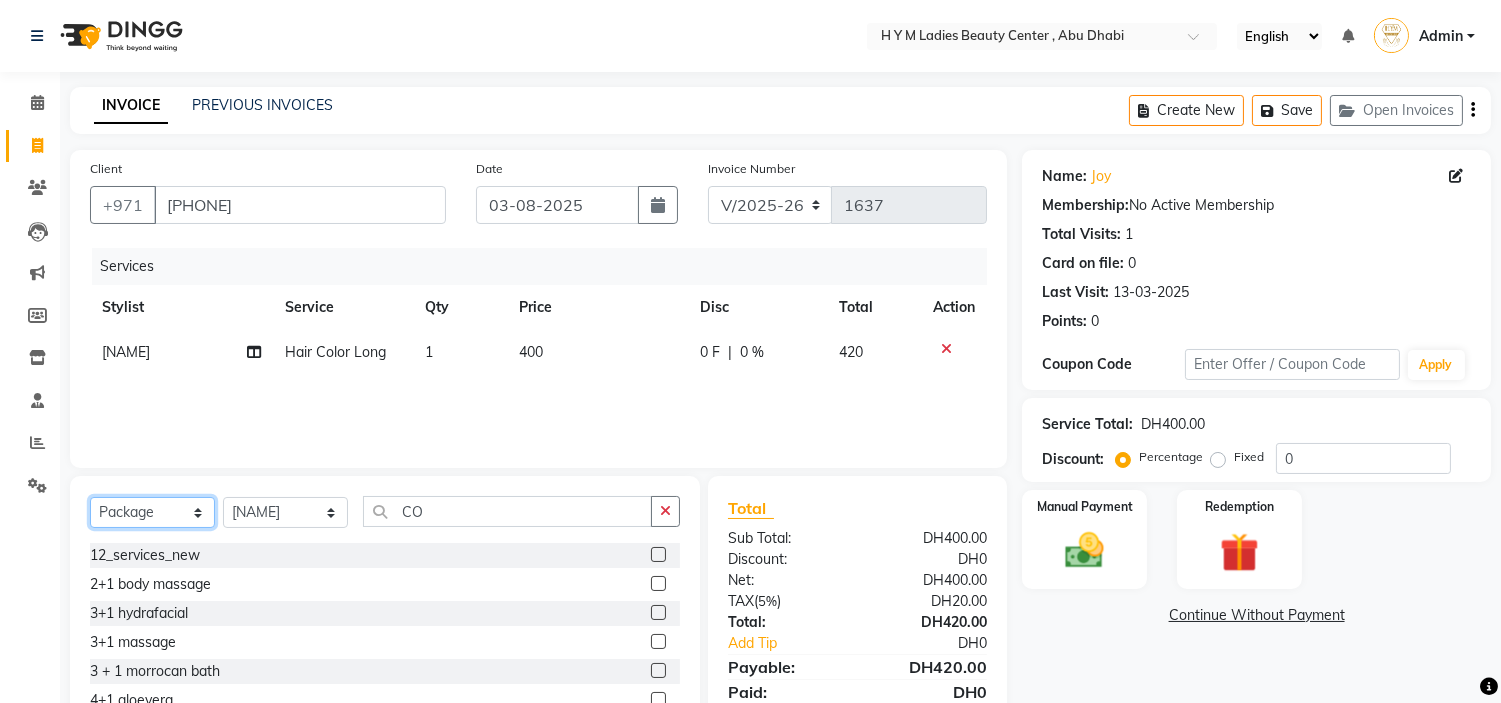 scroll, scrollTop: 111, scrollLeft: 0, axis: vertical 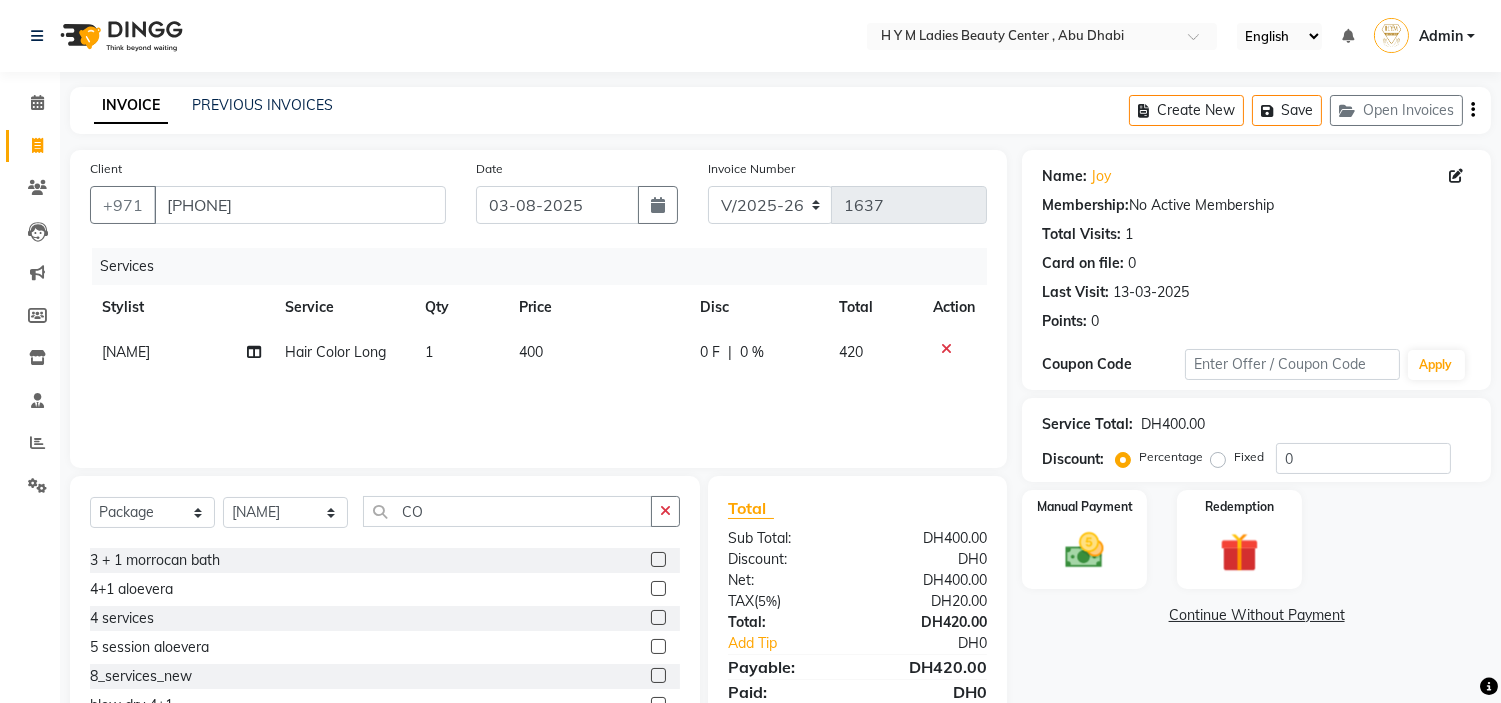 click 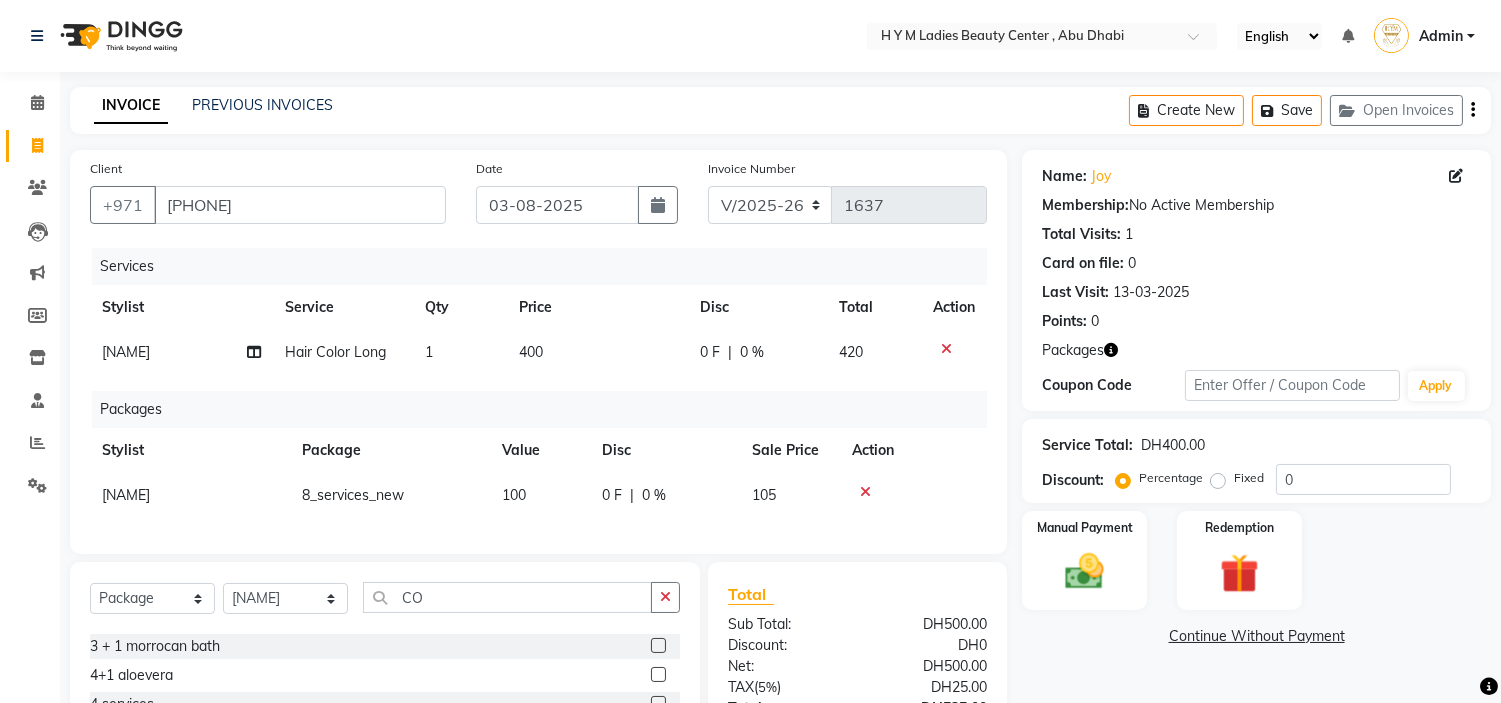 checkbox on "false" 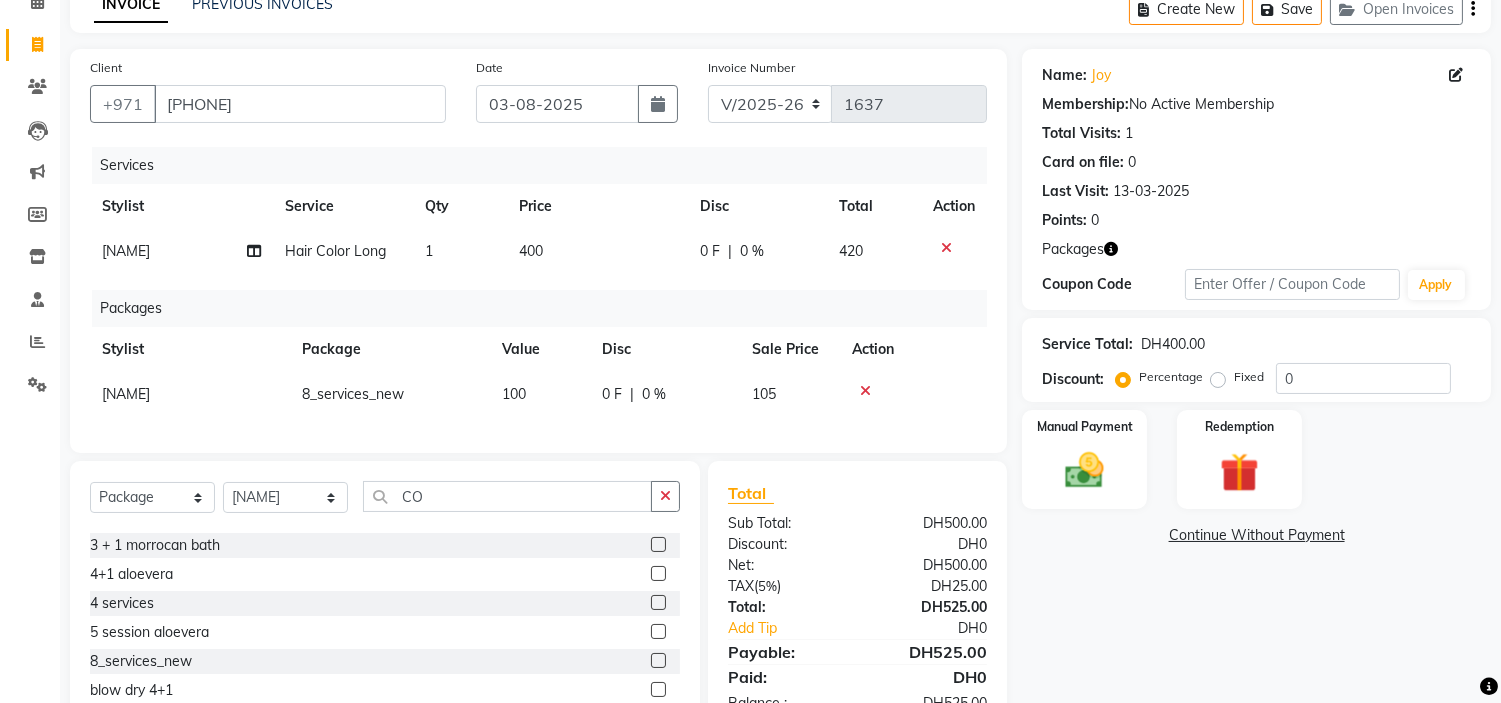 scroll, scrollTop: 201, scrollLeft: 0, axis: vertical 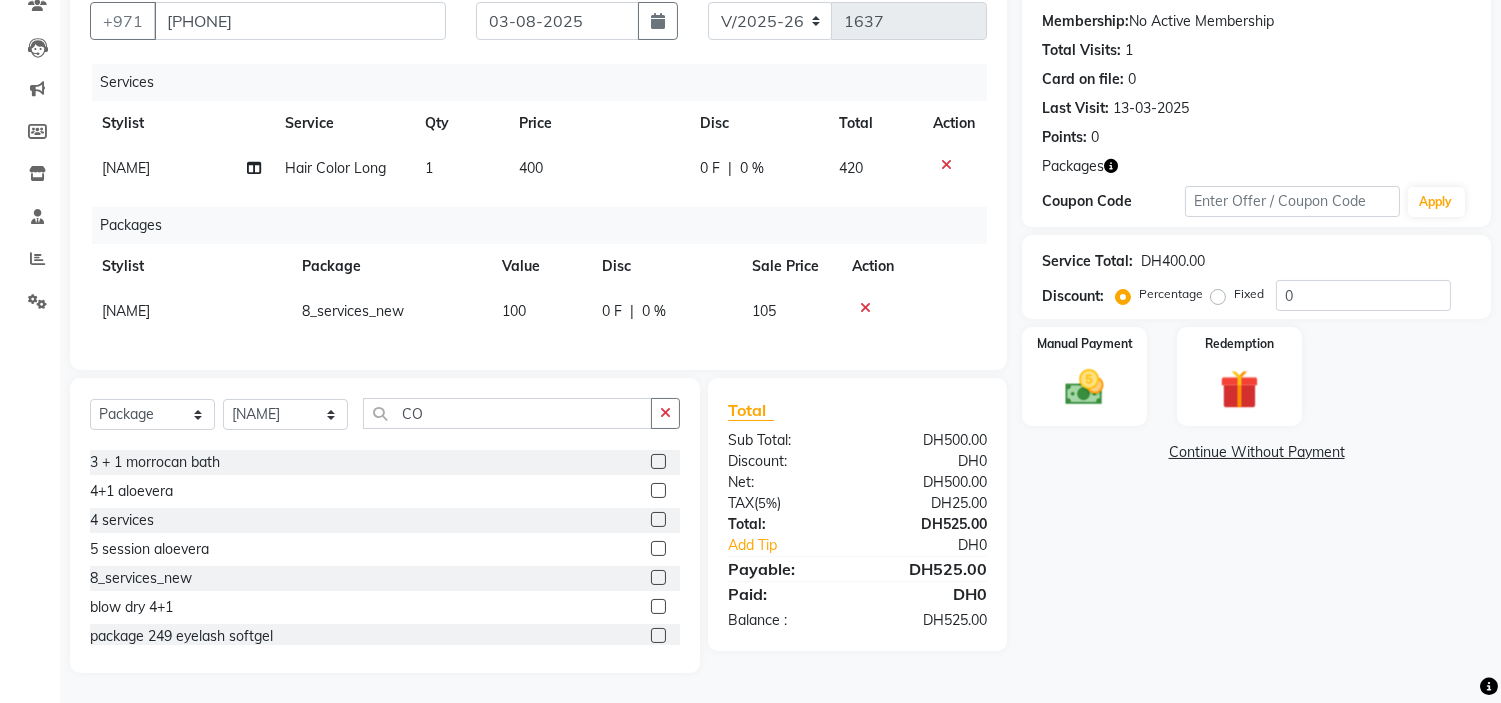 click on "400" 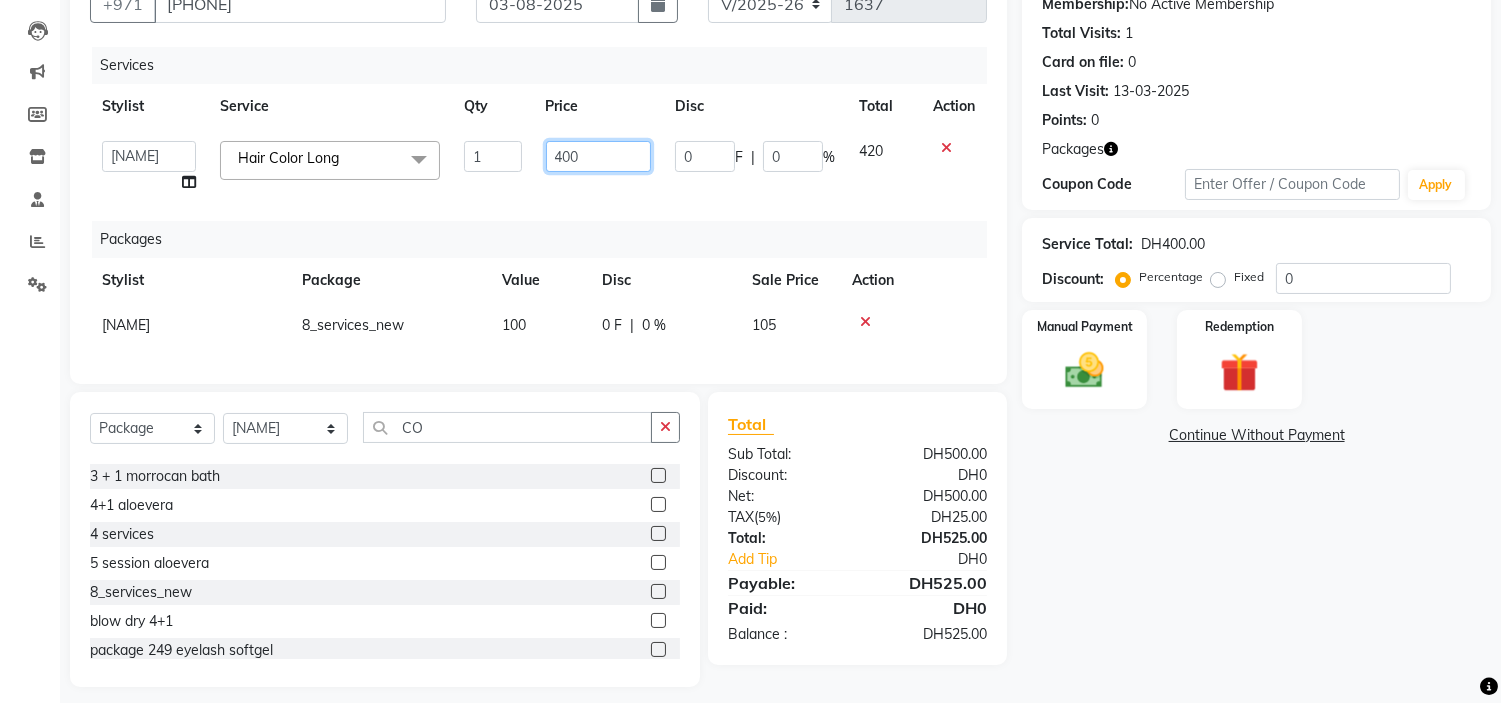 drag, startPoint x: 586, startPoint y: 160, endPoint x: 274, endPoint y: 147, distance: 312.27072 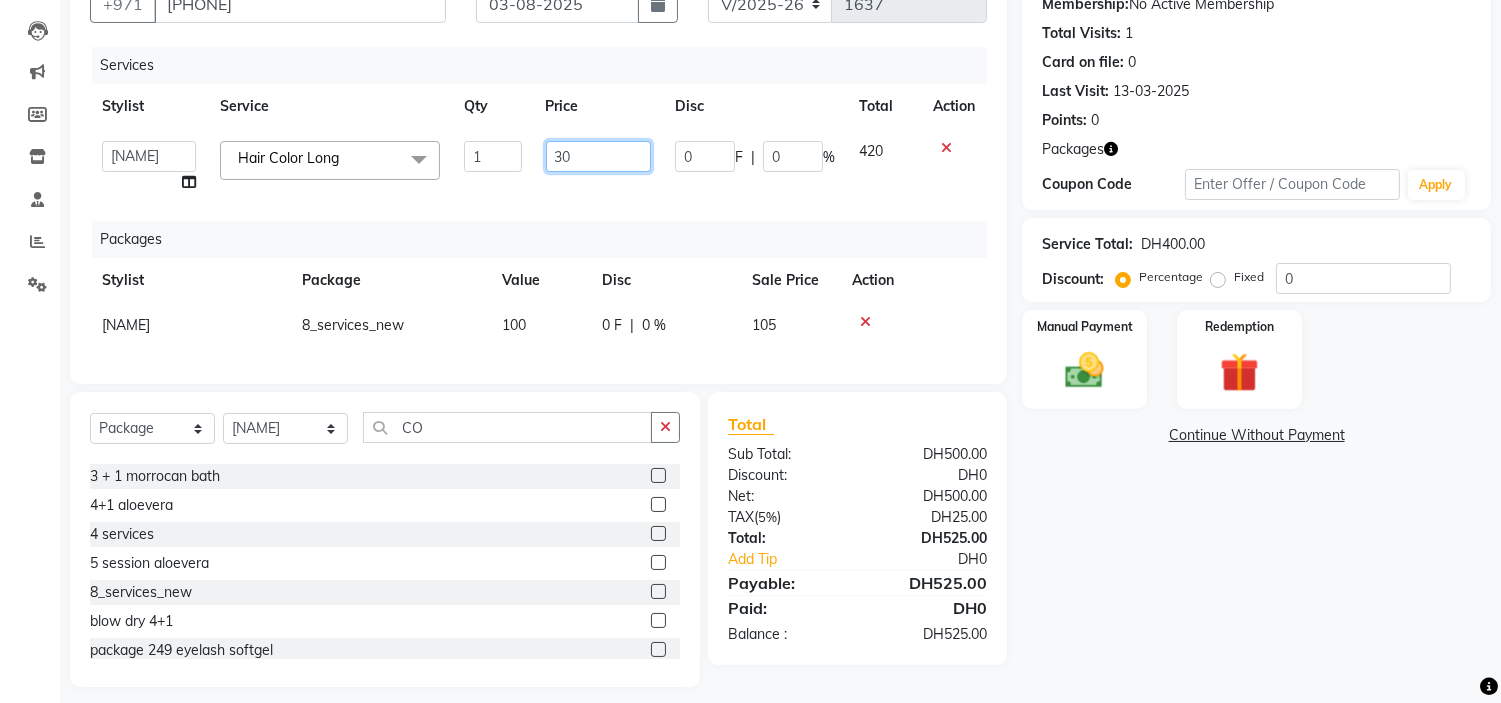 type on "300" 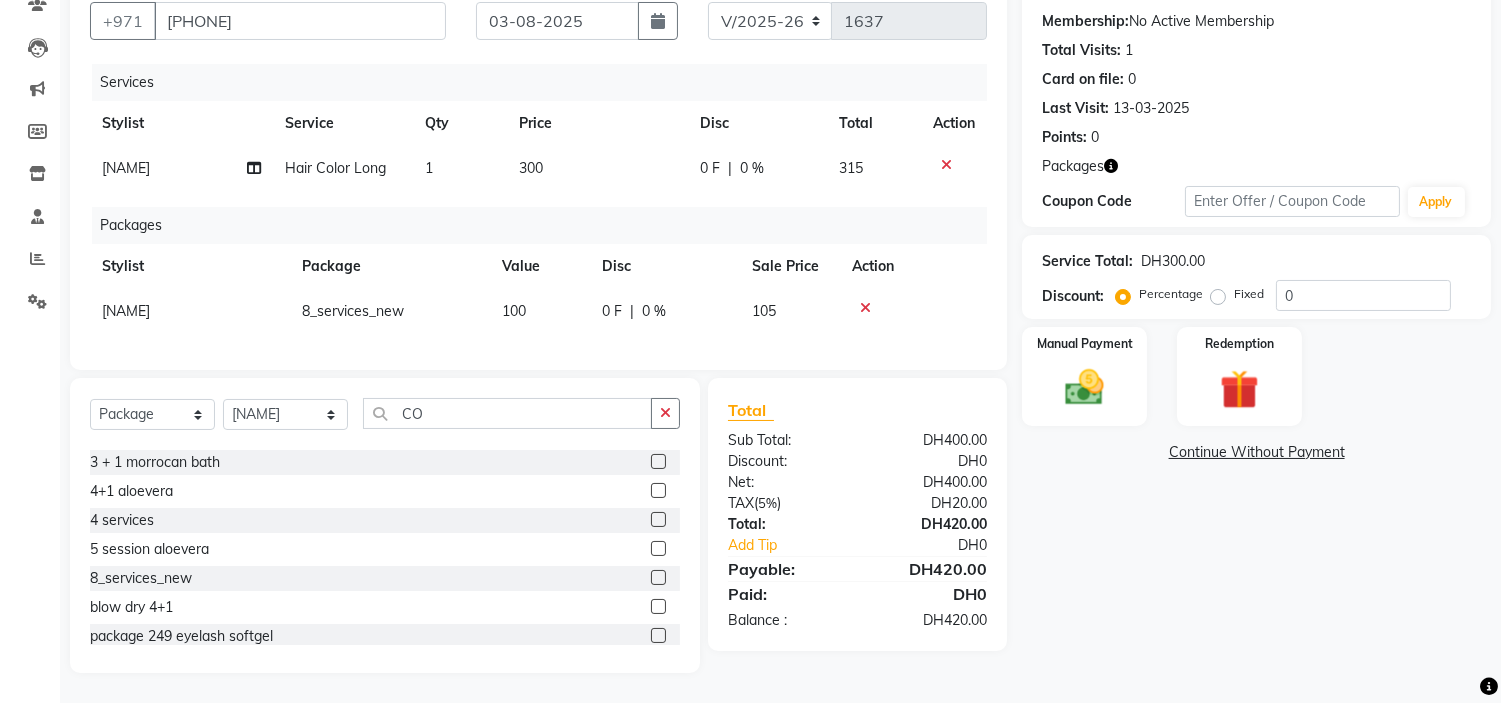 click on "Services Stylist Service Qty Price Disc Total Action Julie Corteza Hair Color Long 1 300 0 F | 0 % 315 Packages Stylist Package Value Disc Sale Price Action Julie Corteza 8_services_new 100 0 F | 0 % 105" 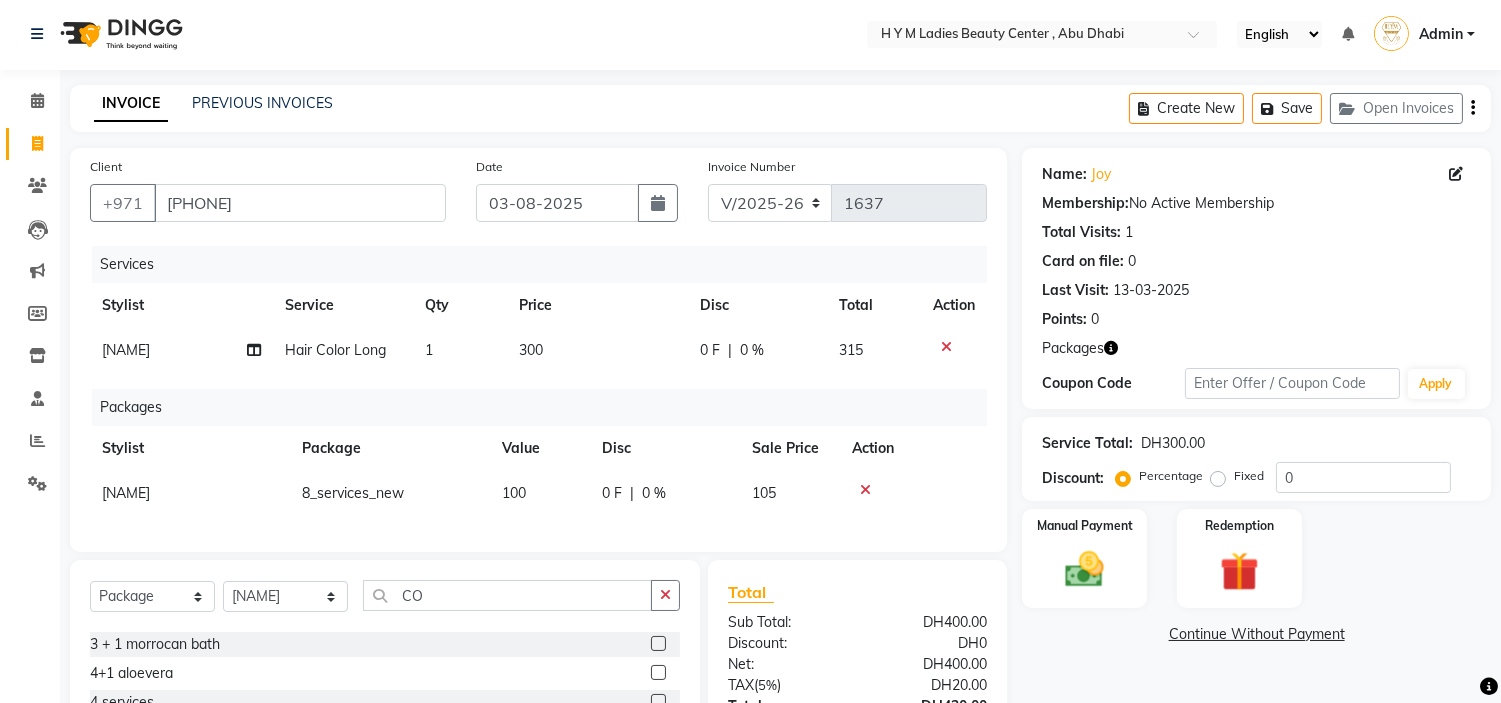 scroll, scrollTop: 0, scrollLeft: 0, axis: both 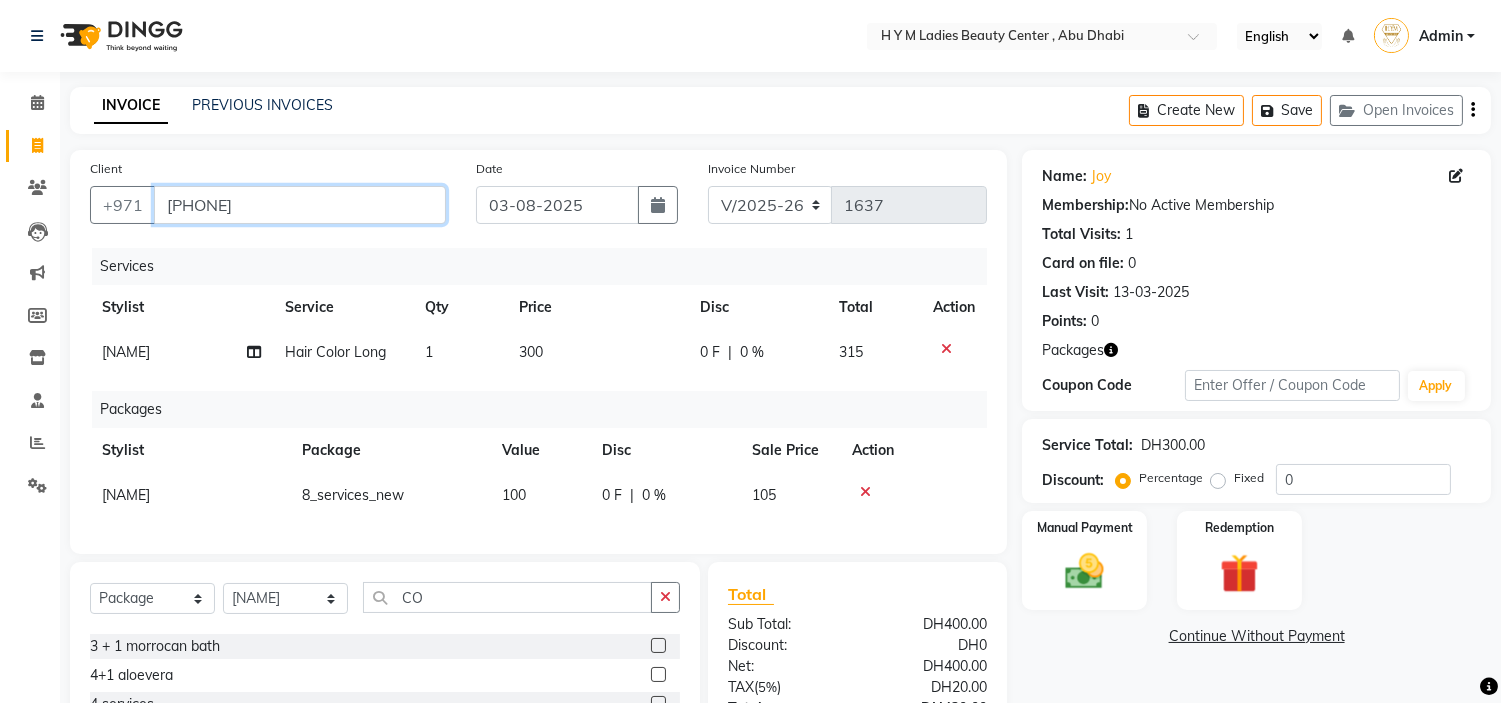 click on "[PHONE]" at bounding box center (300, 205) 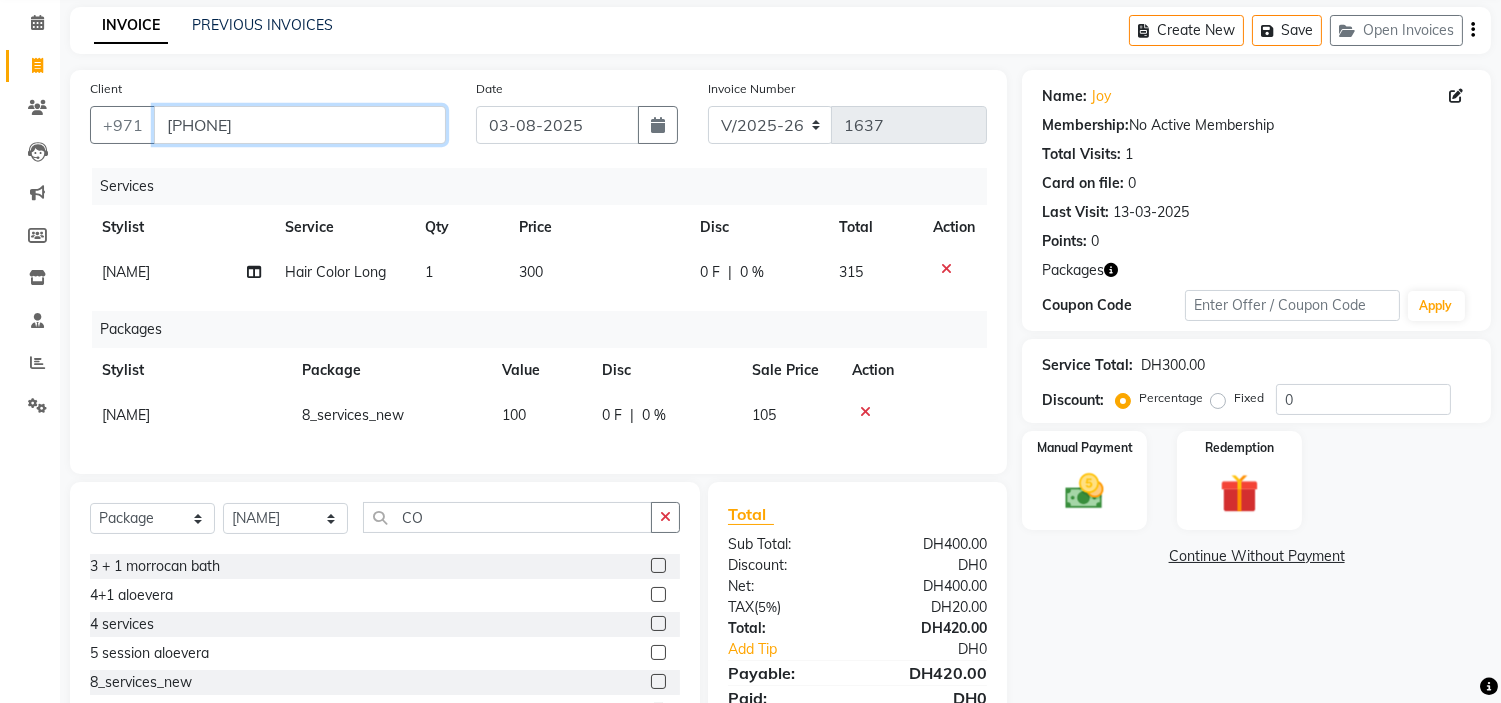 scroll, scrollTop: 201, scrollLeft: 0, axis: vertical 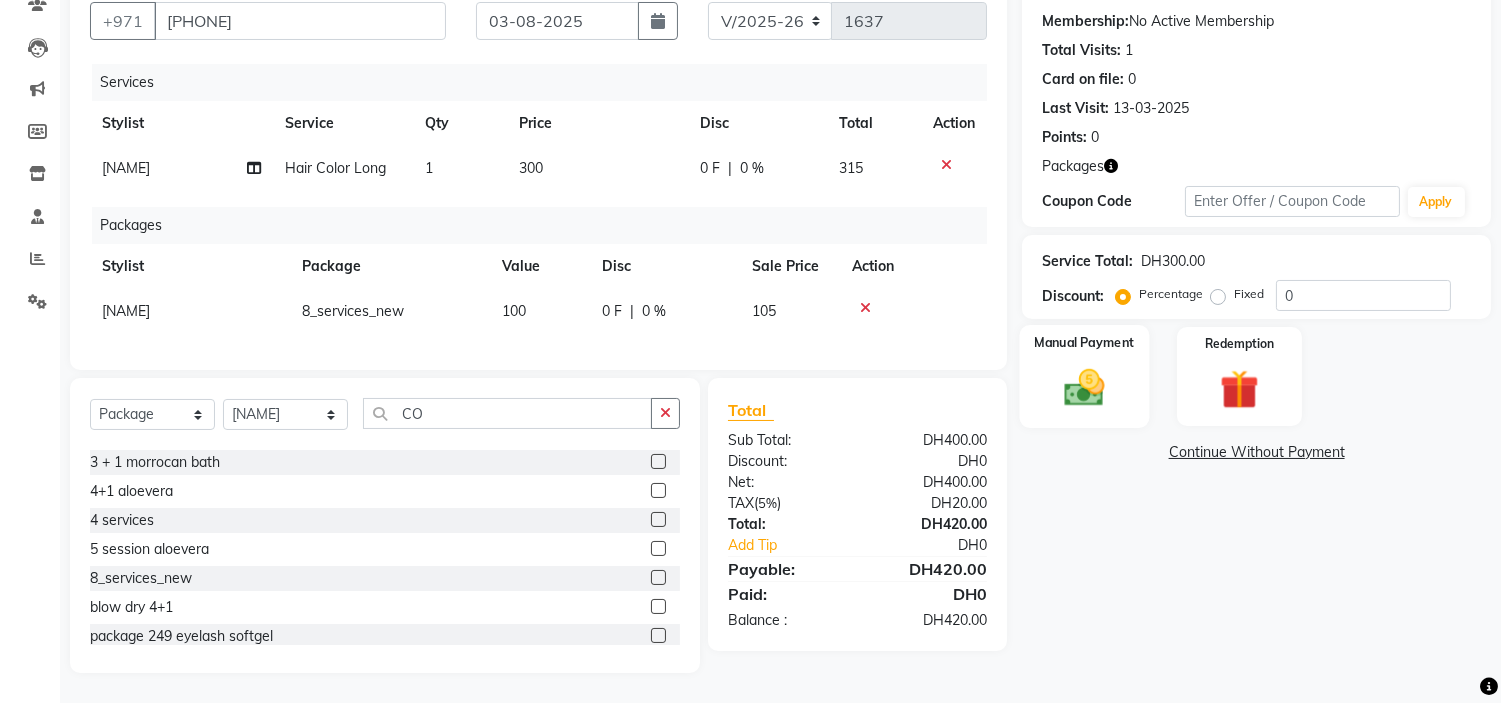 click 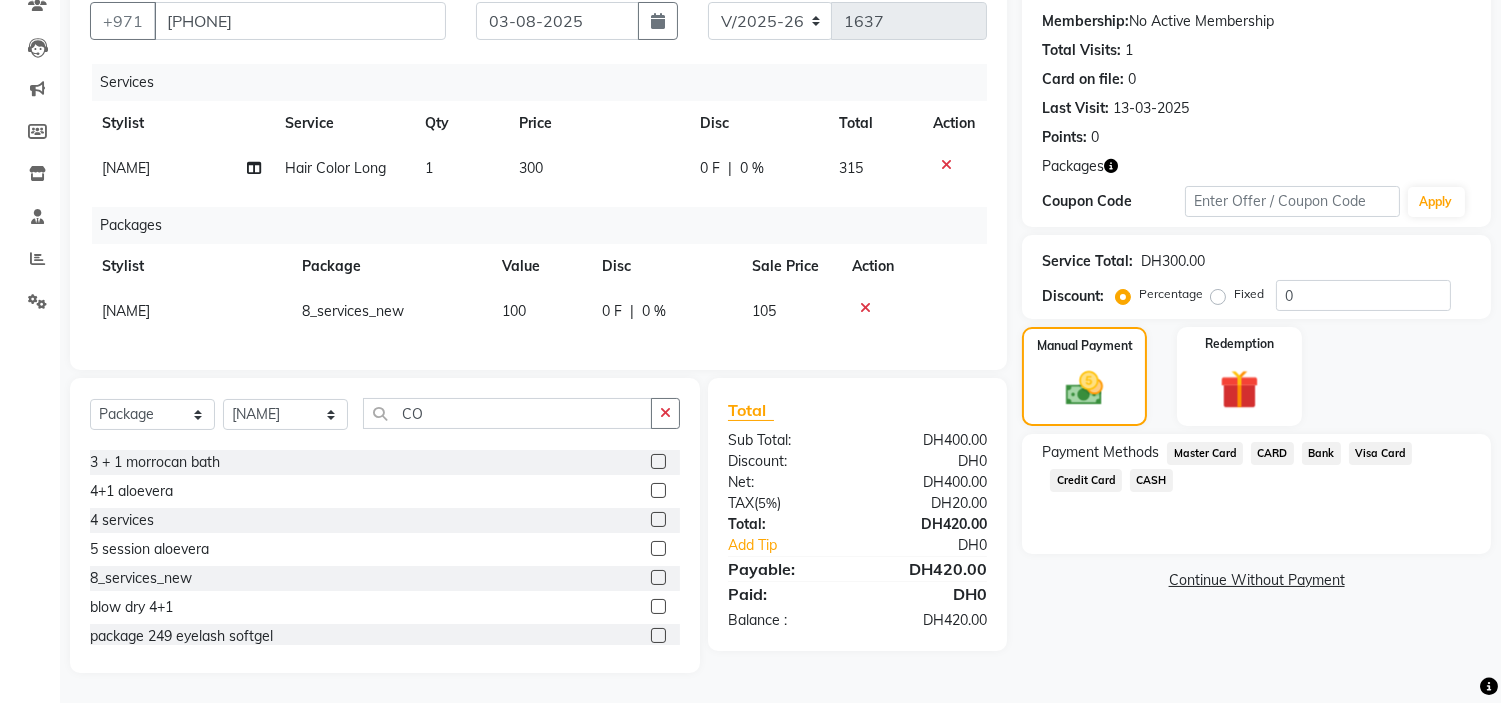 click on "Credit Card" 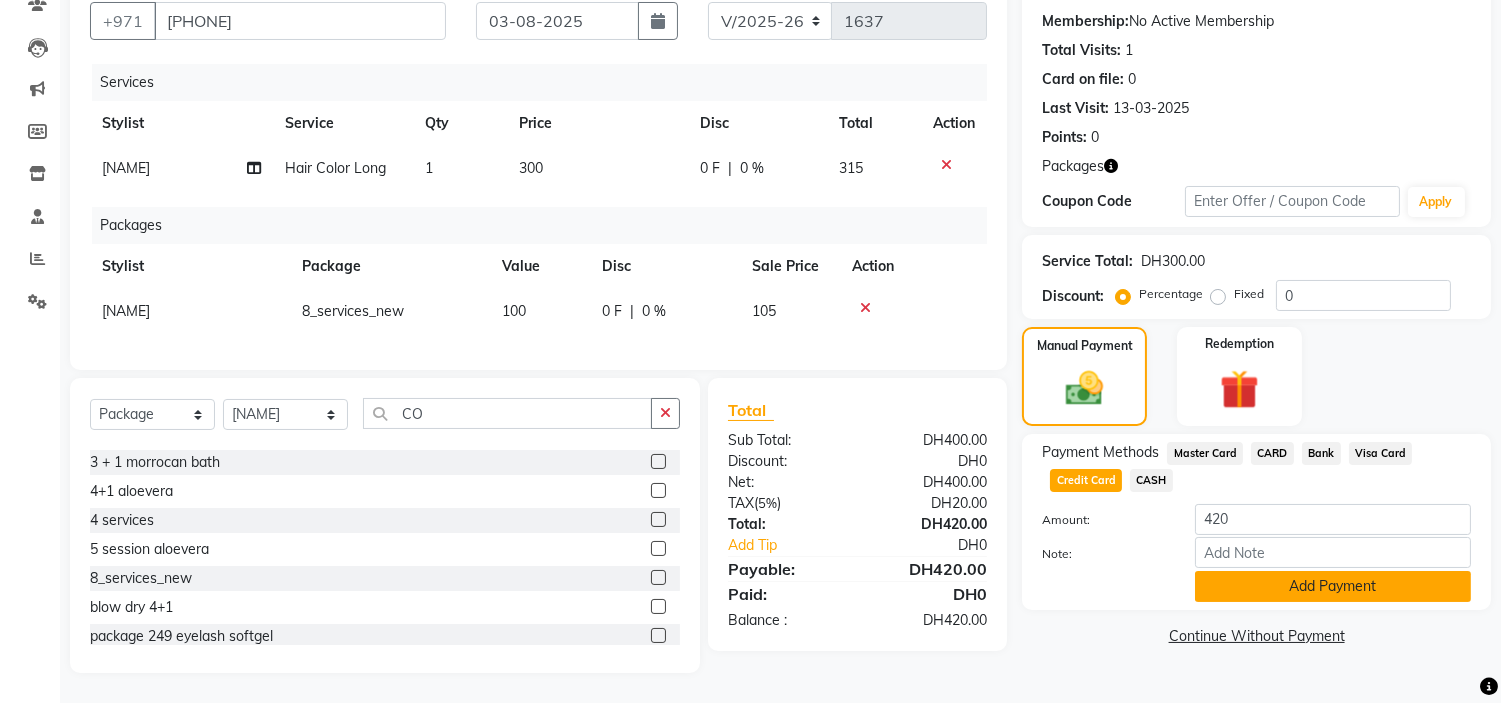 click on "Add Payment" 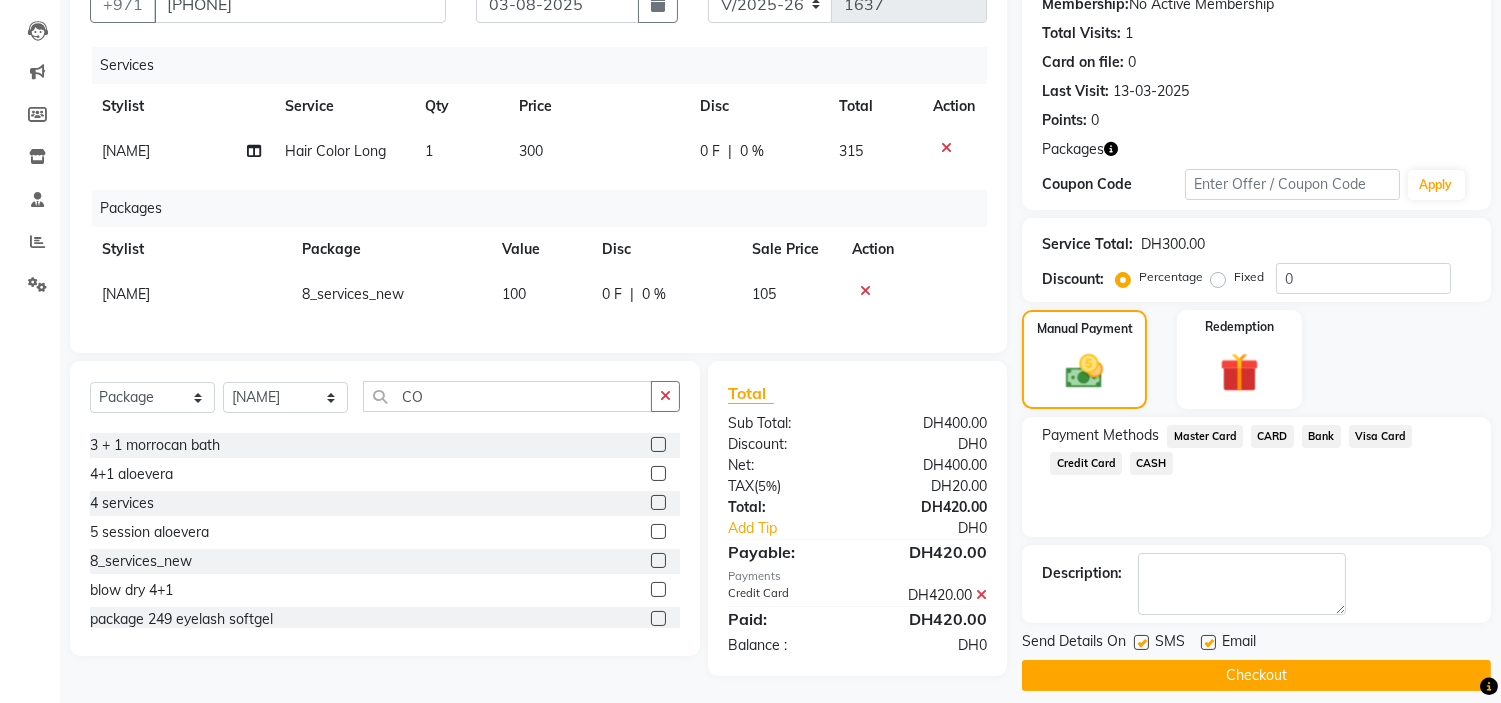 drag, startPoint x: 1214, startPoint y: 637, endPoint x: 1195, endPoint y: 646, distance: 21.023796 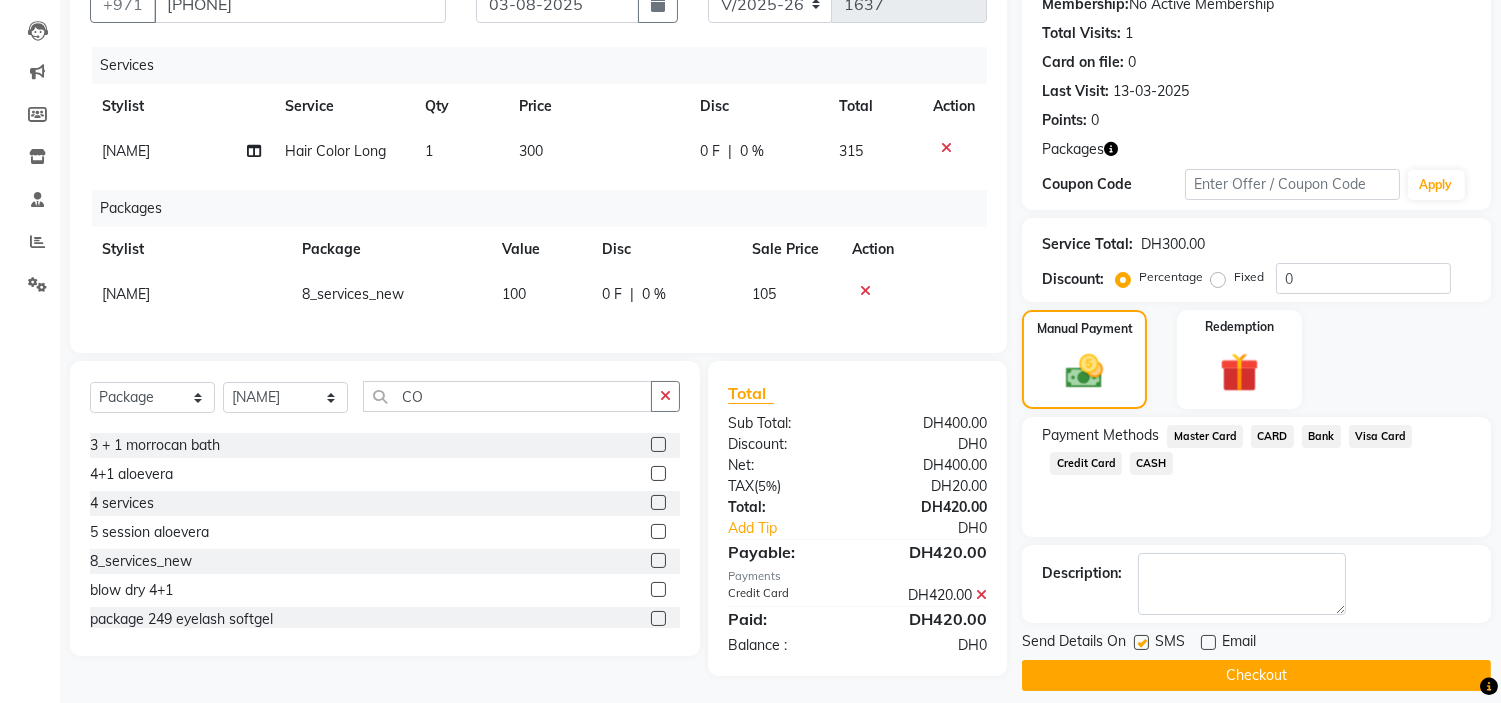 click 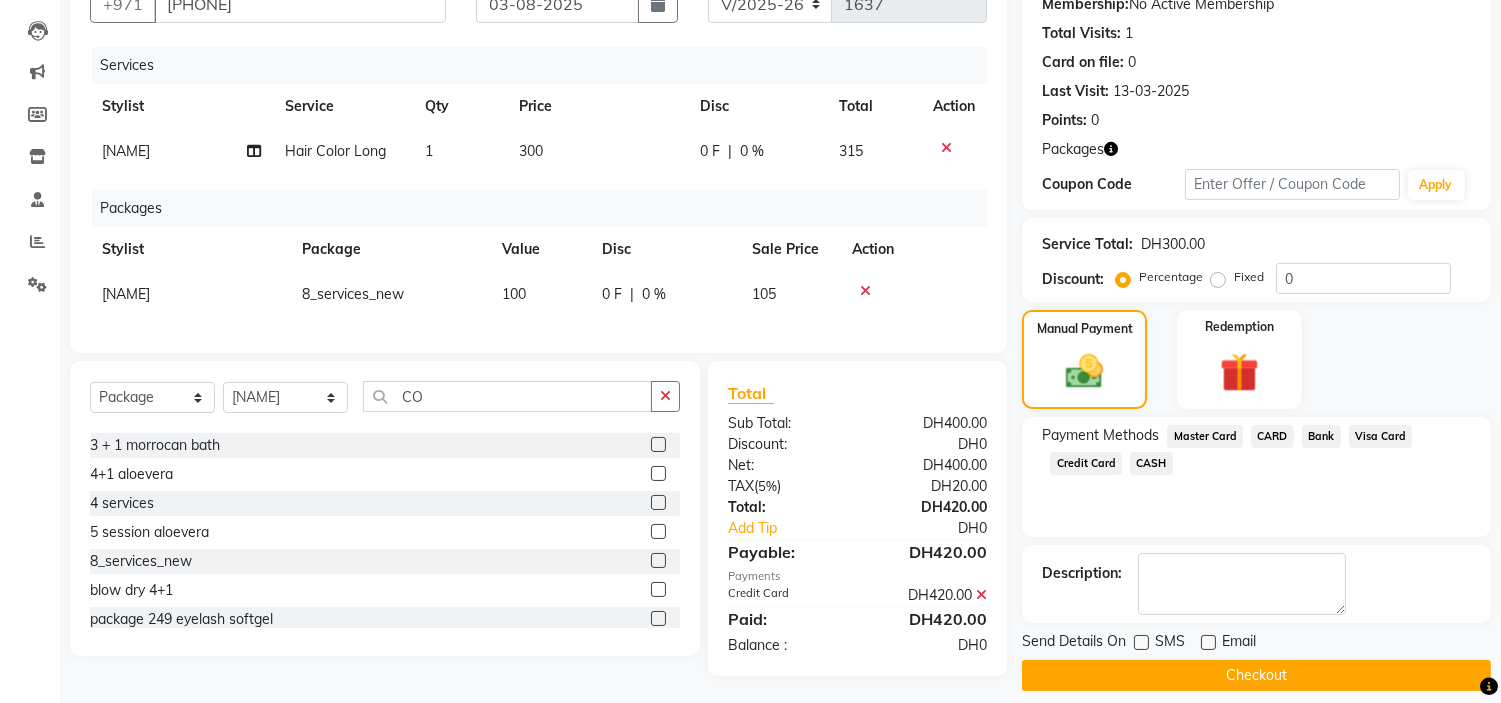 click on "Checkout" 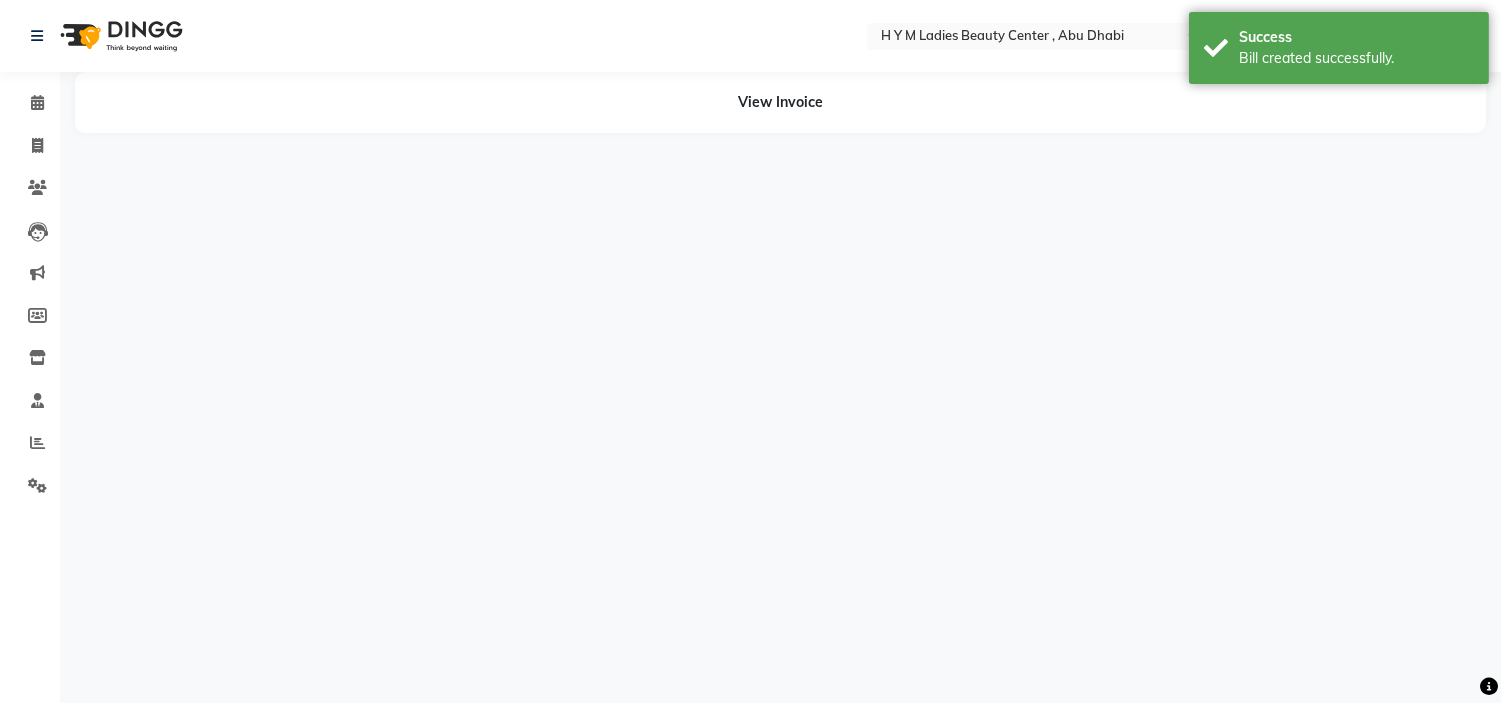scroll, scrollTop: 0, scrollLeft: 0, axis: both 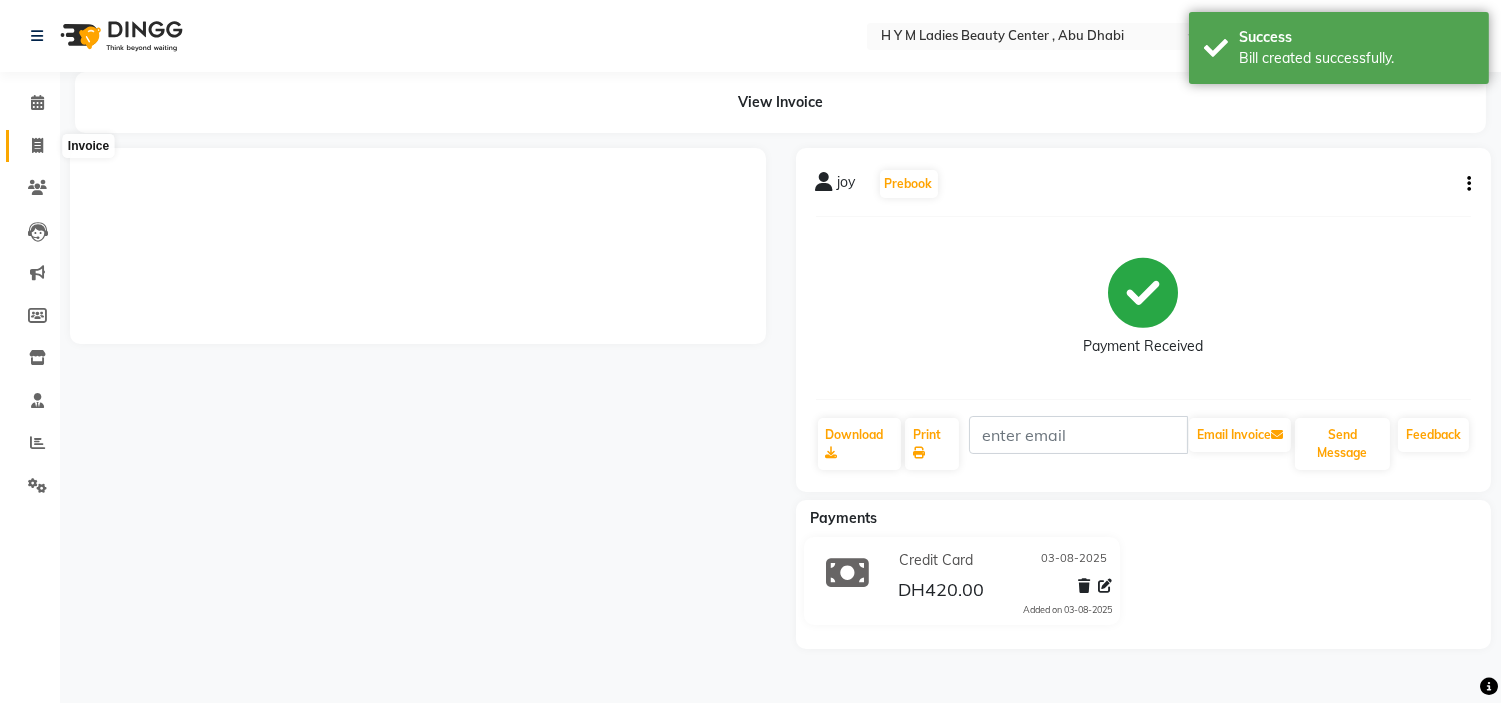 click 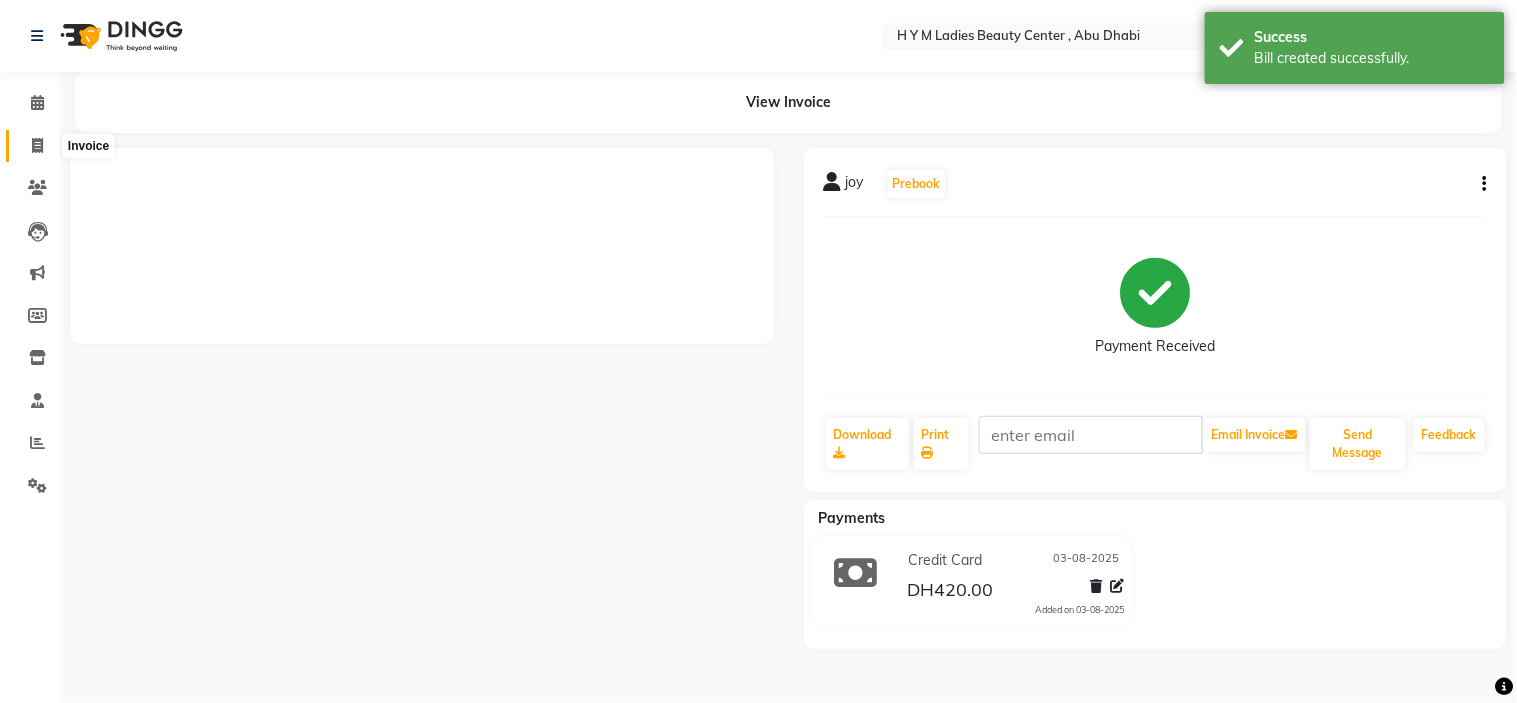 select on "service" 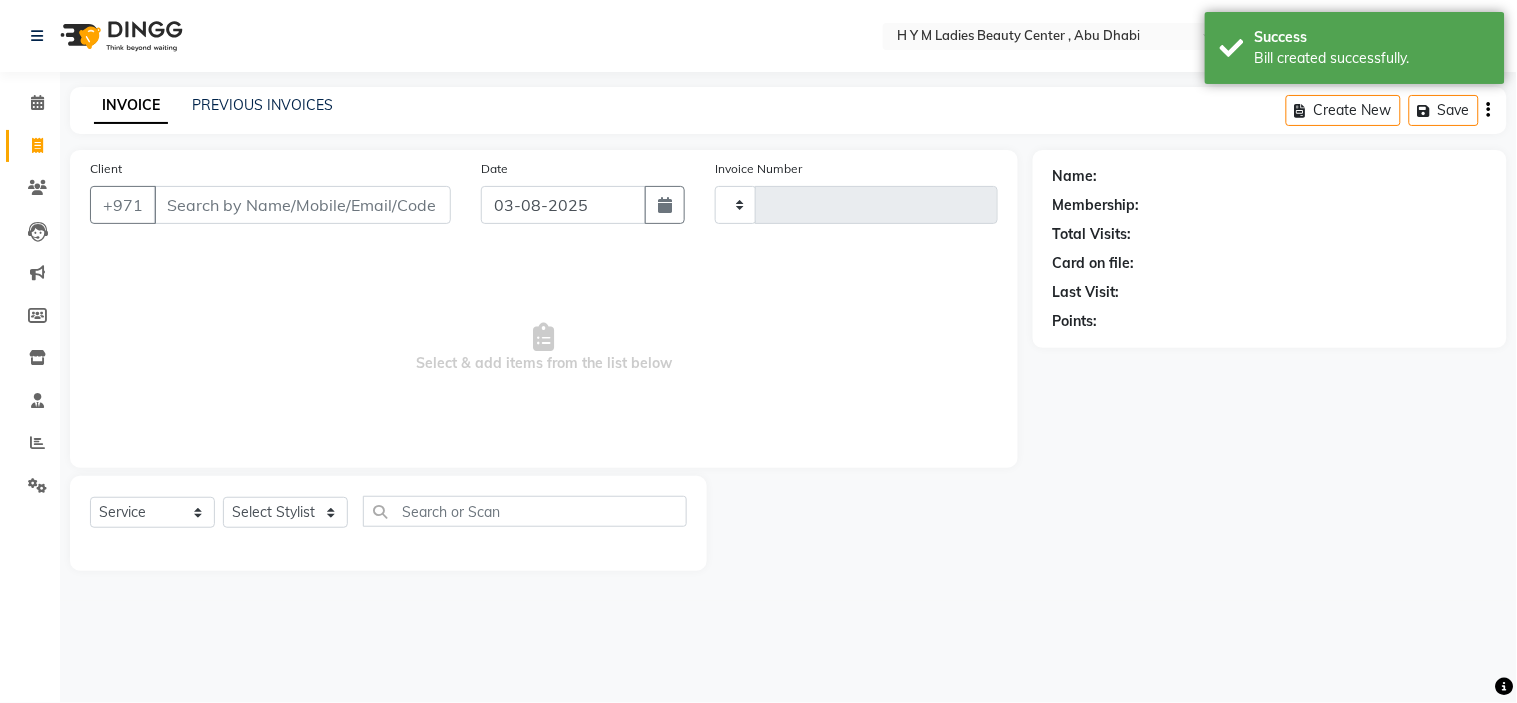 type on "1638" 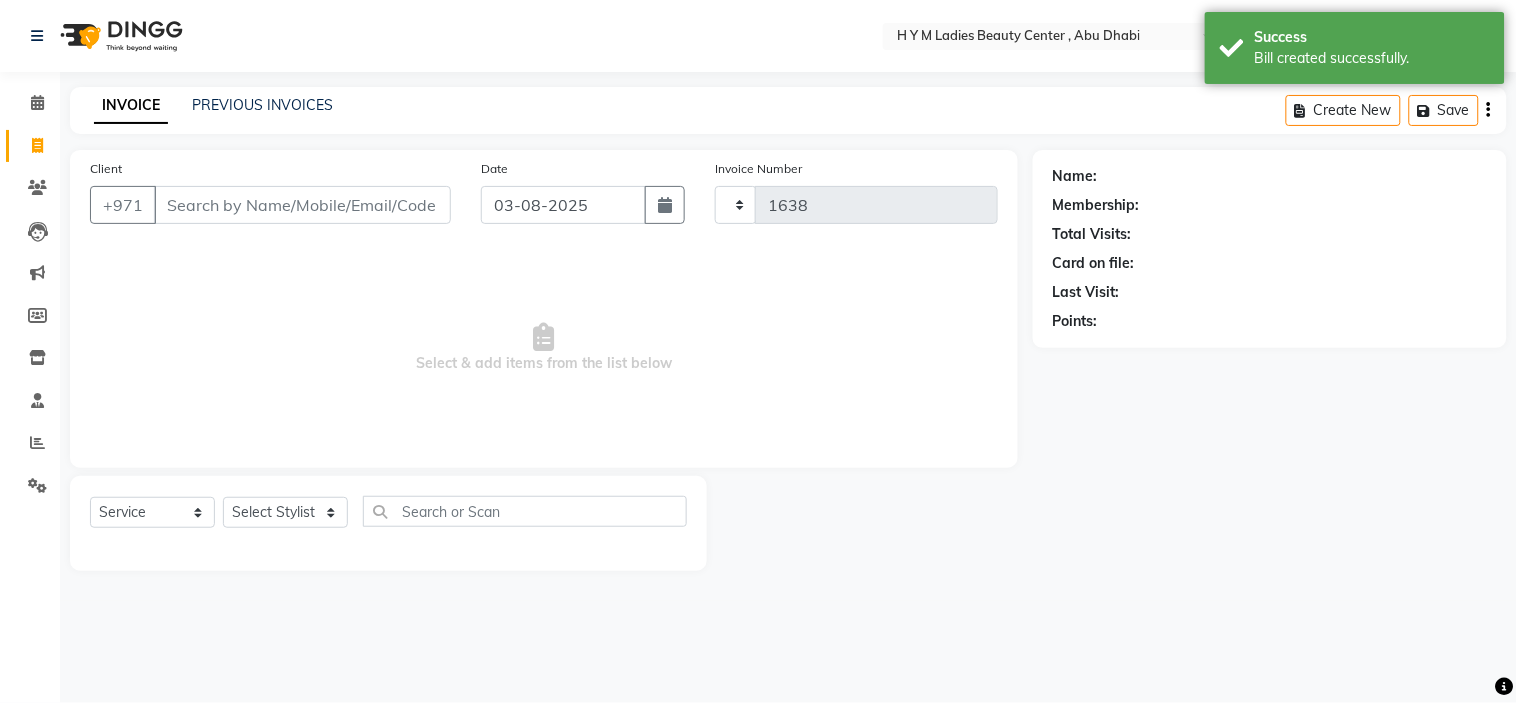 select on "7248" 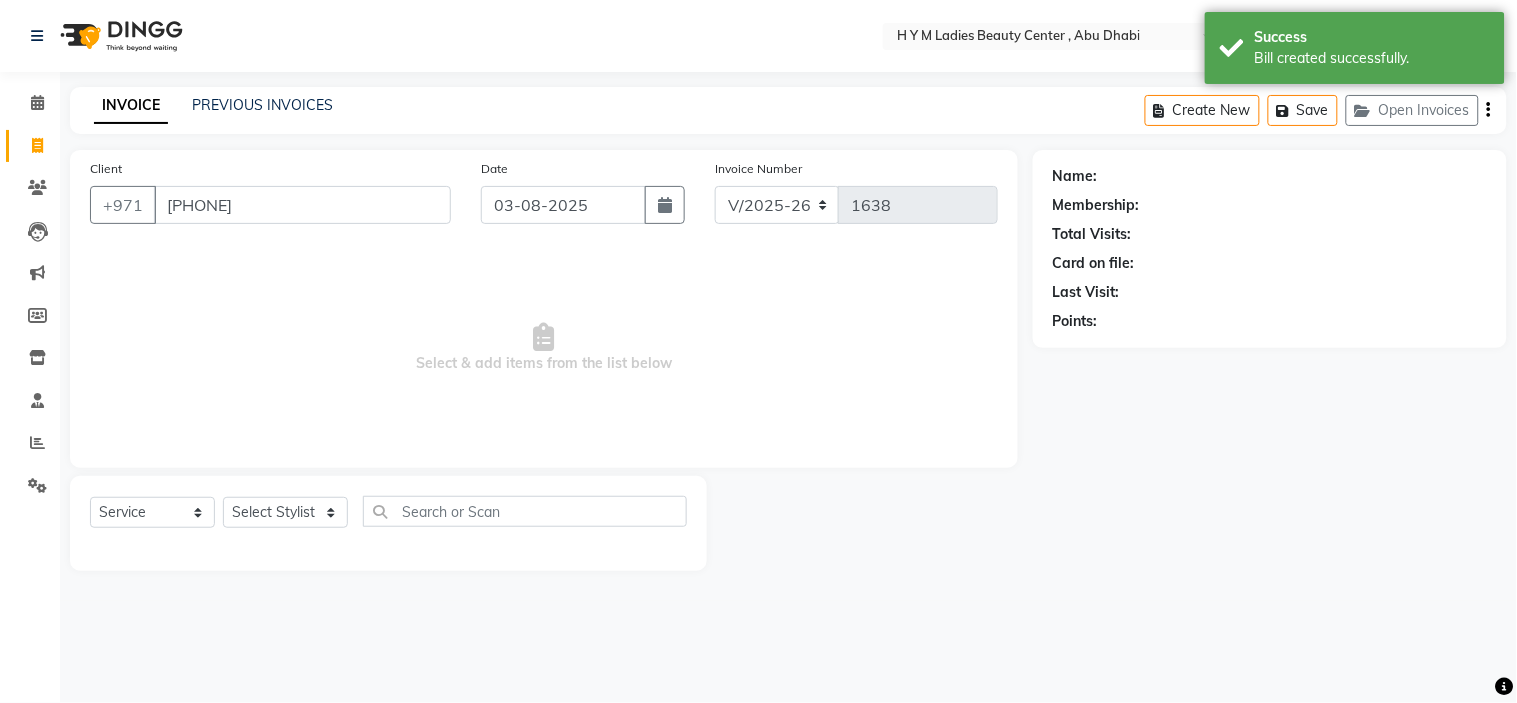 type on "[PHONE]" 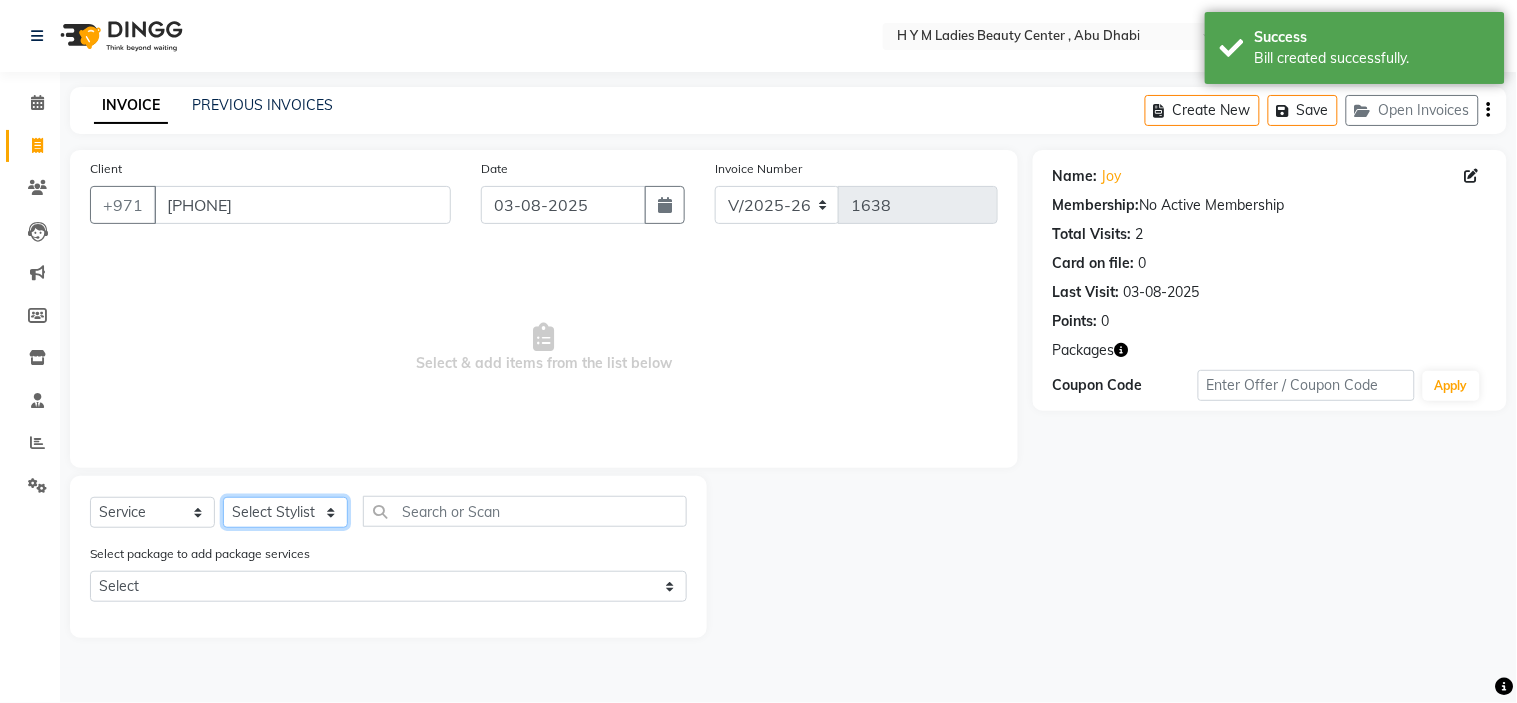 click on "Select Stylist ameena Jheza Dalangin Julie Corteza nadeema randa Rose An Galang zari" 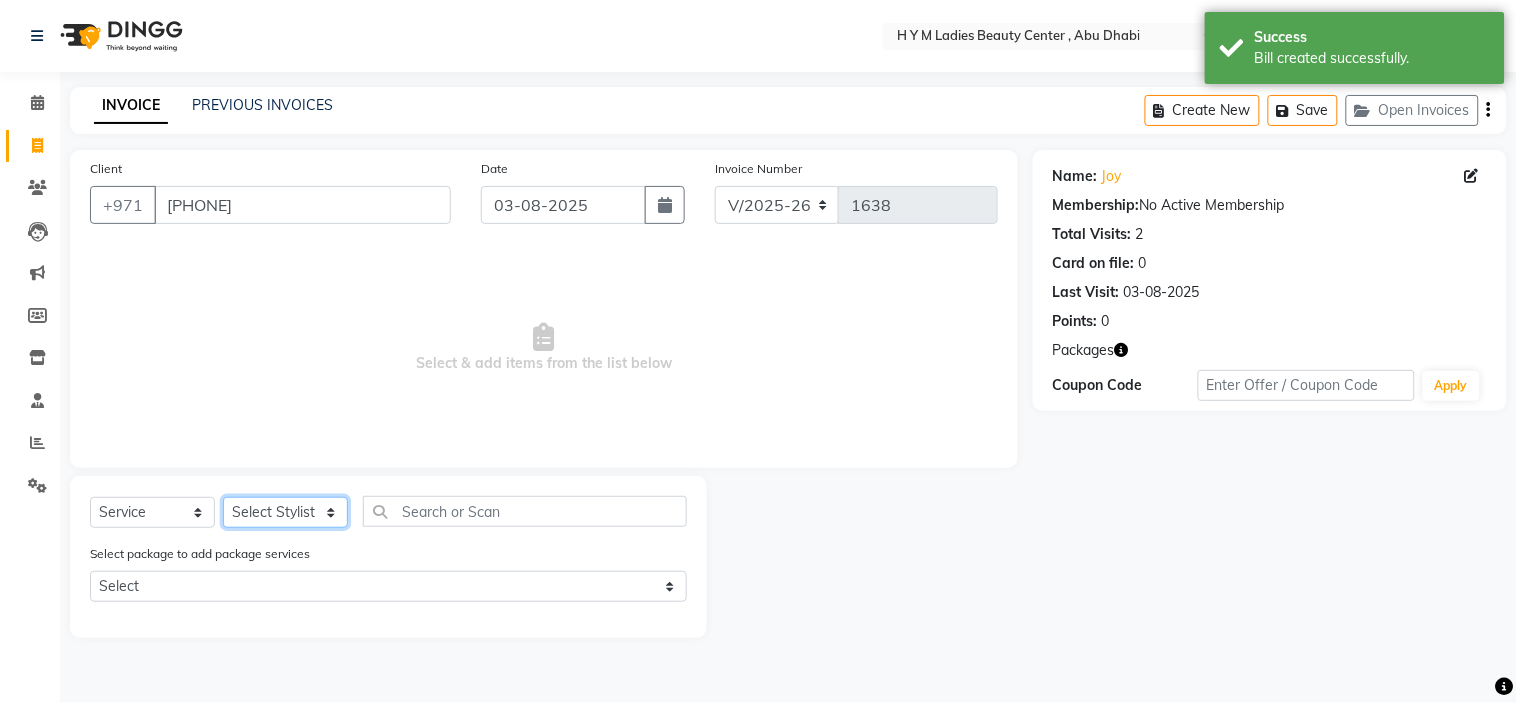 select on "61770" 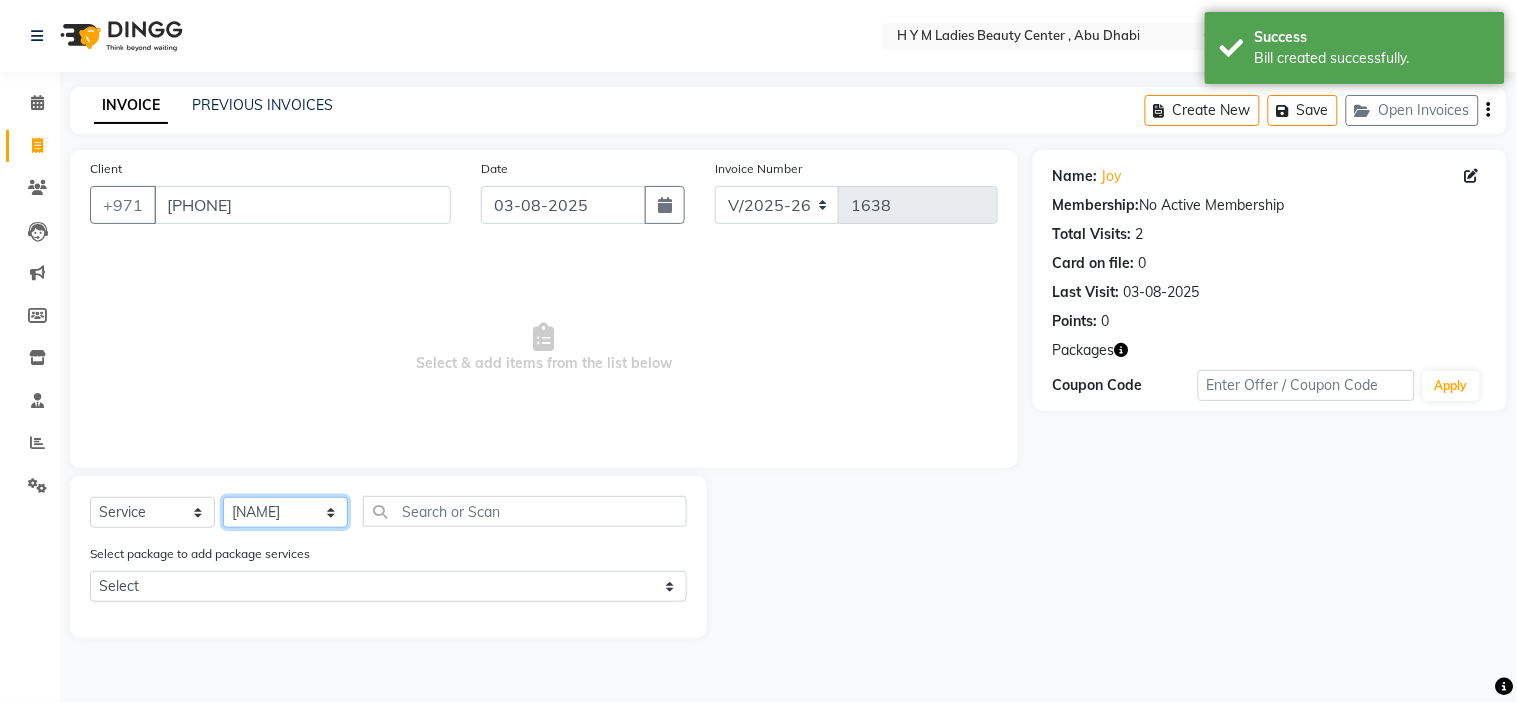 click on "Select Stylist ameena Jheza Dalangin Julie Corteza nadeema randa Rose An Galang zari" 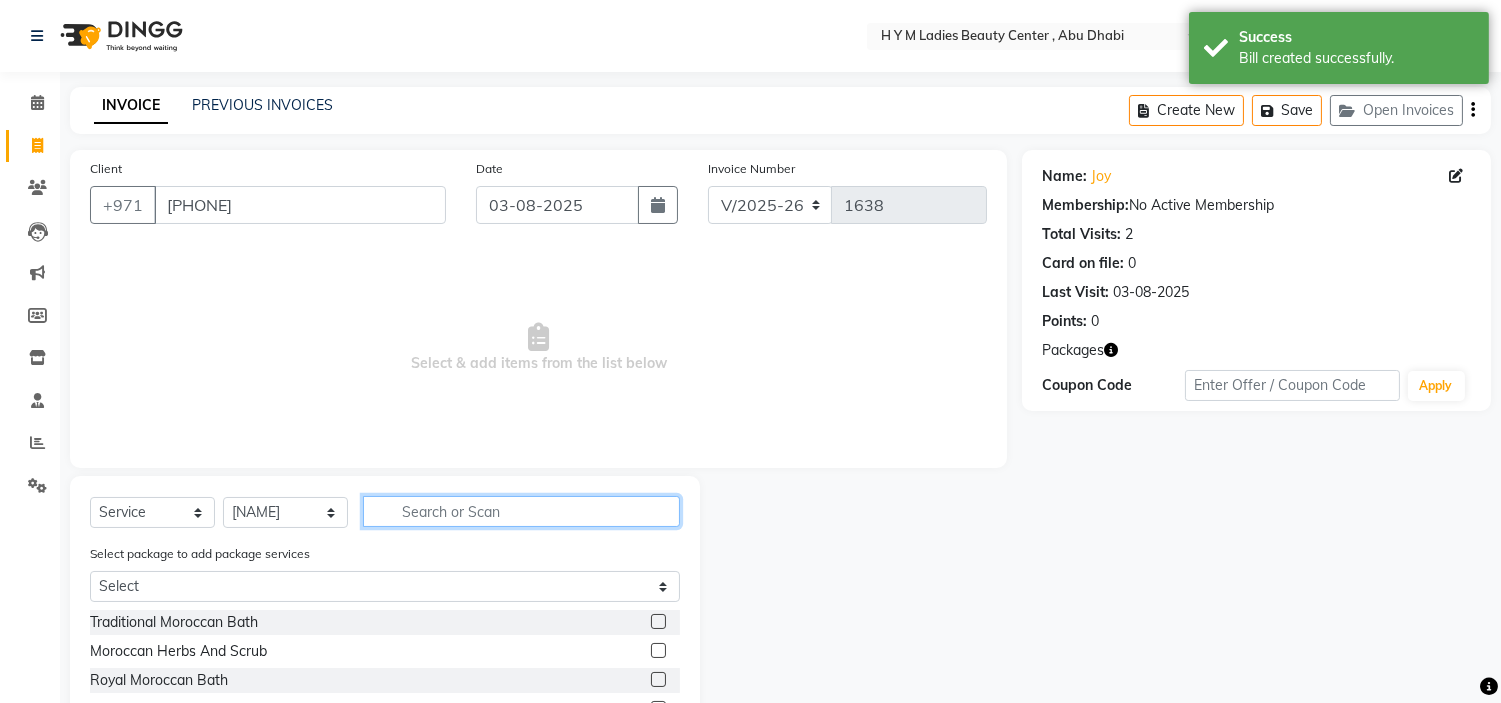 click 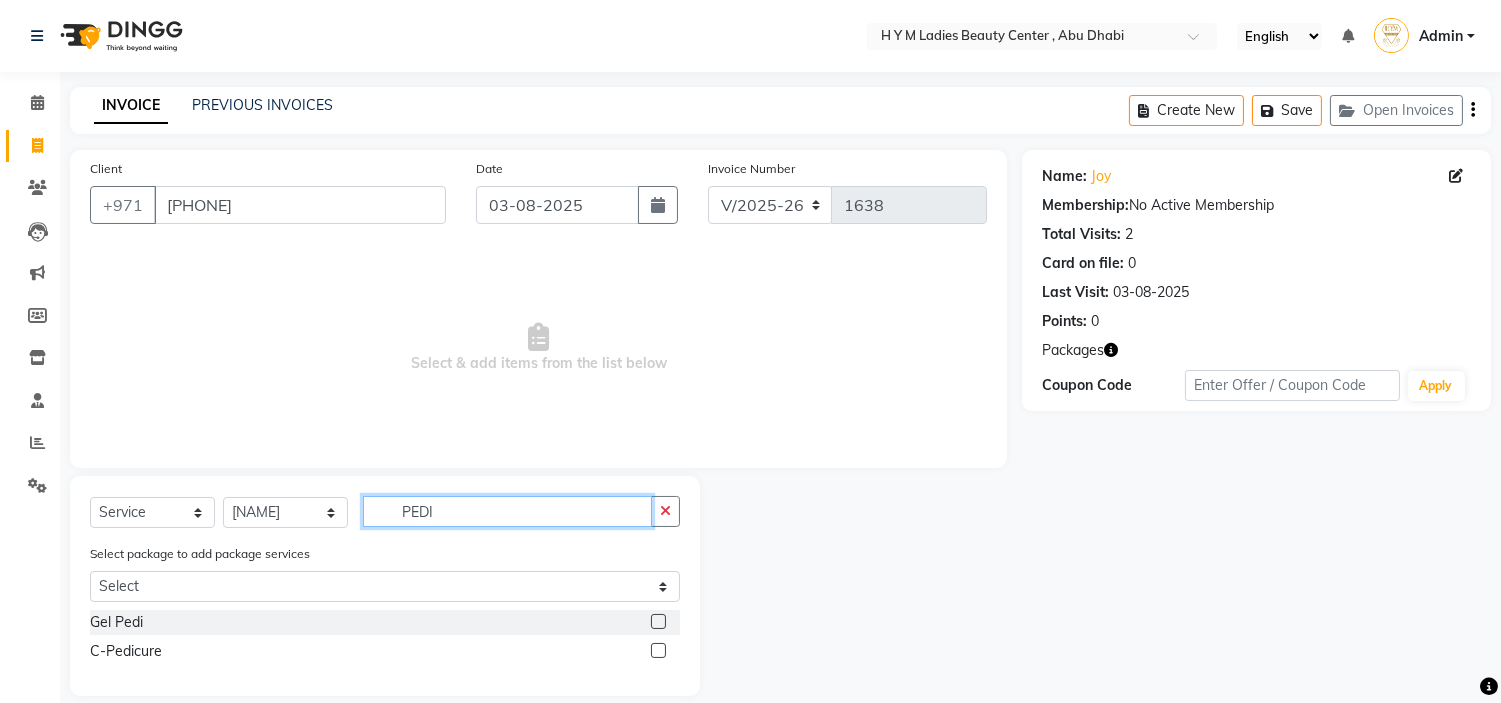type on "PEDI" 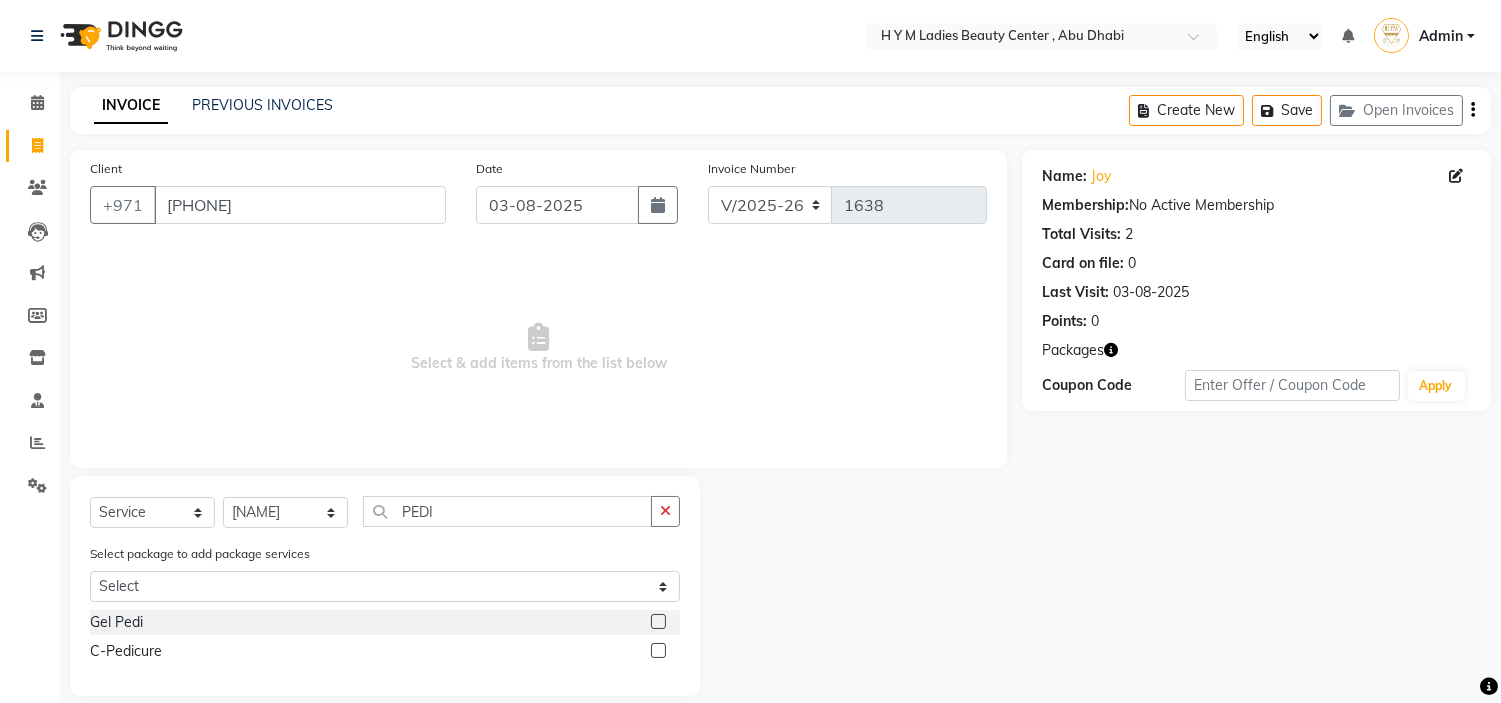 click 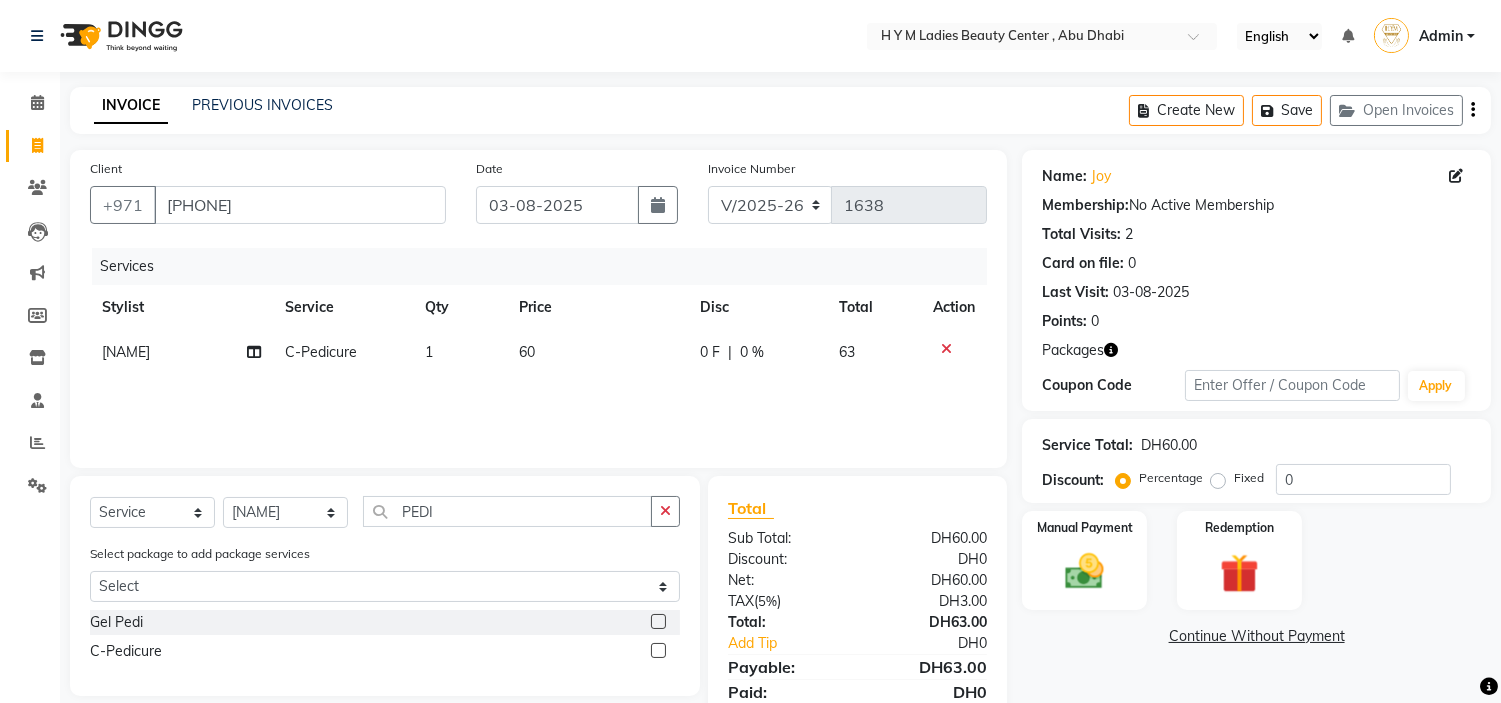 click 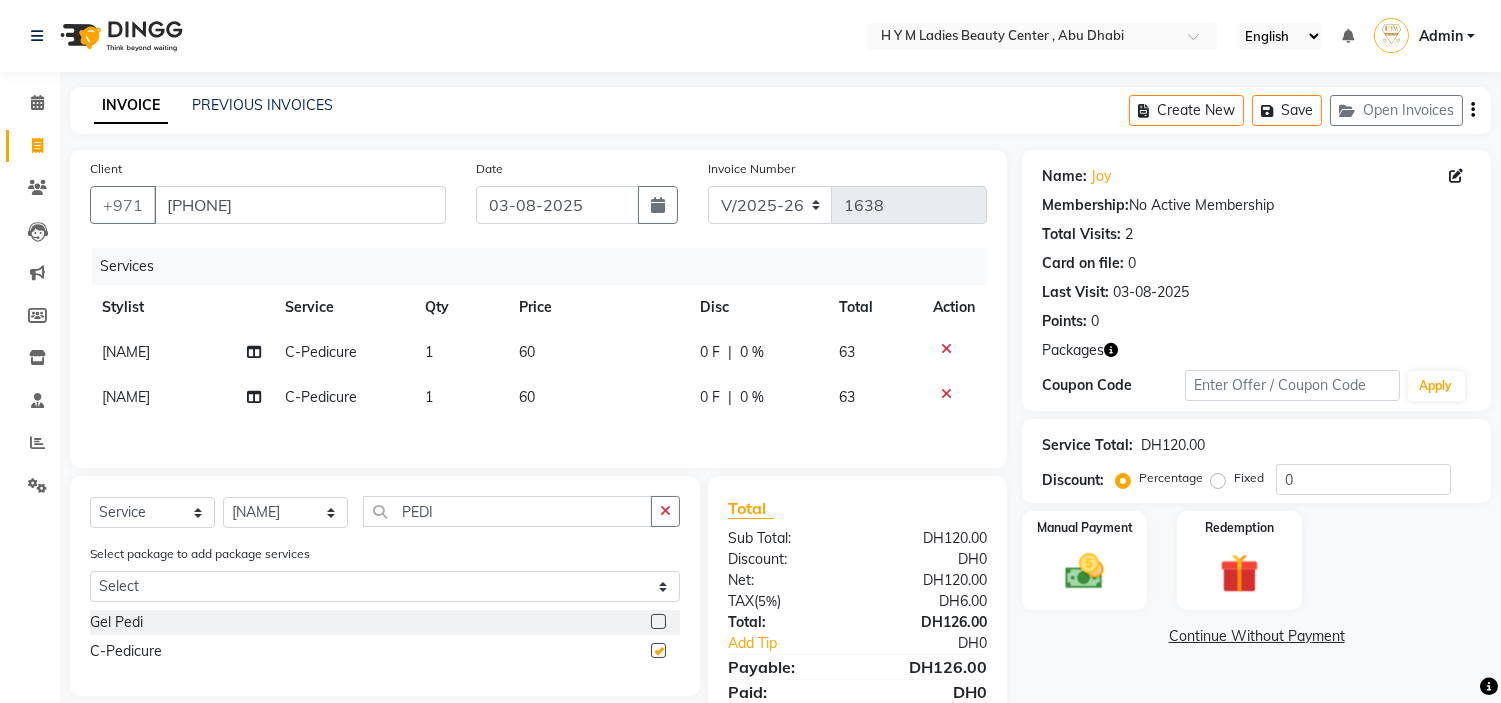checkbox on "false" 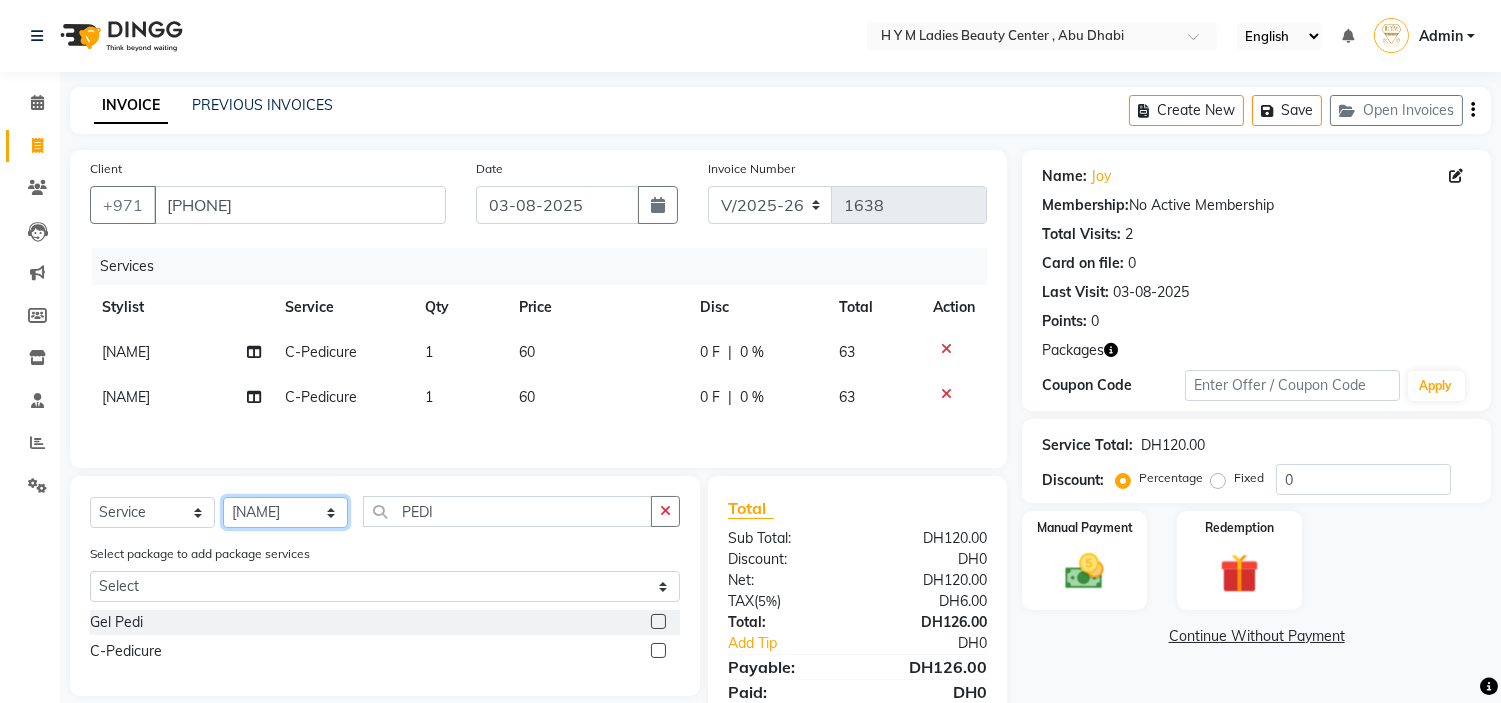 click on "Select Stylist ameena Jheza Dalangin Julie Corteza nadeema randa Rose An Galang zari" 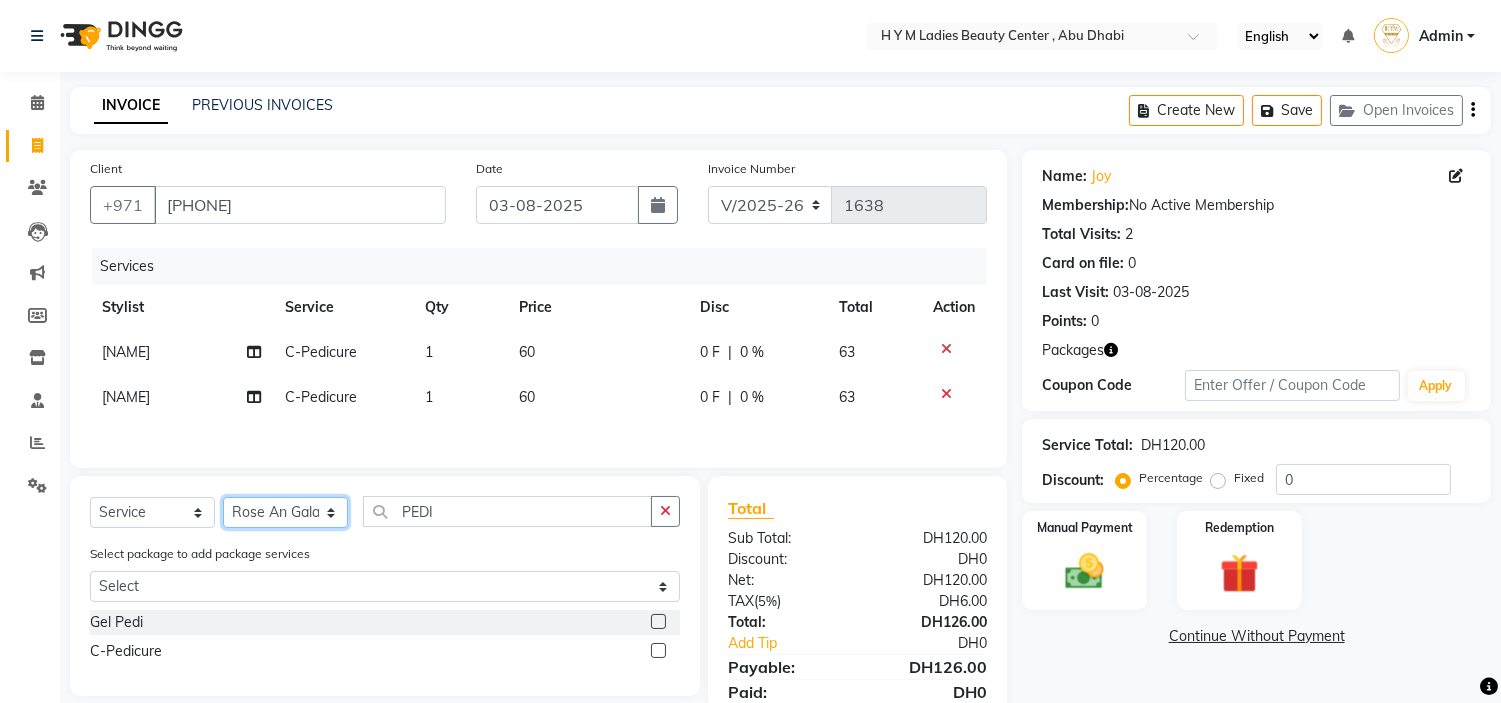 click on "Select Stylist ameena Jheza Dalangin Julie Corteza nadeema randa Rose An Galang zari" 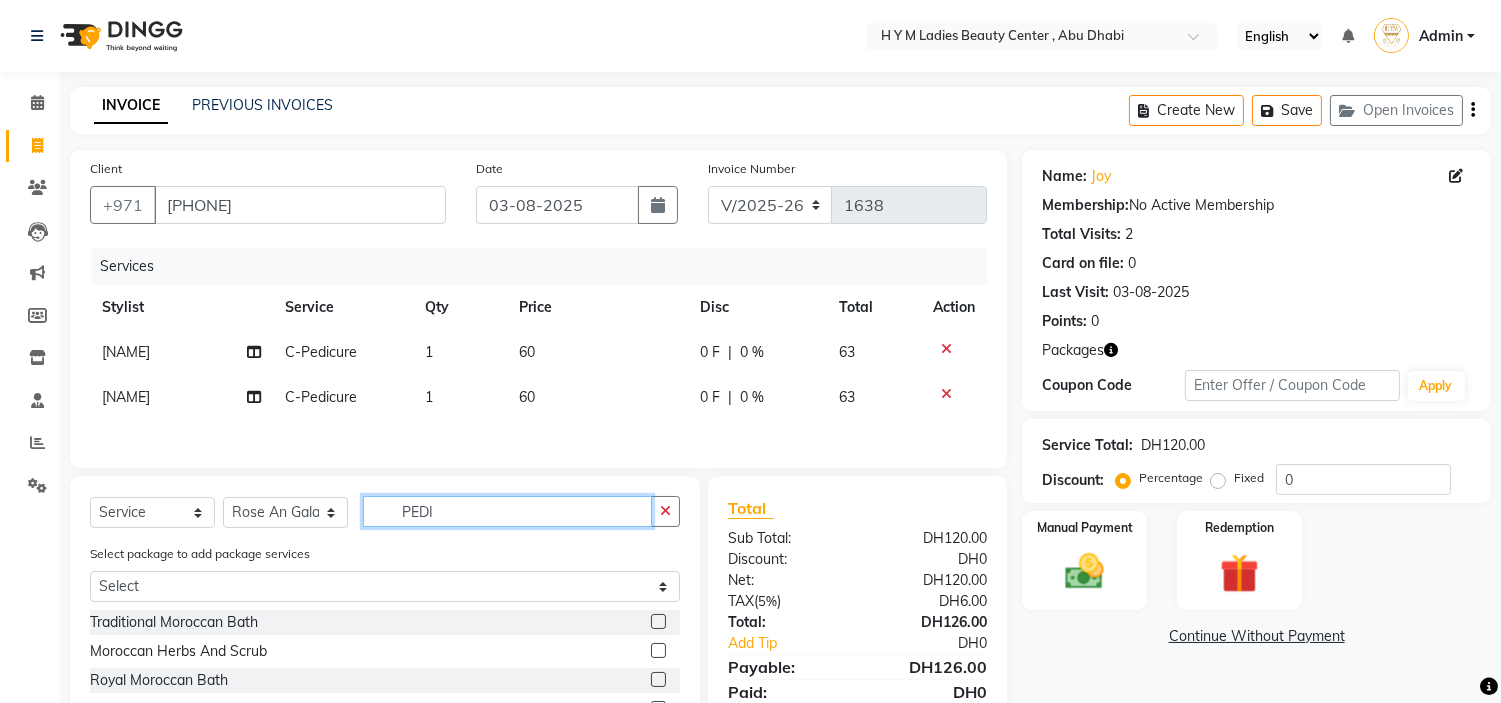 drag, startPoint x: 466, startPoint y: 516, endPoint x: 277, endPoint y: 508, distance: 189.16924 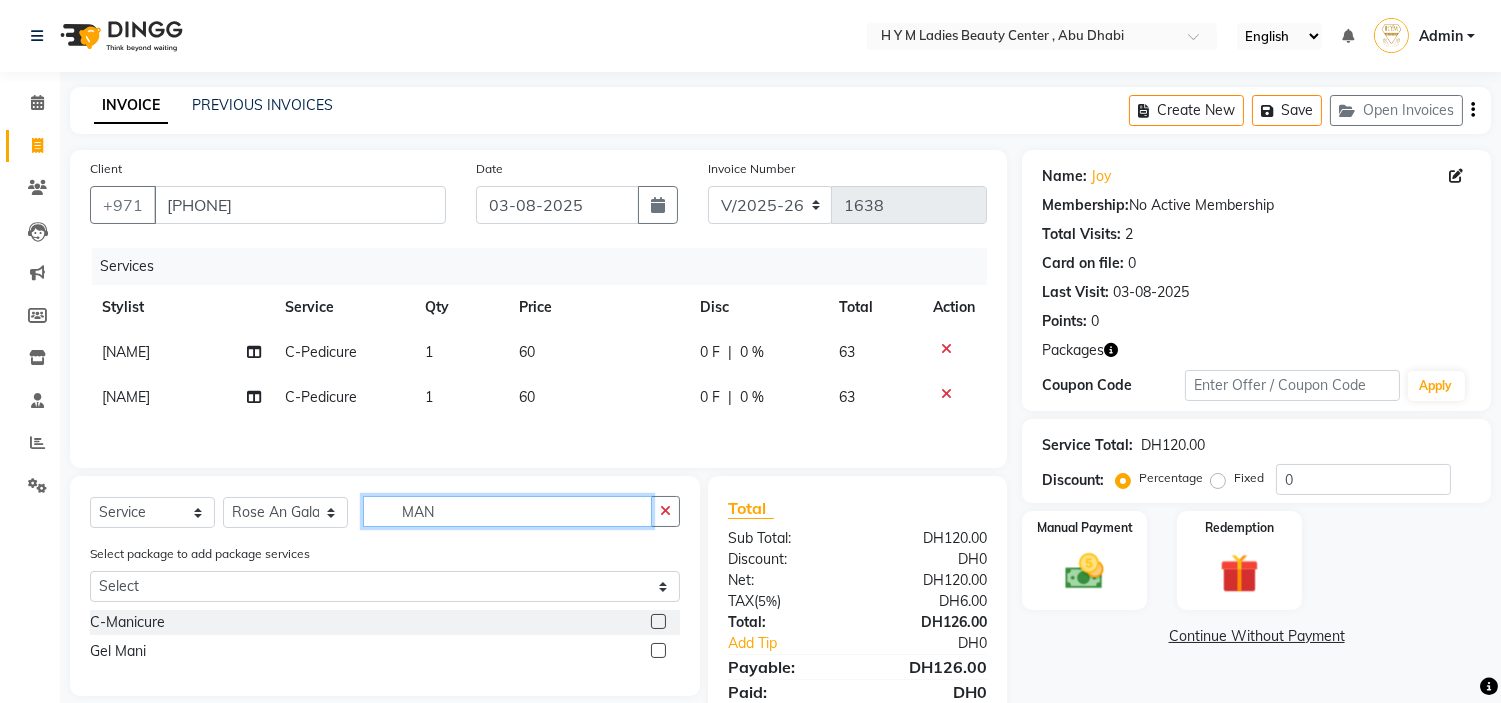 type on "MAN" 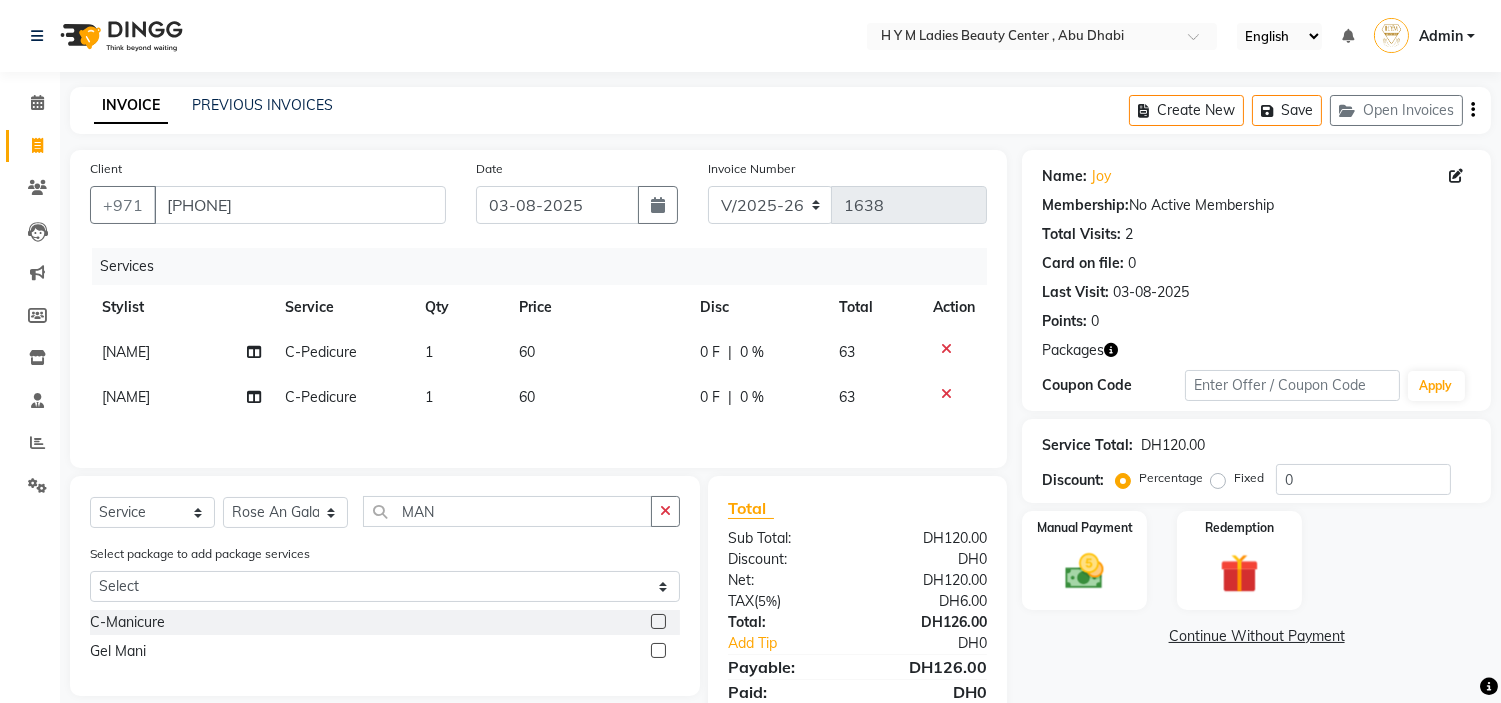 drag, startPoint x: 660, startPoint y: 651, endPoint x: 661, endPoint y: 668, distance: 17.029387 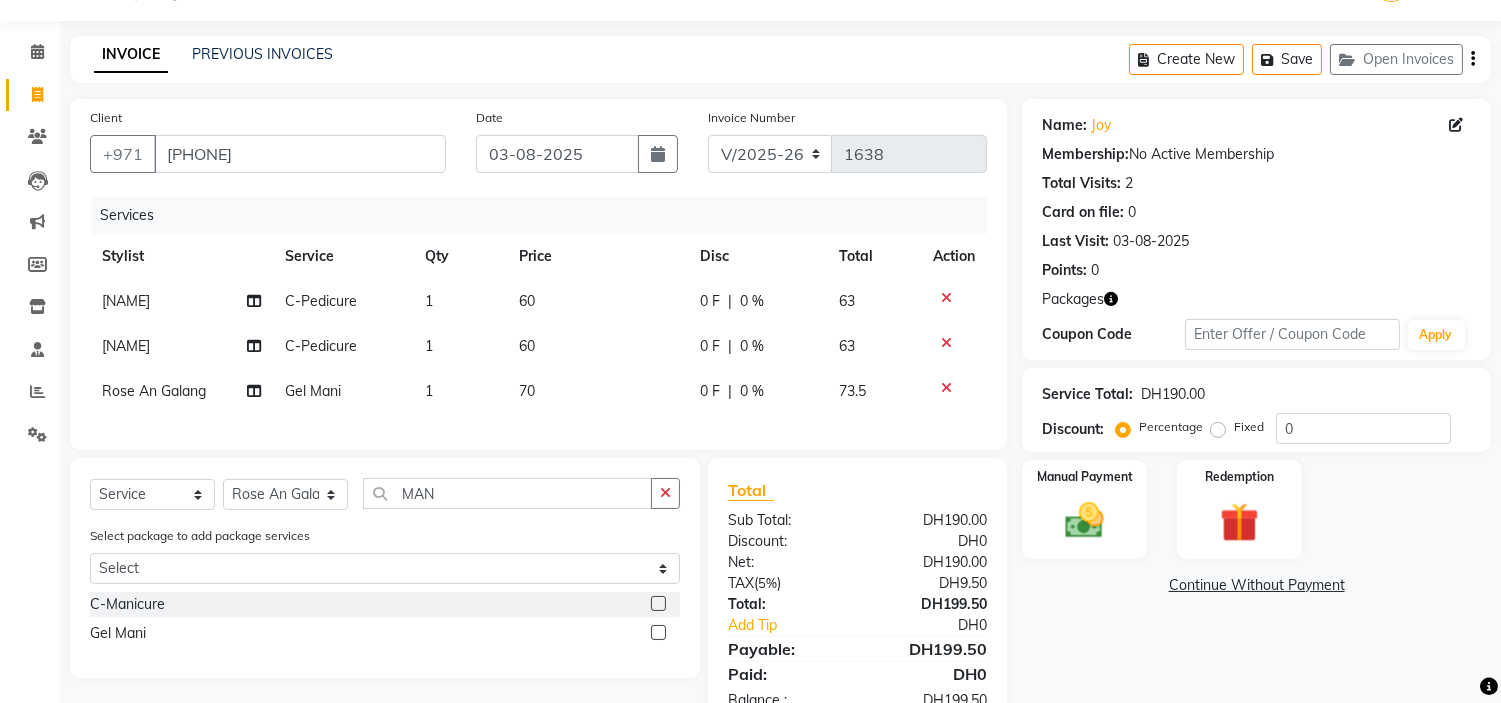scroll, scrollTop: 125, scrollLeft: 0, axis: vertical 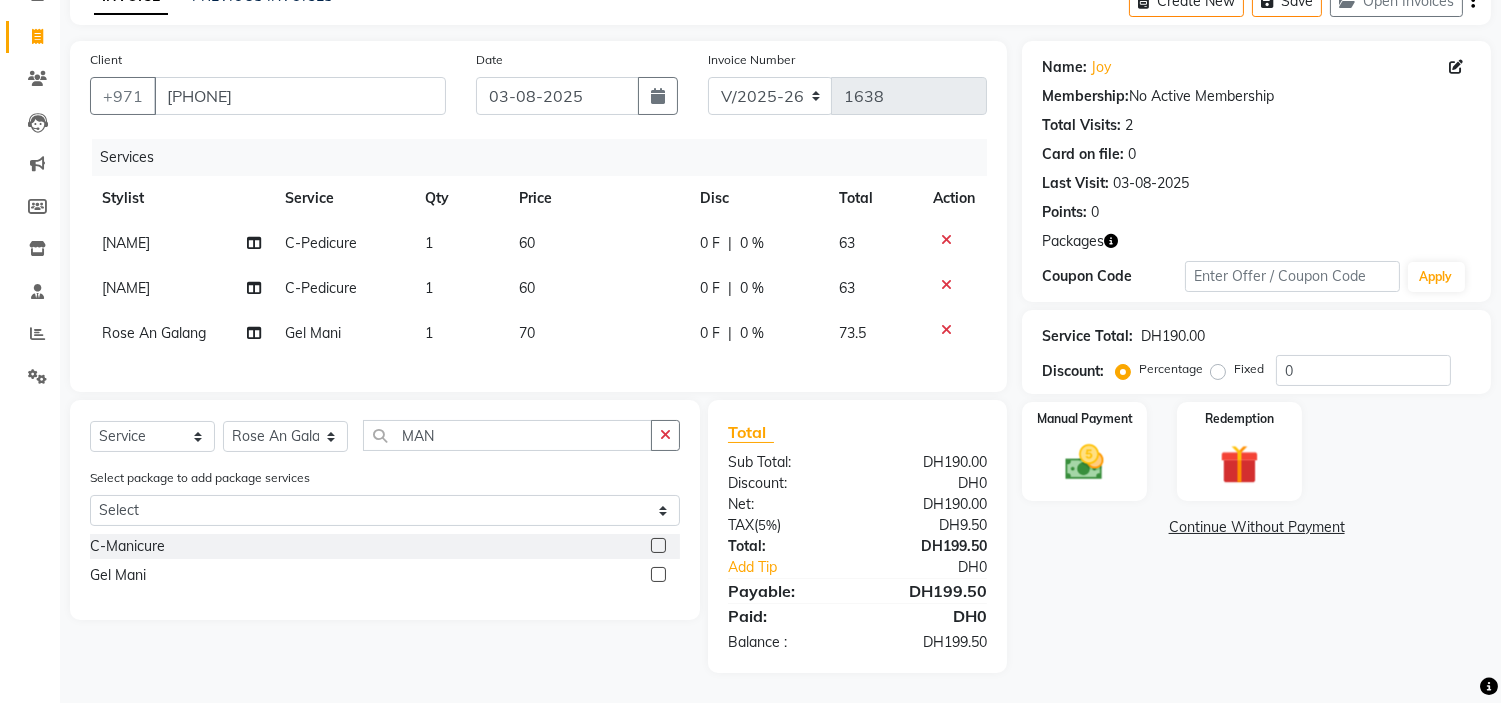 click 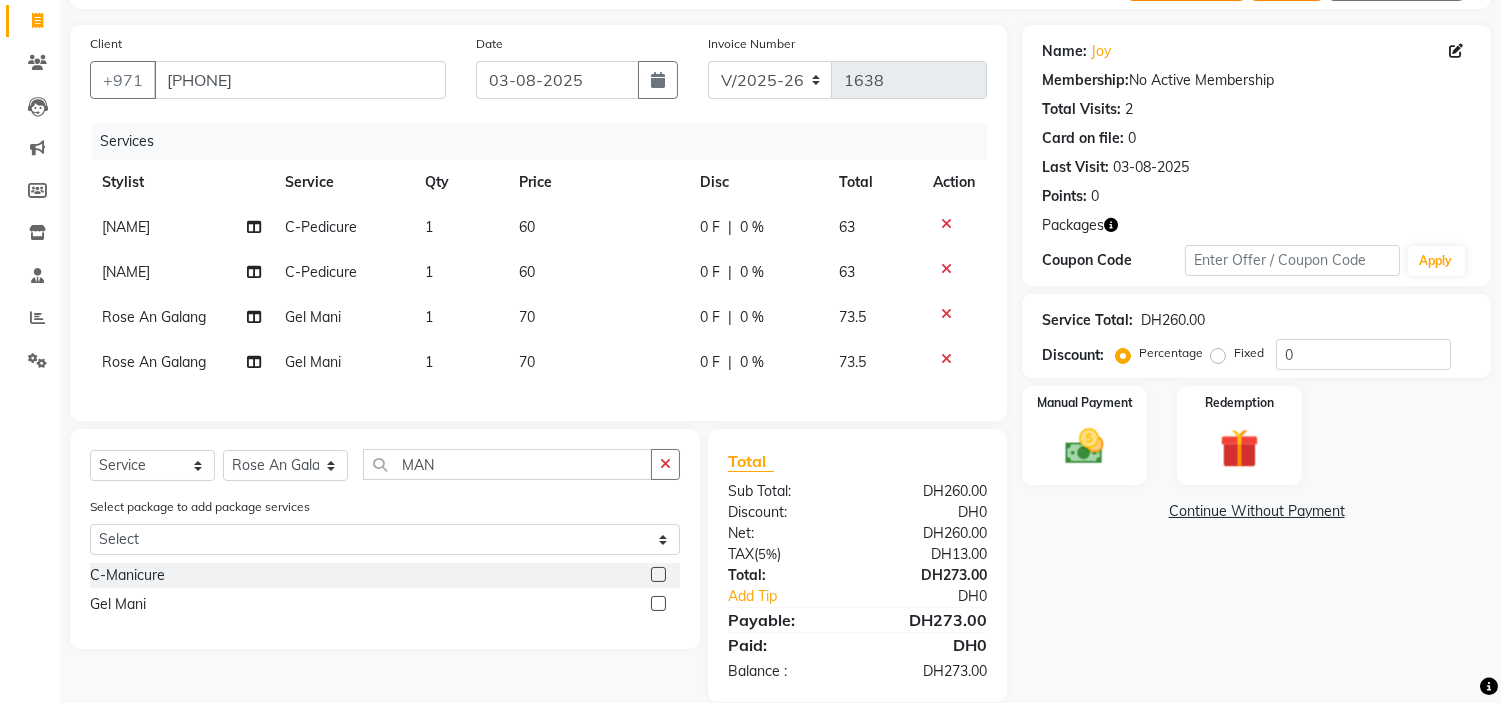click 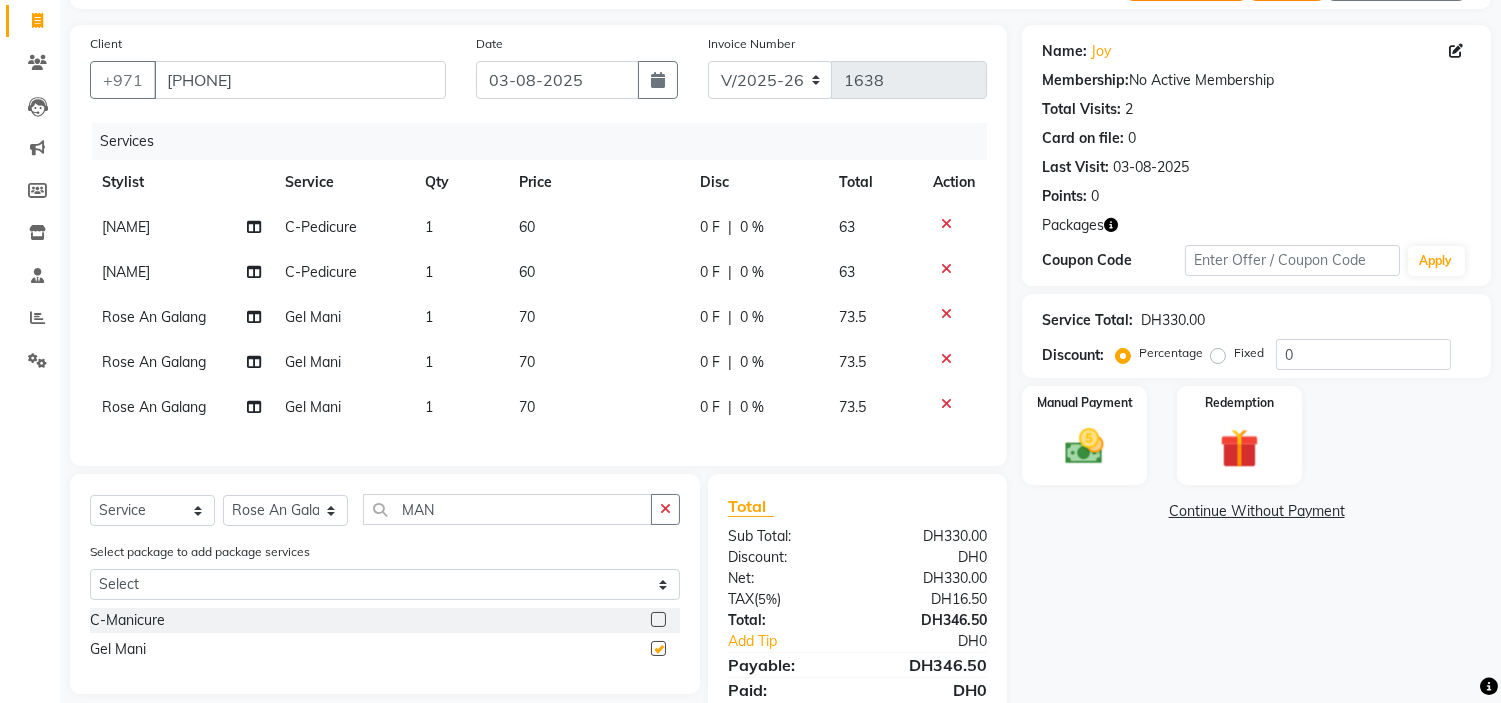 checkbox on "false" 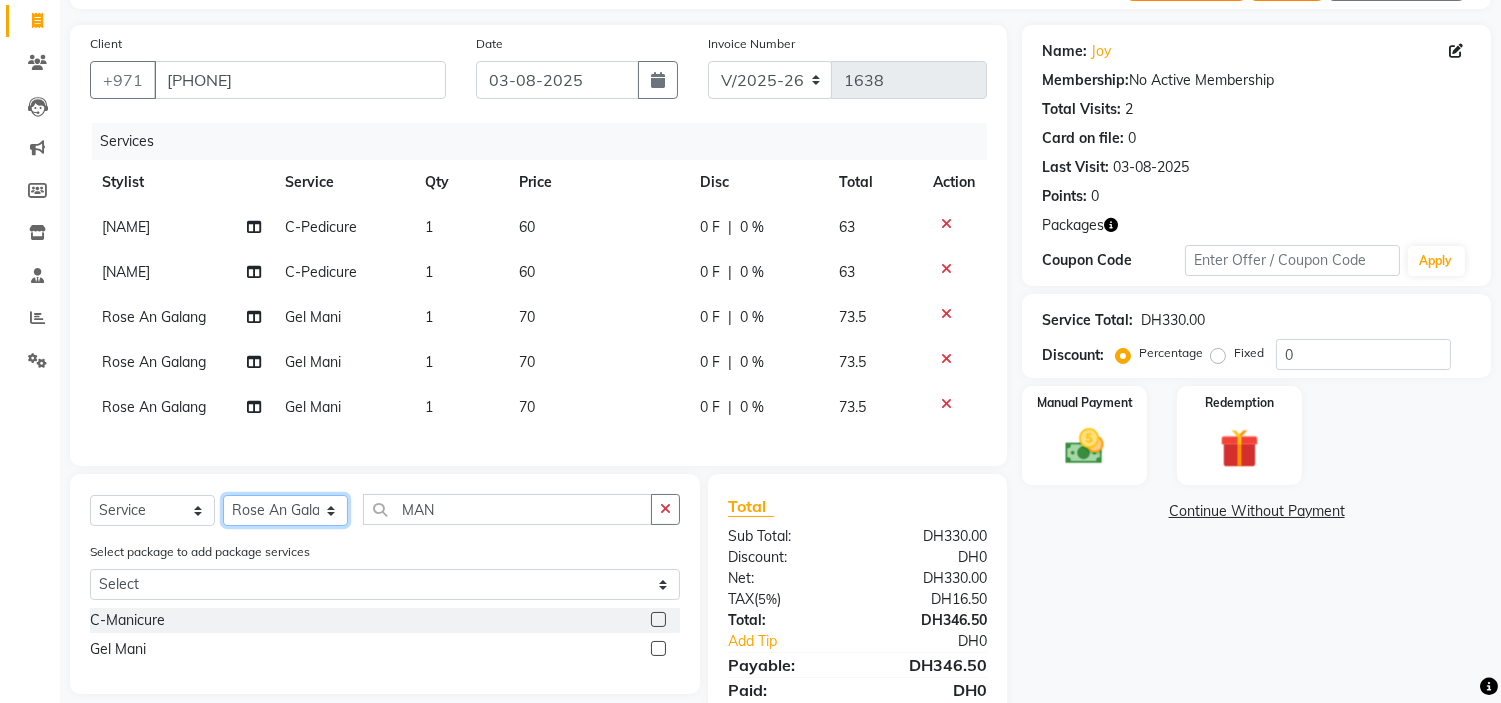 click on "Select Stylist ameena Jheza Dalangin Julie Corteza nadeema randa Rose An Galang zari" 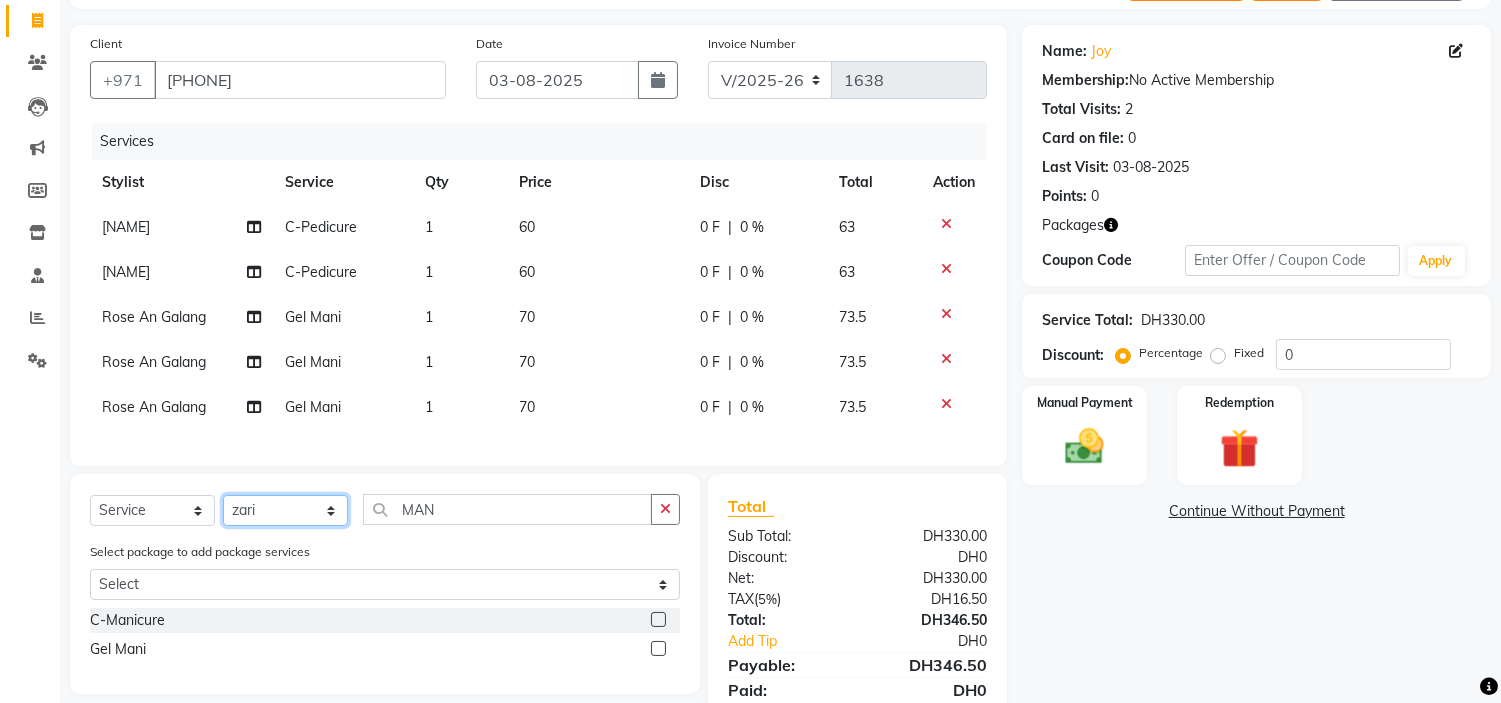 click on "Select Stylist ameena Jheza Dalangin Julie Corteza nadeema randa Rose An Galang zari" 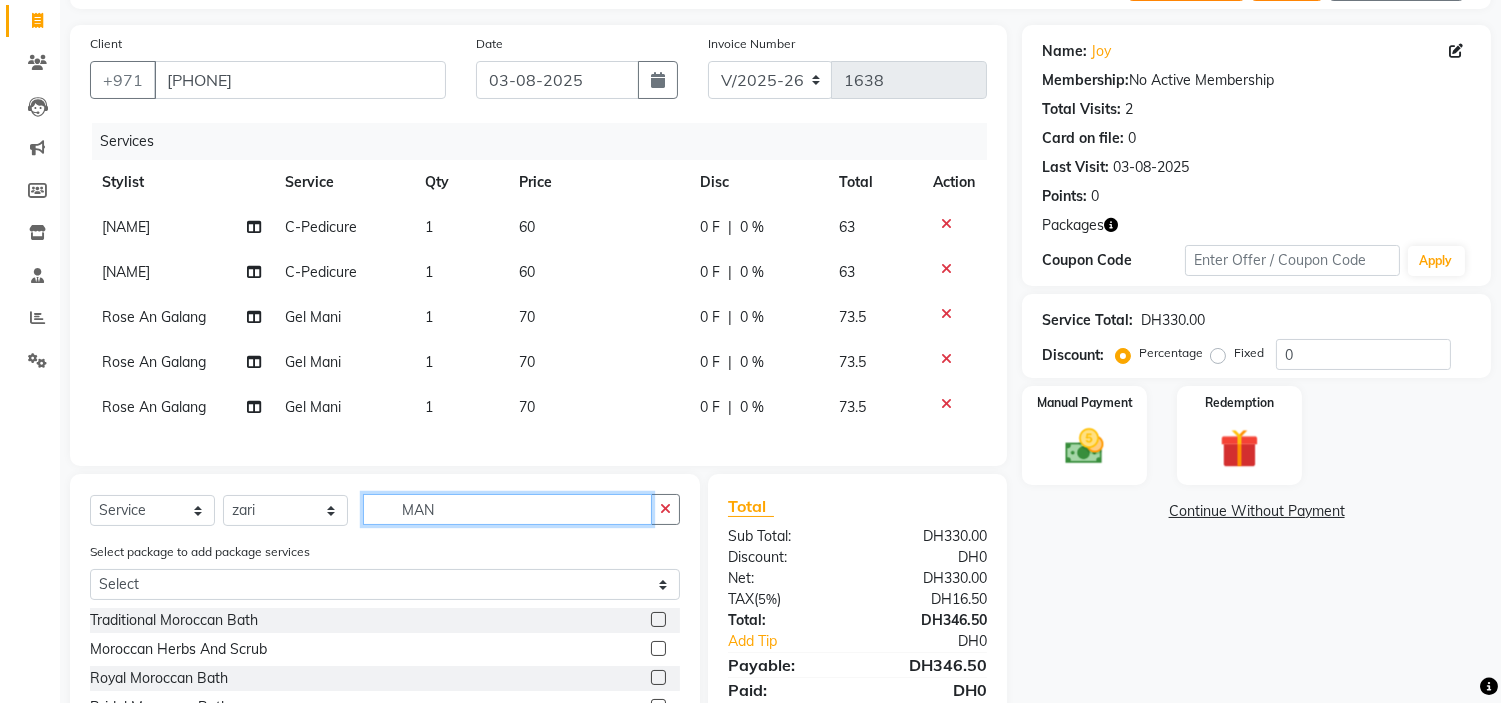 drag, startPoint x: 484, startPoint y: 525, endPoint x: 162, endPoint y: 518, distance: 322.07608 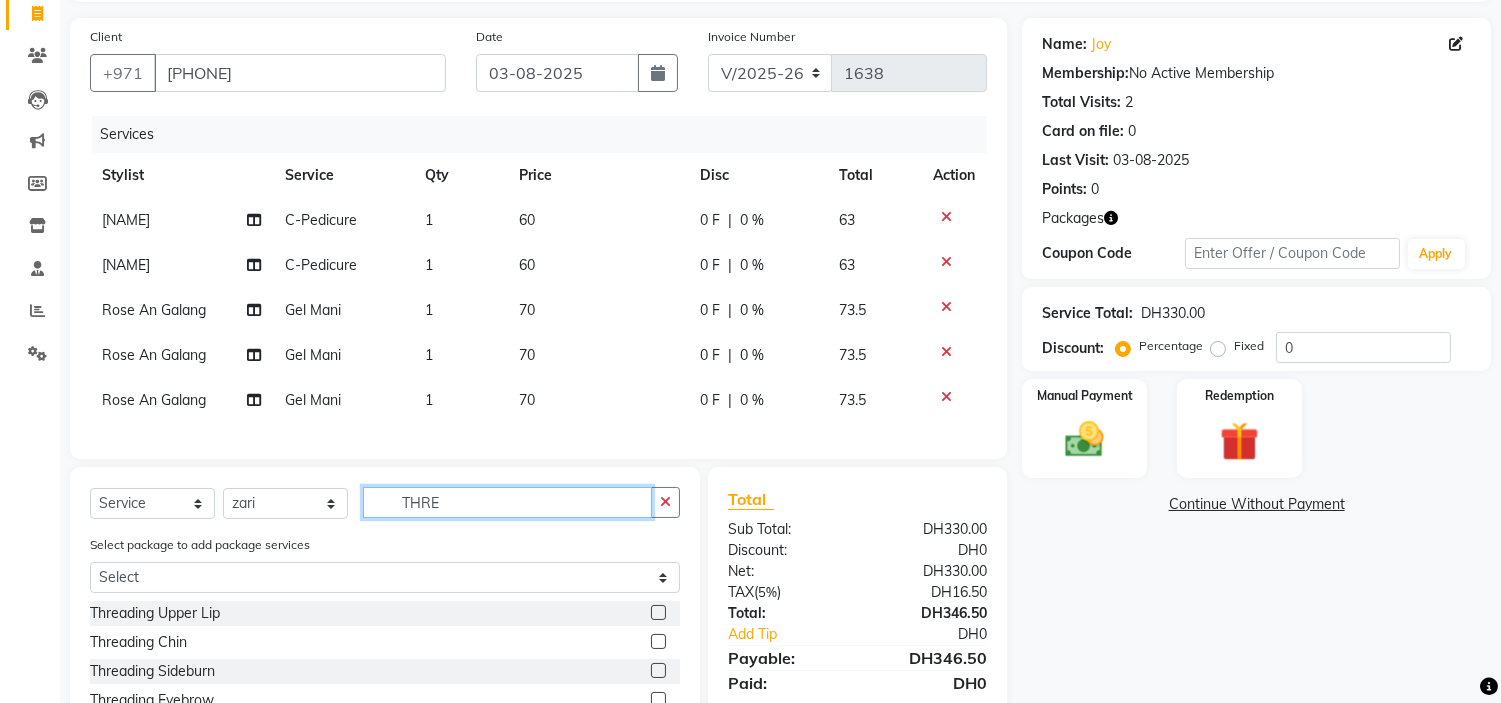 scroll, scrollTop: 278, scrollLeft: 0, axis: vertical 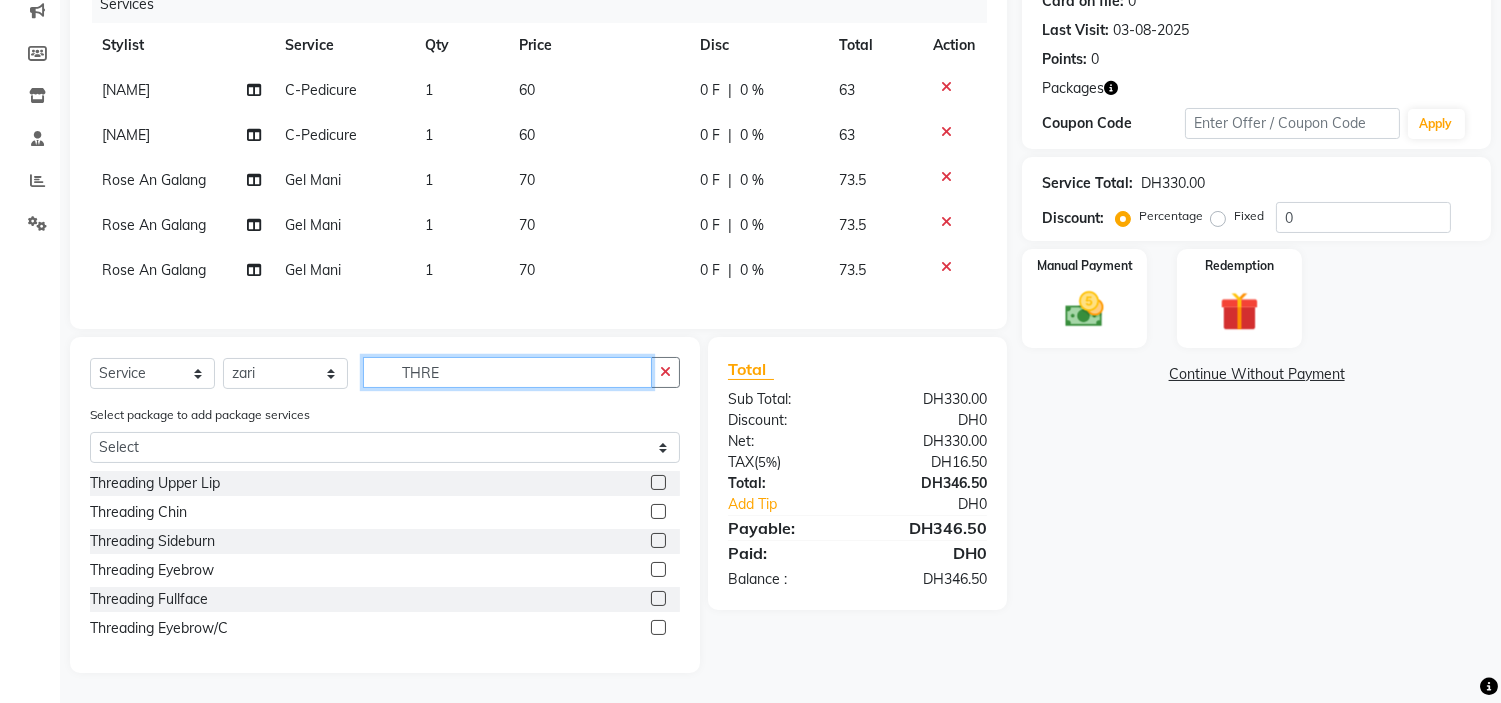 type on "THRE" 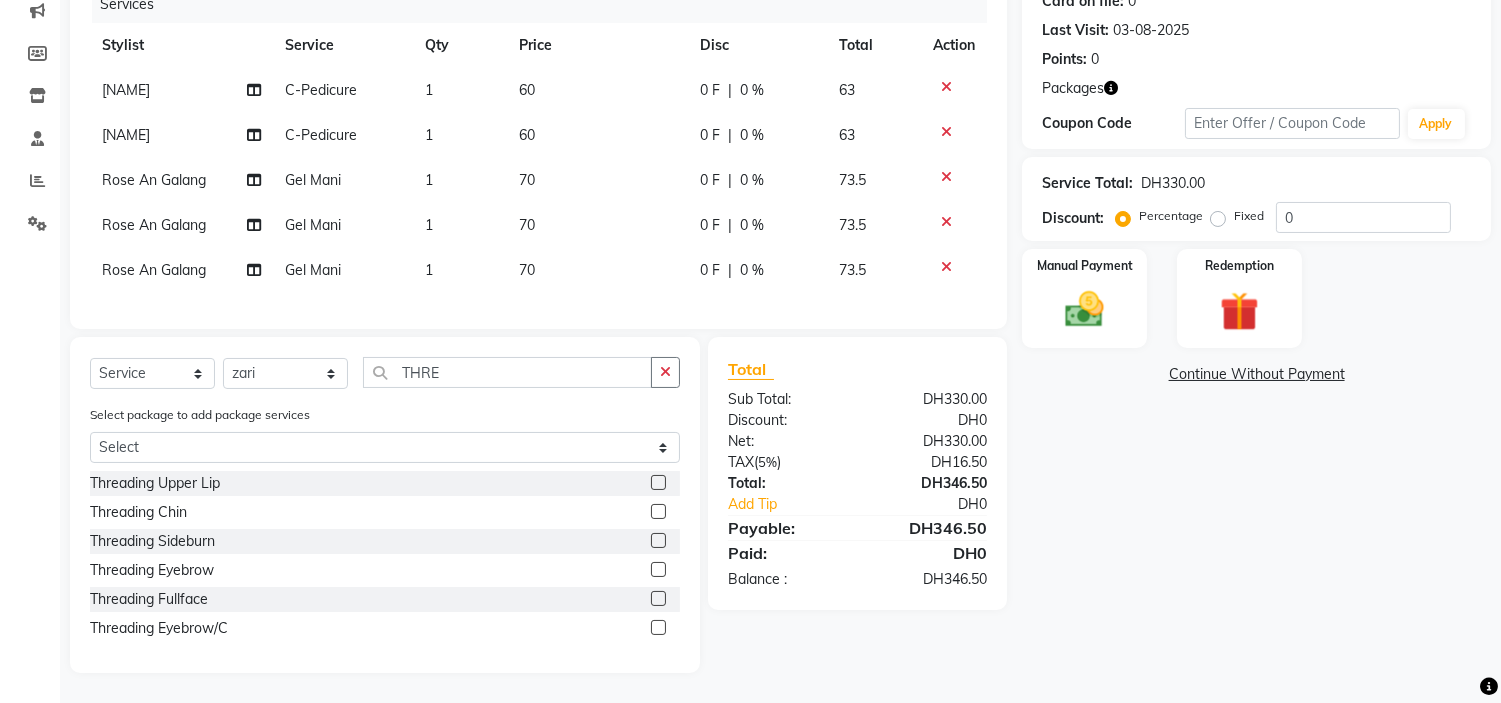 click 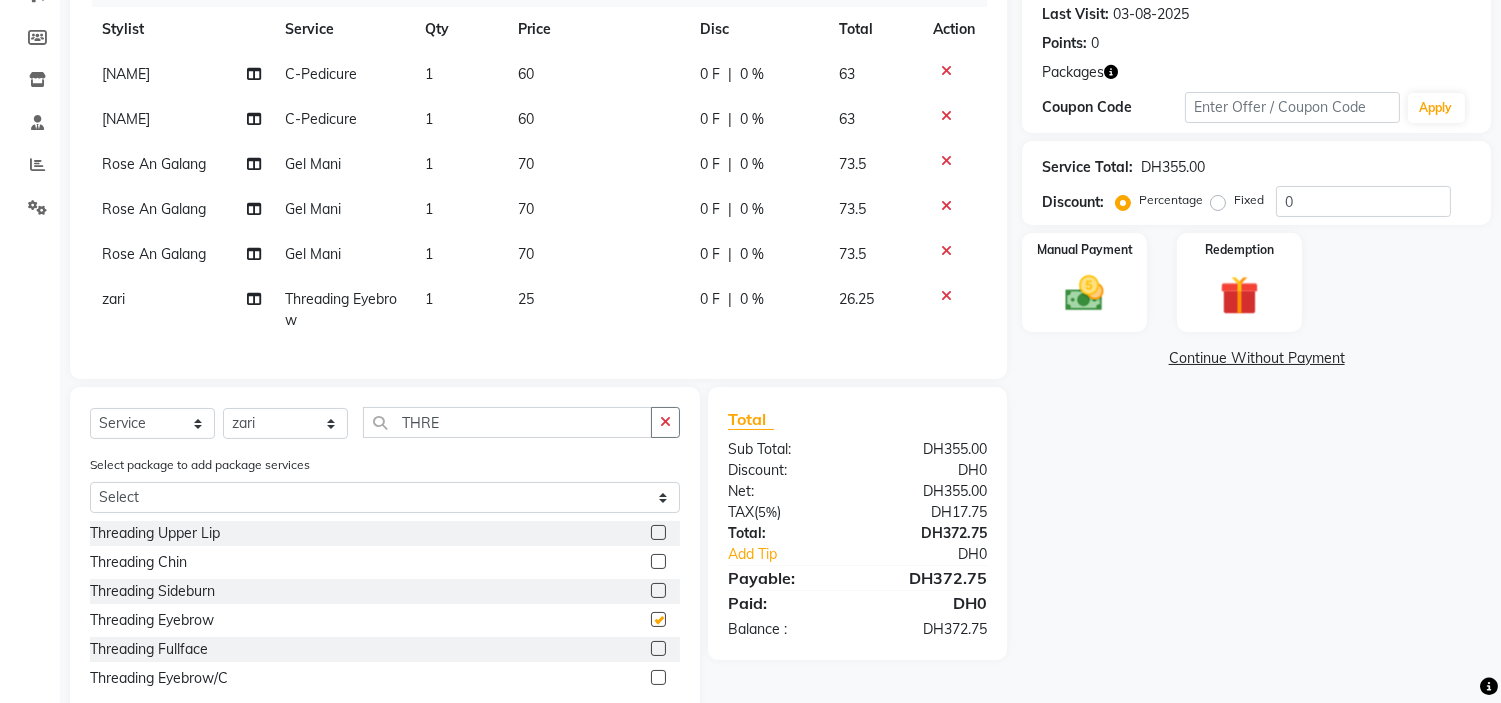 checkbox on "false" 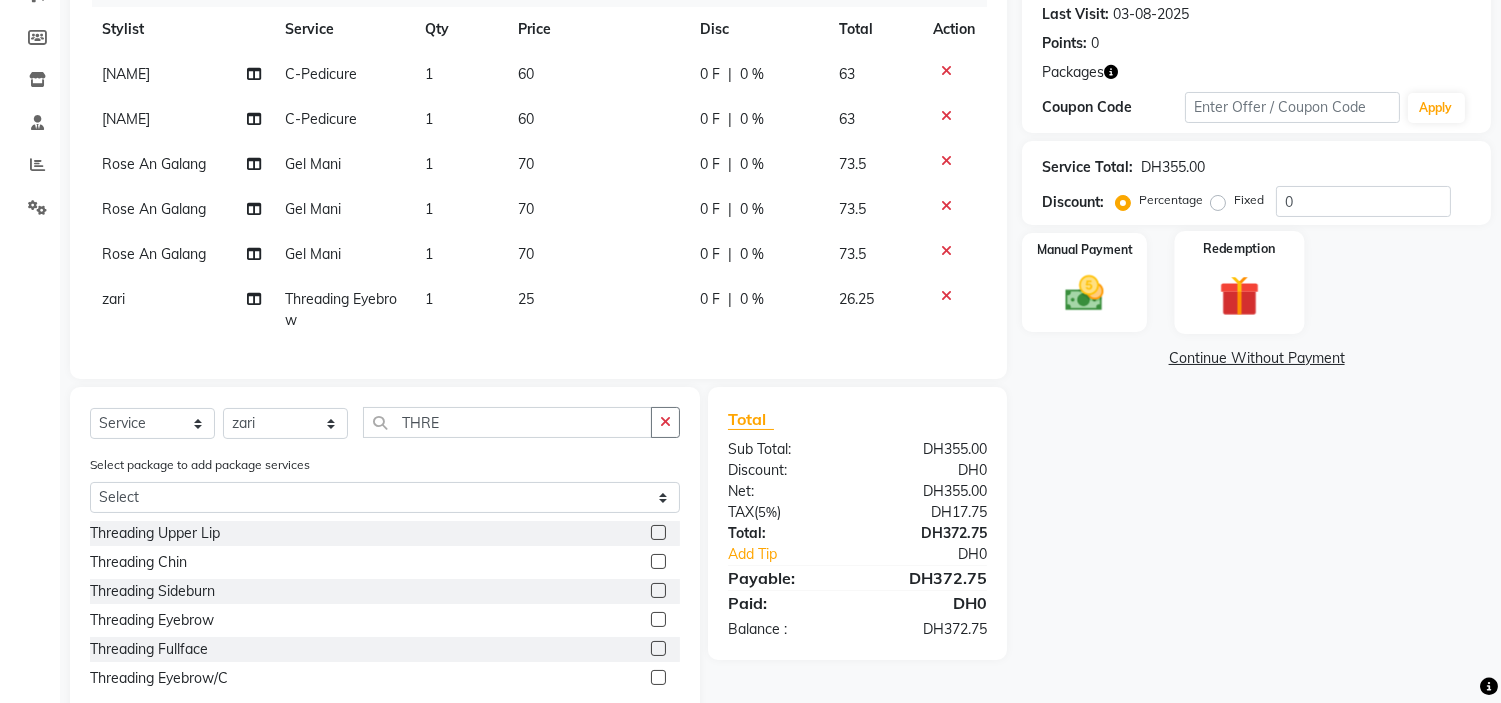 click 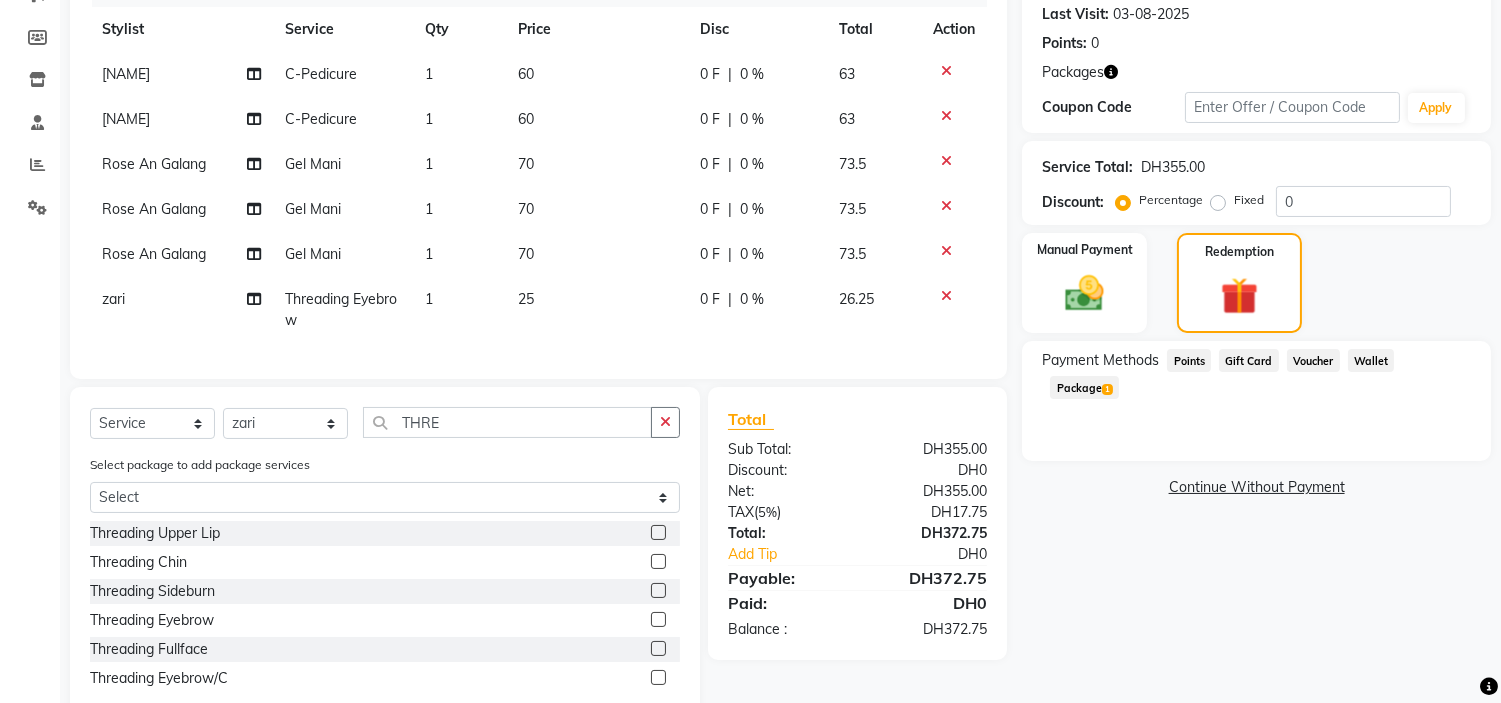 click on "Package  1" 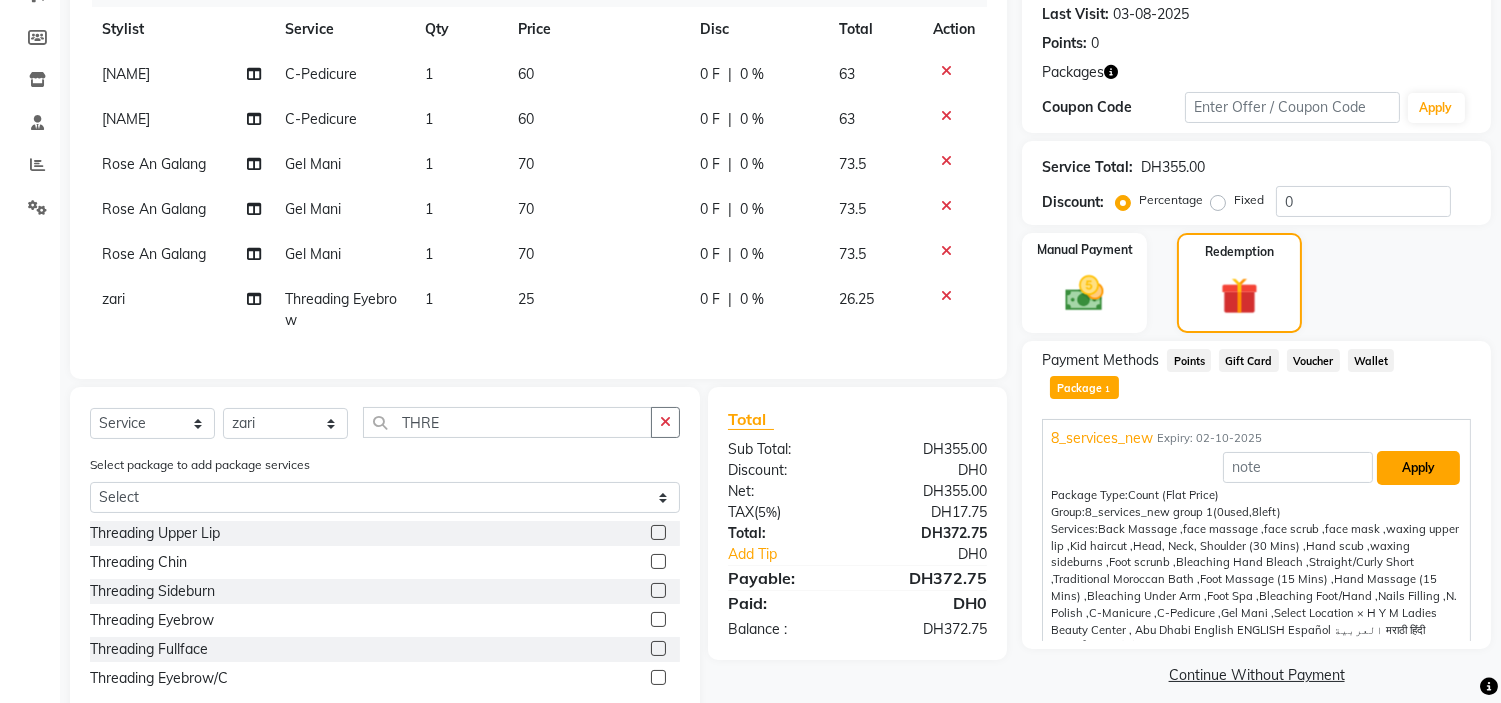 click on "Apply" at bounding box center [1418, 468] 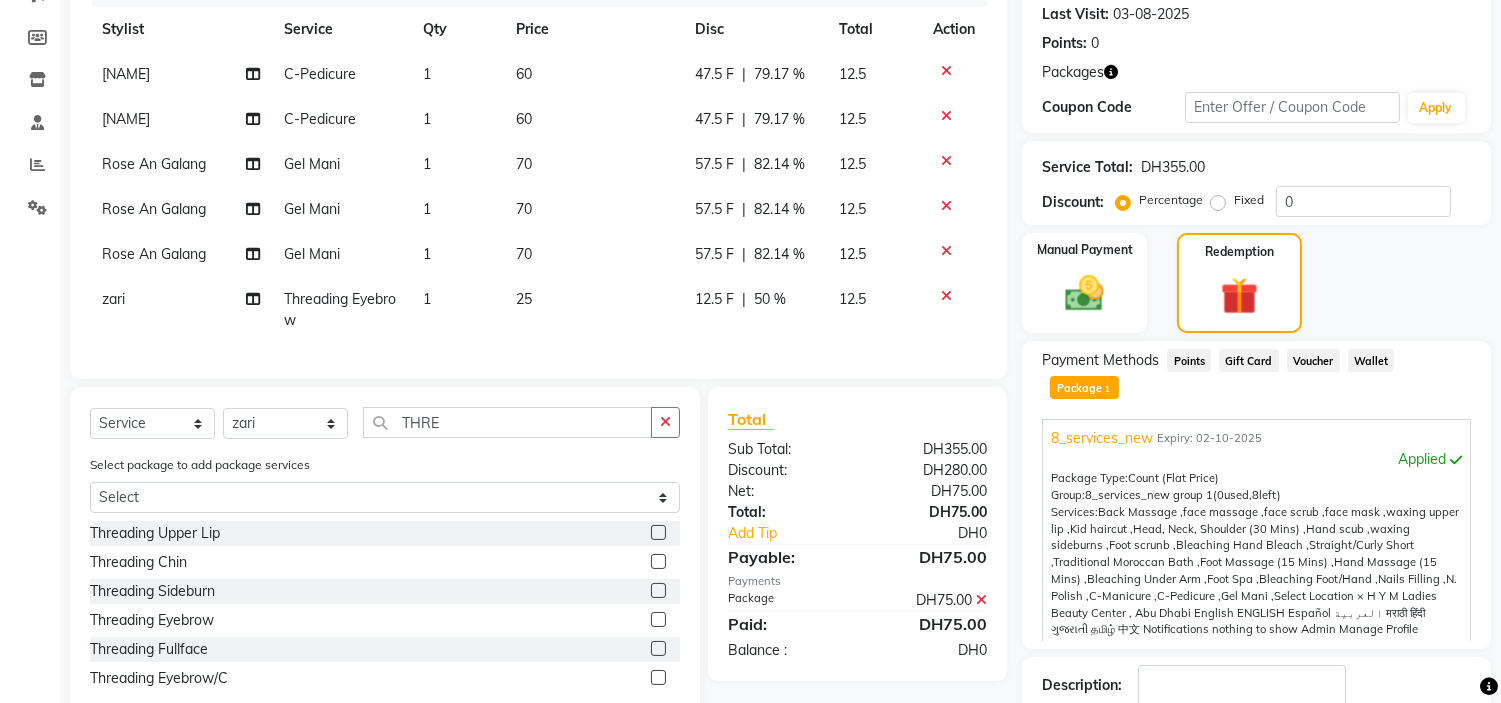 scroll, scrollTop: 106, scrollLeft: 0, axis: vertical 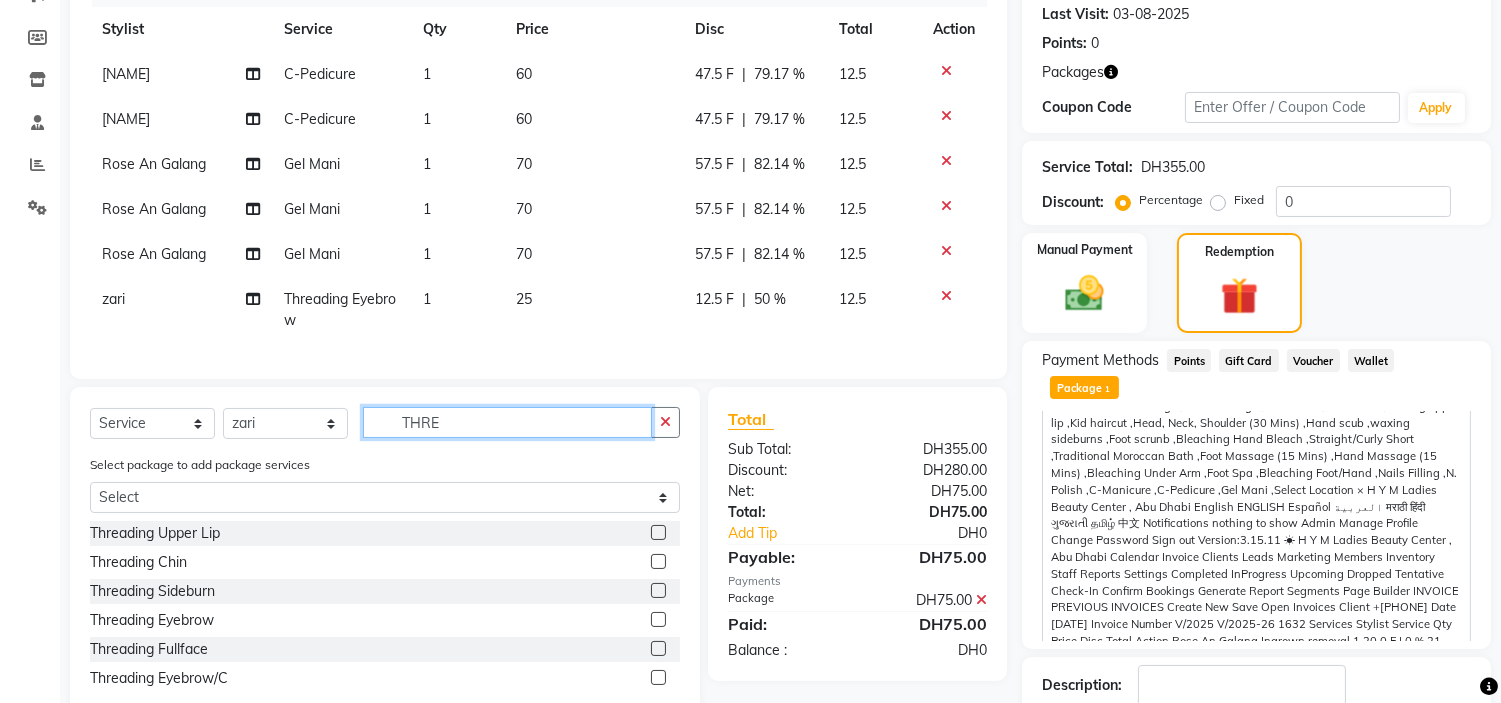 drag, startPoint x: 501, startPoint y: 440, endPoint x: 135, endPoint y: 435, distance: 366.03415 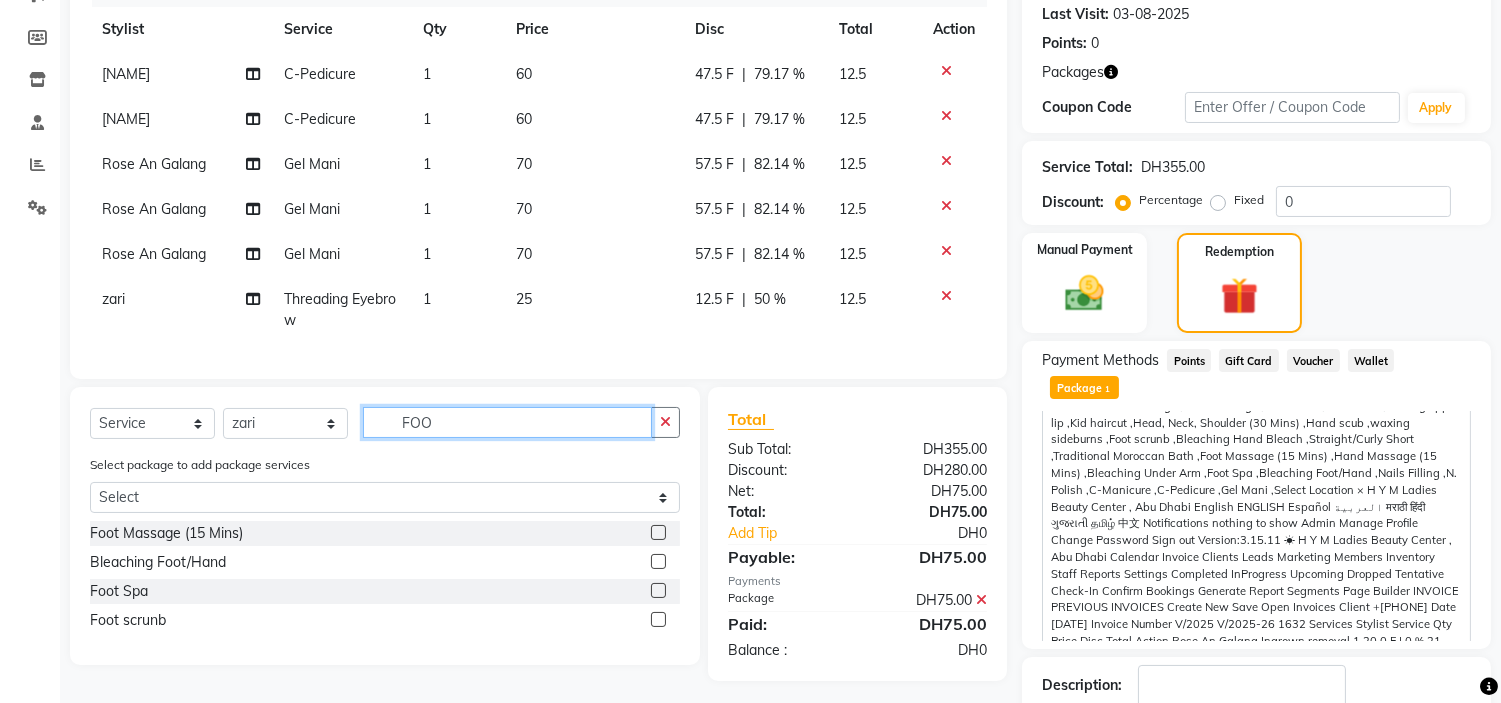 type on "FOO" 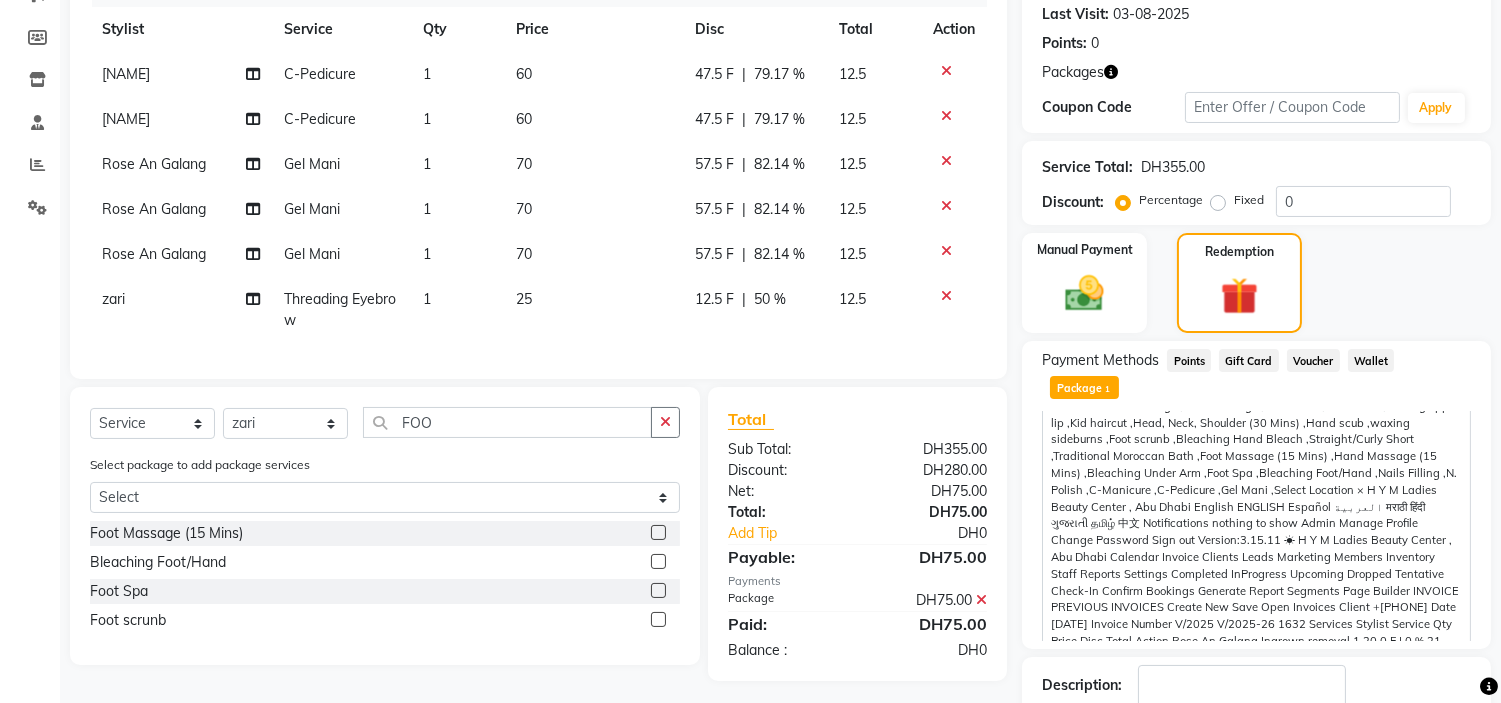 drag, startPoint x: 663, startPoint y: 605, endPoint x: 661, endPoint y: 624, distance: 19.104973 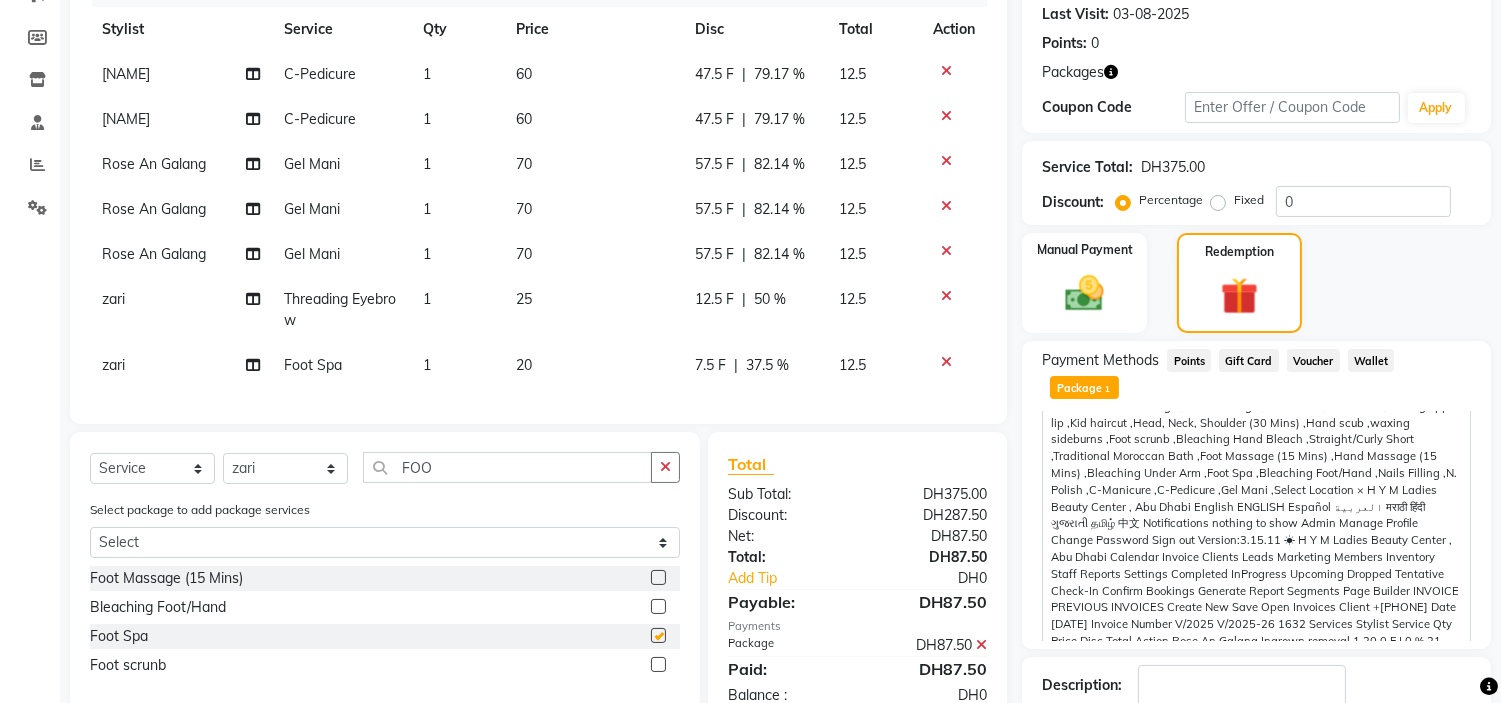 checkbox on "false" 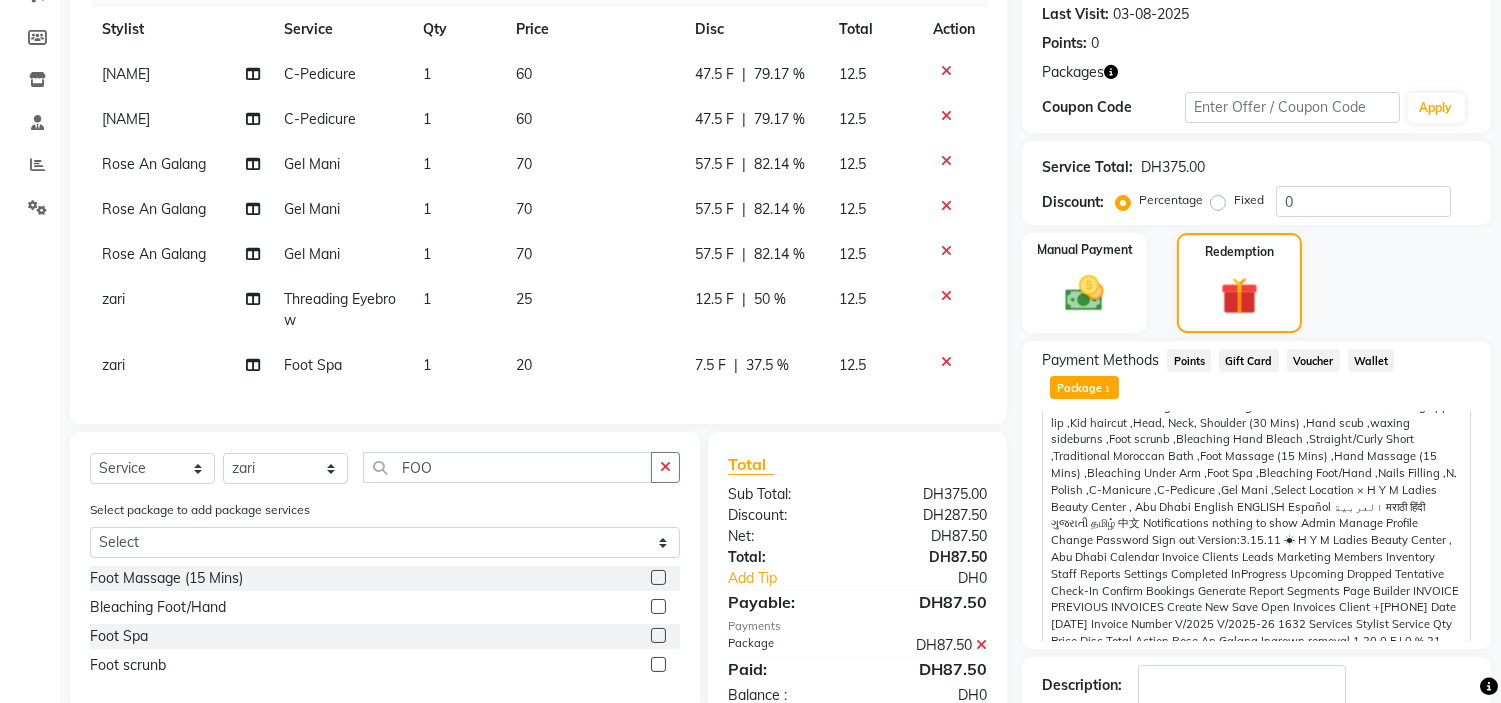 click 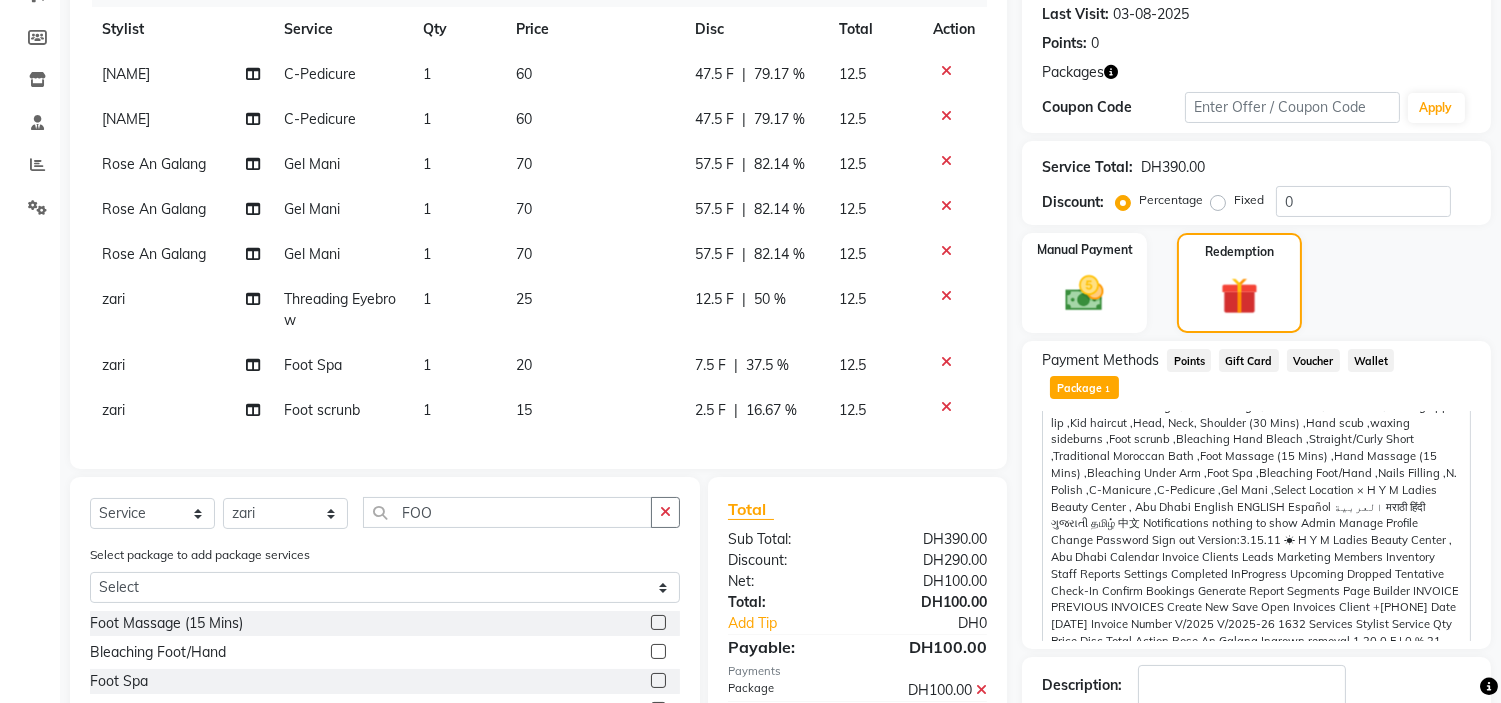 checkbox on "false" 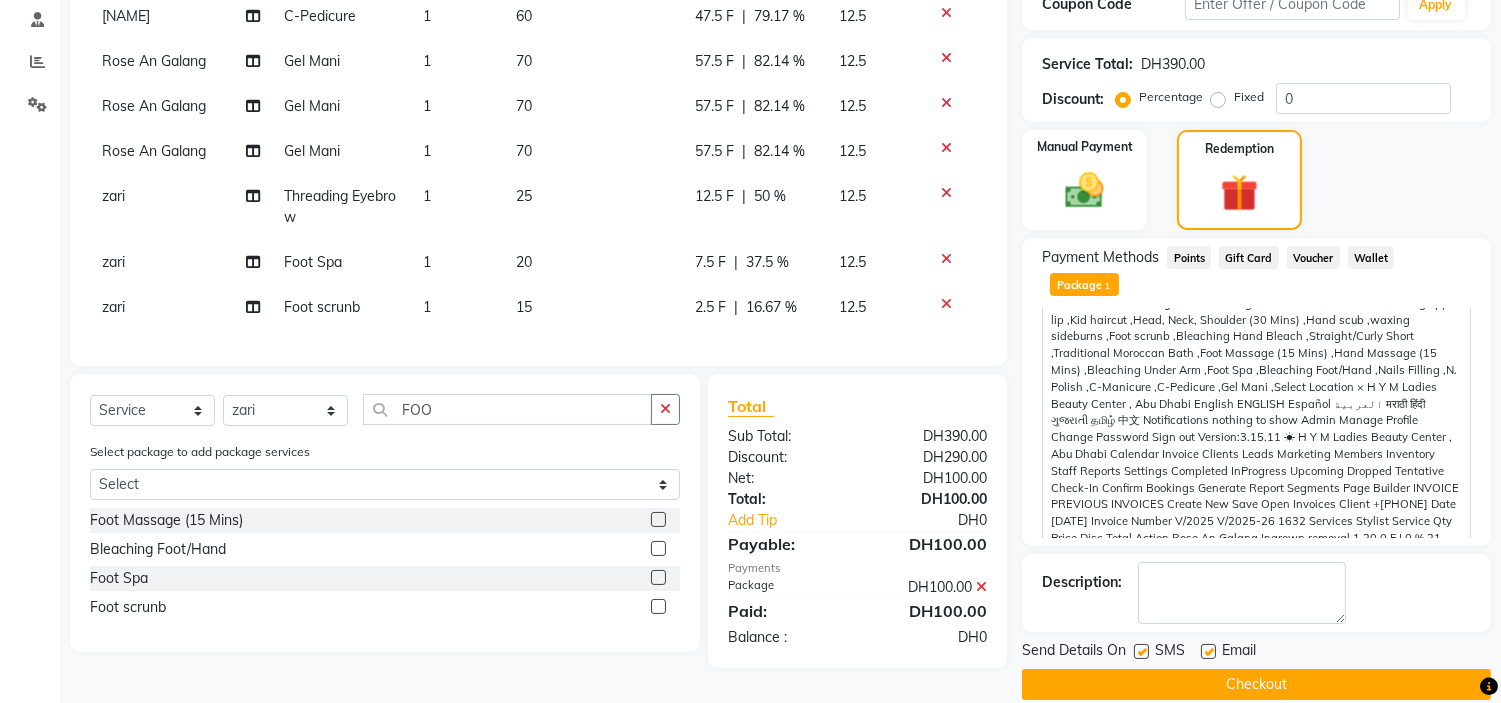 scroll, scrollTop: 392, scrollLeft: 0, axis: vertical 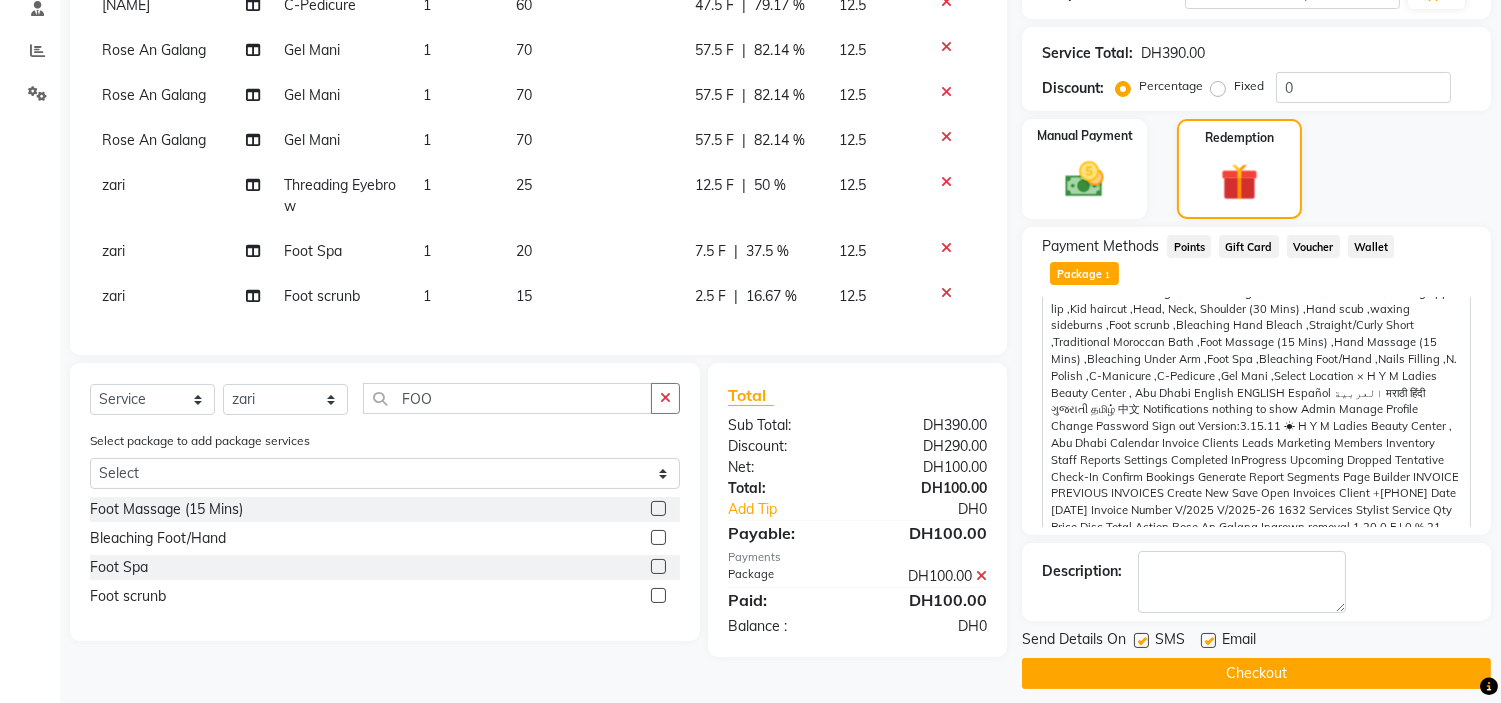 click 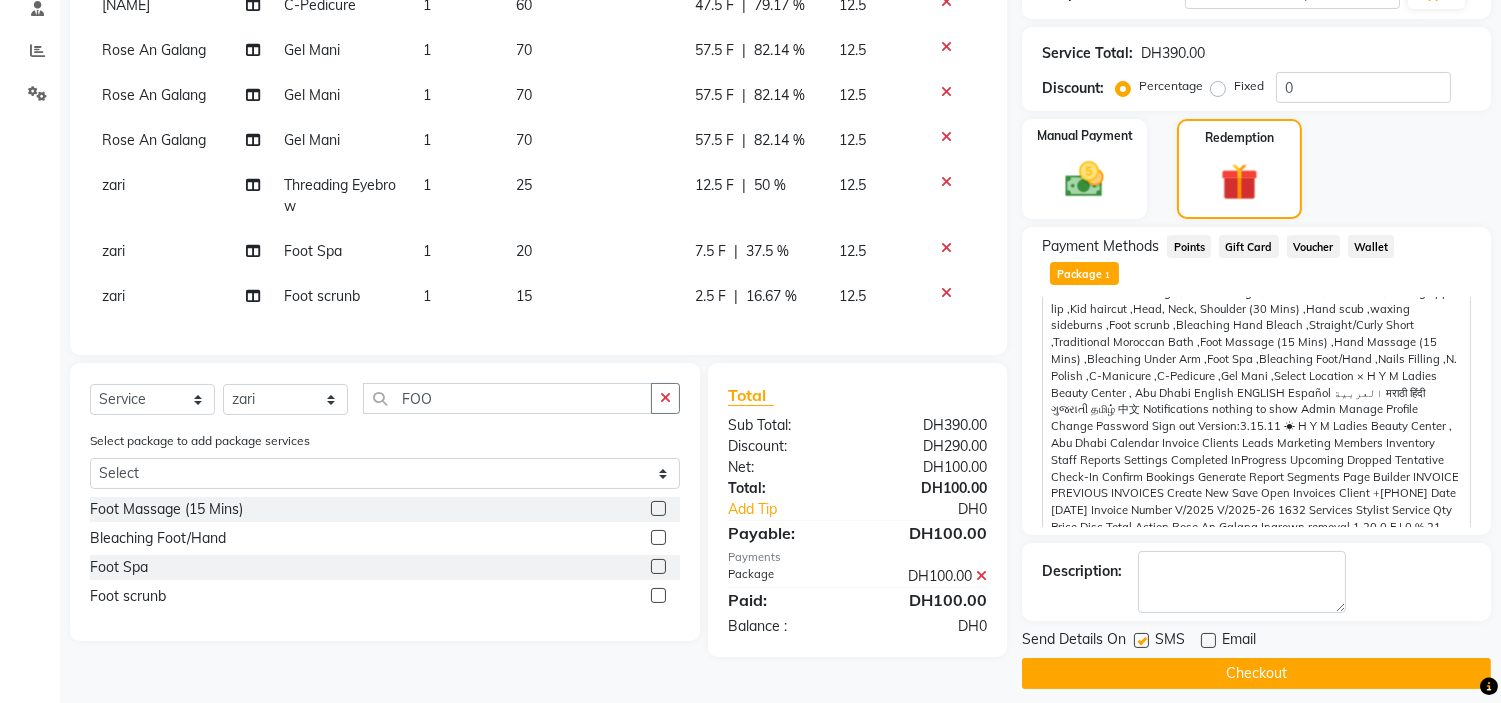 click 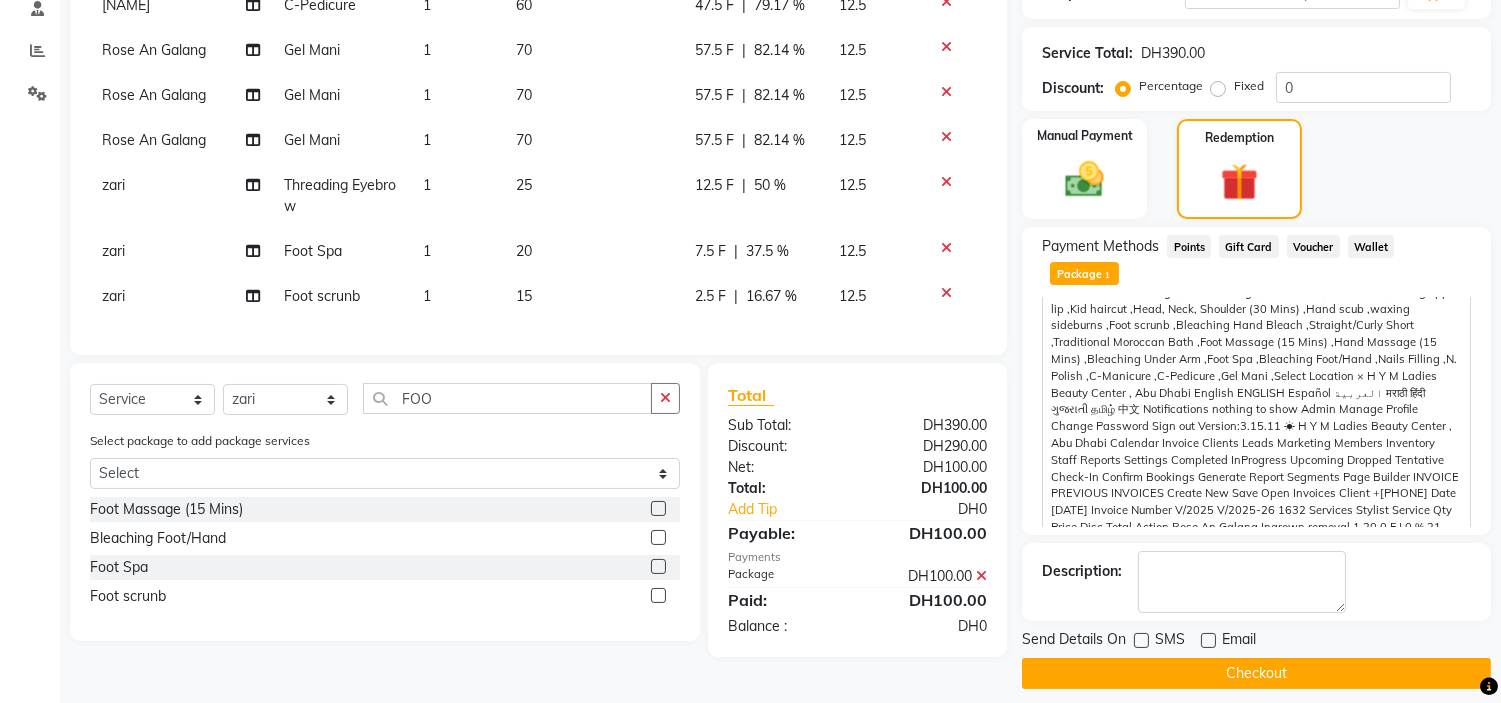 click on "Checkout" 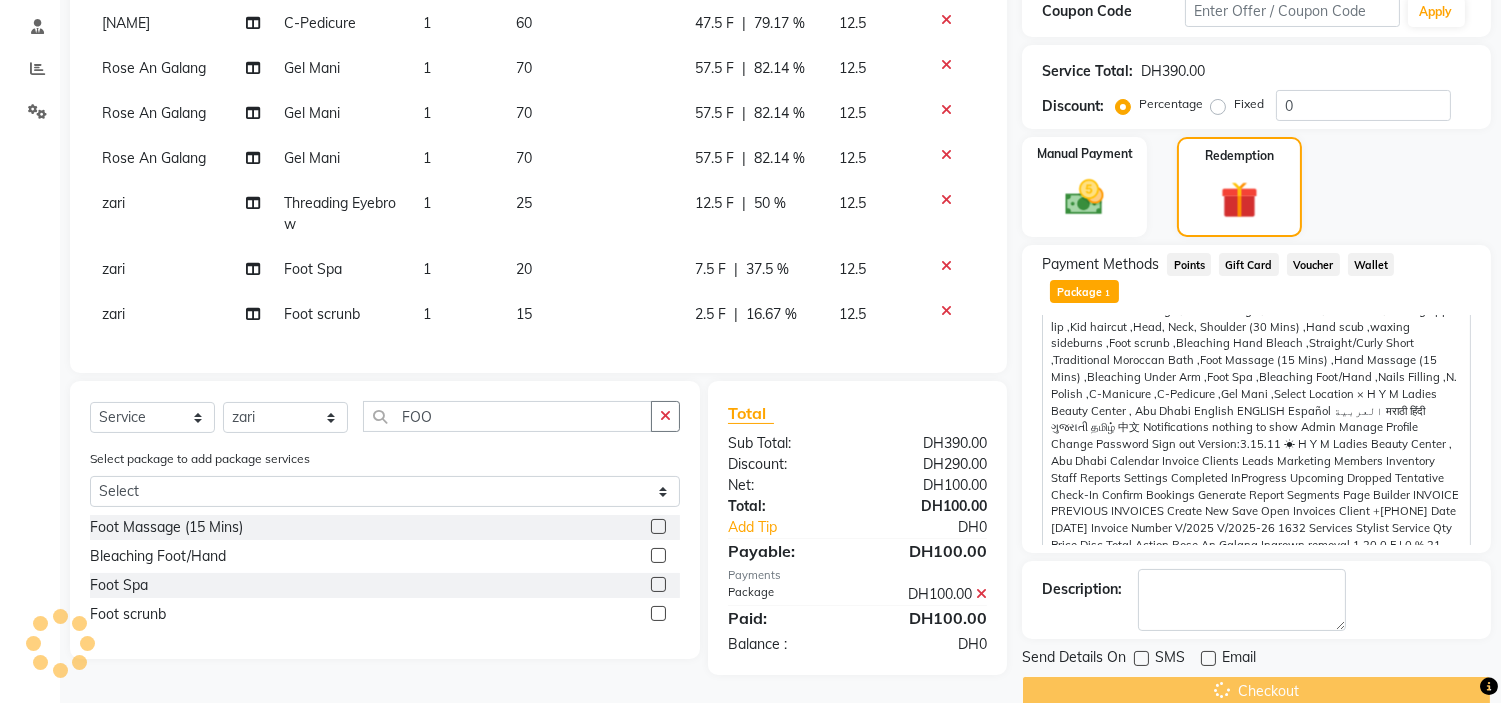 scroll, scrollTop: 0, scrollLeft: 0, axis: both 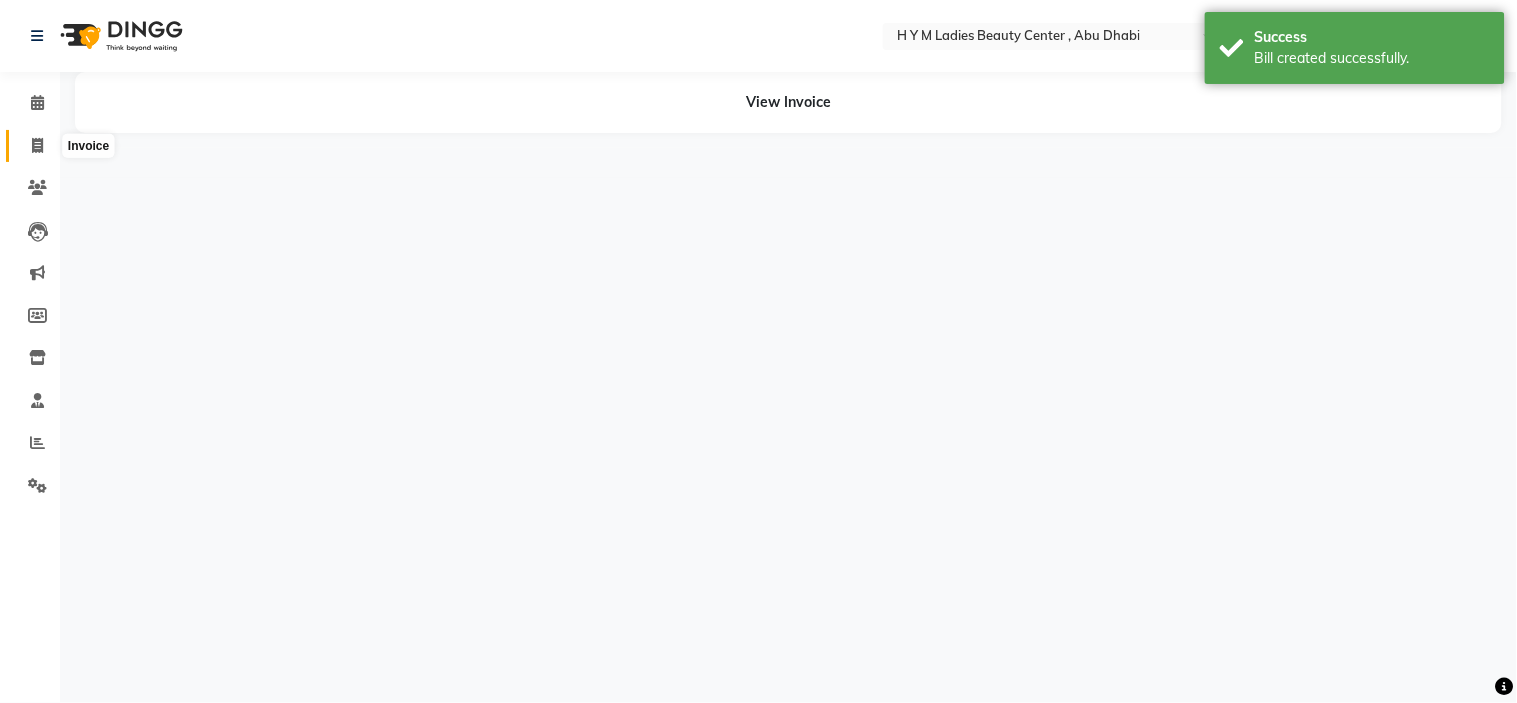 drag, startPoint x: 42, startPoint y: 153, endPoint x: 72, endPoint y: 152, distance: 30.016663 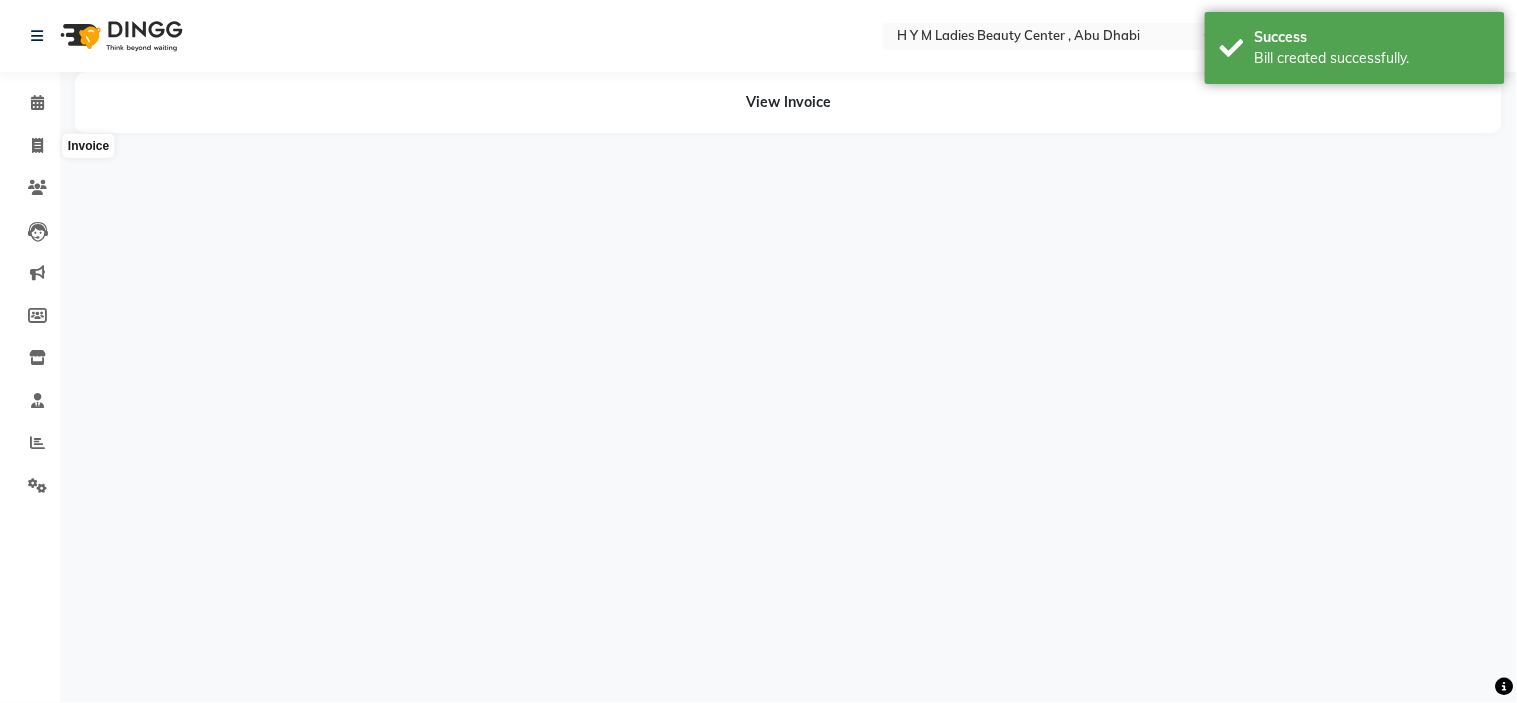 select on "service" 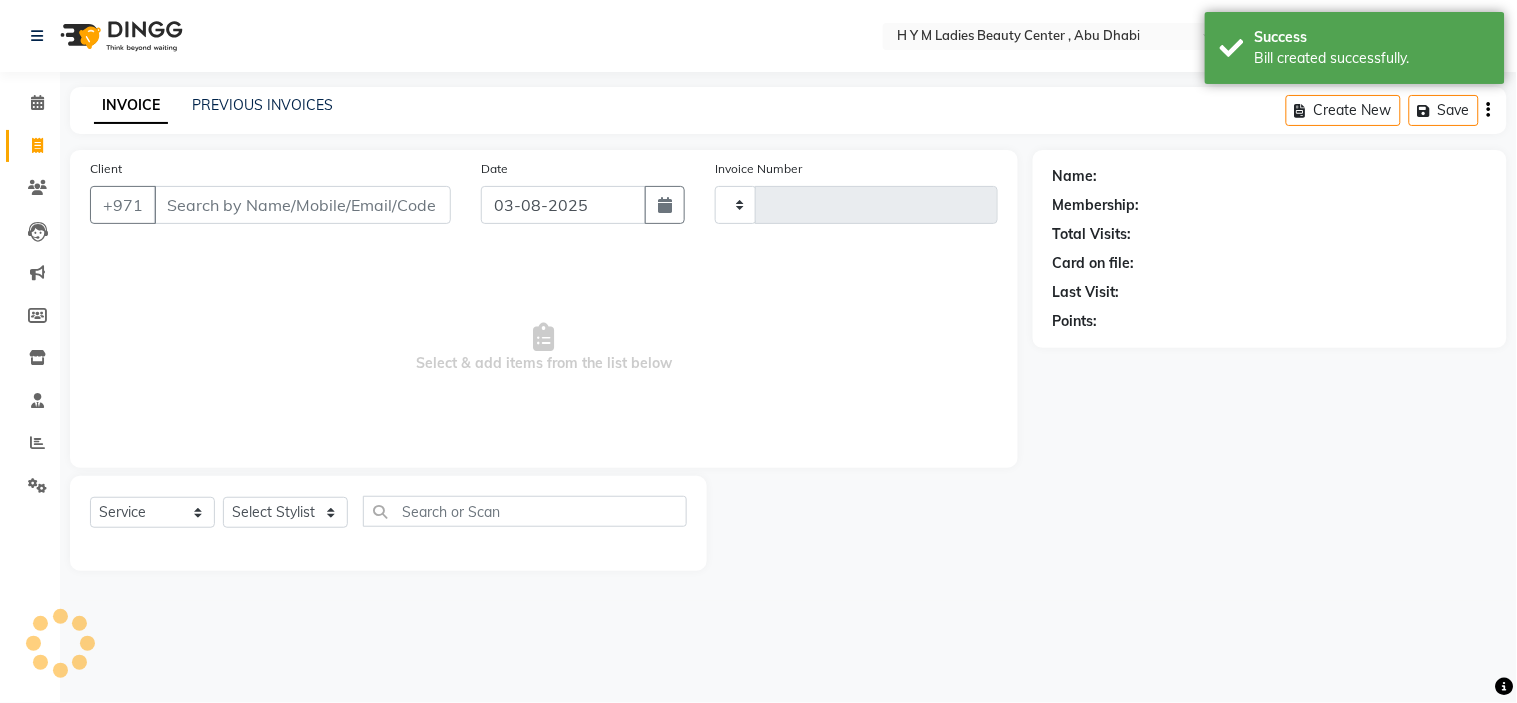 type on "1639" 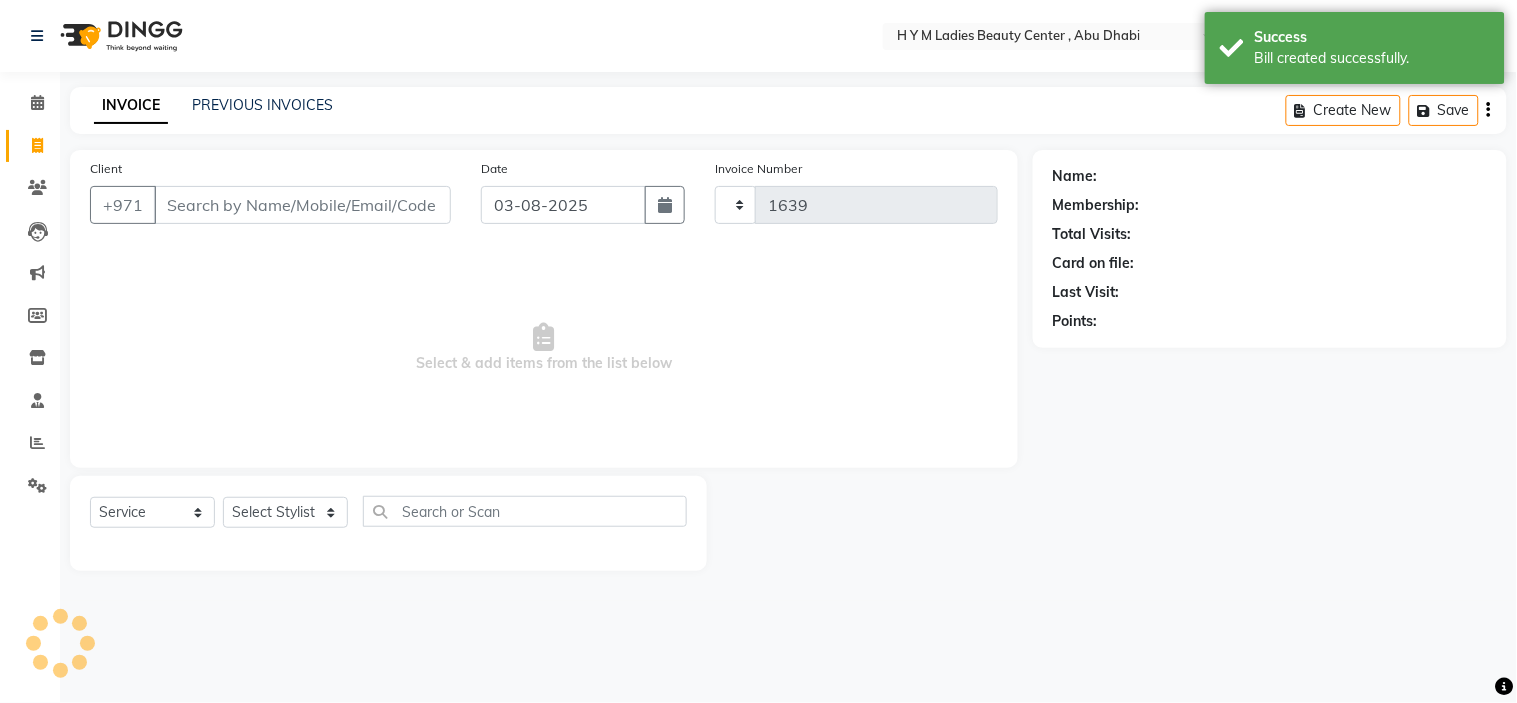 select on "7248" 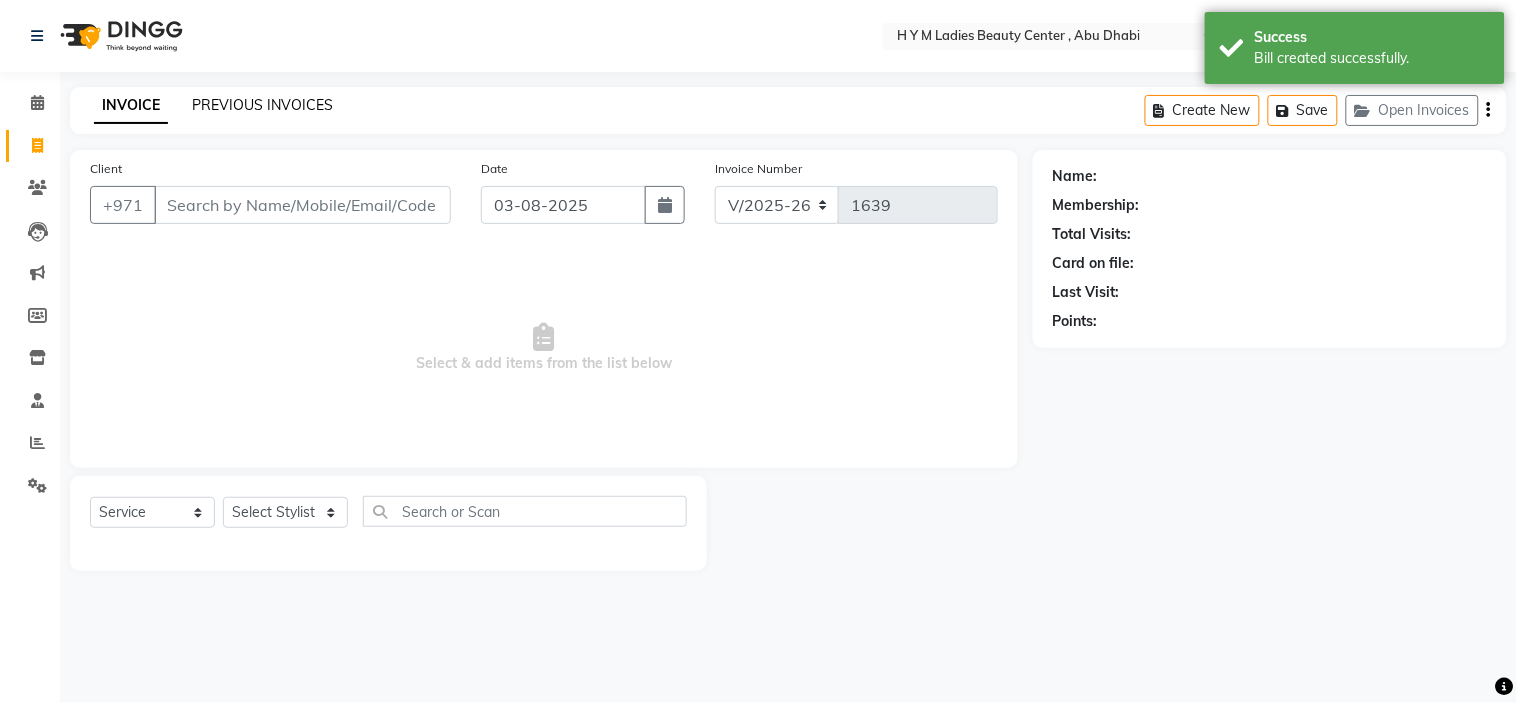 click on "PREVIOUS INVOICES" 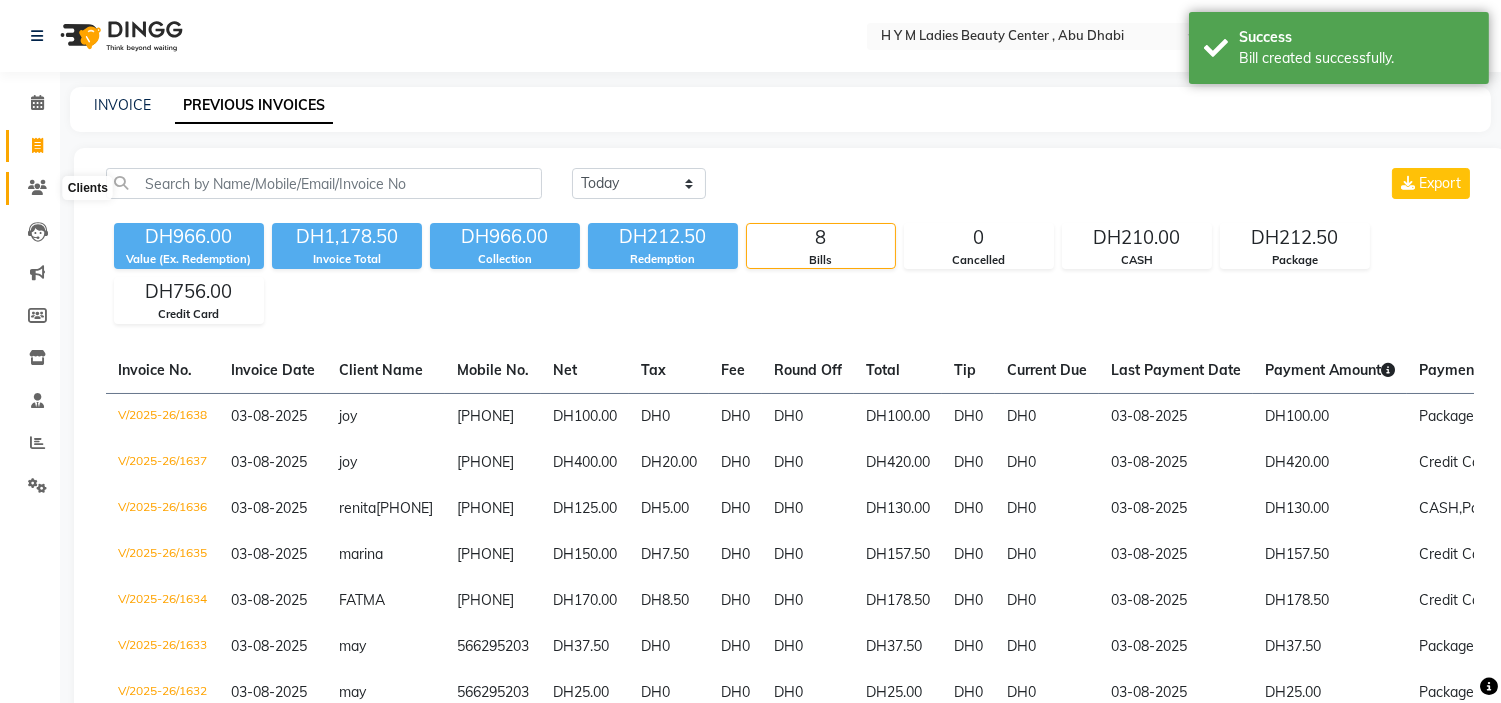 click 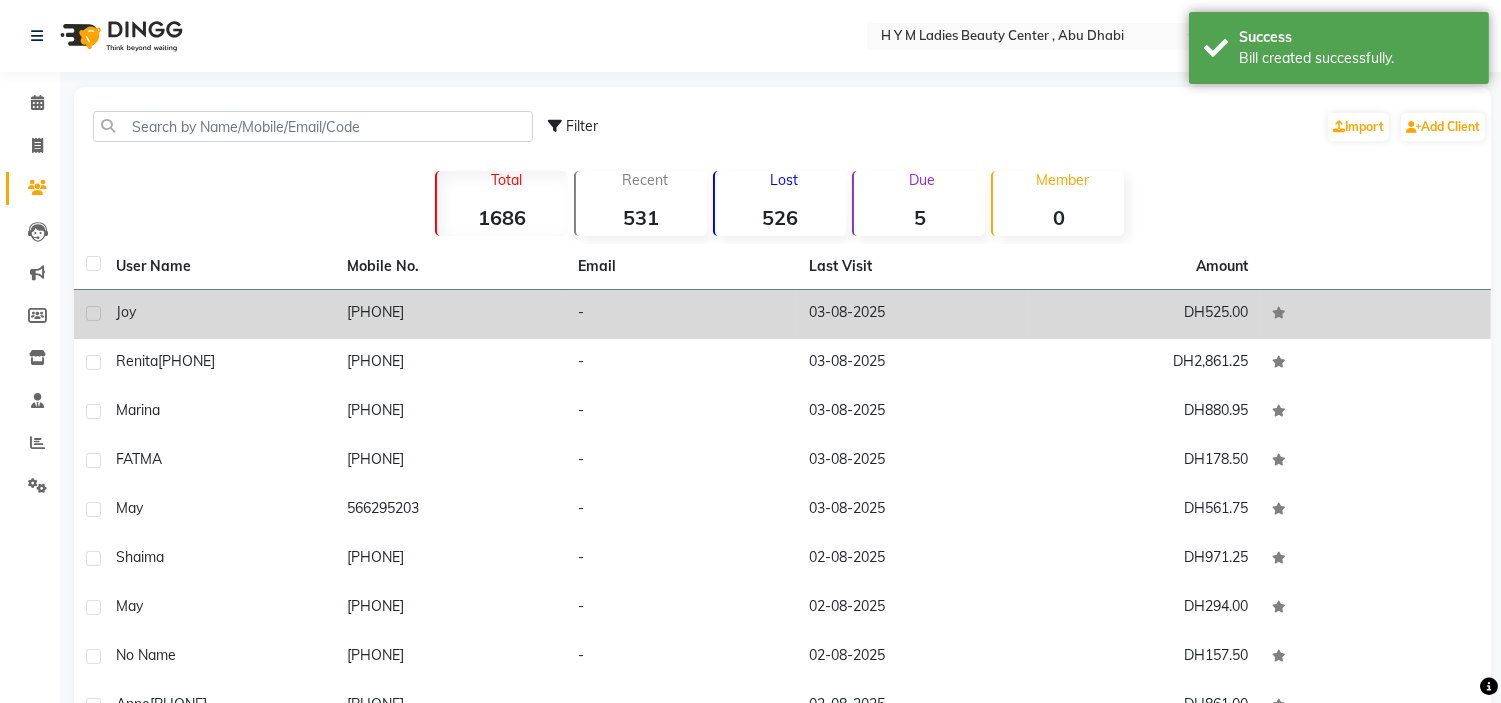 drag, startPoint x: 283, startPoint y: 282, endPoint x: 362, endPoint y: 302, distance: 81.49233 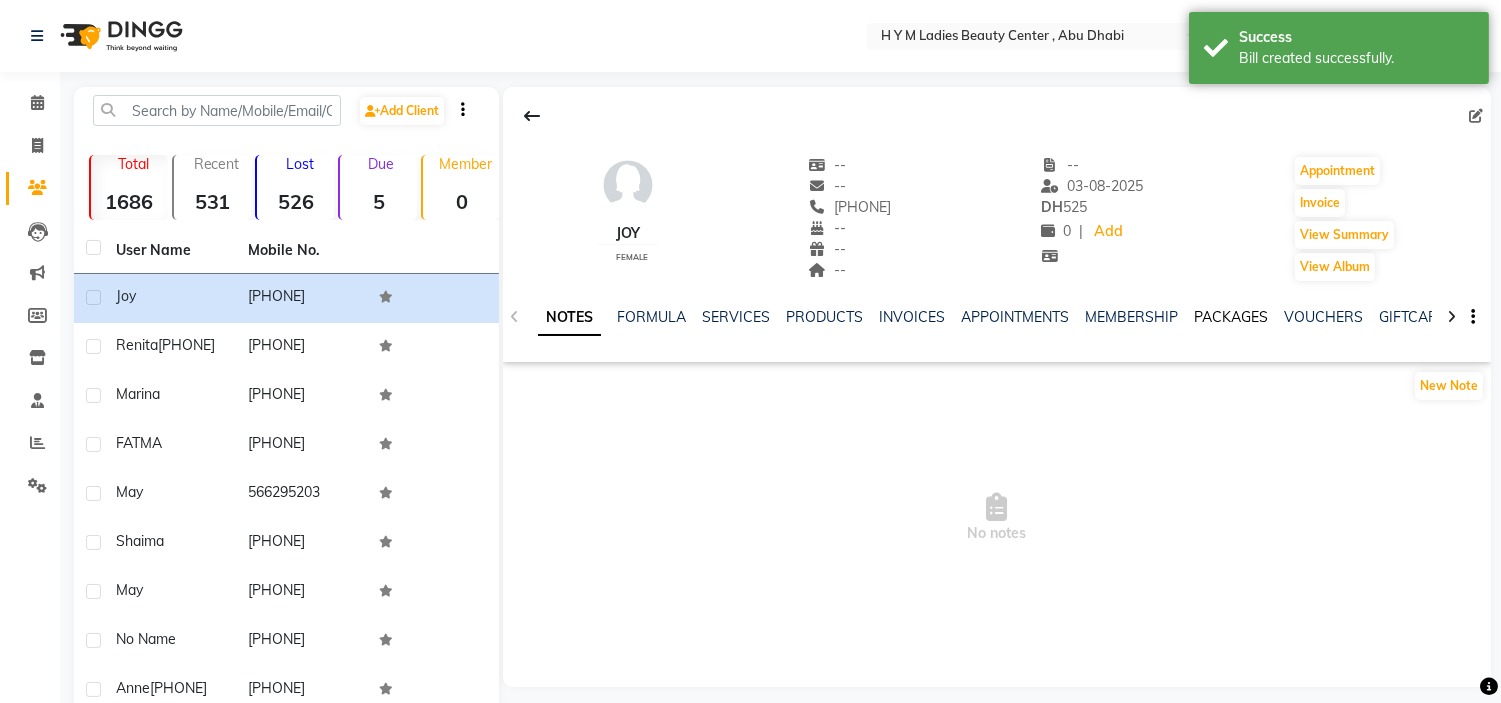 click on "PACKAGES" 